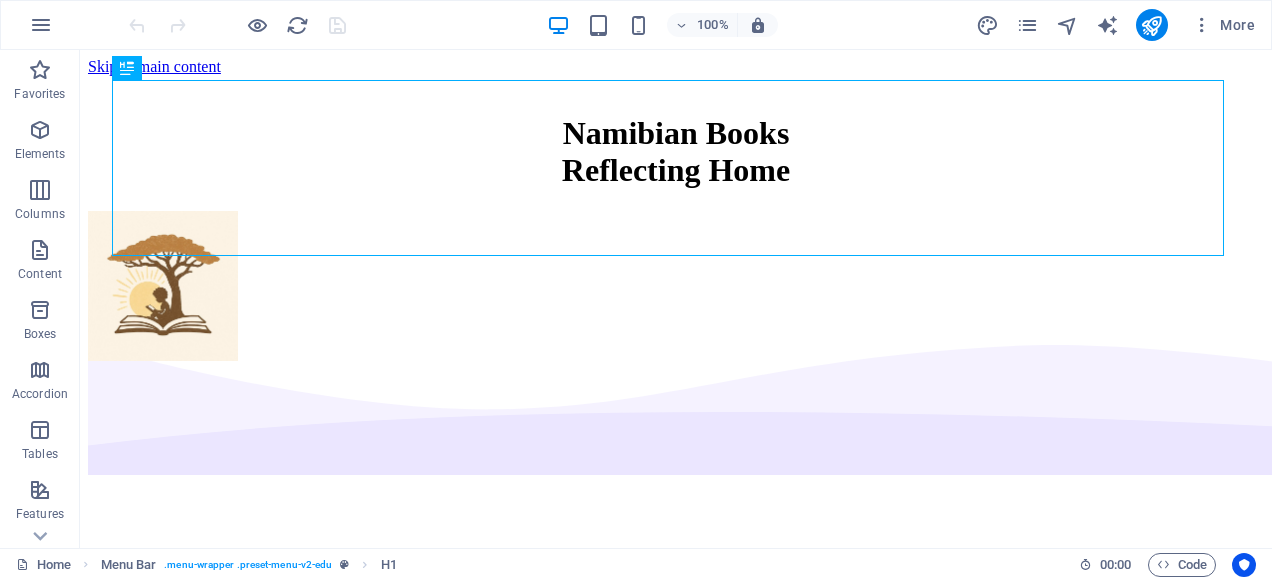 scroll, scrollTop: 0, scrollLeft: 0, axis: both 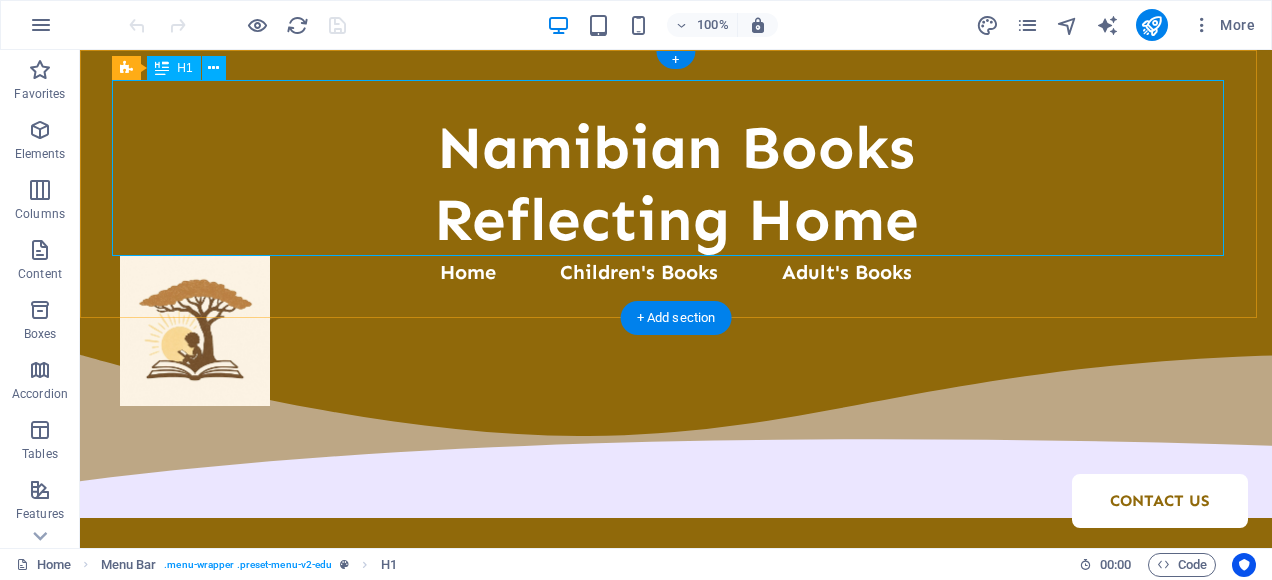 click on "​ Namibian Books ‌Reflecting Home" at bounding box center [676, 168] 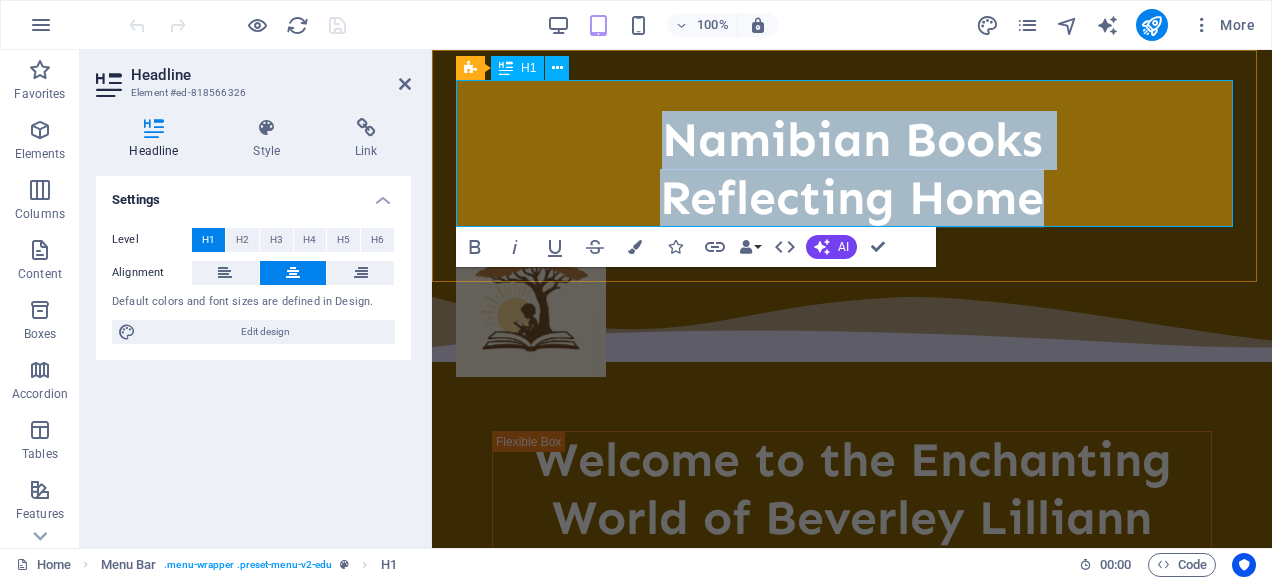 click on "Namibian Books ‌Reflecting Home" at bounding box center [852, 169] 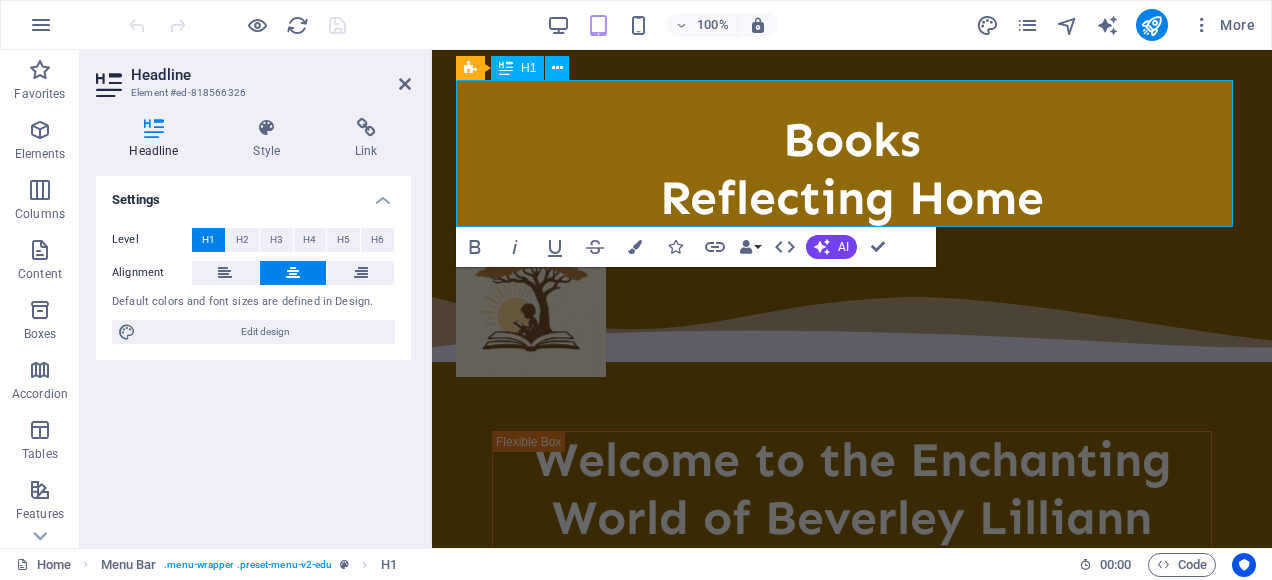 click on "Books ‌Reflecting Home" at bounding box center (852, 169) 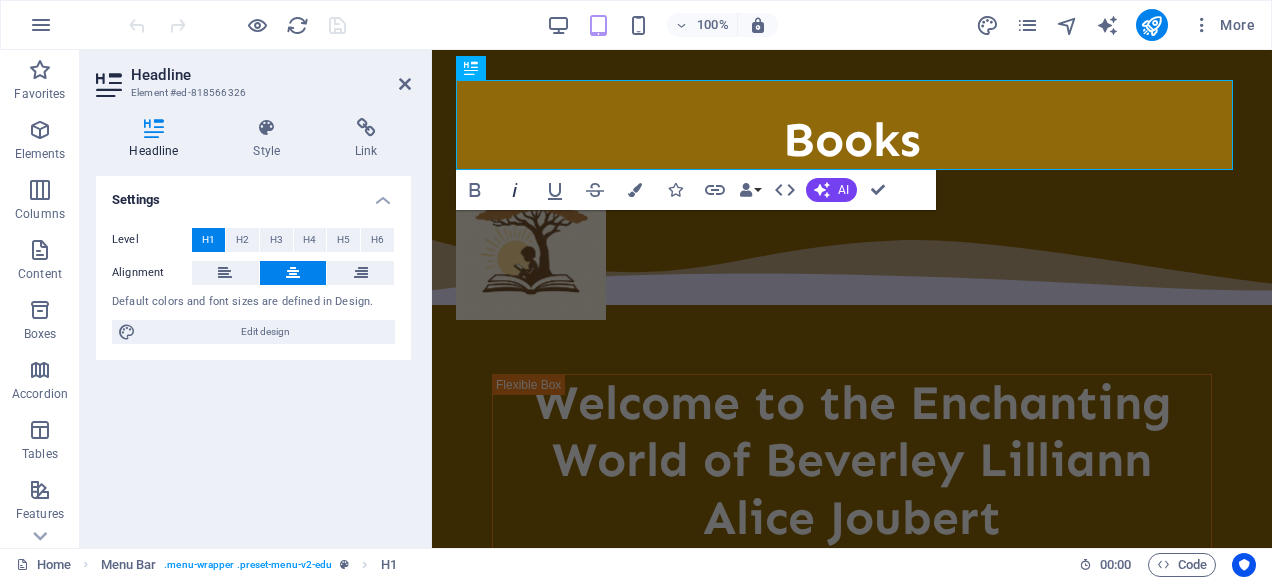 click 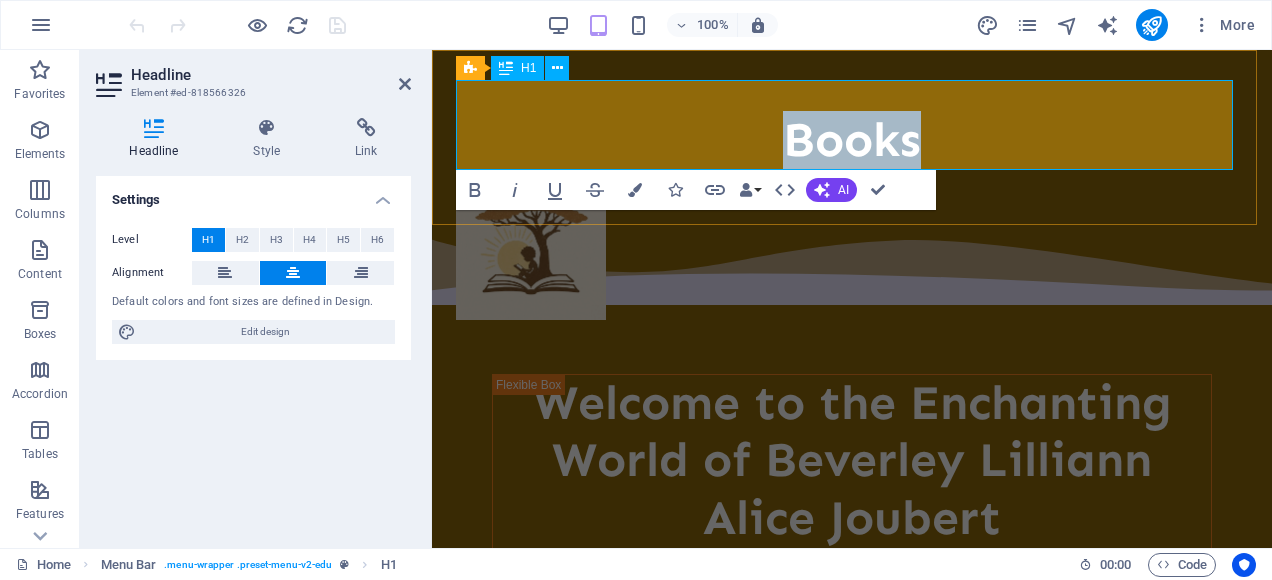 drag, startPoint x: 921, startPoint y: 144, endPoint x: 786, endPoint y: 147, distance: 135.03333 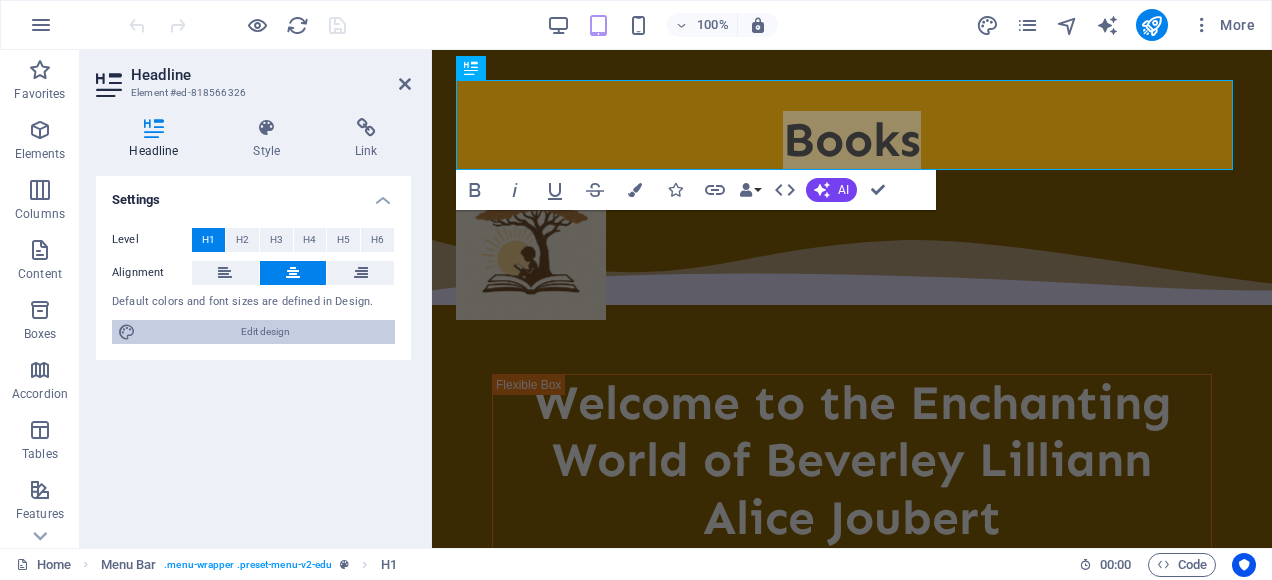 click on "Edit design" at bounding box center (265, 332) 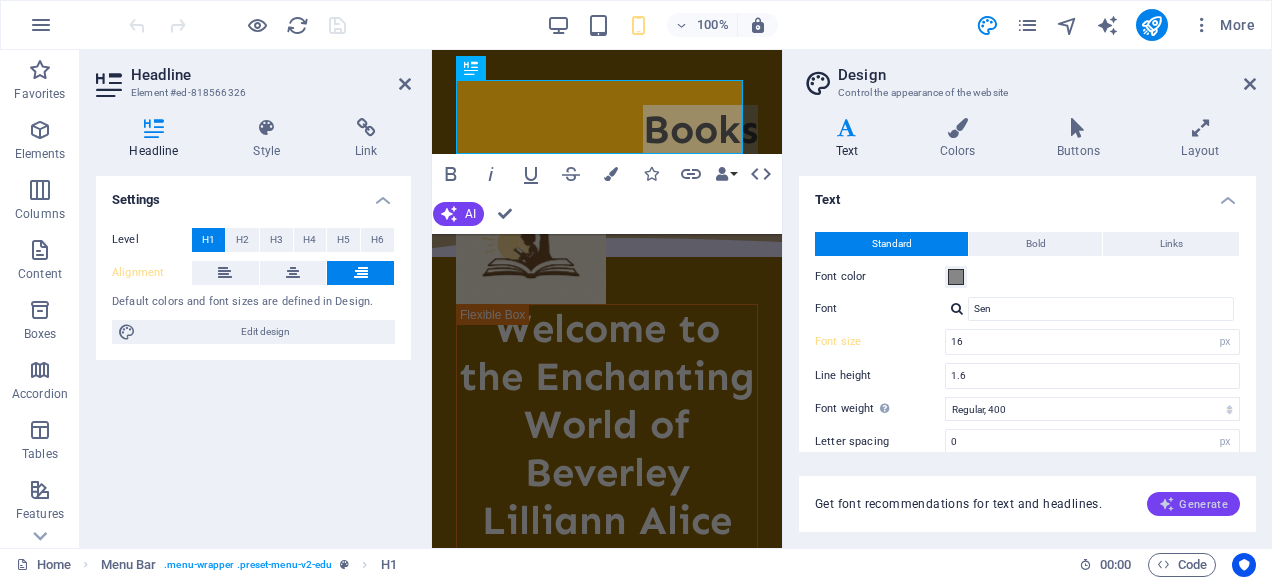click on "Generate" at bounding box center (1193, 504) 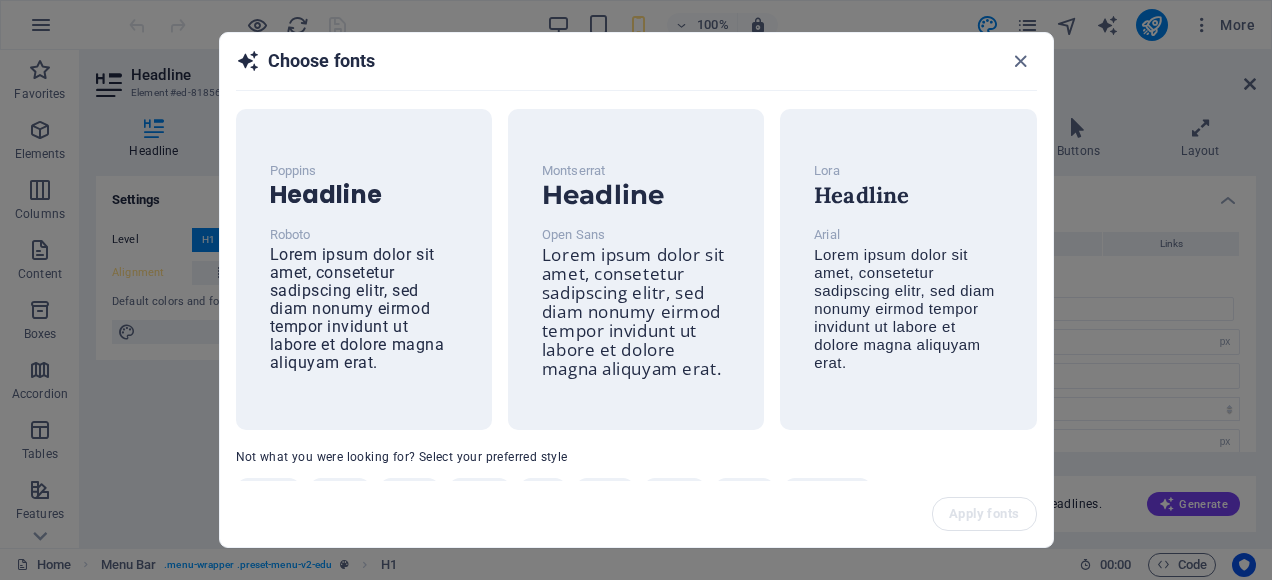 click on "Not what you were looking for? Select your preferred style" at bounding box center (402, 457) 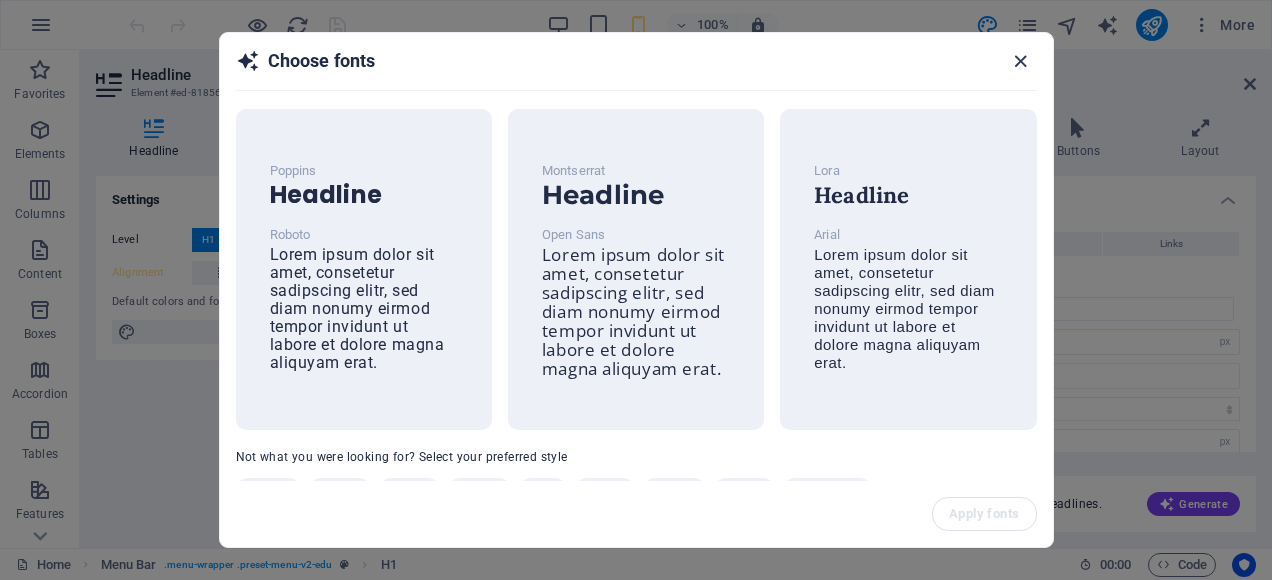 click at bounding box center (1020, 61) 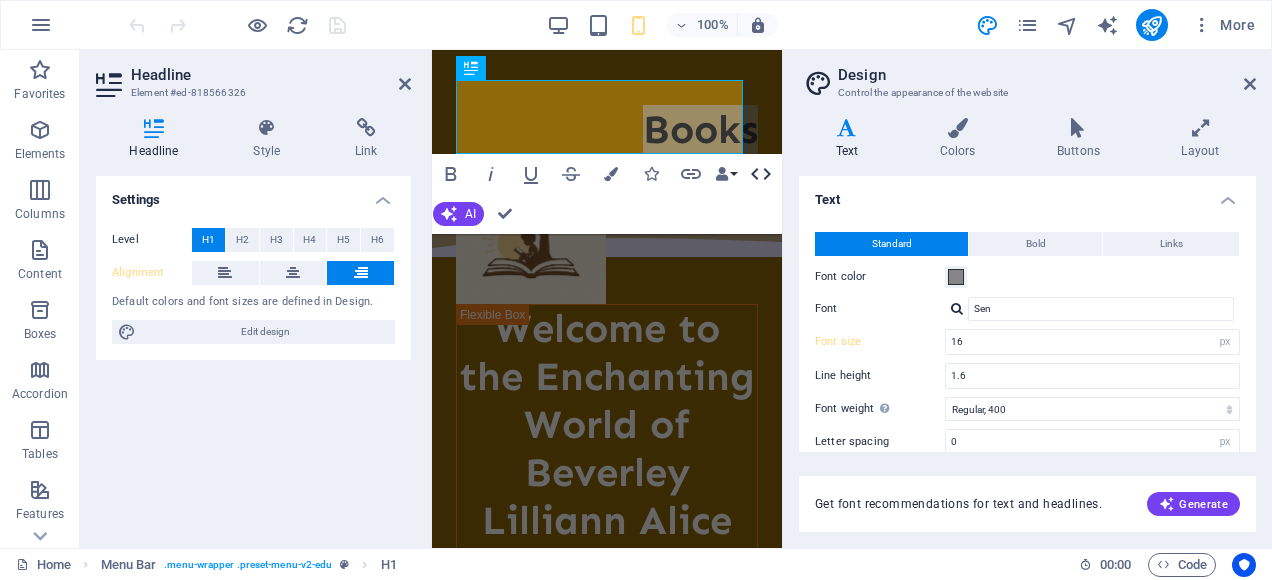 click 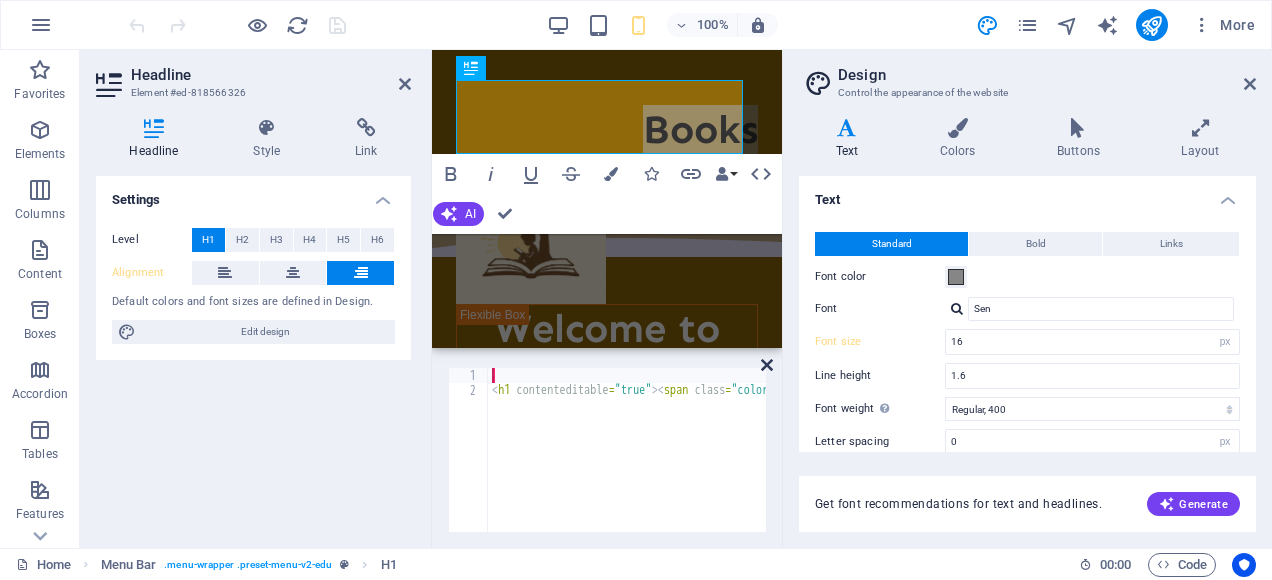 click at bounding box center [767, 365] 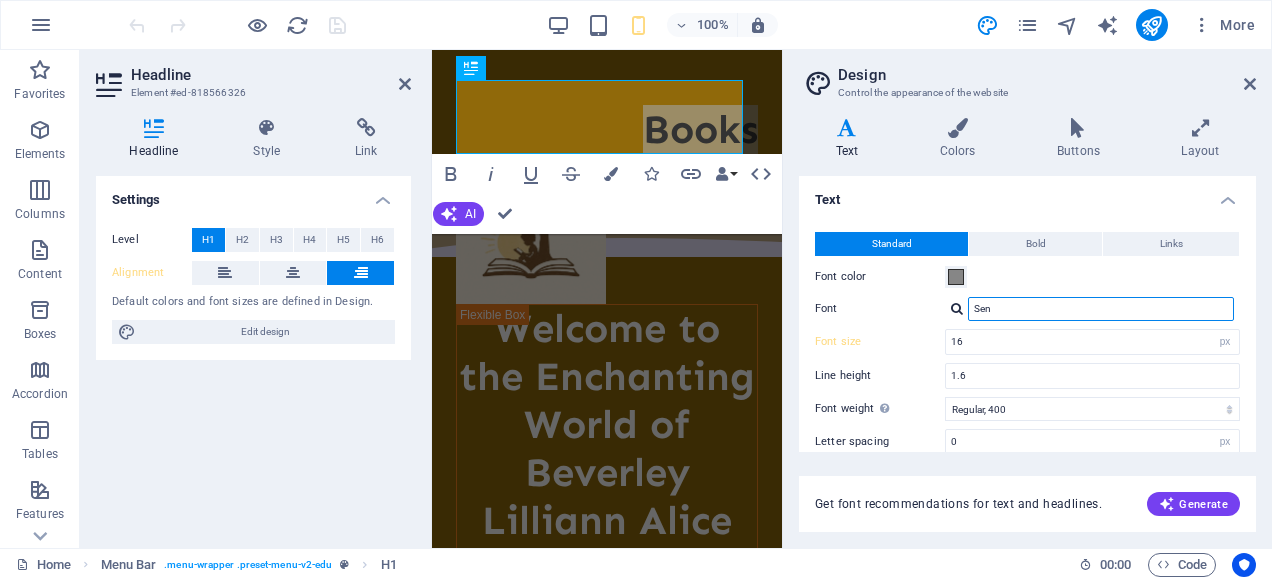 click on "Sen" at bounding box center (1101, 309) 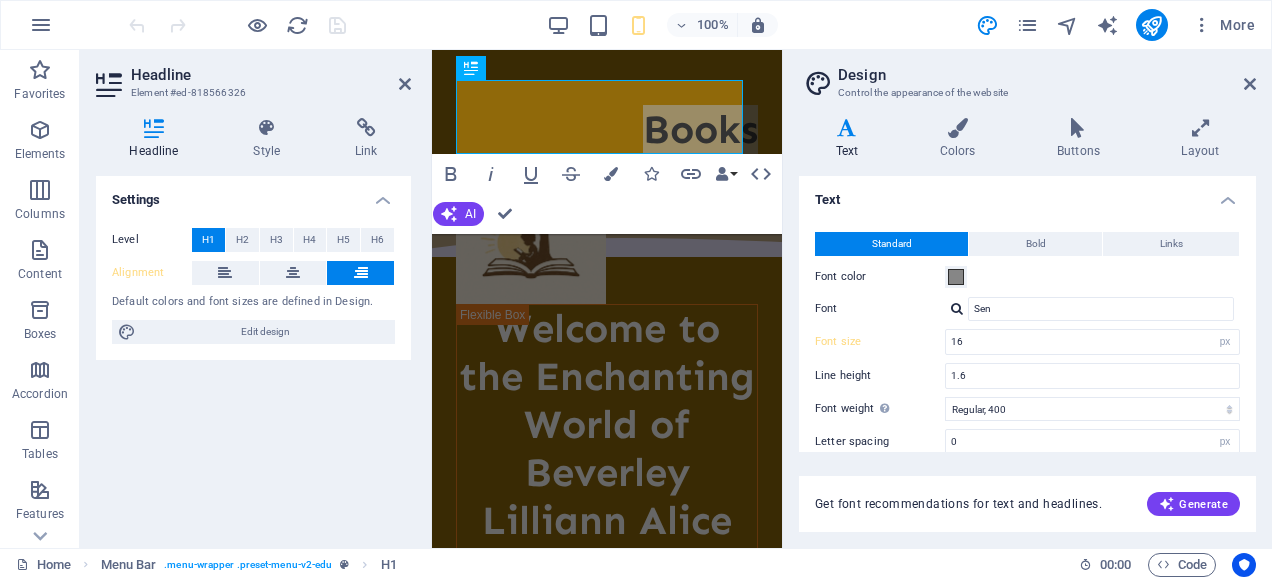 click at bounding box center [957, 308] 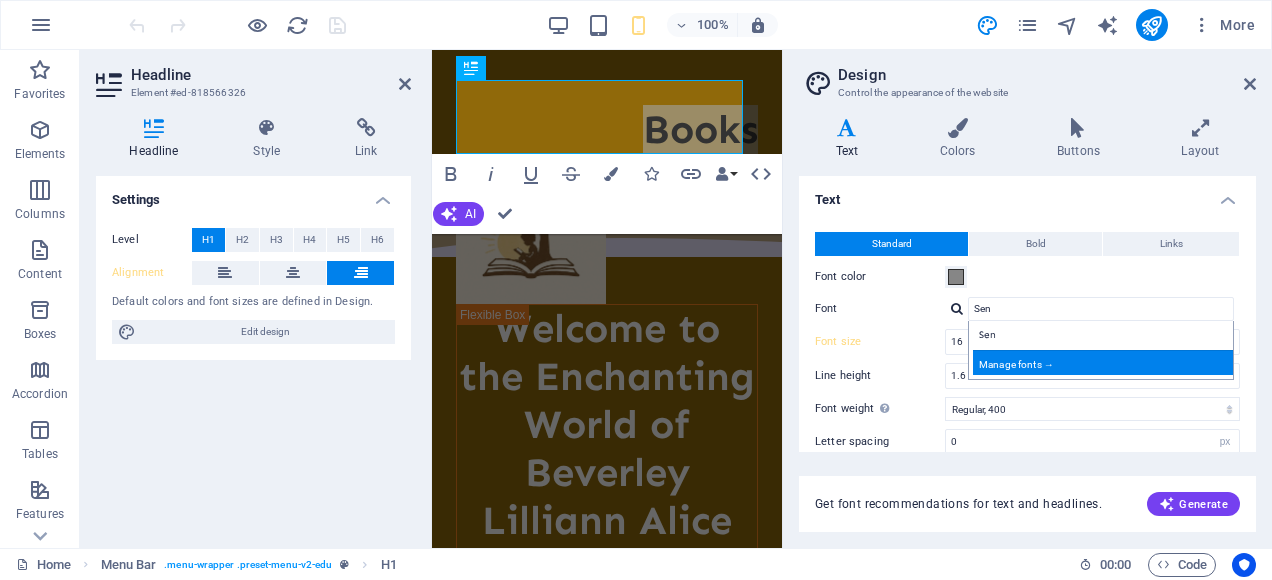 click on "Manage fonts →" at bounding box center [1105, 362] 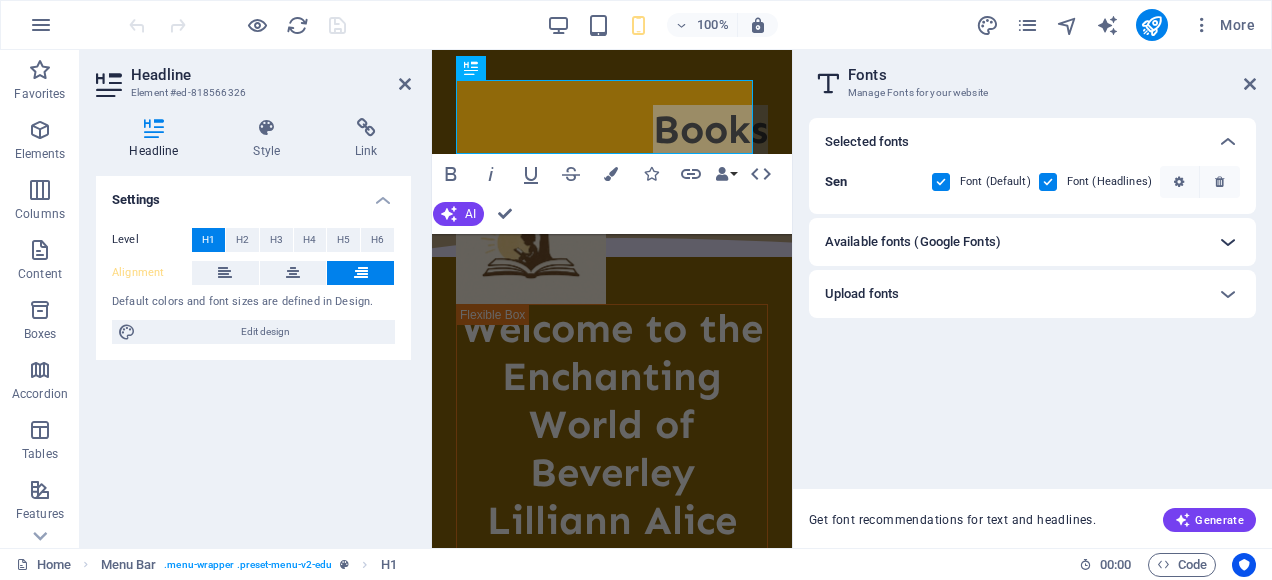 click at bounding box center (1228, 242) 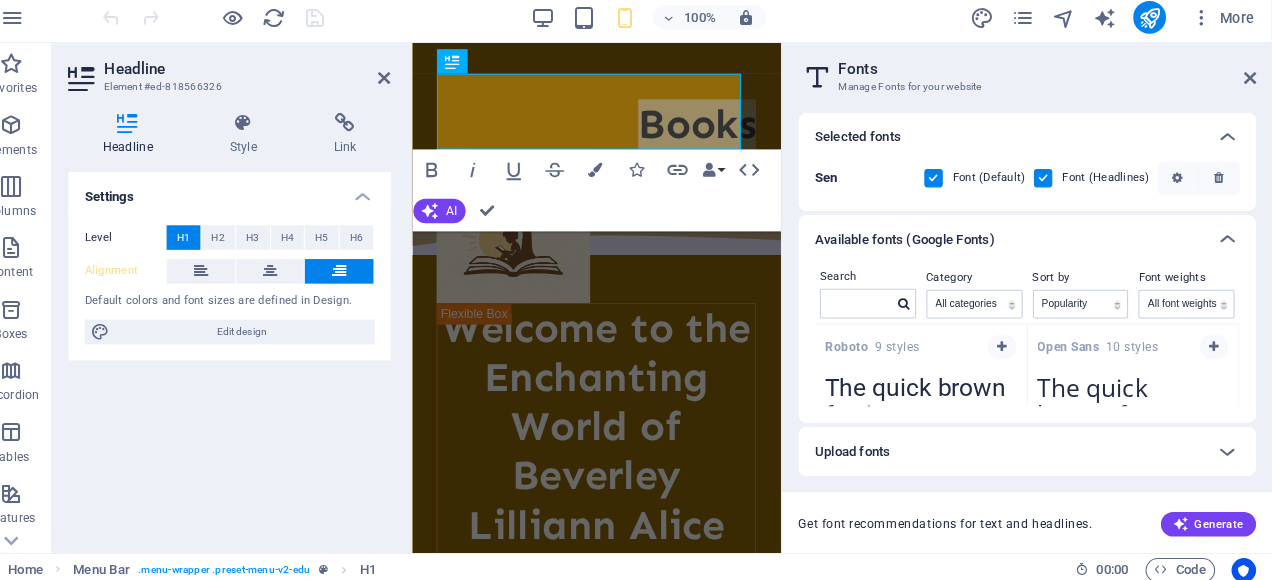 scroll, scrollTop: 0, scrollLeft: 0, axis: both 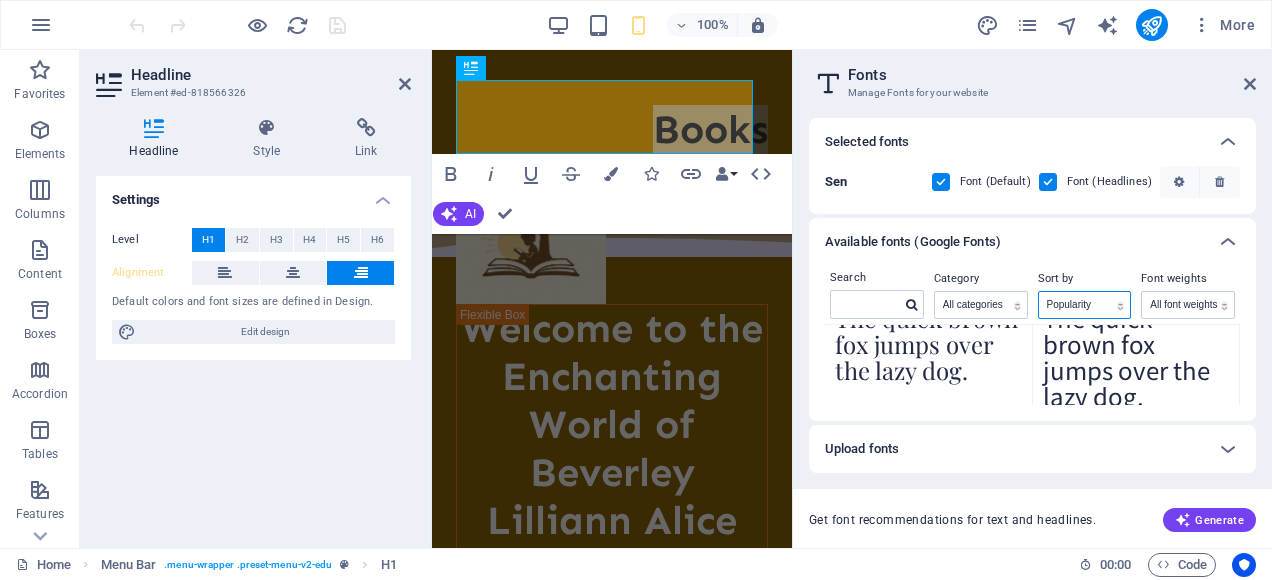 click on "Name Category Popularity" at bounding box center (1085, 305) 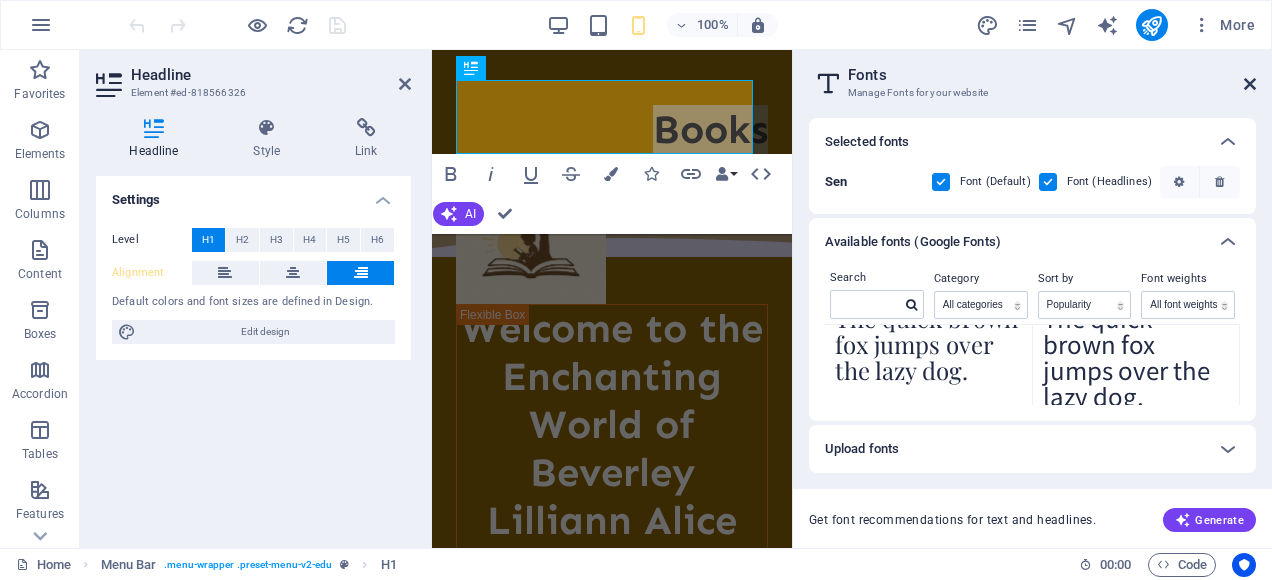 click at bounding box center (1250, 84) 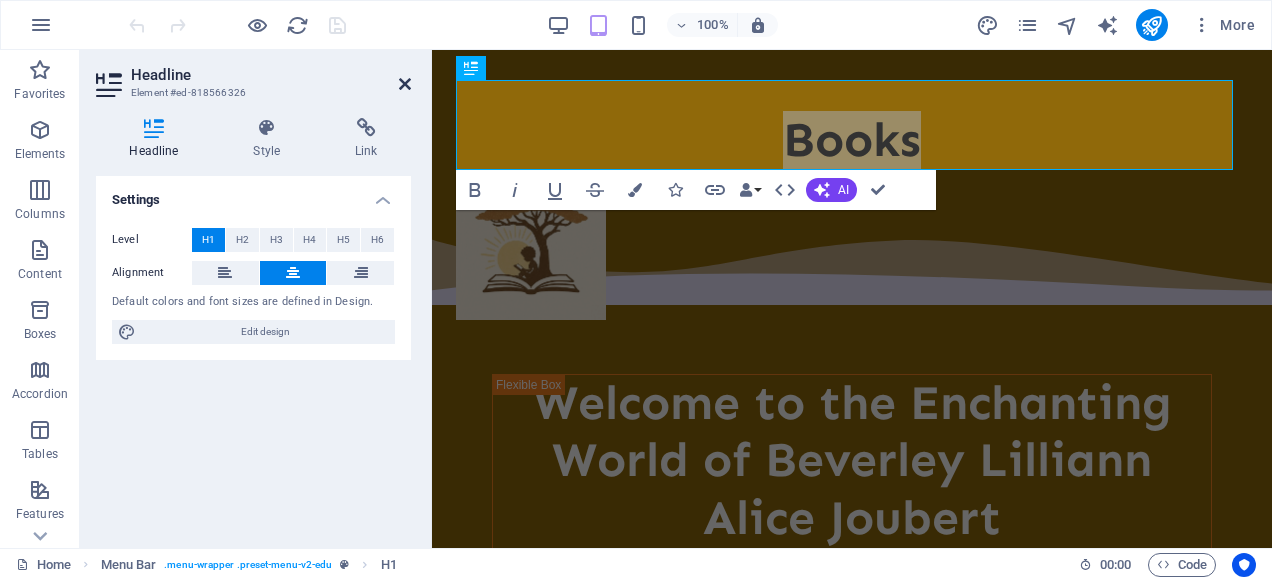 click at bounding box center [405, 84] 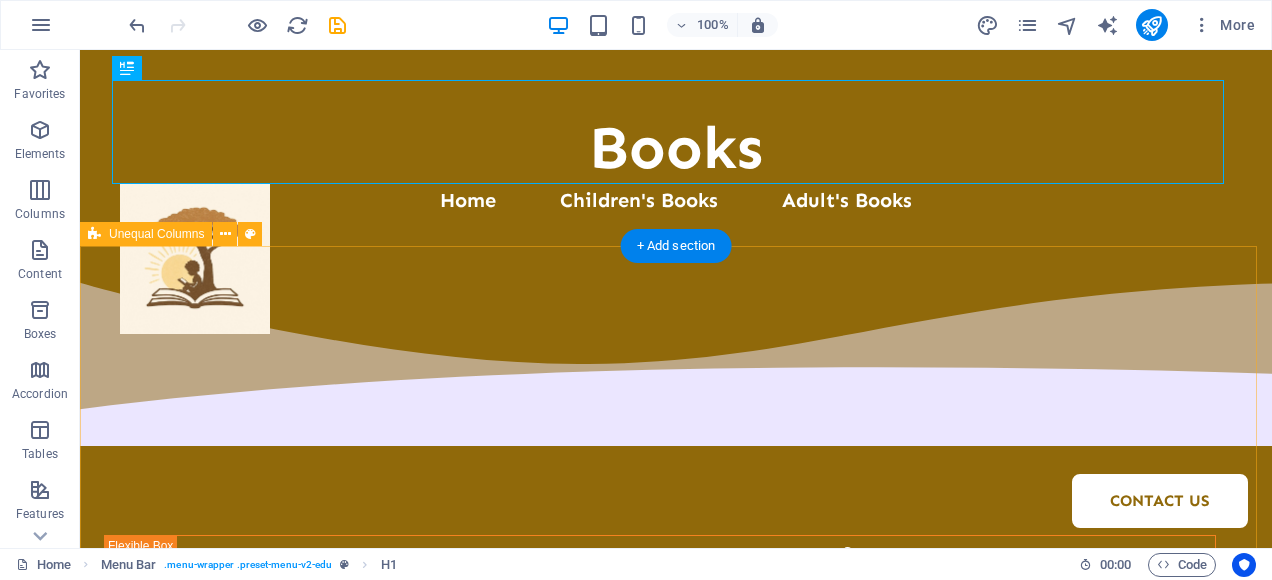 click on "Welcome to the Enchanting World of Beverley Lilliann Alice Joubert Stories with heart. Characters that reflect home. Imagination rooted in Namibia. I’m Beverley—an author and illustrator creating children’s books that reflect the rich beauty, culture, and dreams of Namibian children. My stories are filled with laughter, kindness, curiosity, and adventure—all told through characters that look like the kids who read them. In a world where many children’s books still reflect faraway places and unfamiliar faces, I believe that every child in Namibia deserves to see themselves in the pages of a story. Whether it’s a little girl chasing butterflies in the desert, a curious boy exploring coastal mysteries, or a friend learning to plant kindness—my books are crafted to inspire, comfort, and celebrate young readers from all walks of life. Thank you for visiting. May these stories light up your child's imagination—and remind every child that their story matters." at bounding box center [676, 981] 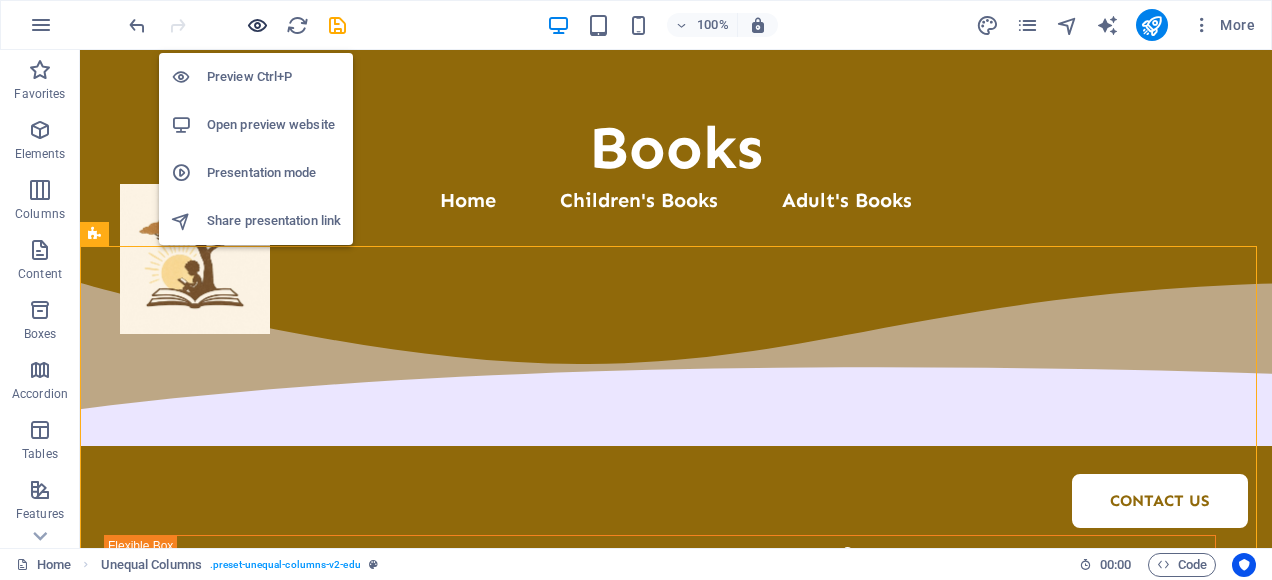 click at bounding box center (257, 25) 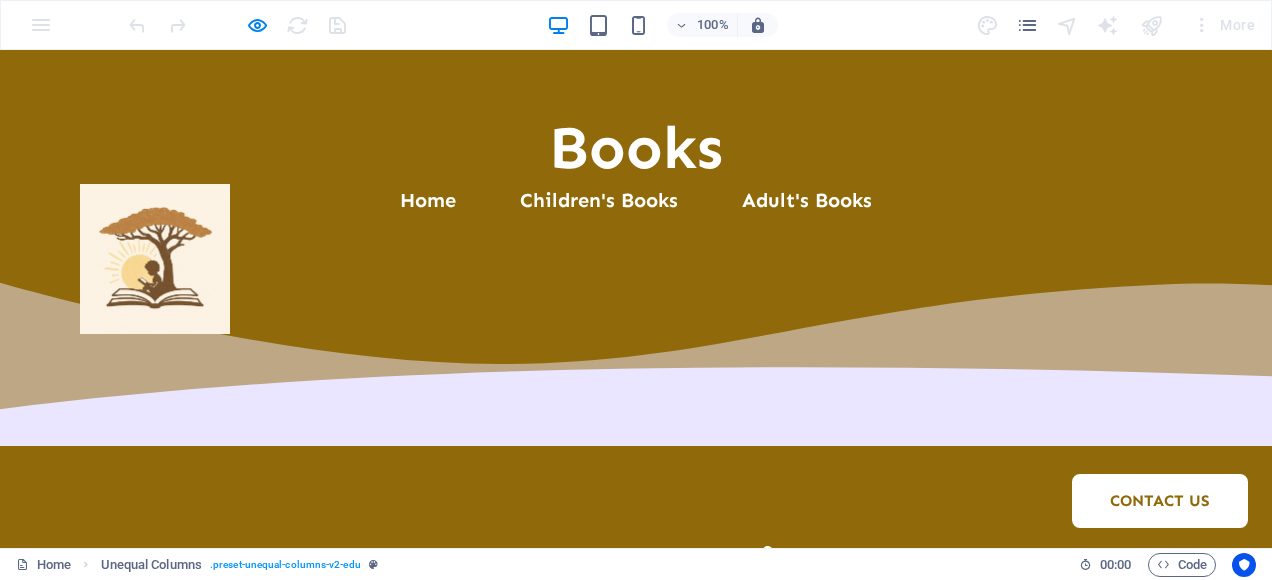 click on "Children's Books" at bounding box center (599, 200) 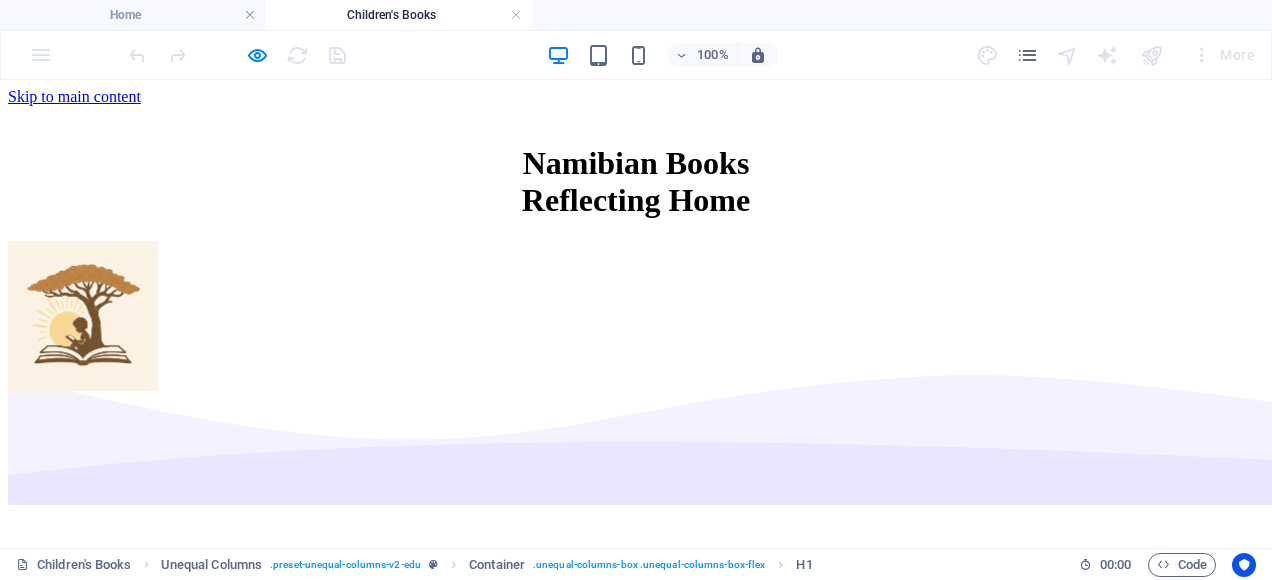 scroll, scrollTop: 0, scrollLeft: 0, axis: both 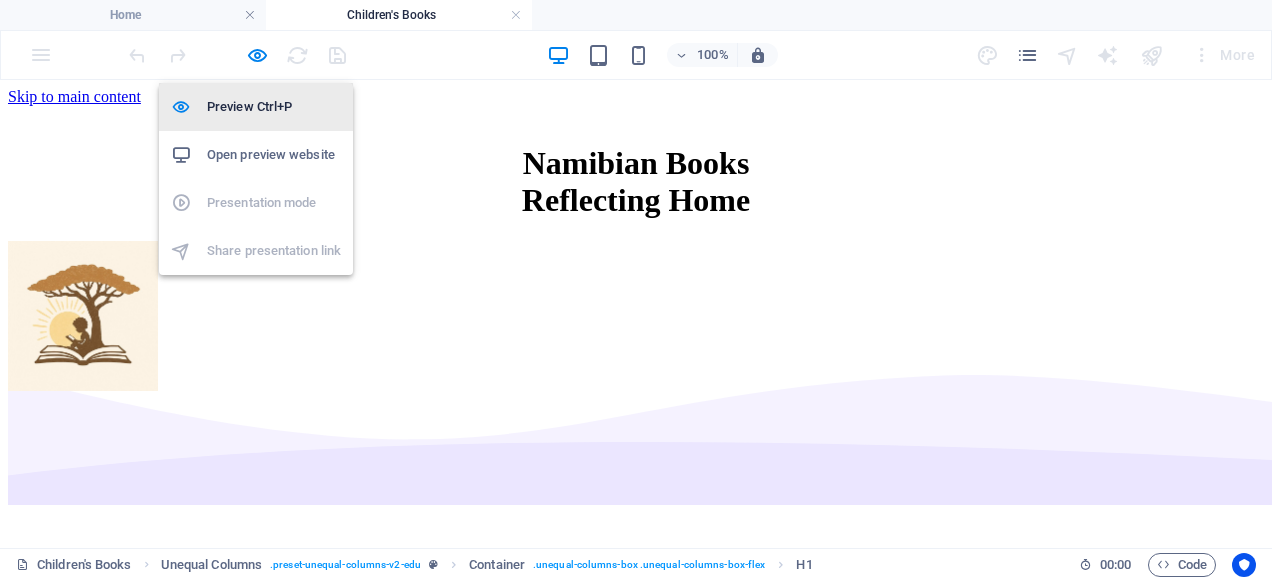 click on "Preview Ctrl+P" at bounding box center (274, 107) 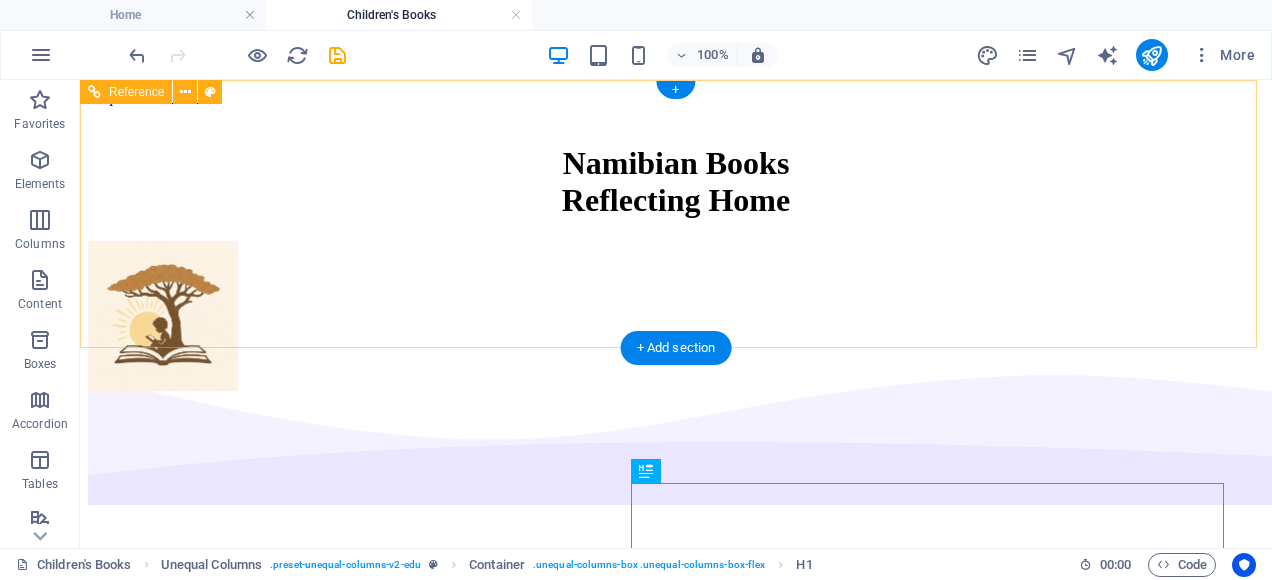 click on "Home Children's Books Adult's Books Contact Us" at bounding box center (676, 293) 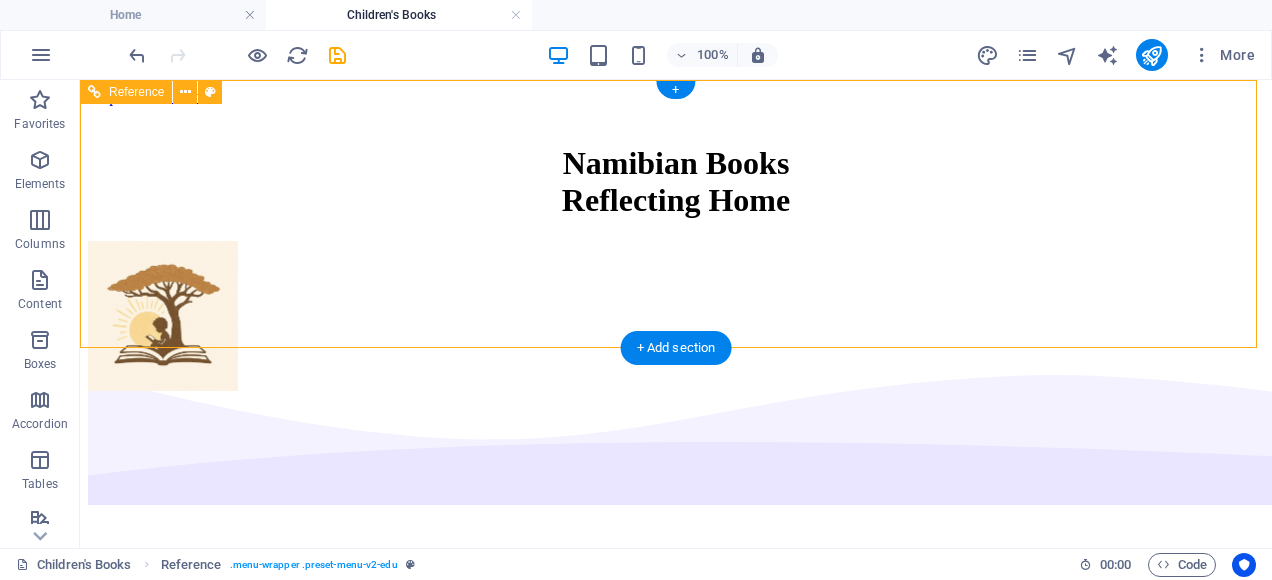 click on "Home Children's Books Adult's Books Contact Us" at bounding box center [676, 293] 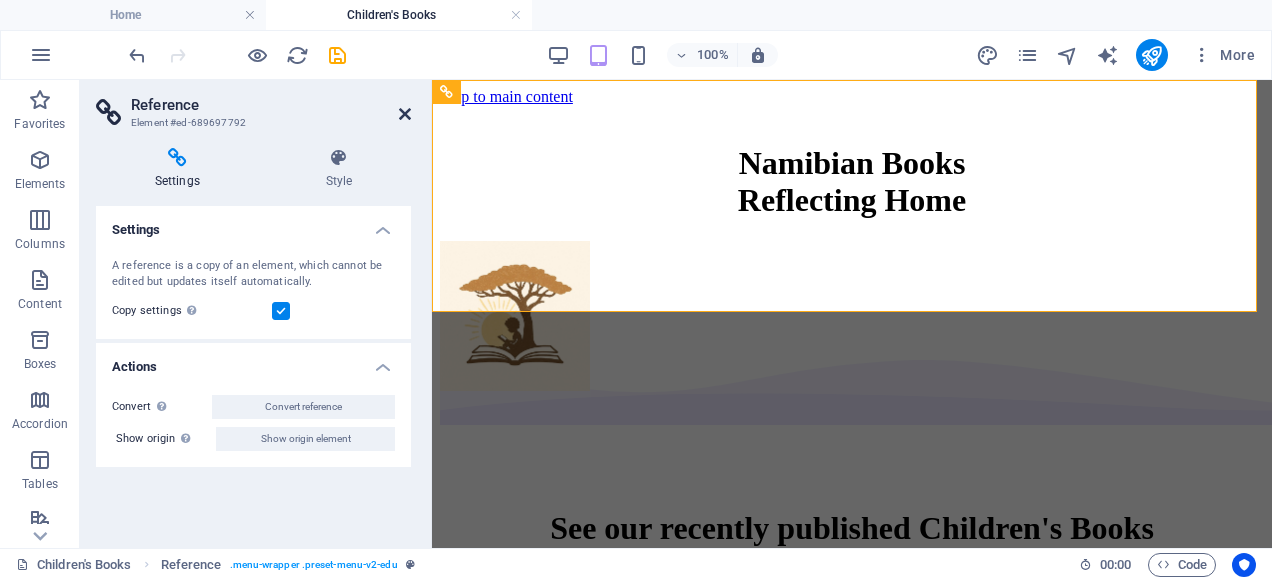 click at bounding box center (405, 114) 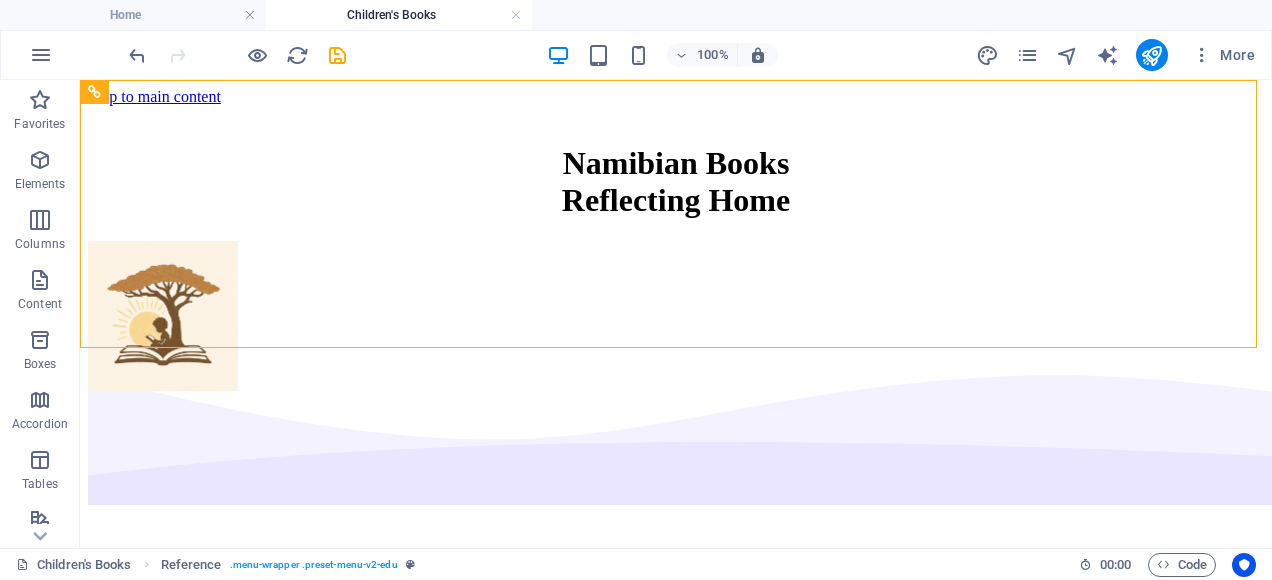 click on "Children's Books" at bounding box center (399, 15) 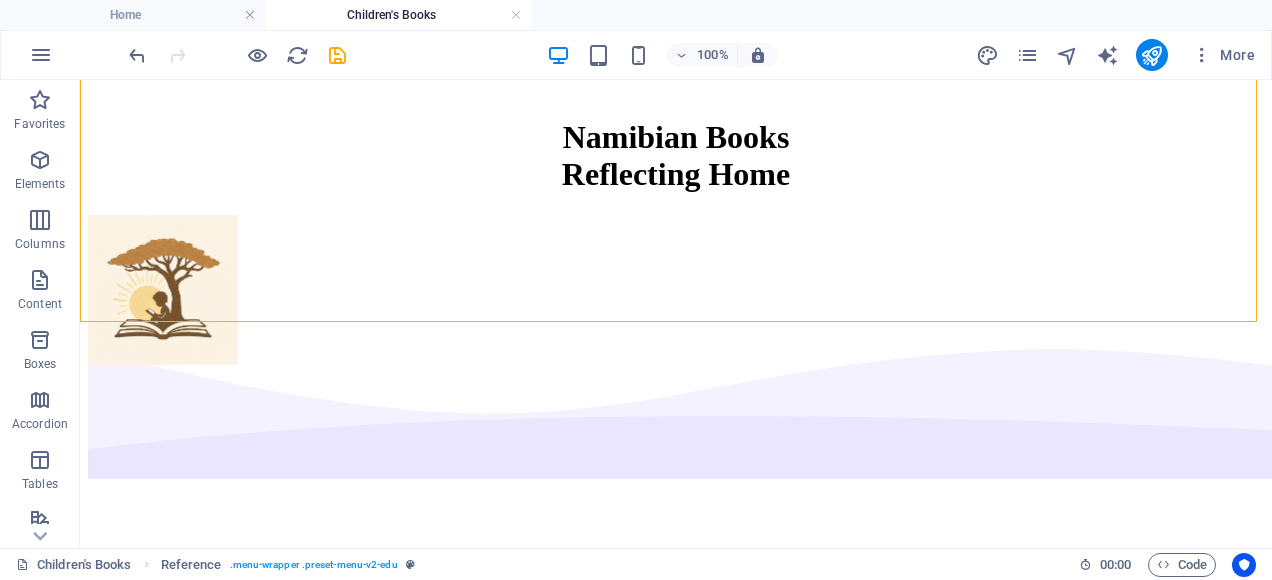 scroll, scrollTop: 40, scrollLeft: 0, axis: vertical 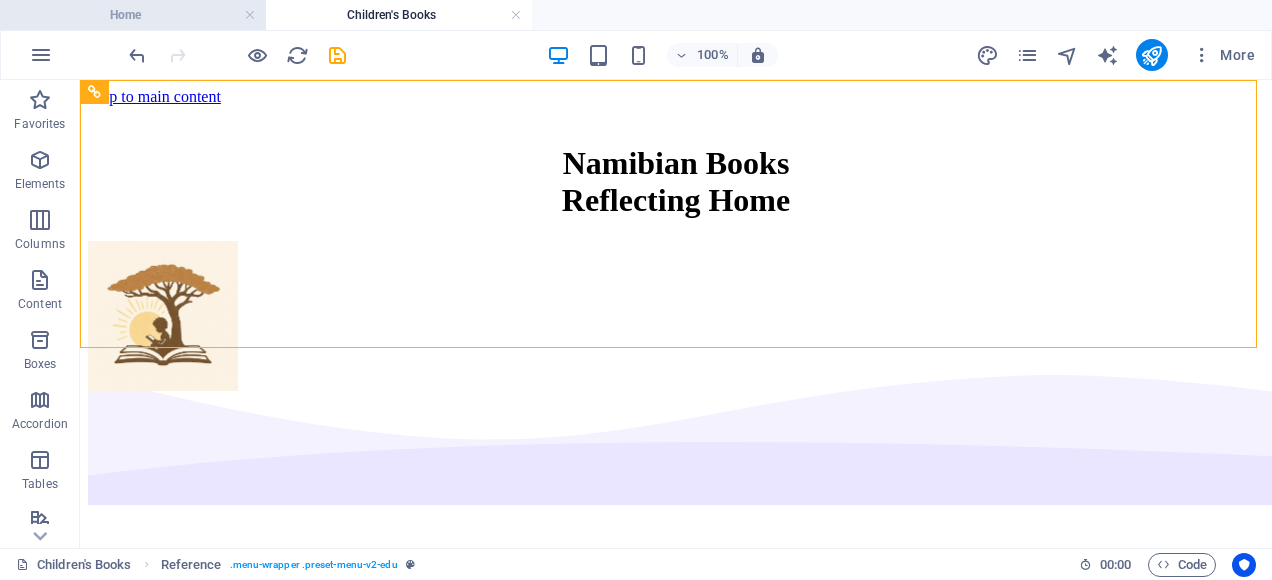 click on "Home" at bounding box center [133, 15] 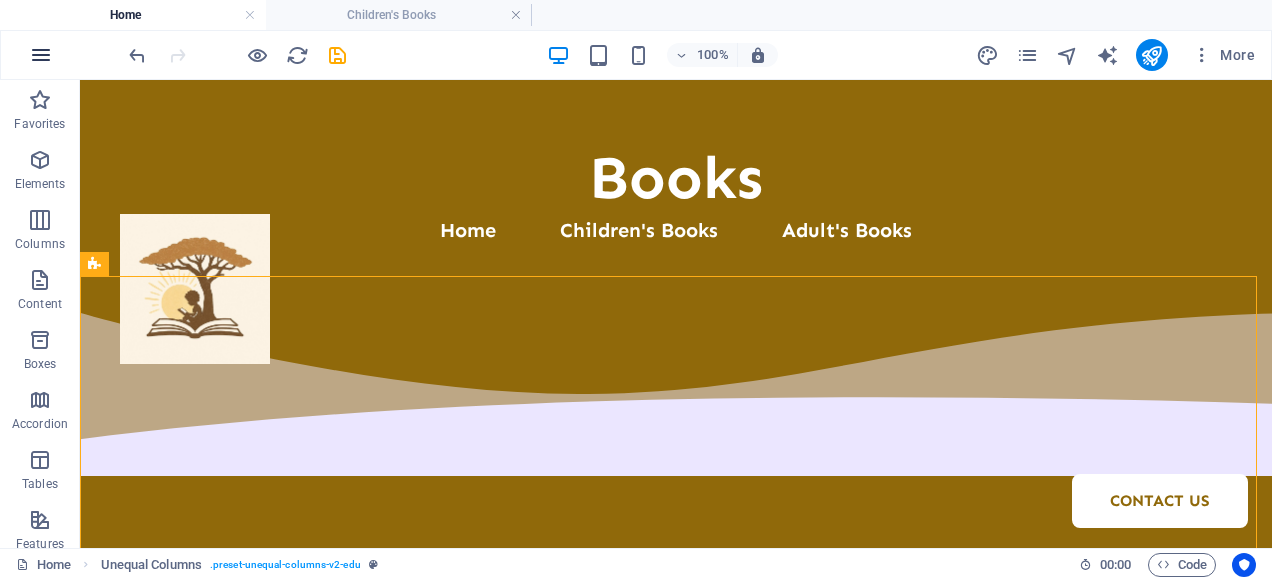 click at bounding box center (41, 55) 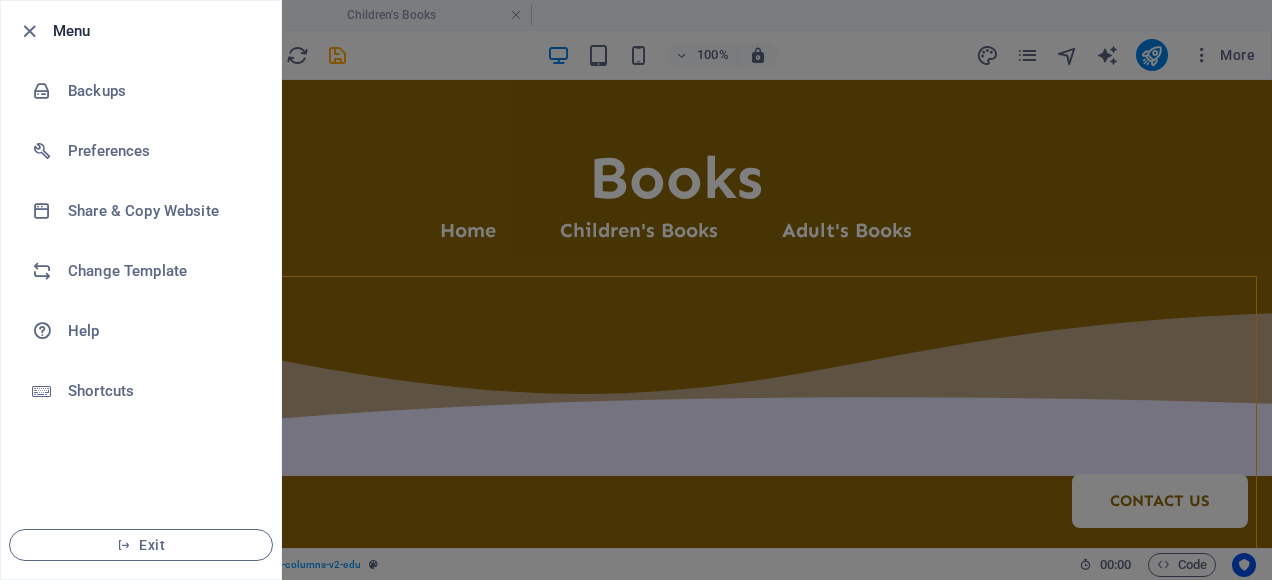 click at bounding box center (636, 290) 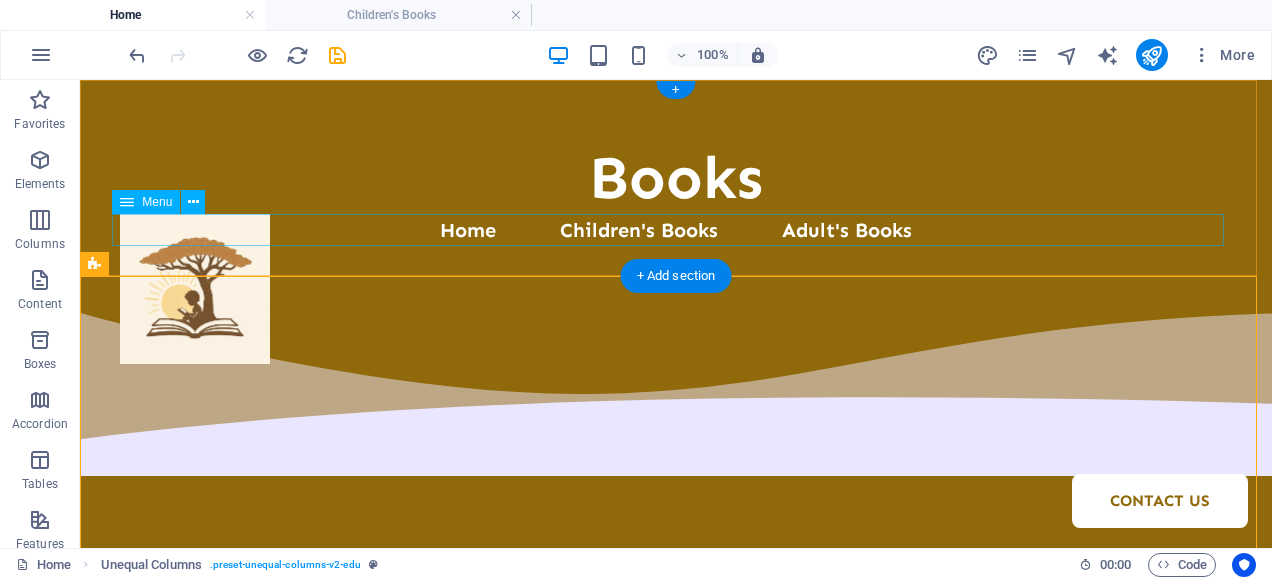 click on "Home Children's Books Adult's Books Contact Us" at bounding box center [676, 230] 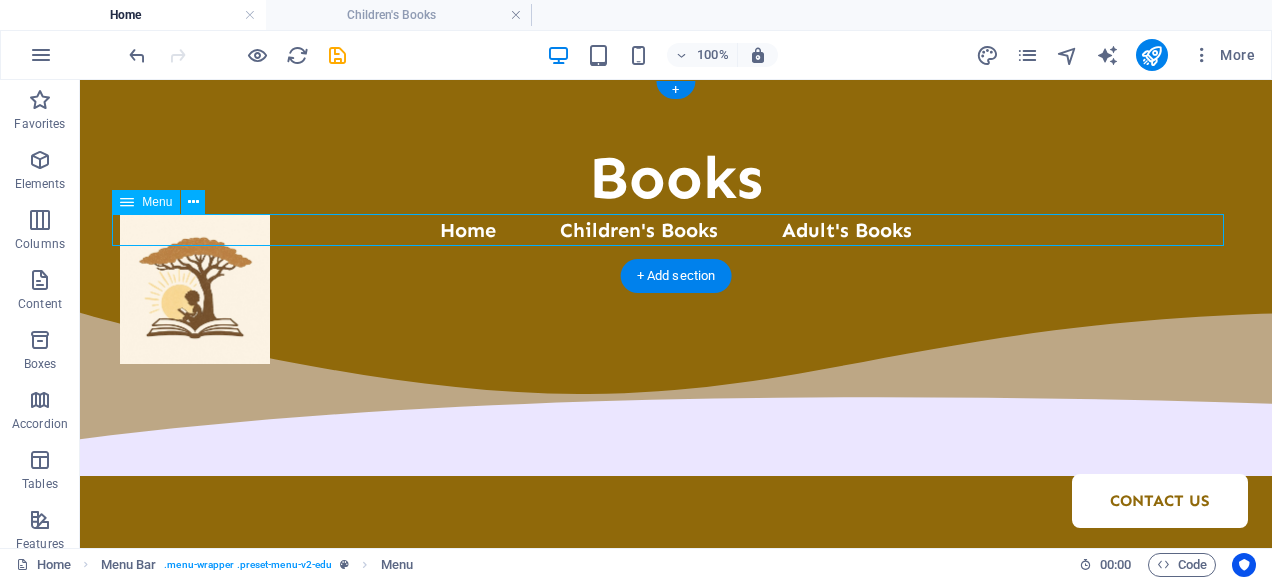 click on "Home Children's Books Adult's Books Contact Us" at bounding box center (676, 230) 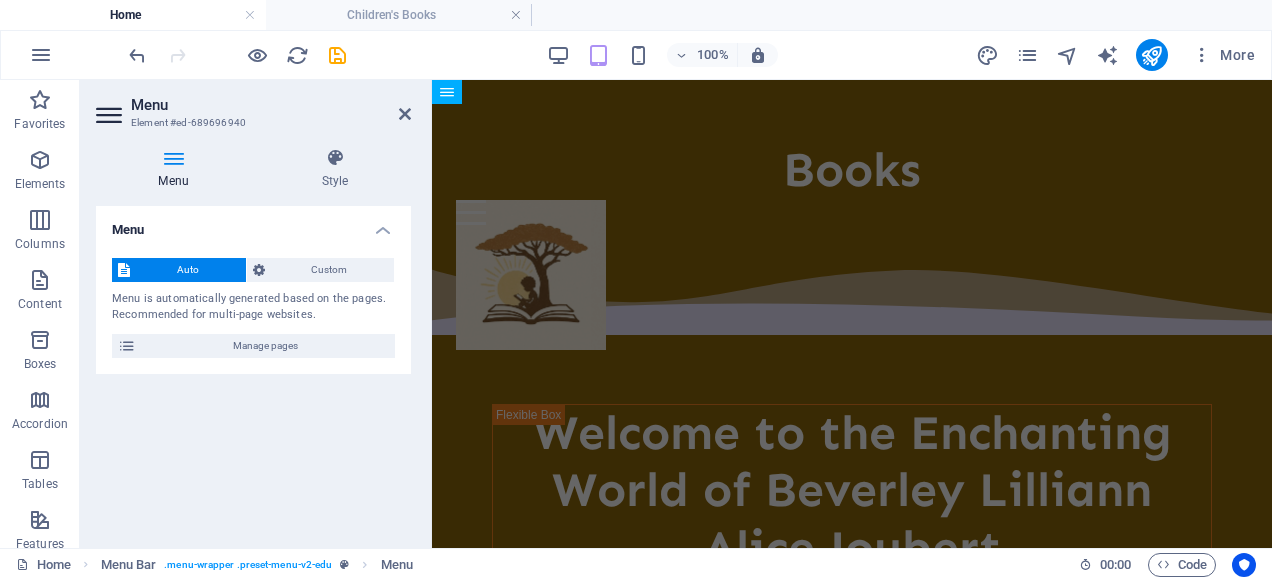 click at bounding box center (173, 158) 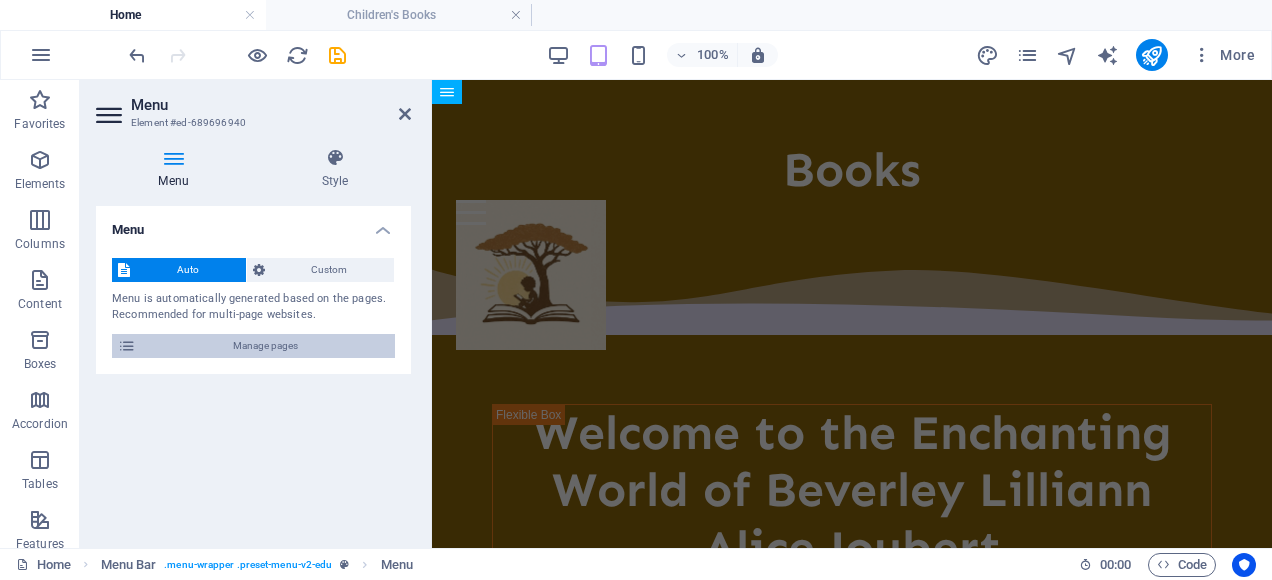click on "Manage pages" at bounding box center [265, 346] 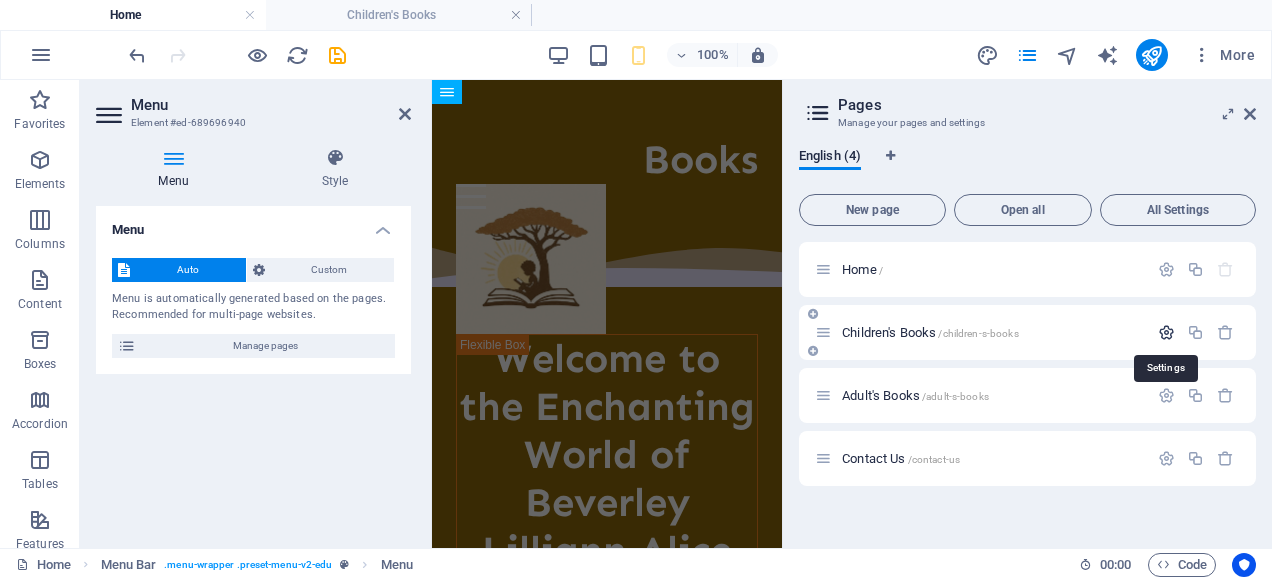 click at bounding box center [1166, 332] 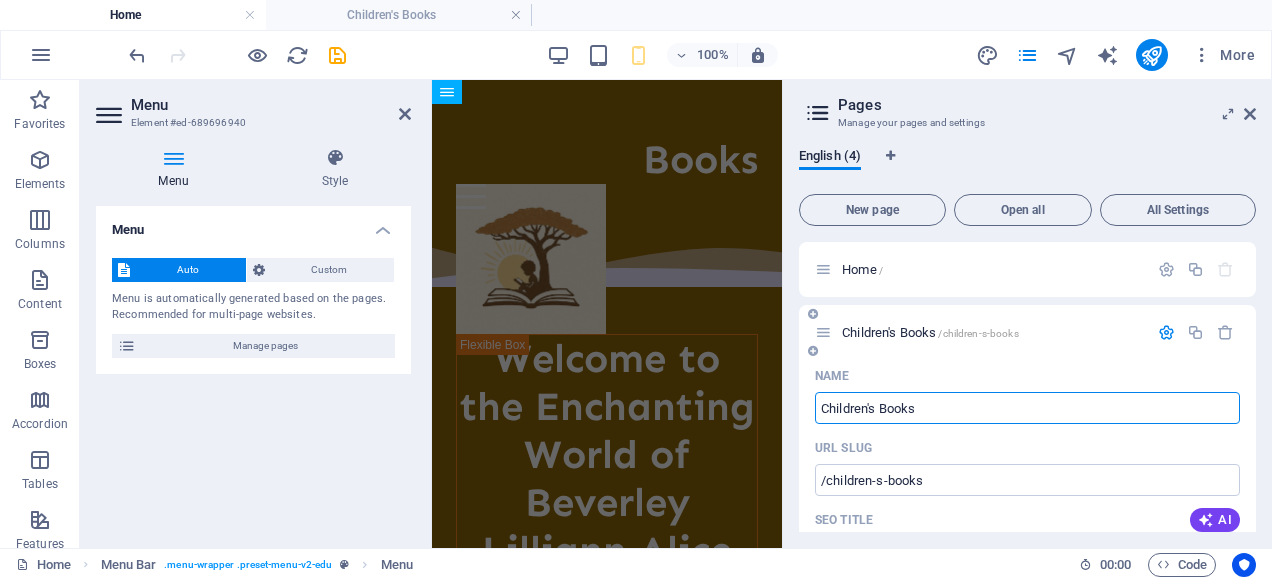 click on "Children's Books" at bounding box center (1027, 408) 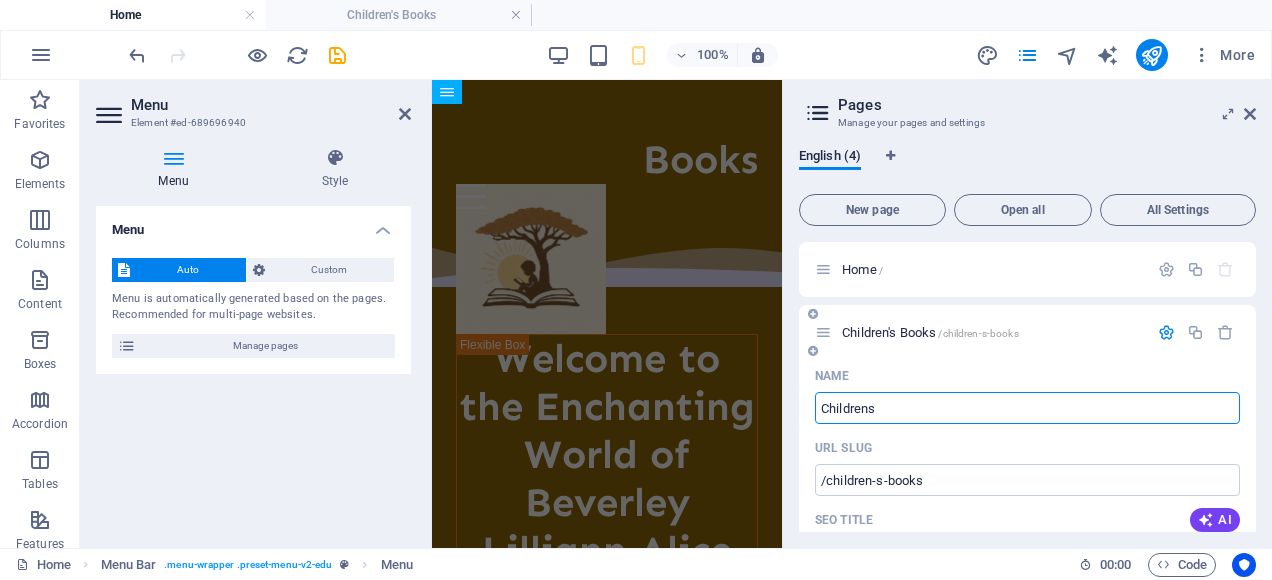 type on "Children" 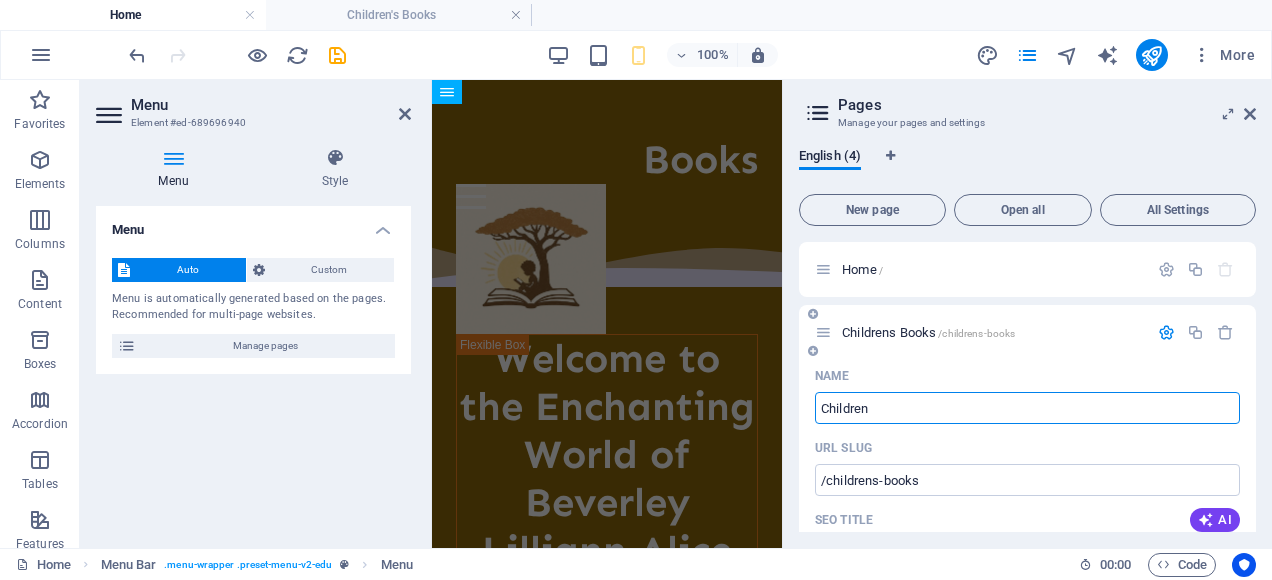 type on "/childrens-books" 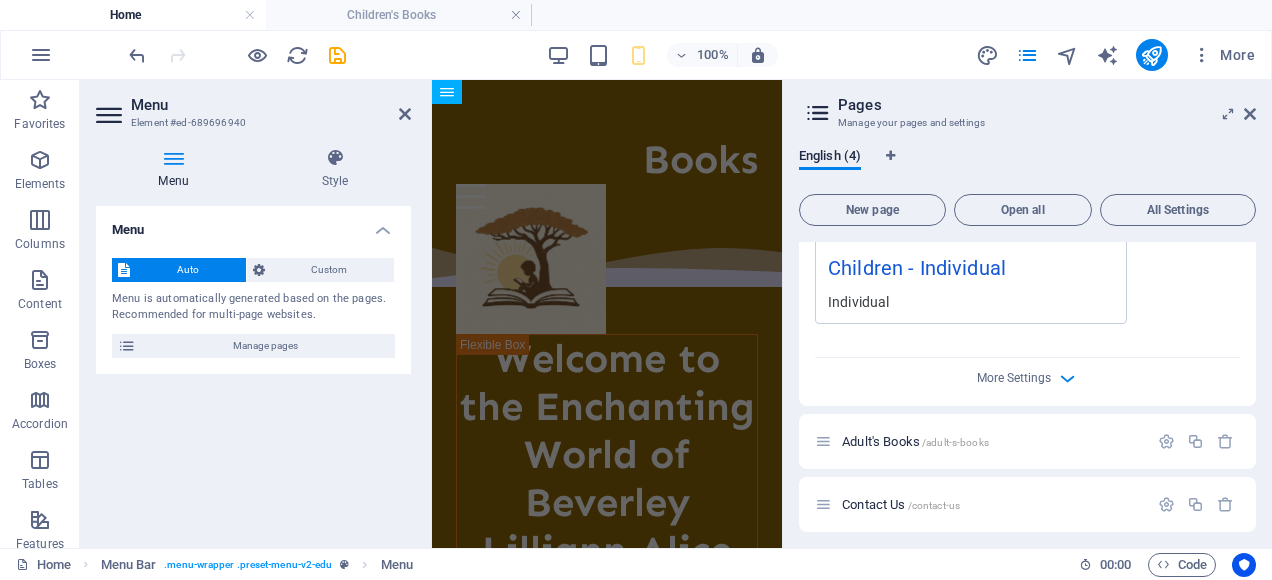 scroll, scrollTop: 706, scrollLeft: 0, axis: vertical 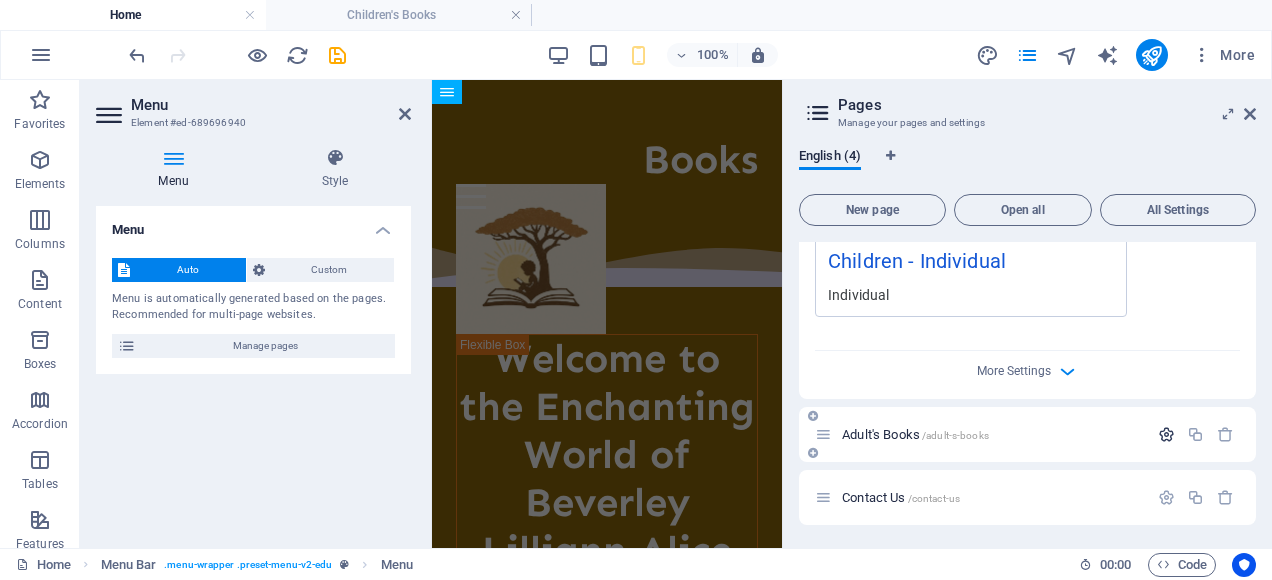 type on "Children" 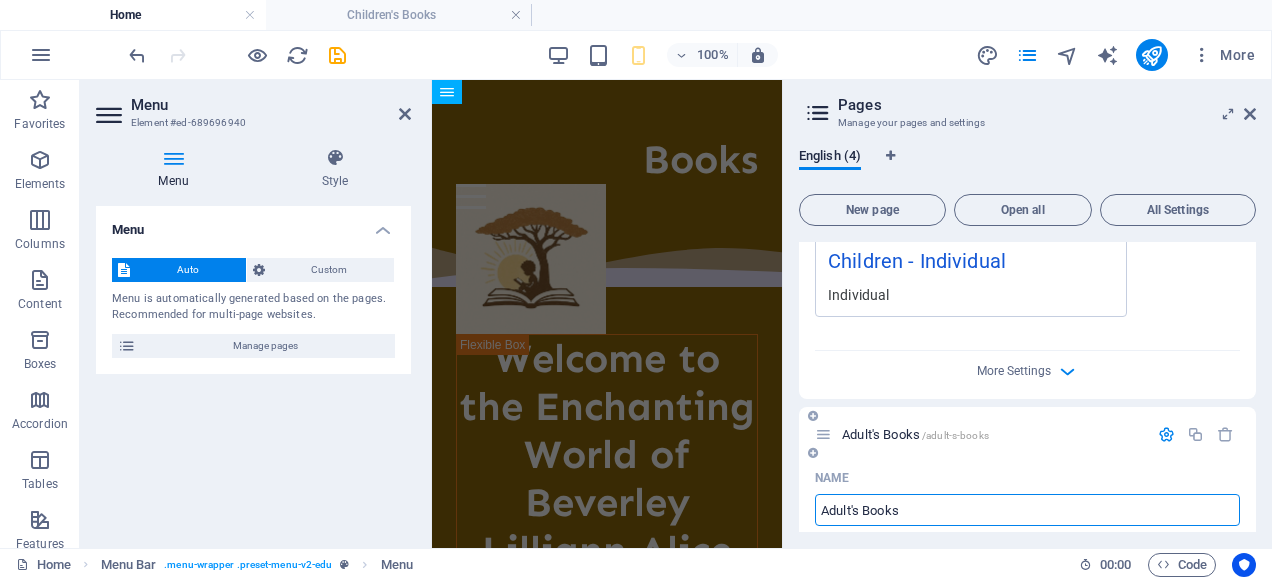 click on "Adult's Books" at bounding box center [1027, 510] 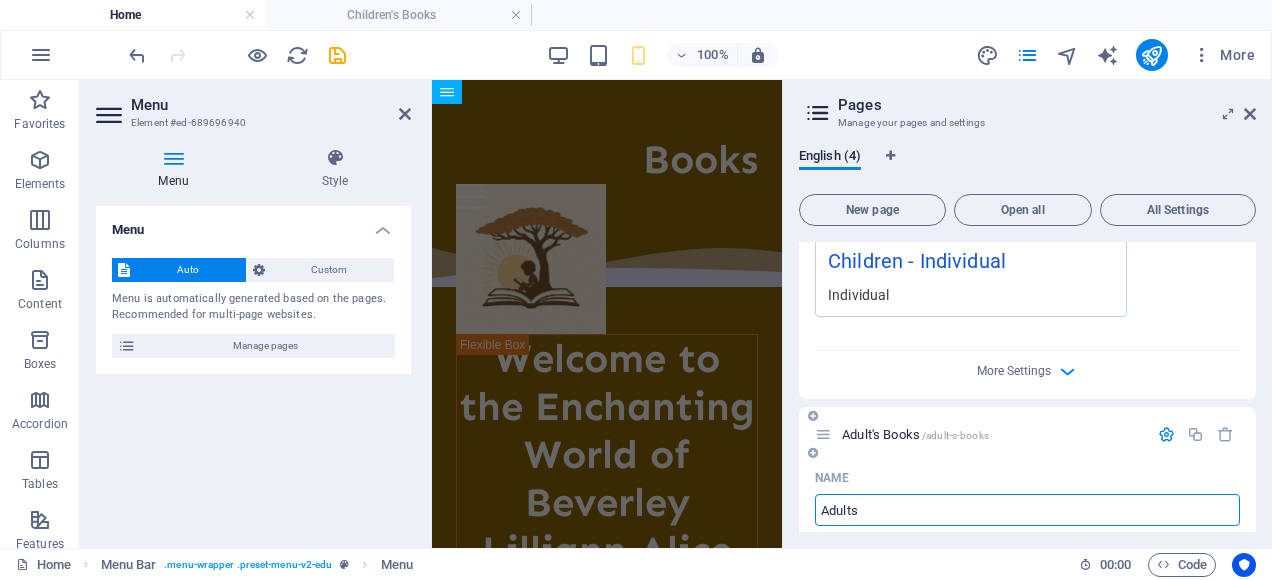 type on "Adult" 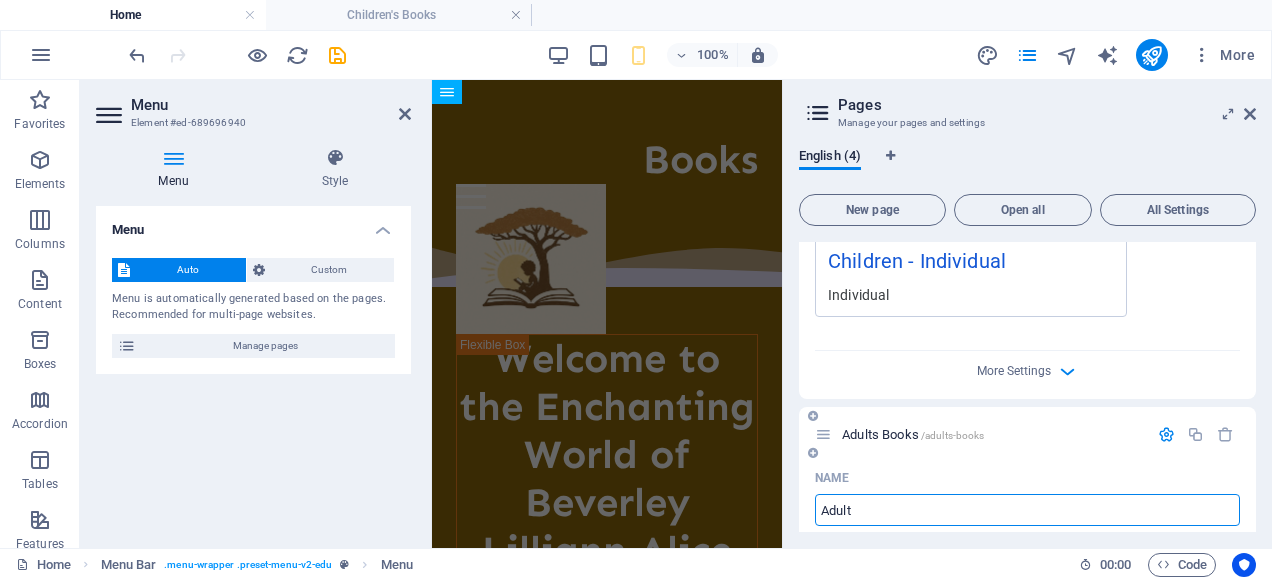 type on "/adults-books" 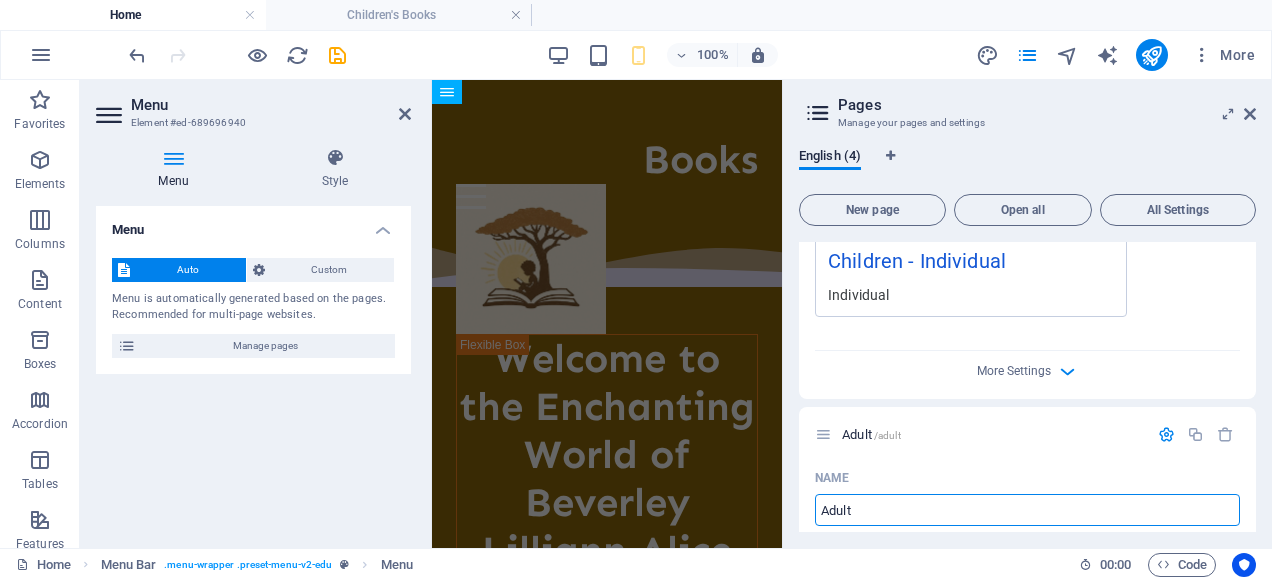 type on "Adult" 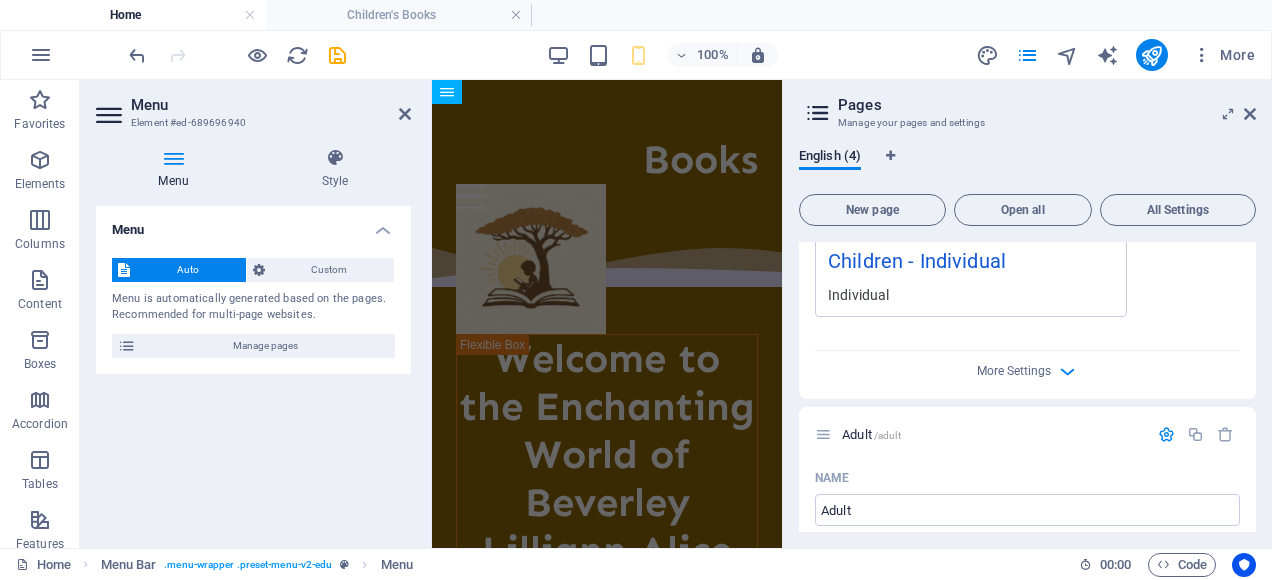 drag, startPoint x: 1250, startPoint y: 383, endPoint x: 1254, endPoint y: 416, distance: 33.24154 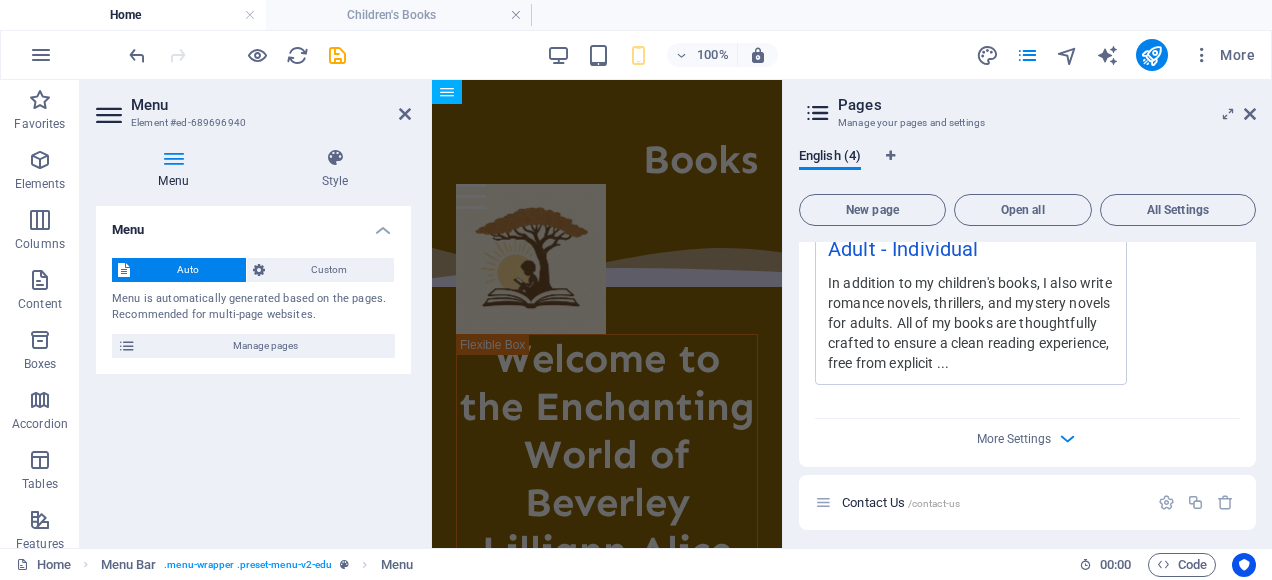 scroll, scrollTop: 1531, scrollLeft: 0, axis: vertical 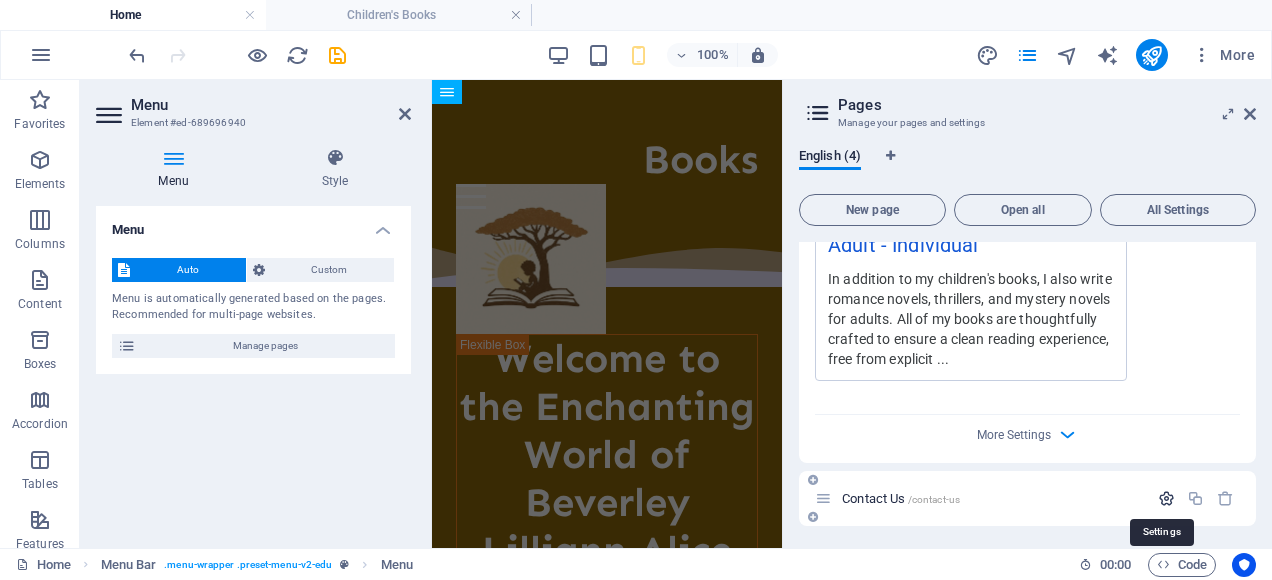 click at bounding box center [1166, 498] 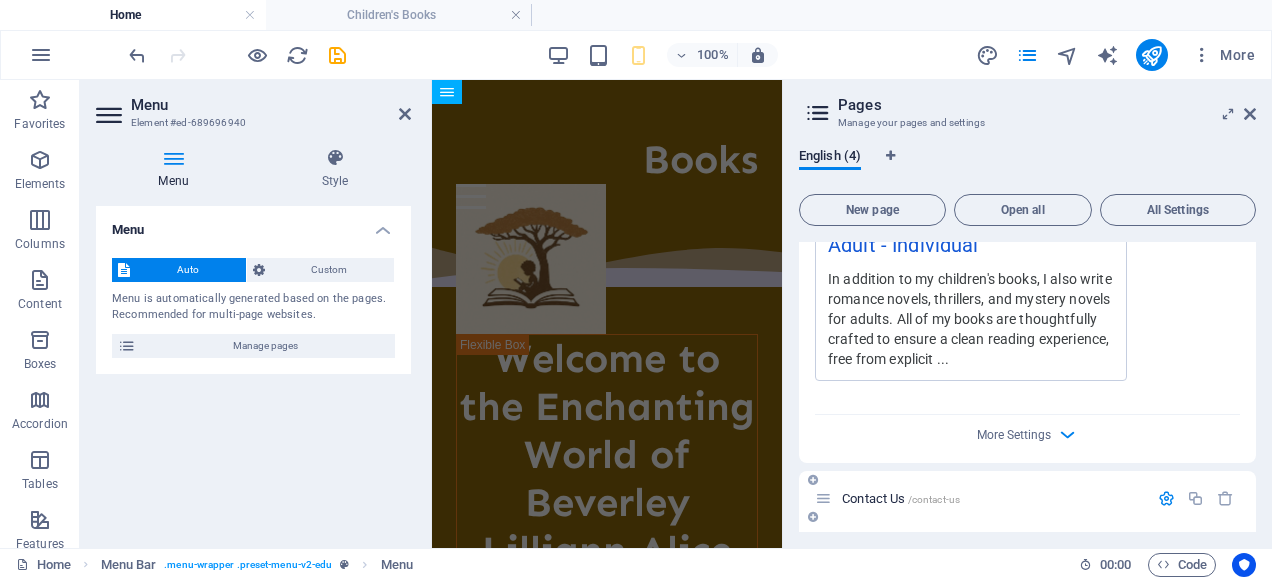 scroll, scrollTop: 1716, scrollLeft: 0, axis: vertical 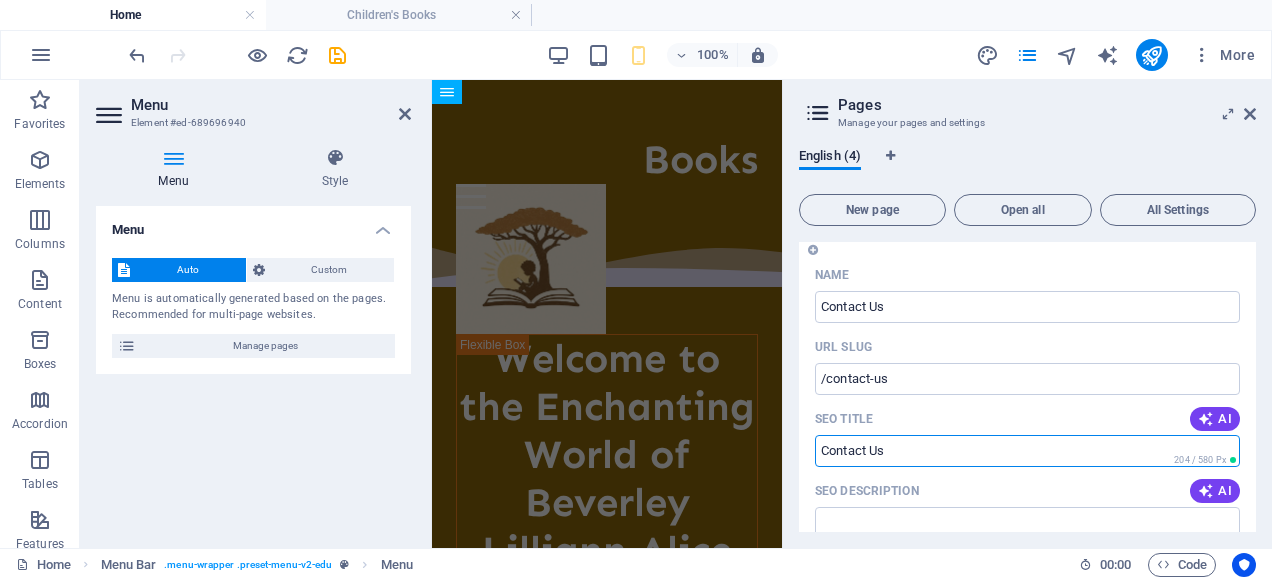 click on "SEO Title" at bounding box center [1027, 451] 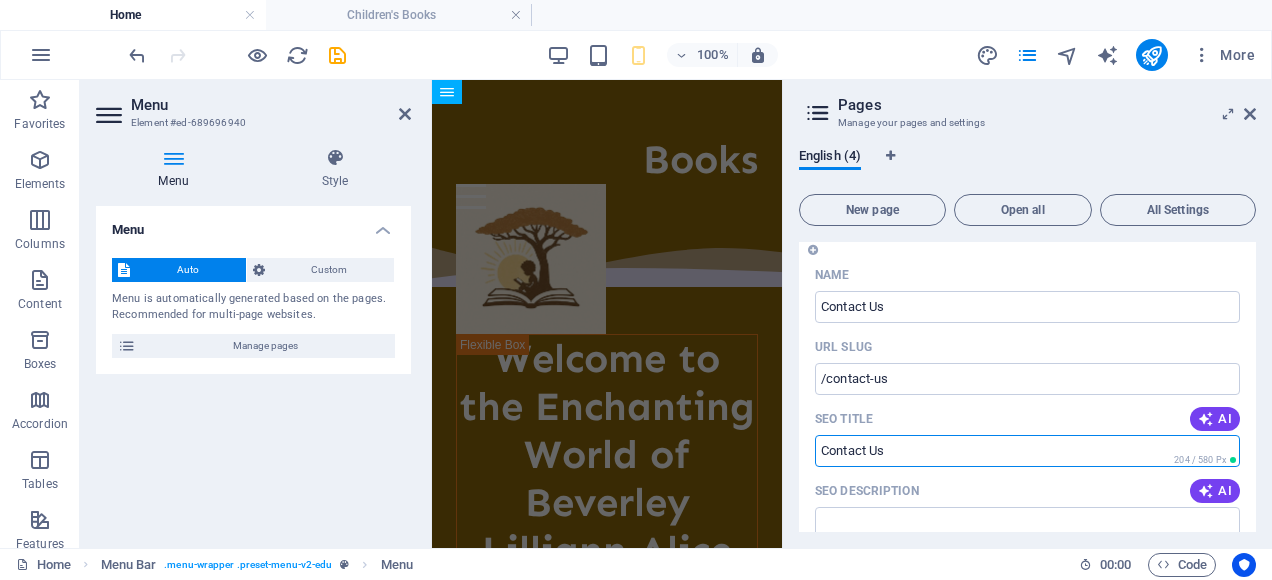 click on "SEO Title" at bounding box center [1027, 451] 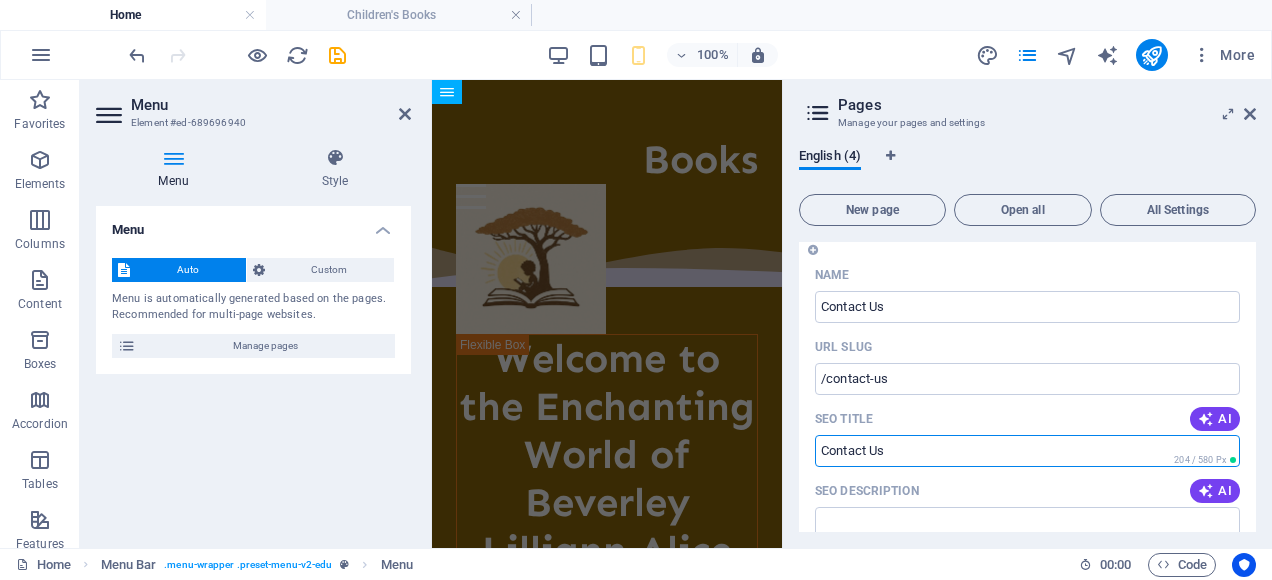click on "SEO Title" at bounding box center (1027, 451) 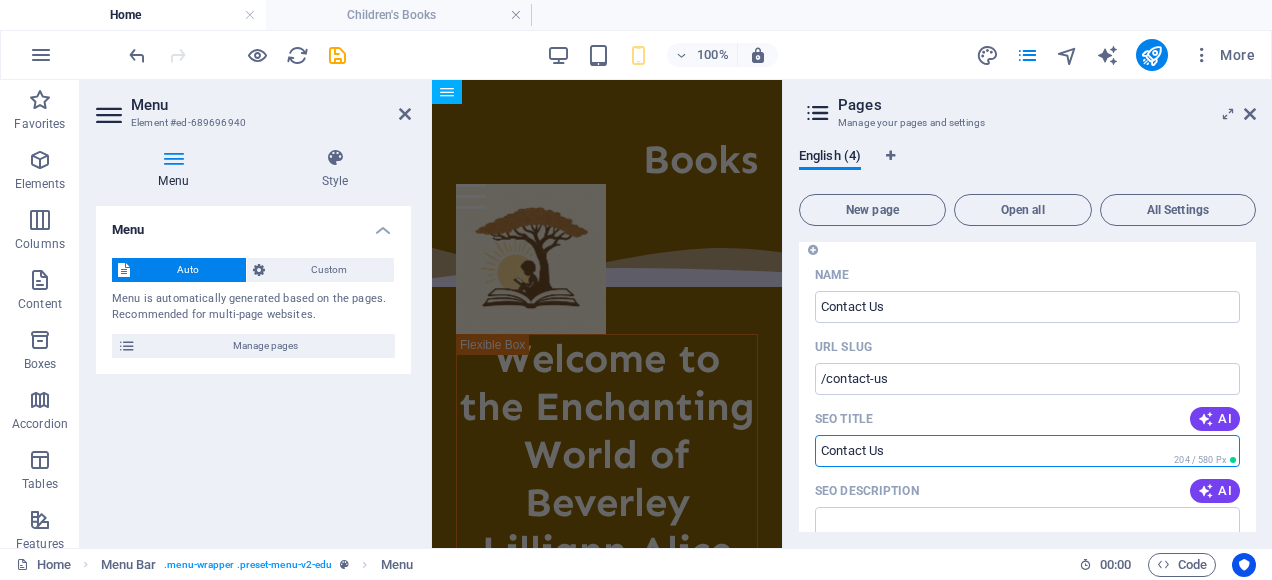 click on "SEO Title" at bounding box center [1027, 451] 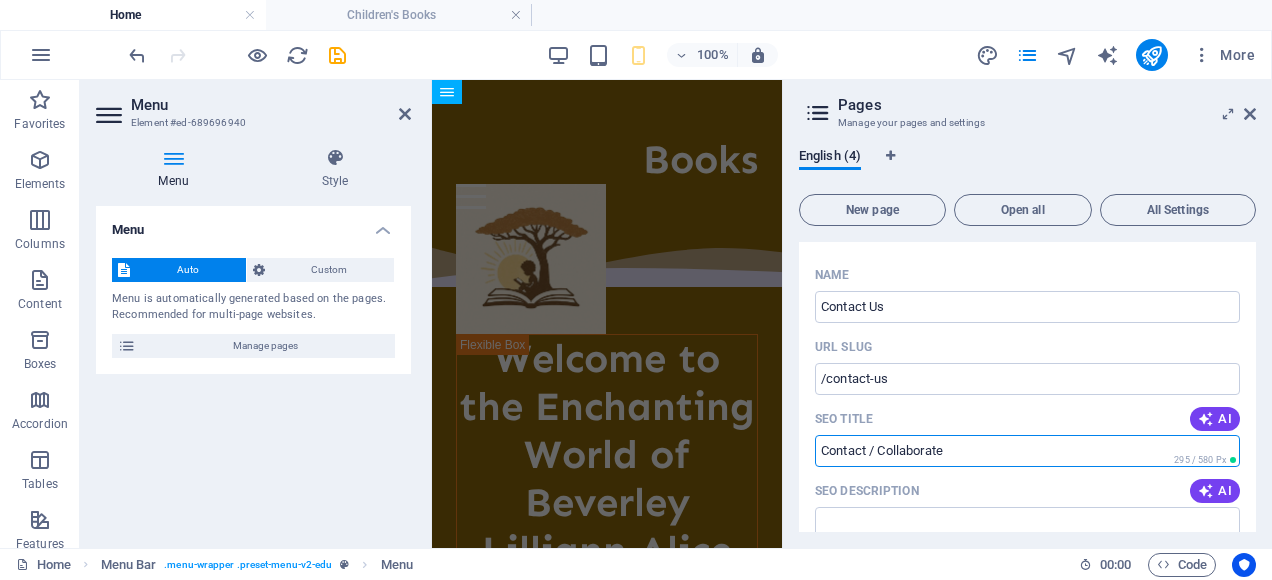 type on "Contact / Collaborate" 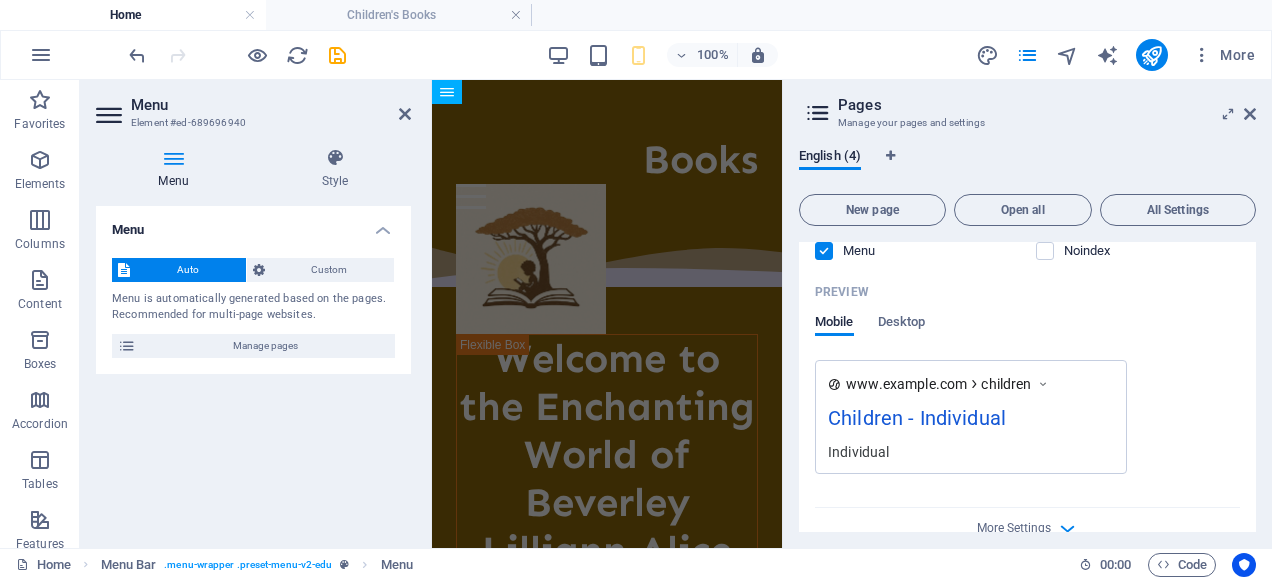 scroll, scrollTop: 0, scrollLeft: 0, axis: both 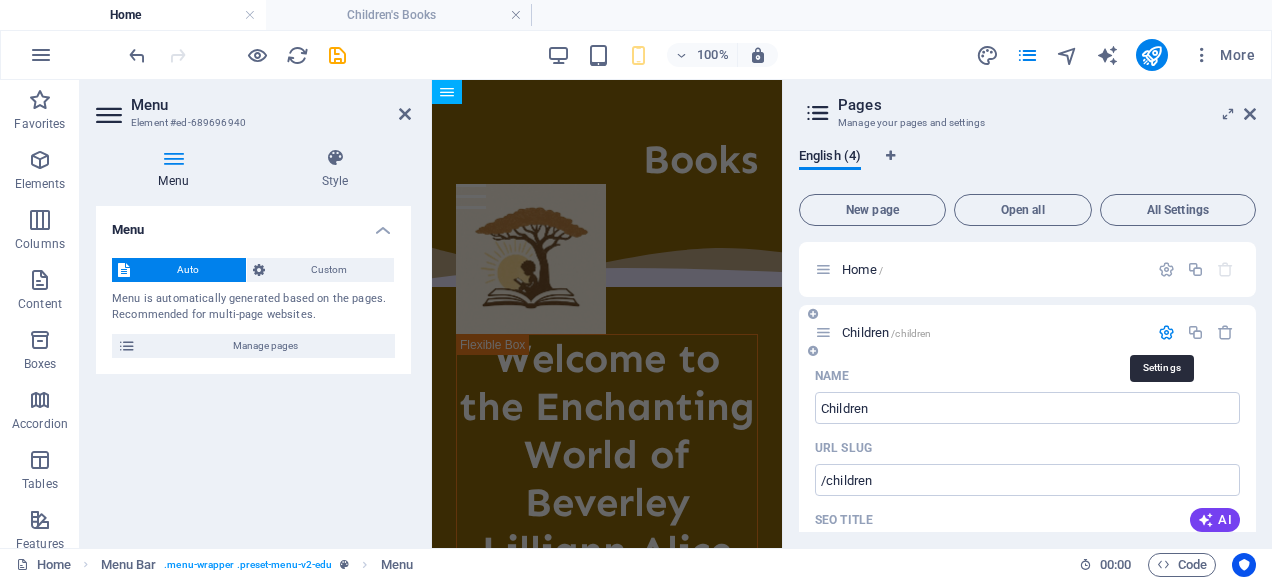 click at bounding box center [1166, 332] 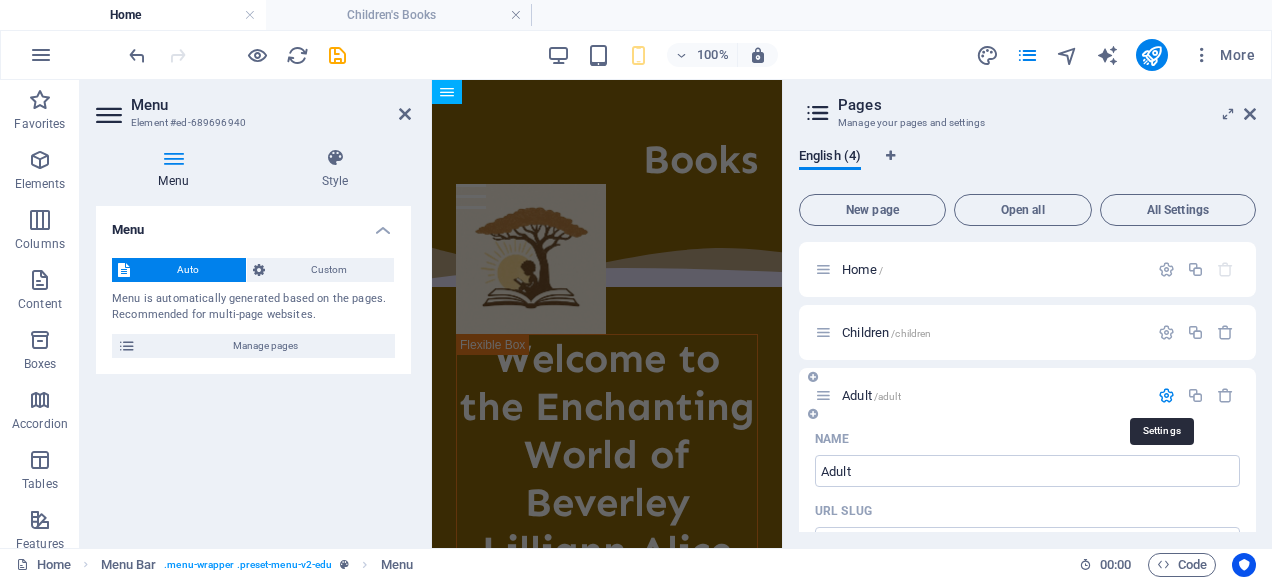 click at bounding box center [1166, 395] 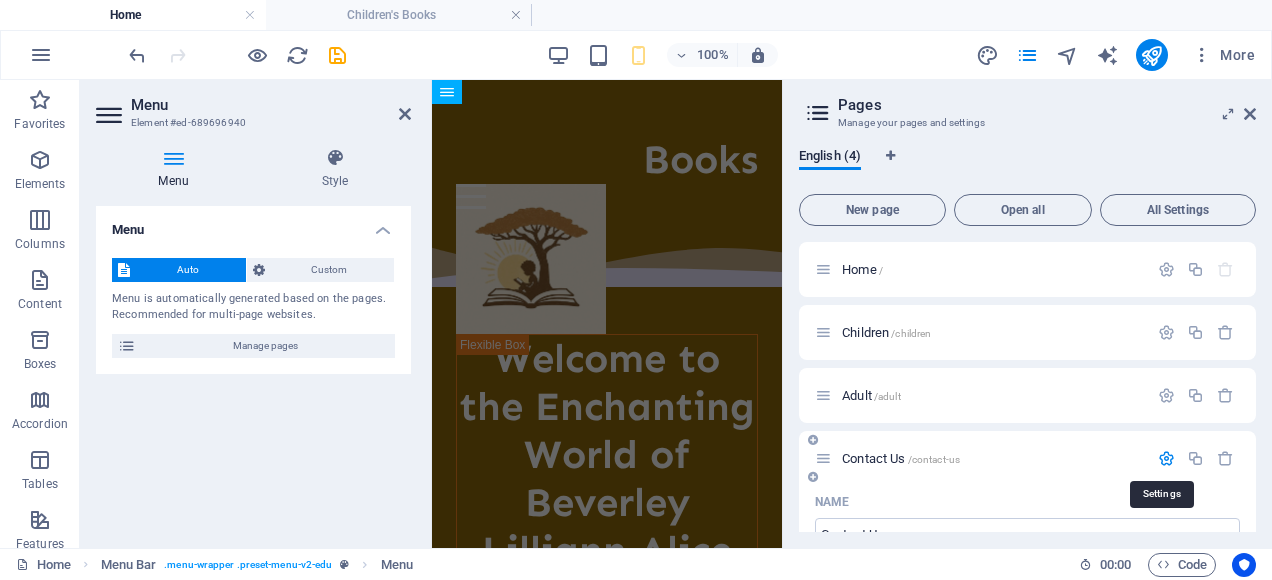 click at bounding box center (1166, 458) 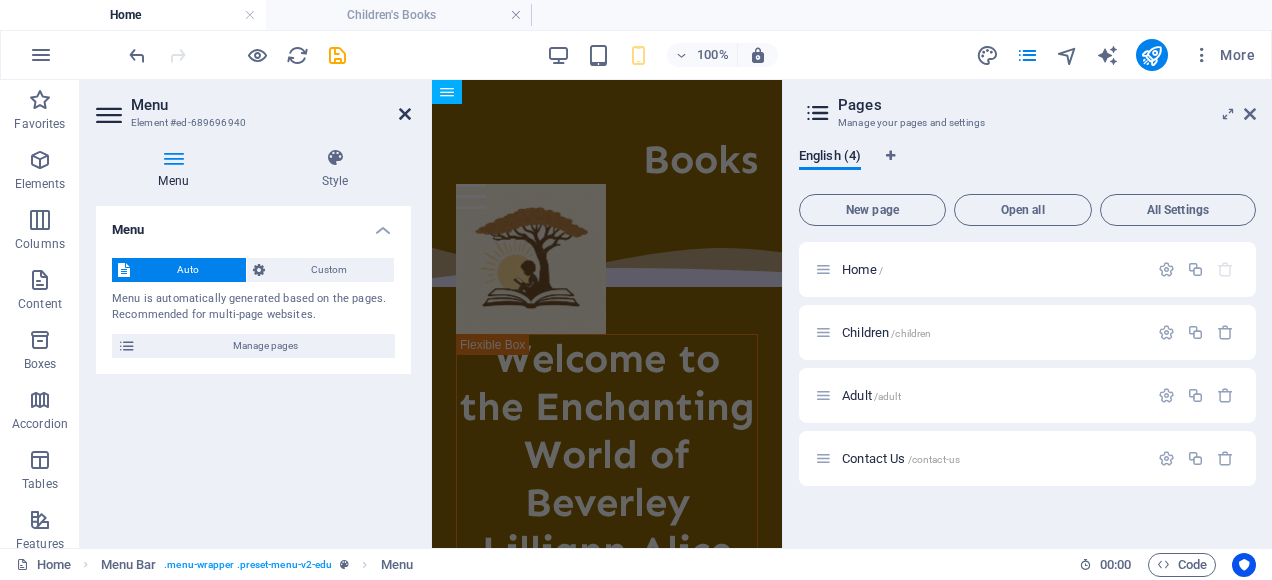 click at bounding box center [405, 114] 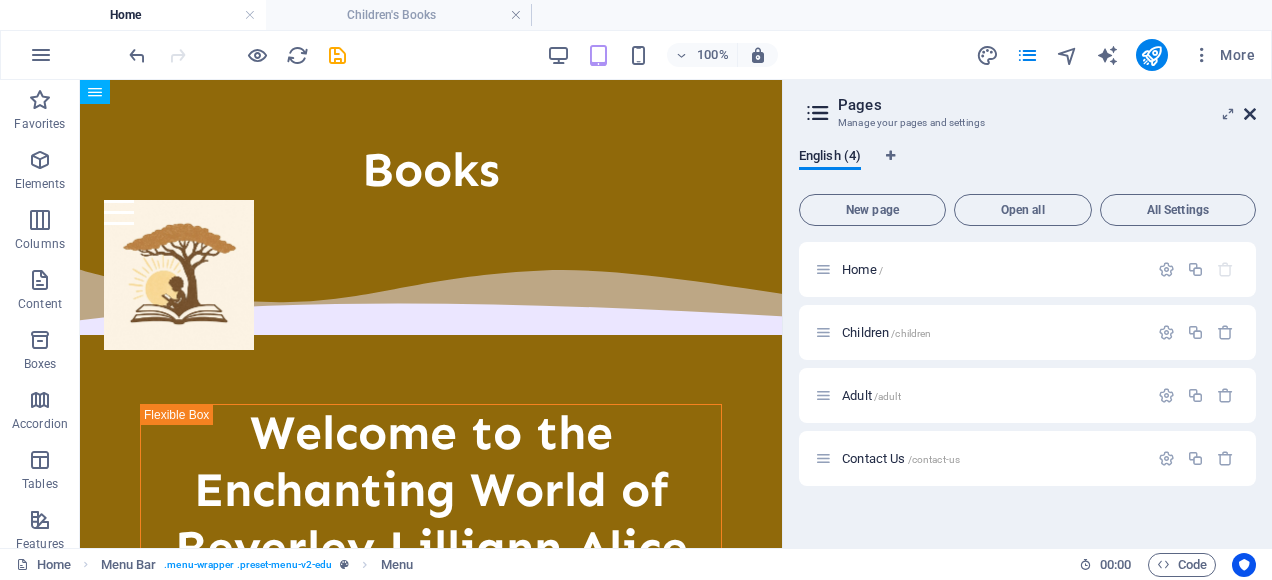 click at bounding box center (1250, 114) 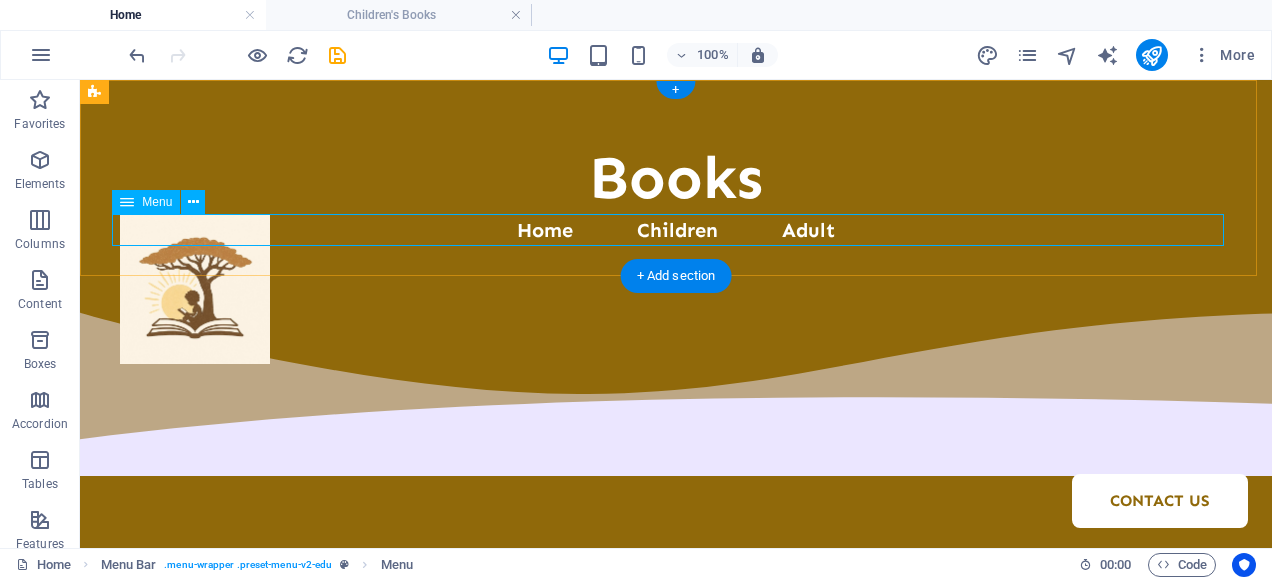 click on "Home Children Adult Contact Us" at bounding box center (676, 230) 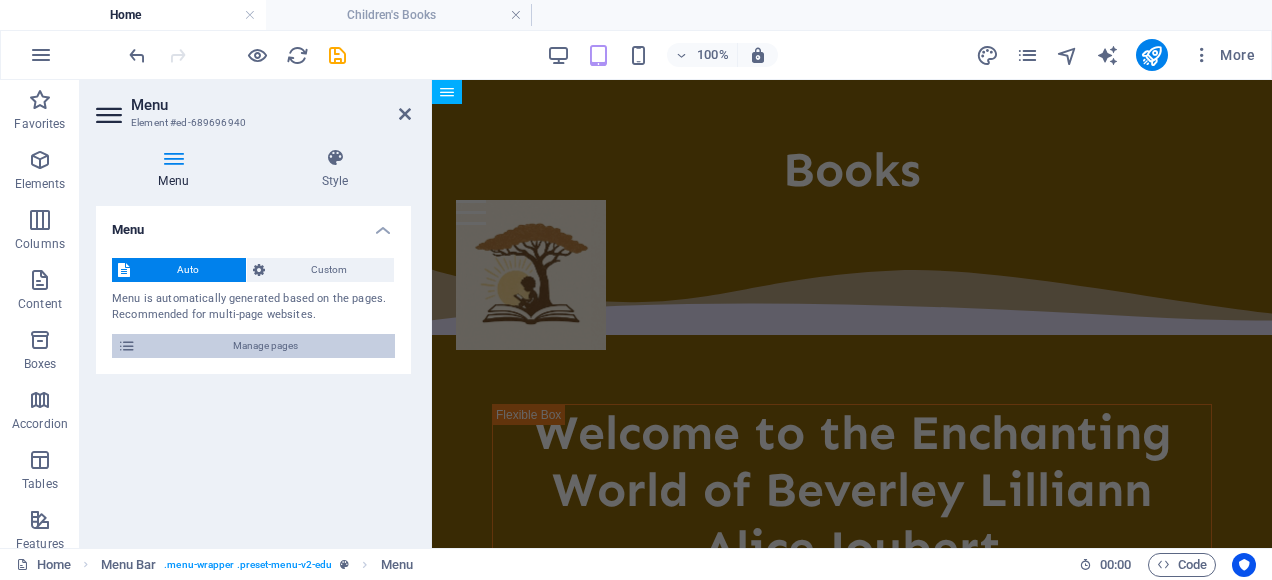 click on "Manage pages" at bounding box center [265, 346] 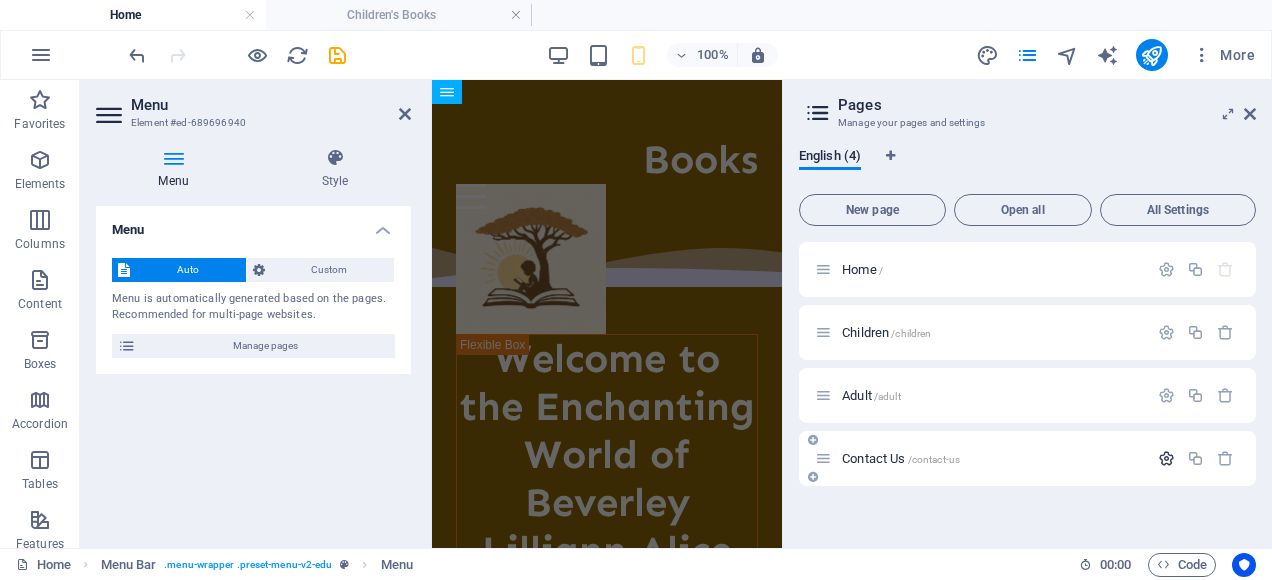 click at bounding box center (1166, 458) 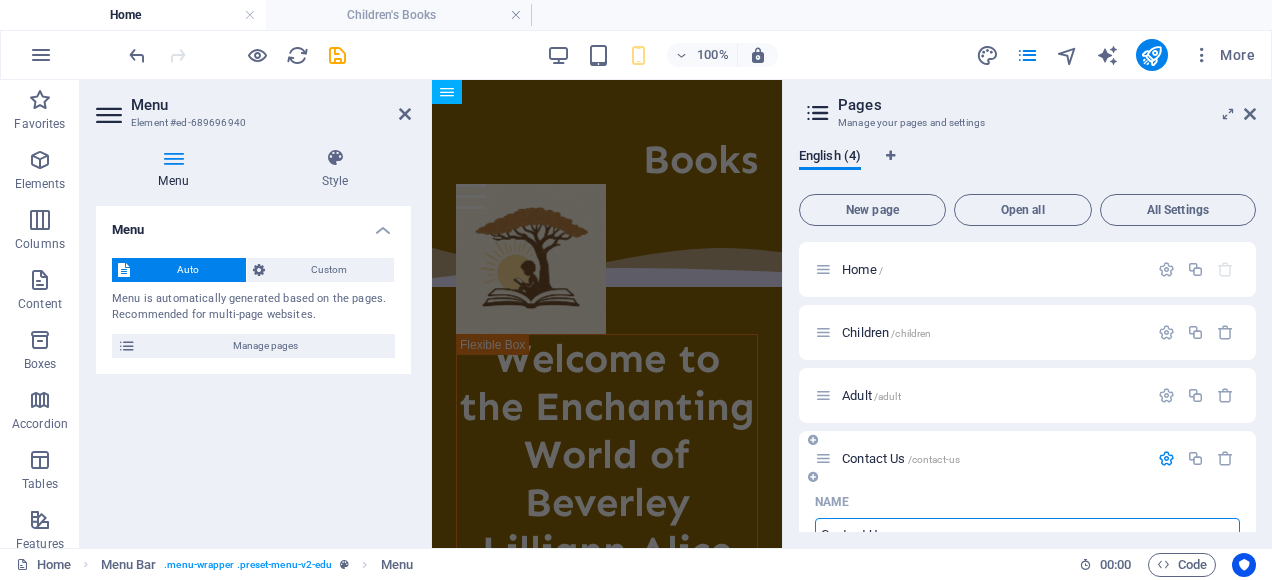 scroll, scrollTop: 18, scrollLeft: 0, axis: vertical 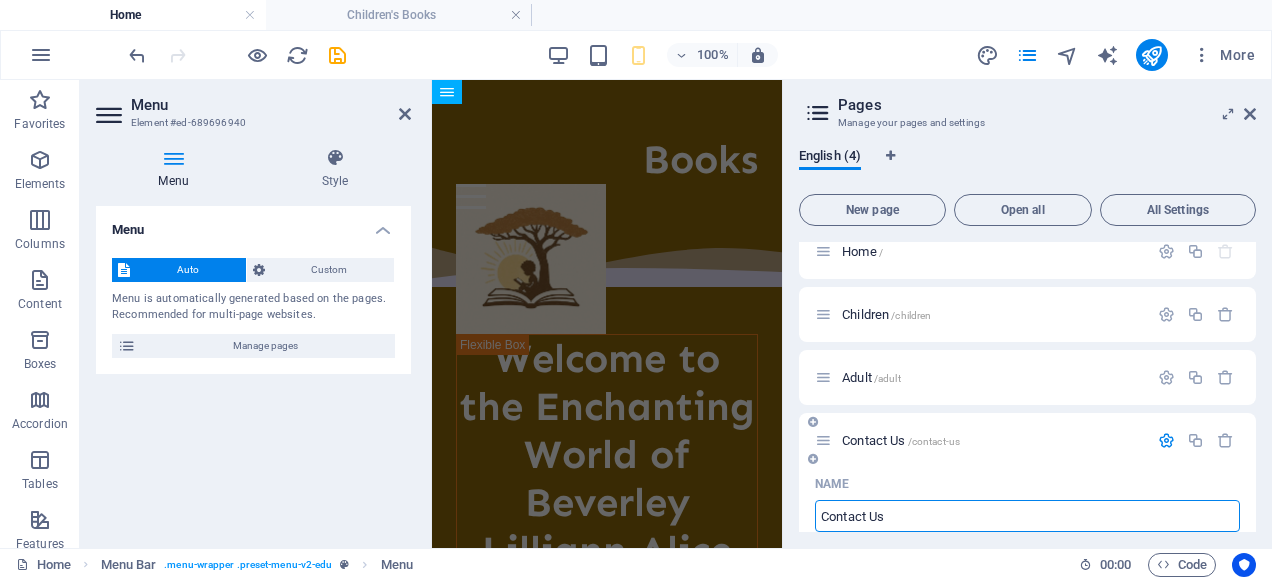 click on "Contact Us" at bounding box center [1027, 516] 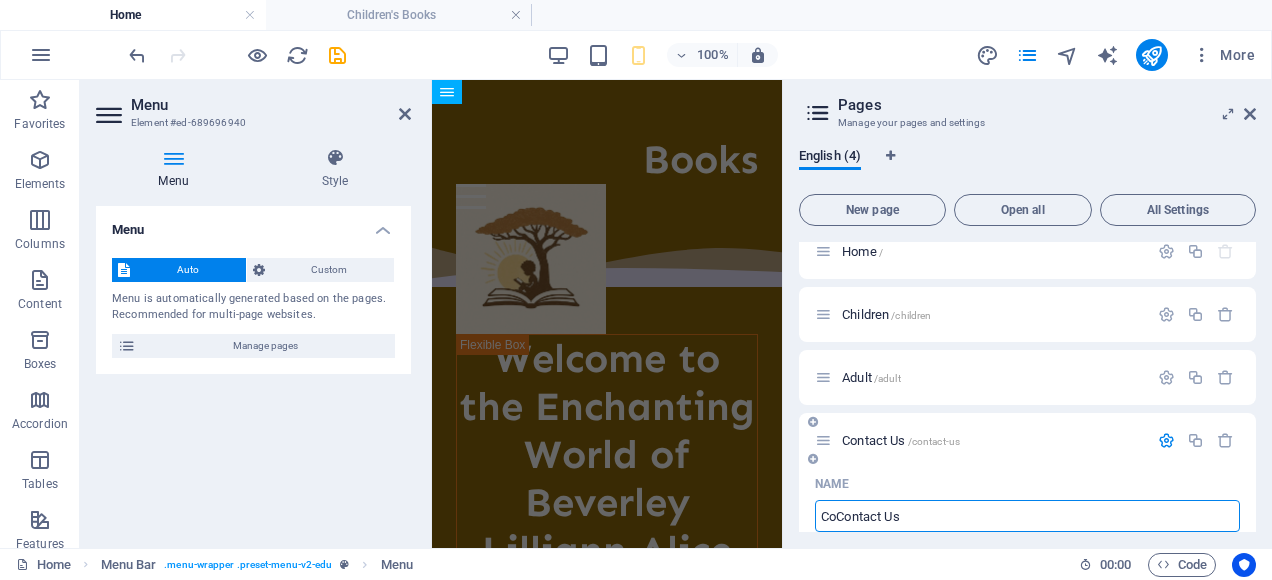 type on "ColContact Us" 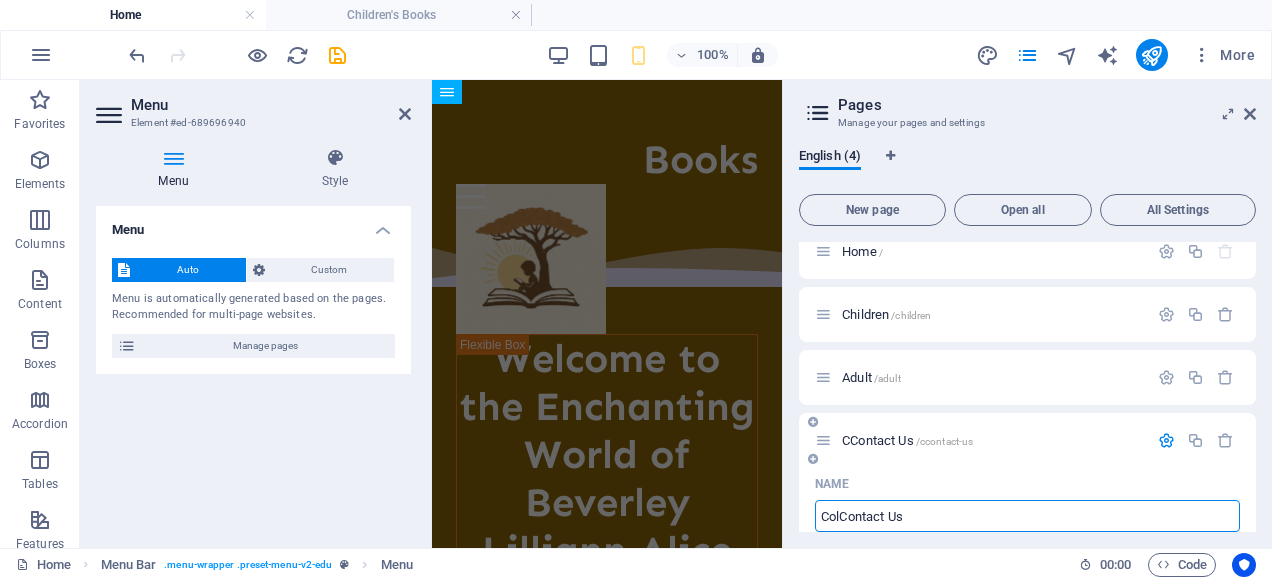 type on "/ccontact-us" 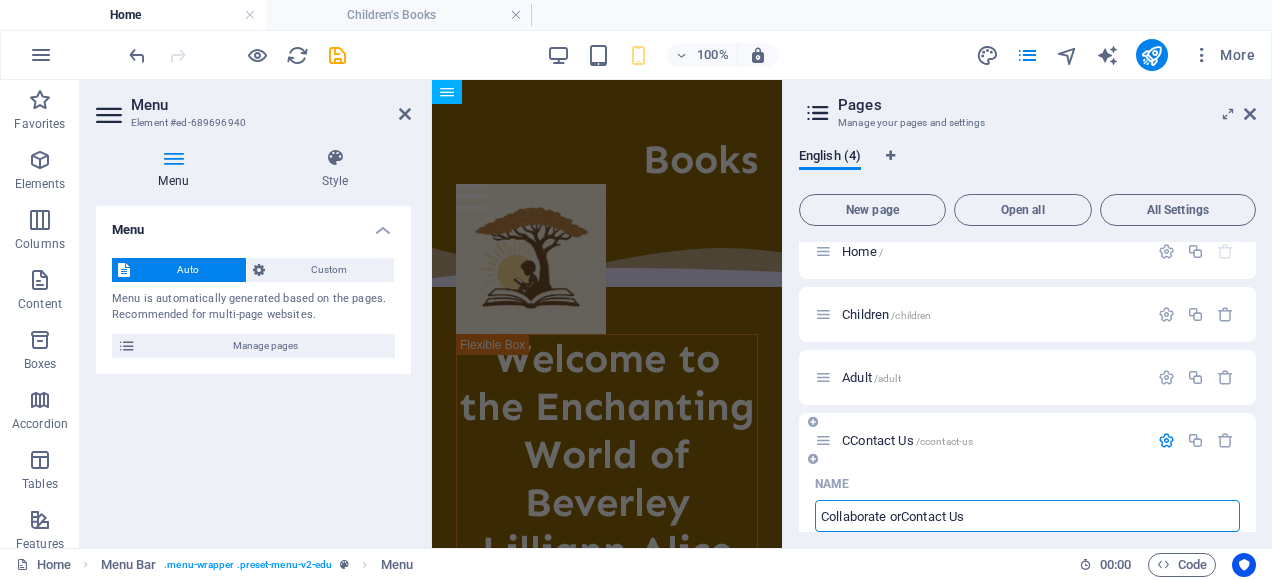 type on "Collaborate or Contact Us" 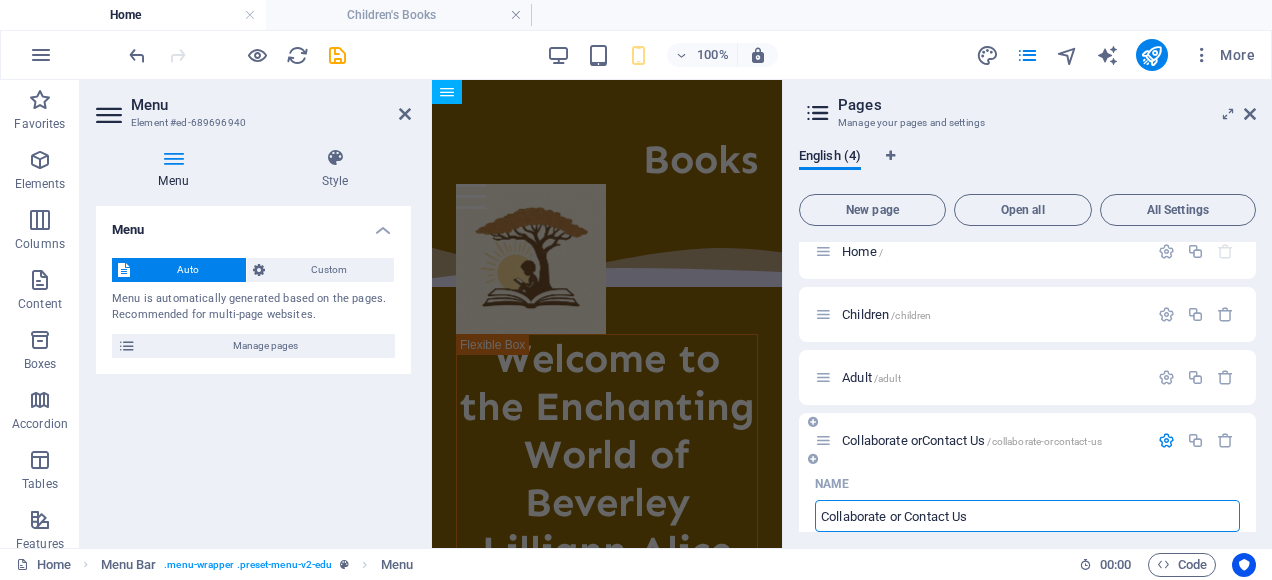 type on "/collaborate-orcontact-us" 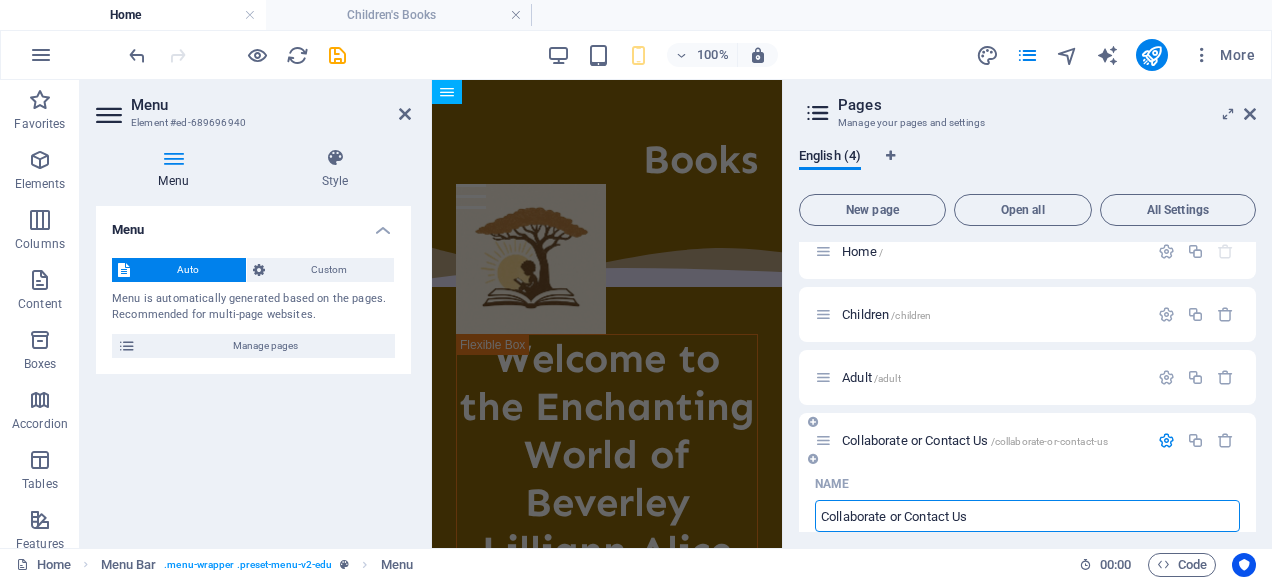 type on "Collaborate or Contact Us" 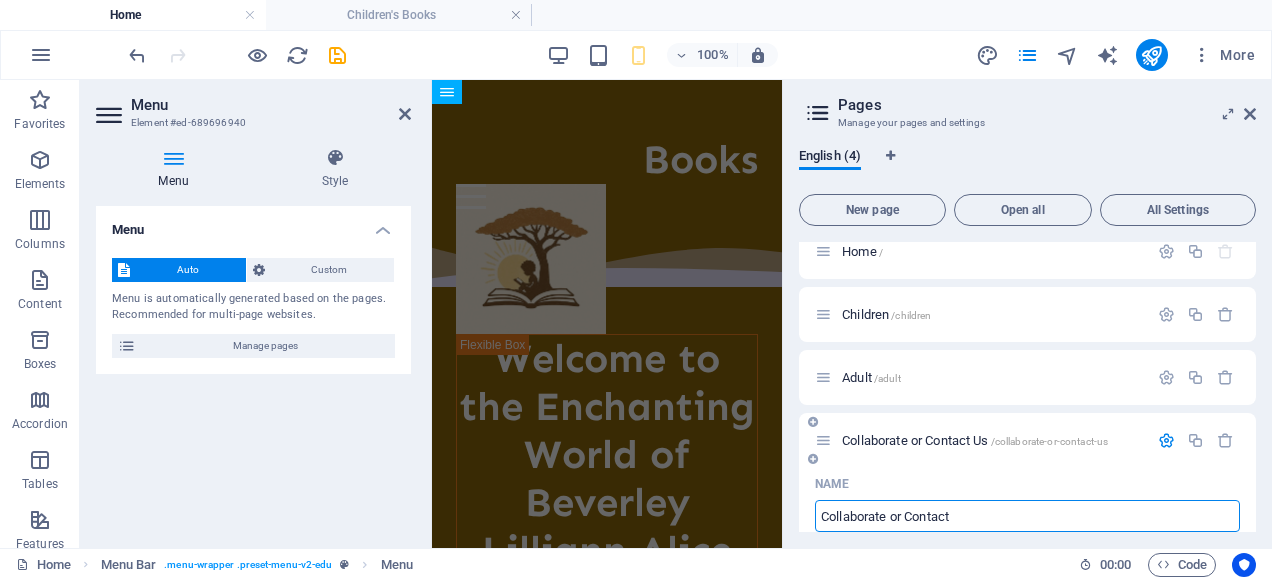 type on "Collaborate or Contact" 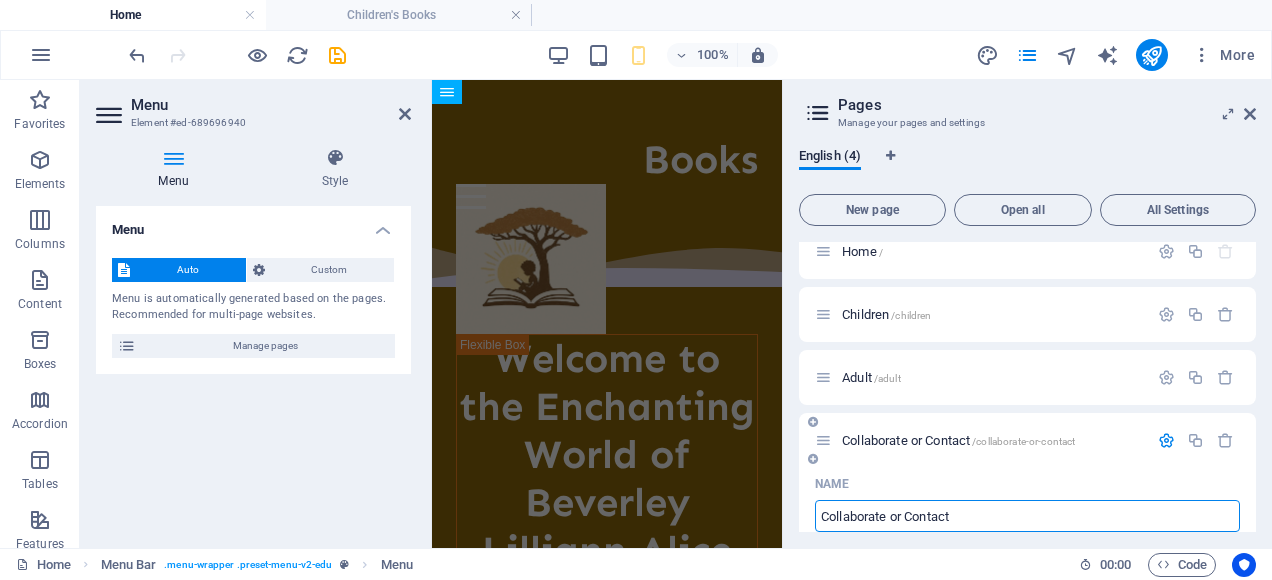 type on "/collaborate-or-contact" 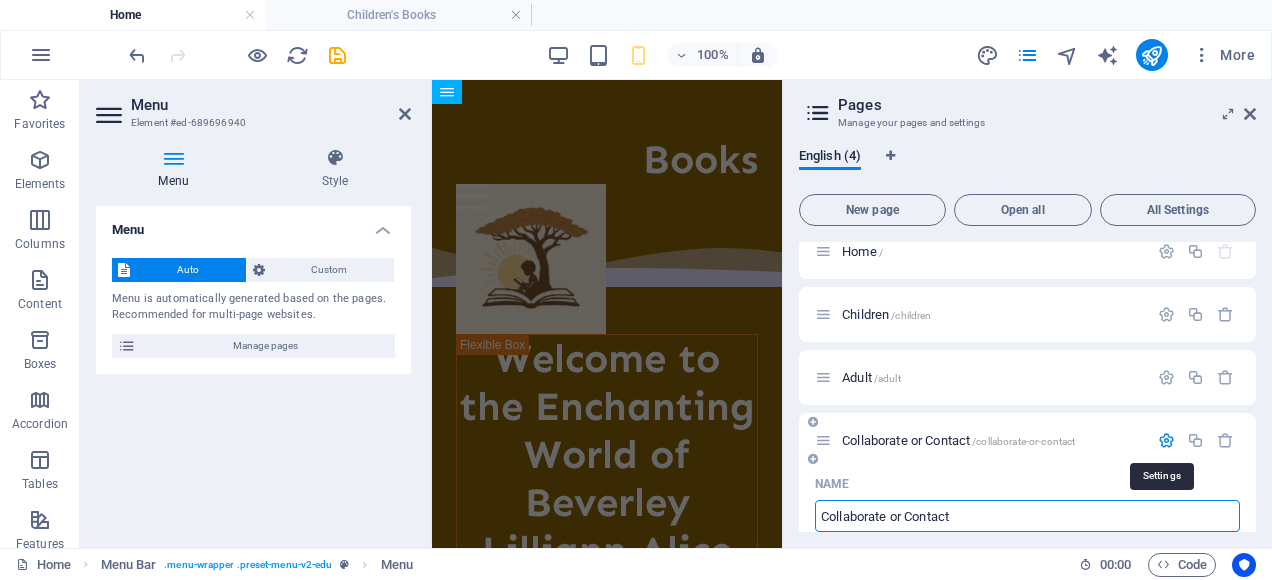 type on "Collaborate or Contact" 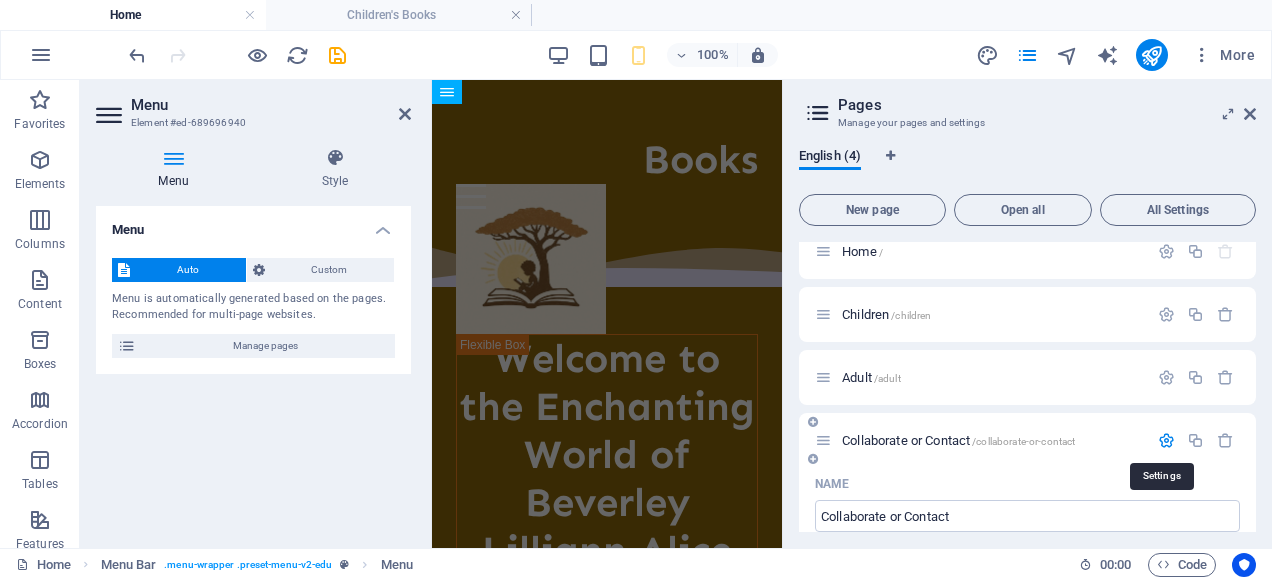 click at bounding box center [1166, 440] 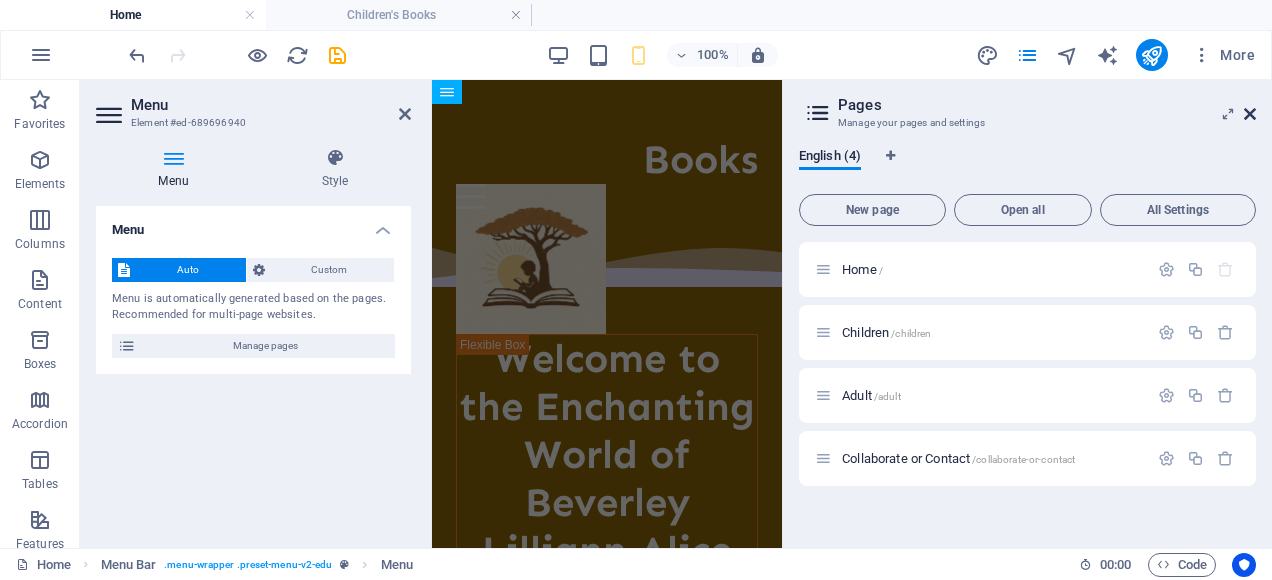 click at bounding box center (1250, 114) 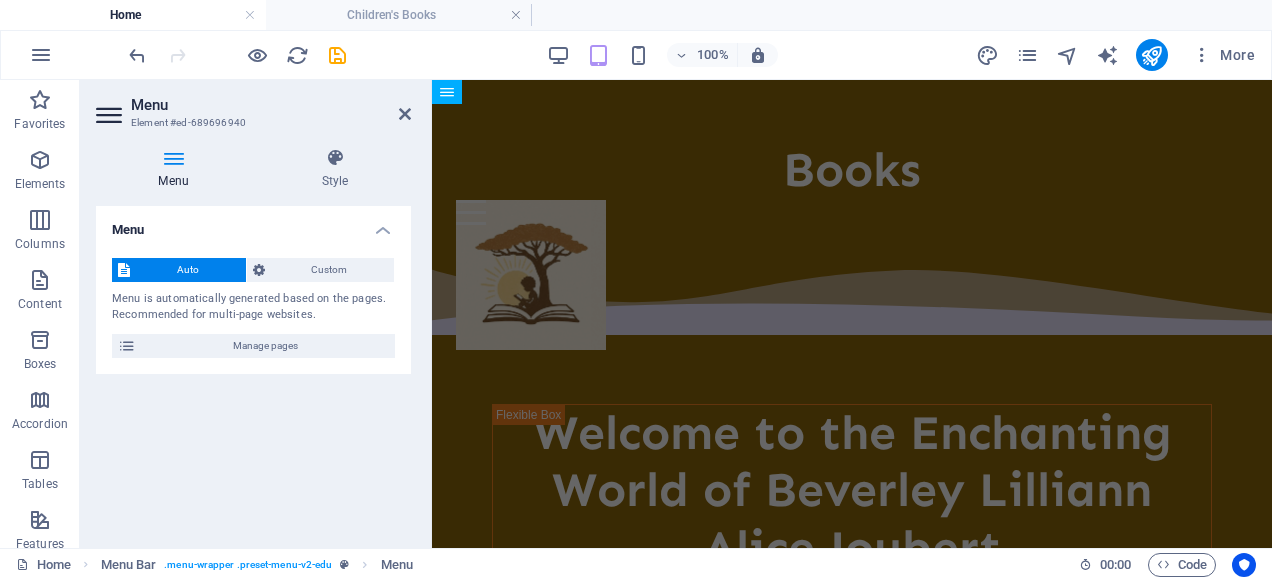 click on "Menu" at bounding box center [271, 105] 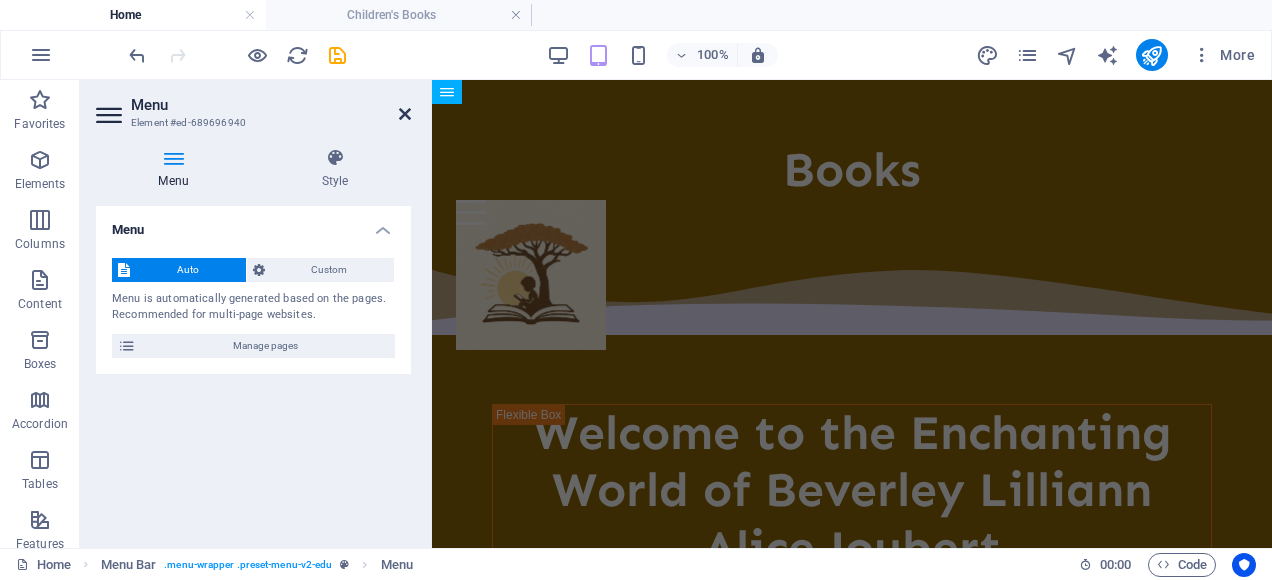 click at bounding box center [405, 114] 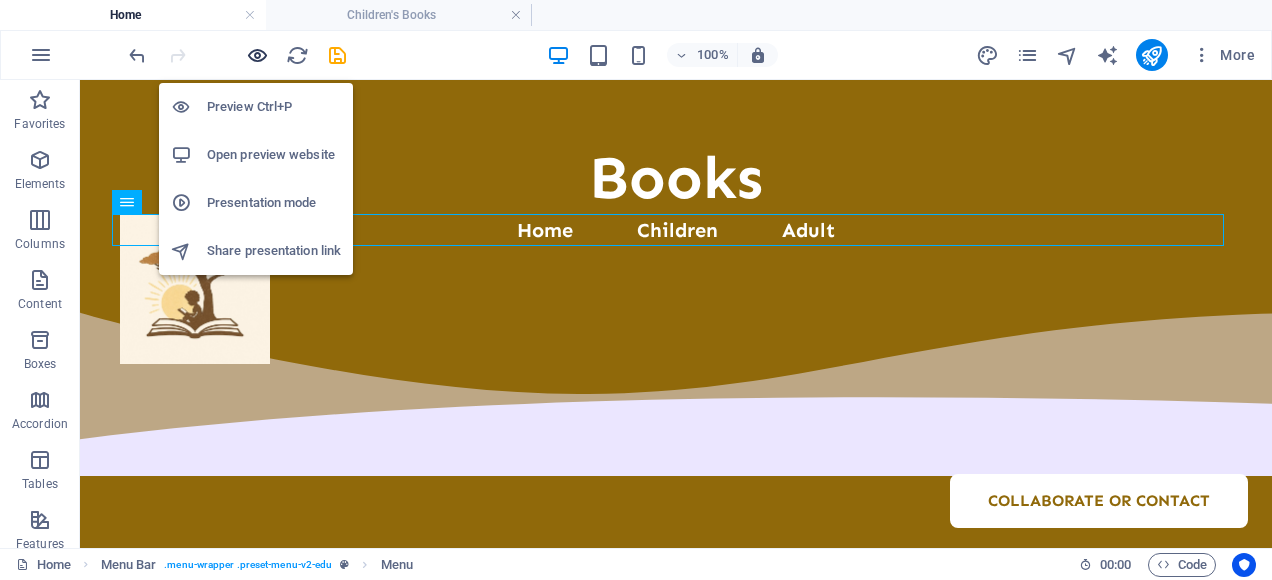click at bounding box center [257, 55] 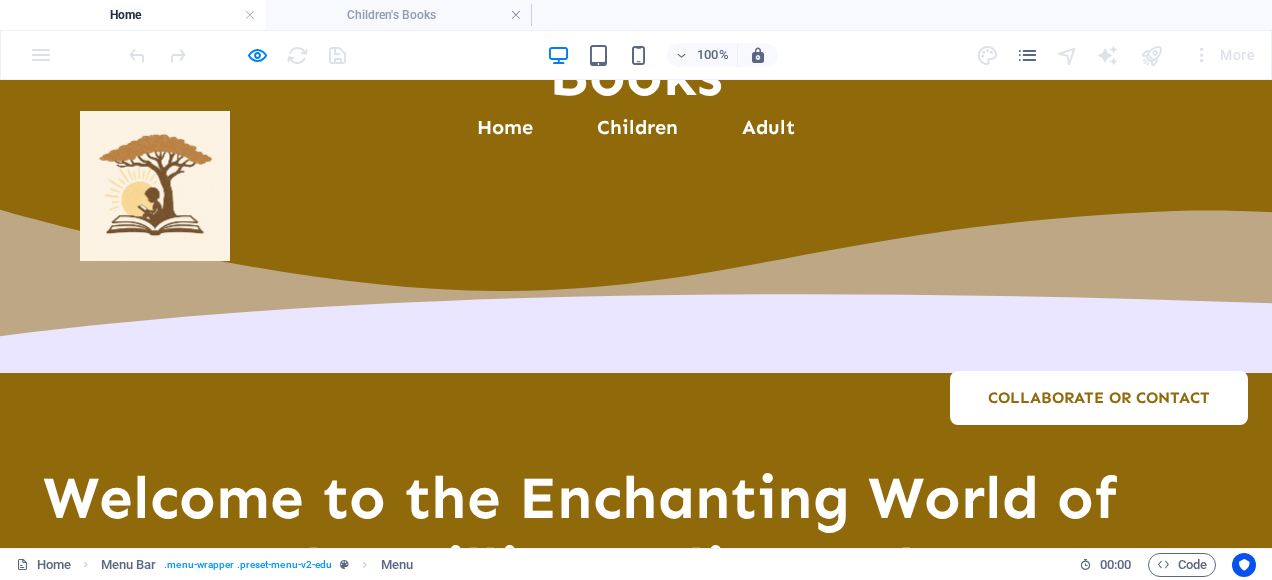 scroll, scrollTop: 120, scrollLeft: 0, axis: vertical 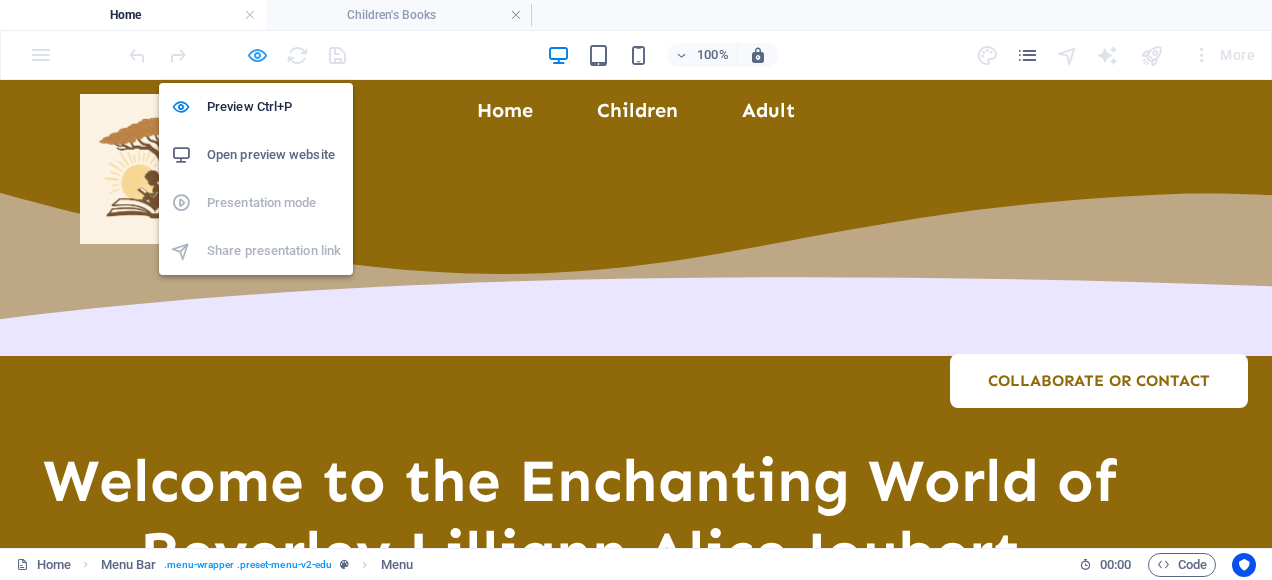 click at bounding box center [257, 55] 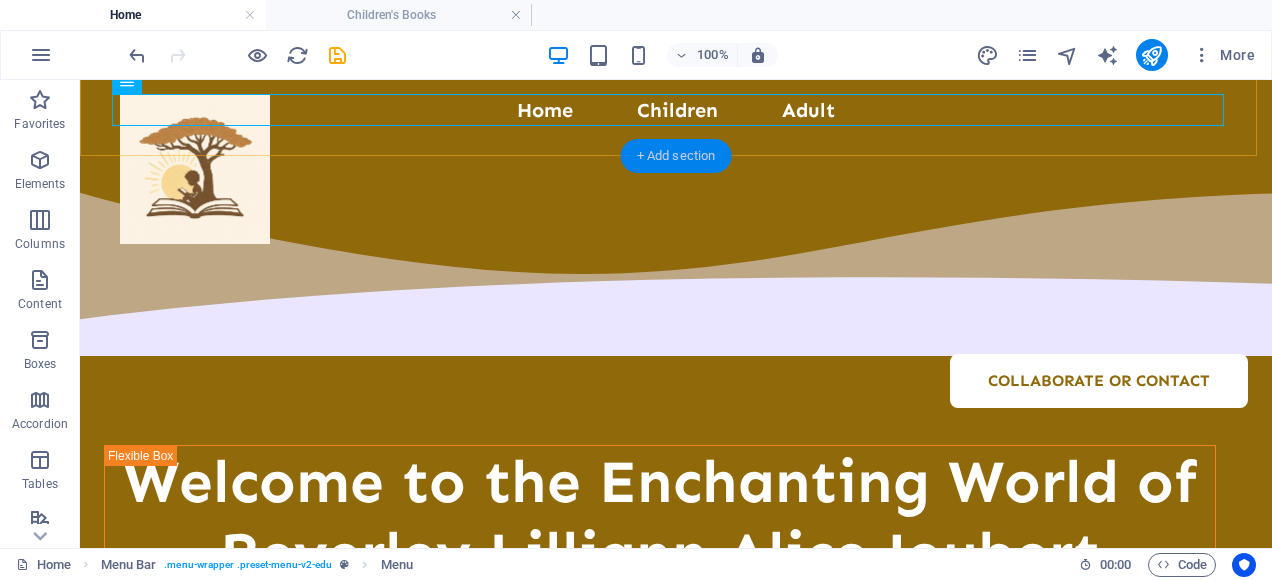 click on "+ Add section" at bounding box center [676, 156] 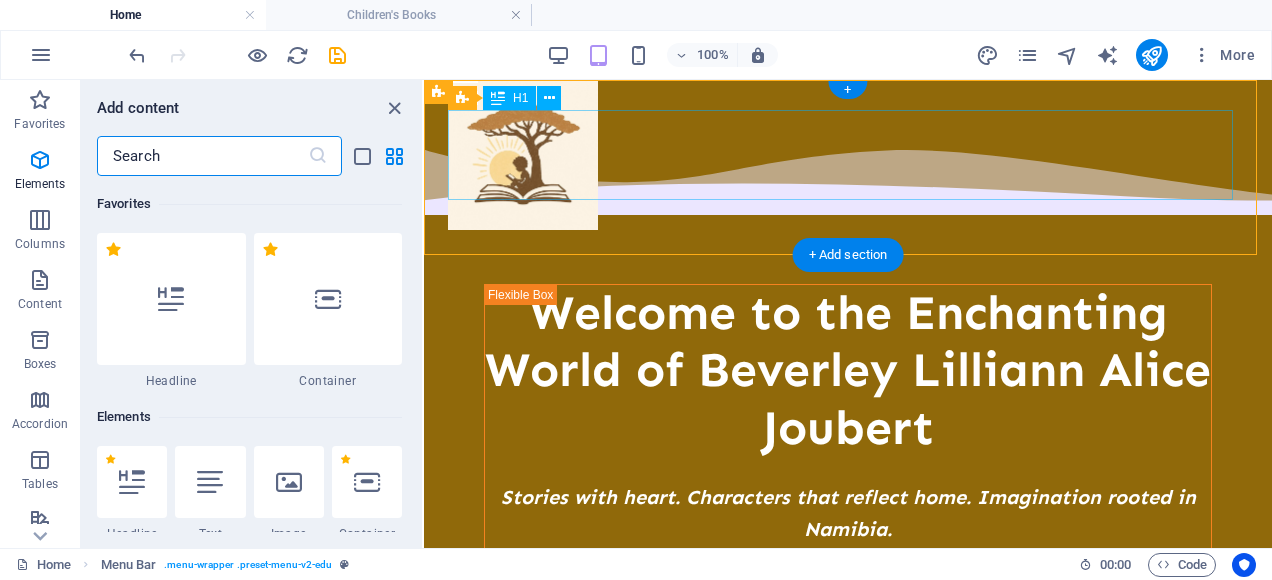 scroll, scrollTop: 0, scrollLeft: 0, axis: both 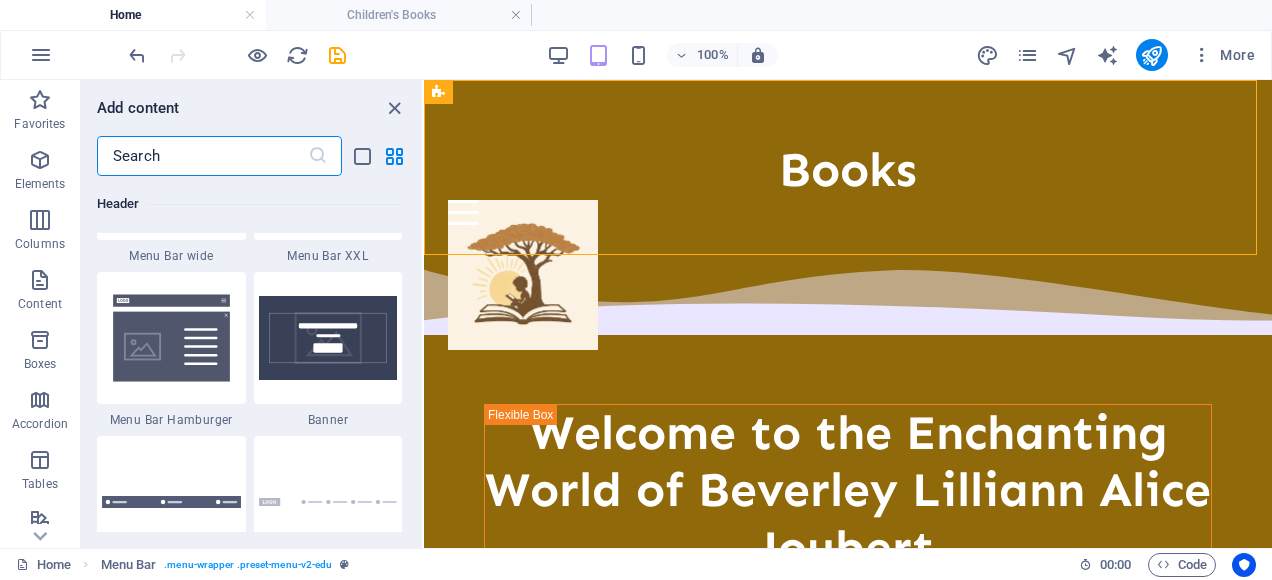 drag, startPoint x: 419, startPoint y: 250, endPoint x: 7, endPoint y: 332, distance: 420.08093 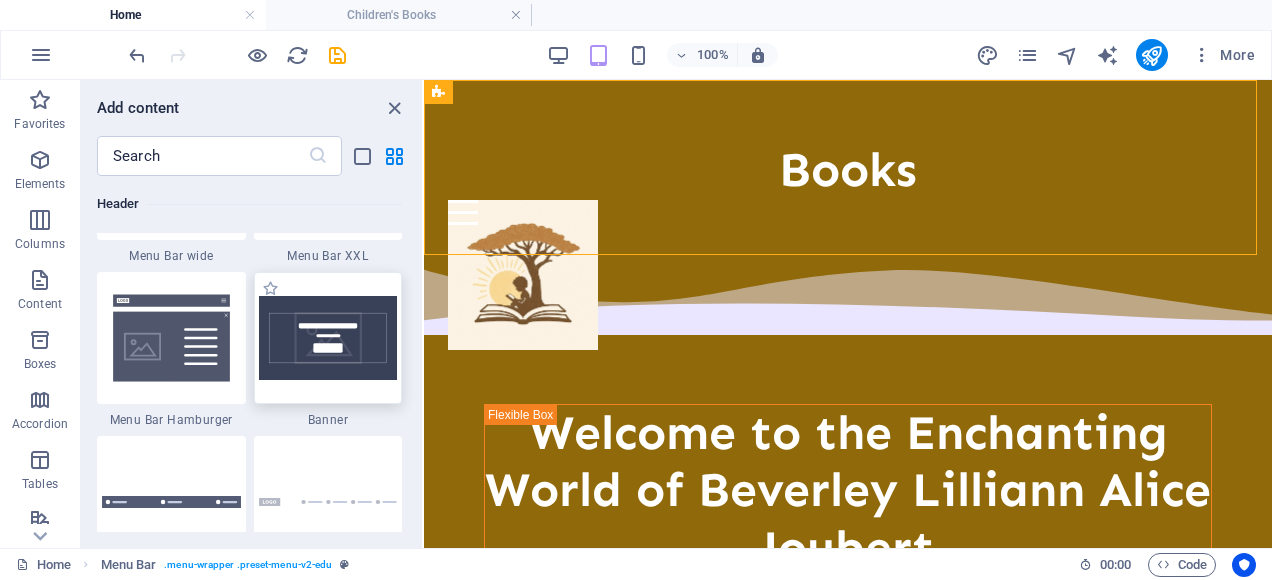 click at bounding box center (328, 338) 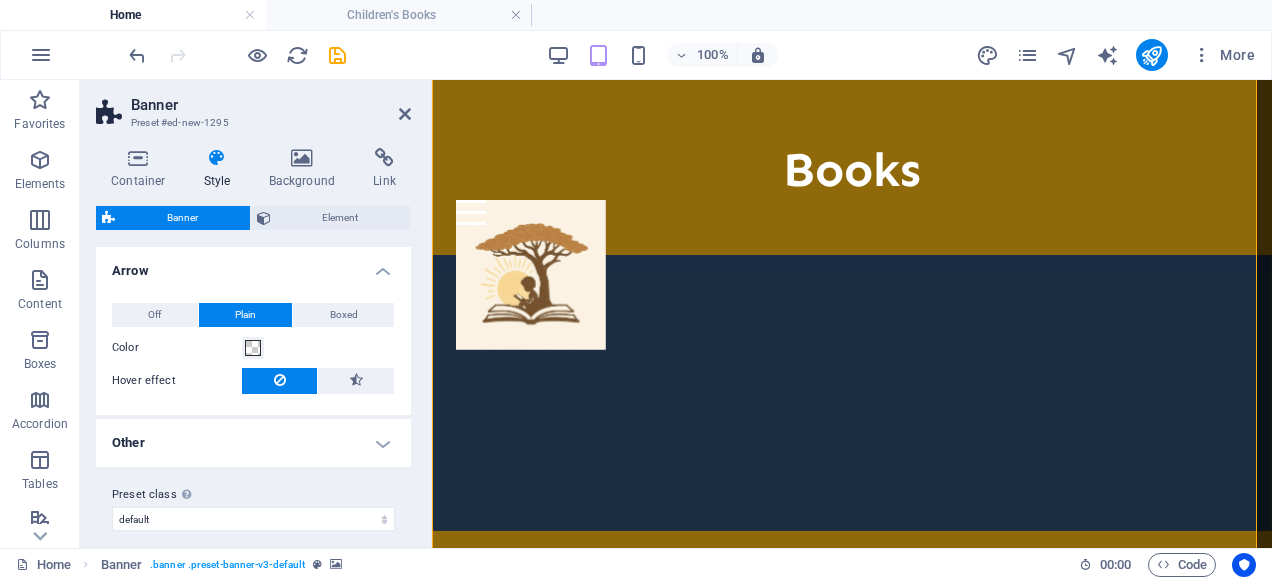 scroll, scrollTop: 800, scrollLeft: 0, axis: vertical 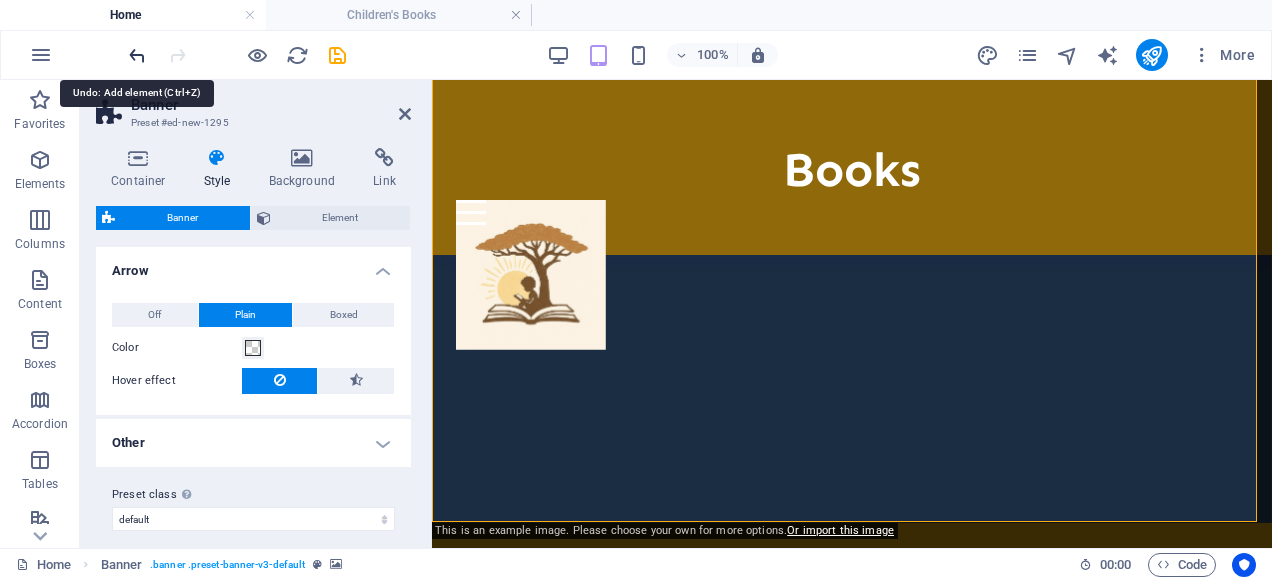 click at bounding box center (137, 55) 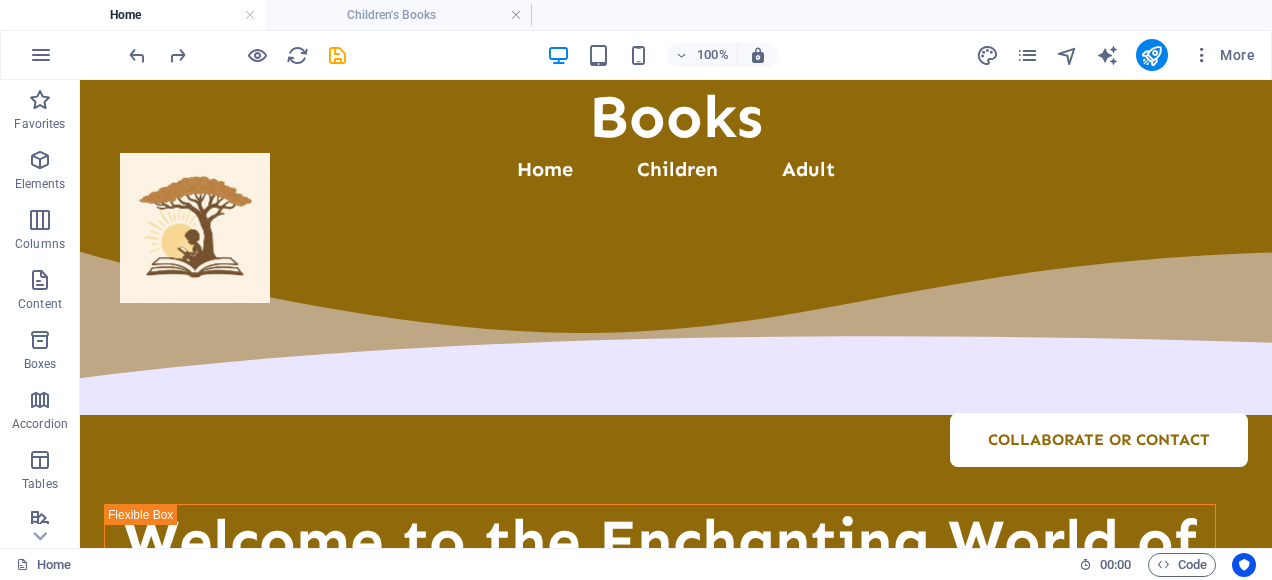 scroll, scrollTop: 21, scrollLeft: 0, axis: vertical 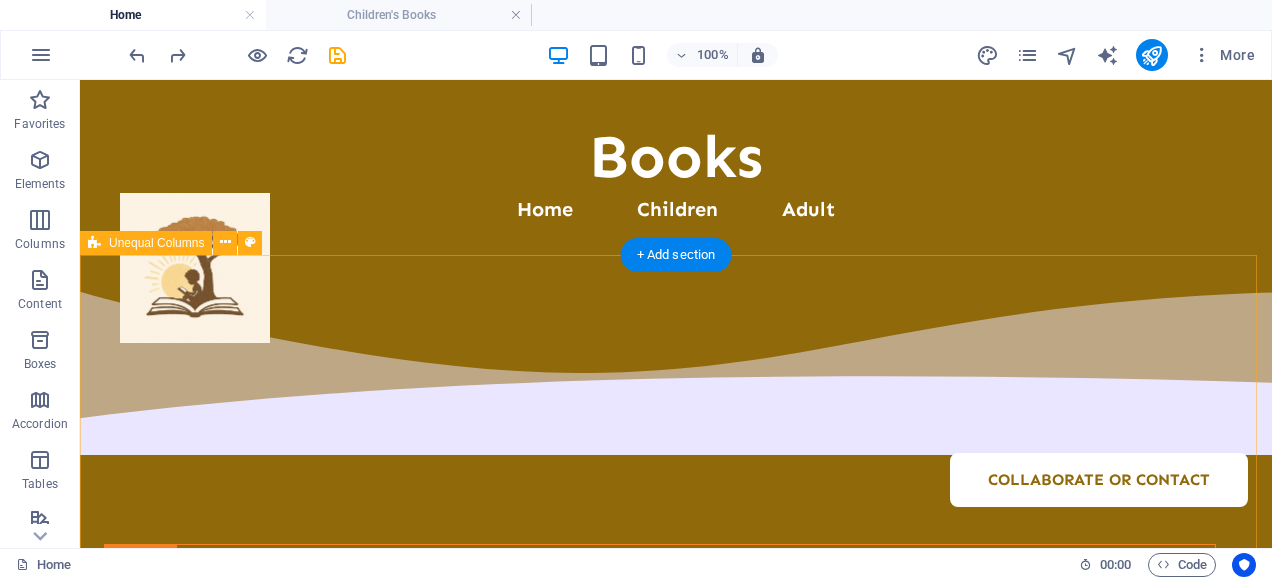 click on "Welcome to the Enchanting World of Beverley Lilliann Alice Joubert Stories with heart. Characters that reflect home. Imagination rooted in Namibia. I’m Beverley—an author and illustrator creating children’s books that reflect the rich beauty, culture, and dreams of Namibian children. My stories are filled with laughter, kindness, curiosity, and adventure—all told through characters that look like the kids who read them. In a world where many children’s books still reflect faraway places and unfamiliar faces, I believe that every child in Namibia deserves to see themselves in the pages of a story. Whether it’s a little girl chasing butterflies in the desert, a curious boy exploring coastal mysteries, or a friend learning to plant kindness—my books are crafted to inspire, comfort, and celebrate young readers from all walks of life. Thank you for visiting. May these stories light up your child's imagination—and remind every child that their story matters." at bounding box center [676, 990] 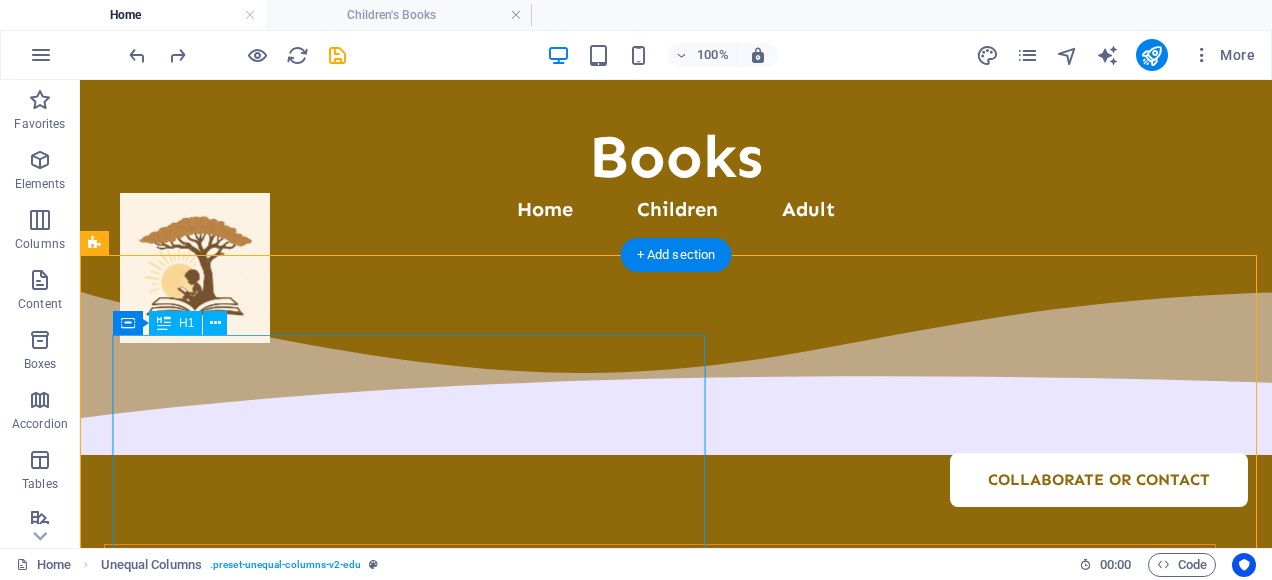 click on "Welcome to the Enchanting World of Beverley Lilliann Alice Joubert" at bounding box center (660, 617) 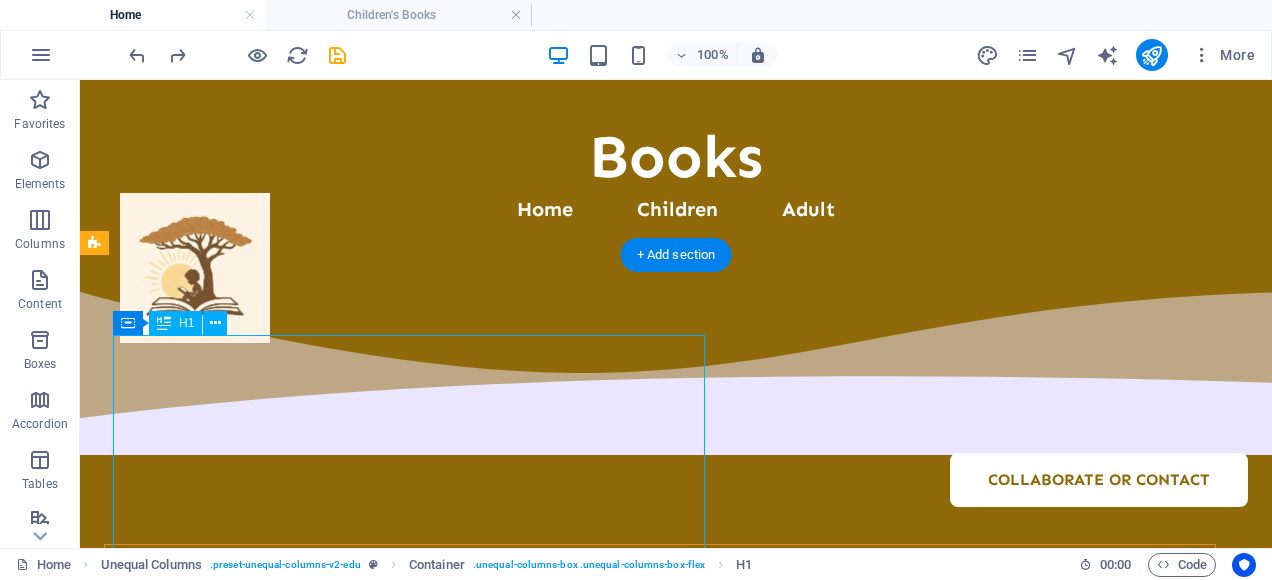 click on "Welcome to the Enchanting World of Beverley Lilliann Alice Joubert" at bounding box center (660, 617) 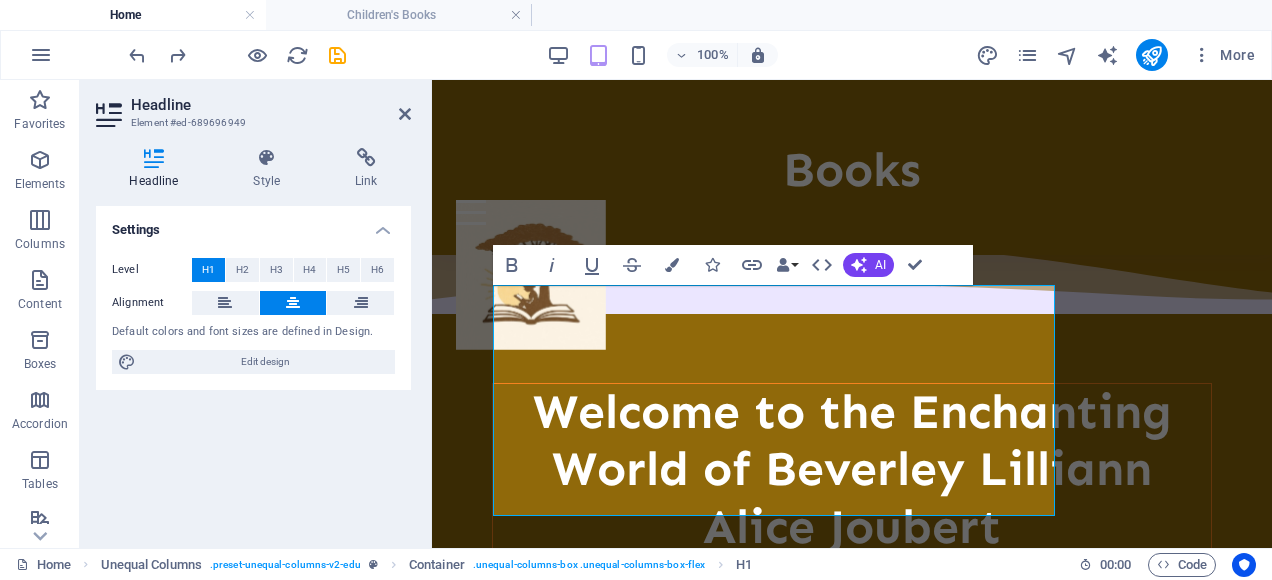 scroll, scrollTop: 470, scrollLeft: 0, axis: vertical 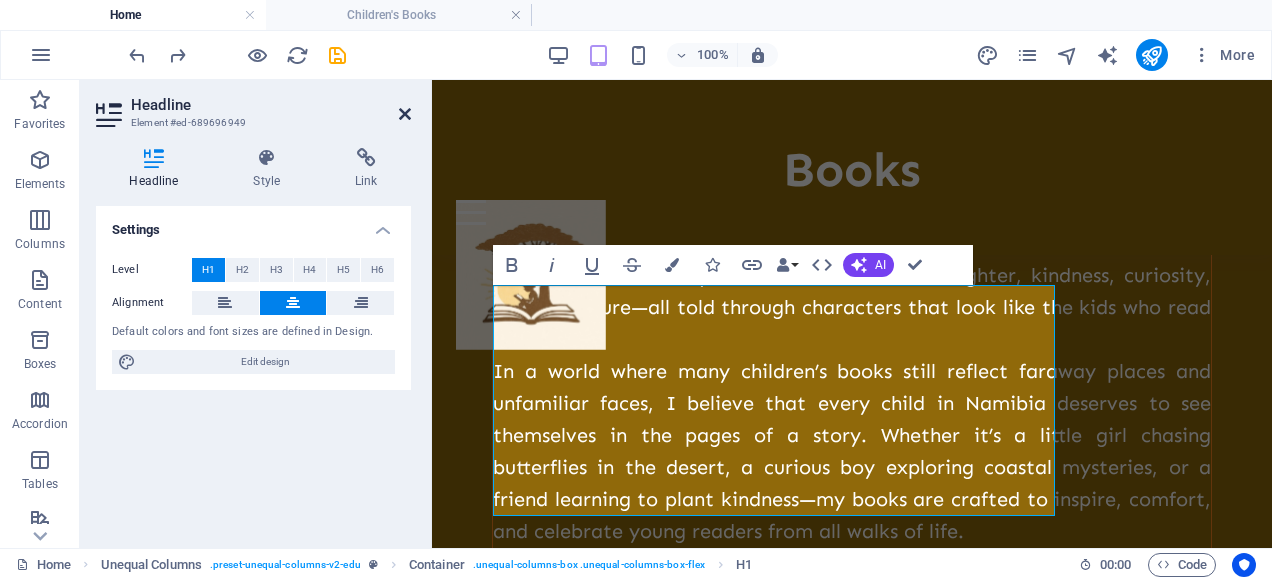 click at bounding box center [405, 114] 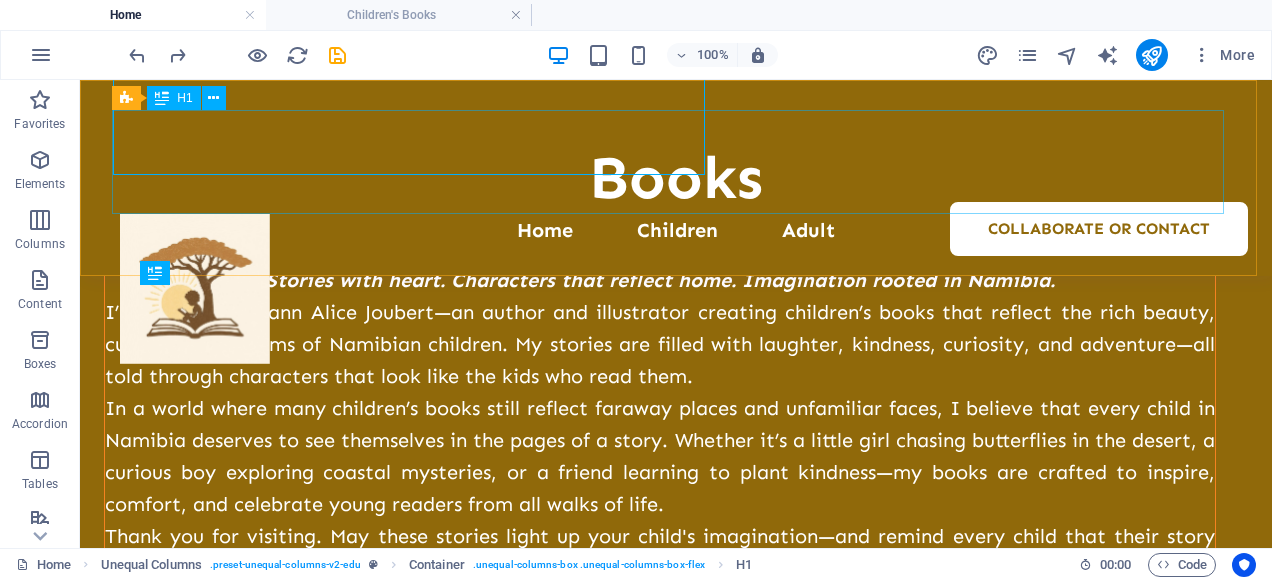 click on "​ Books" at bounding box center [676, 162] 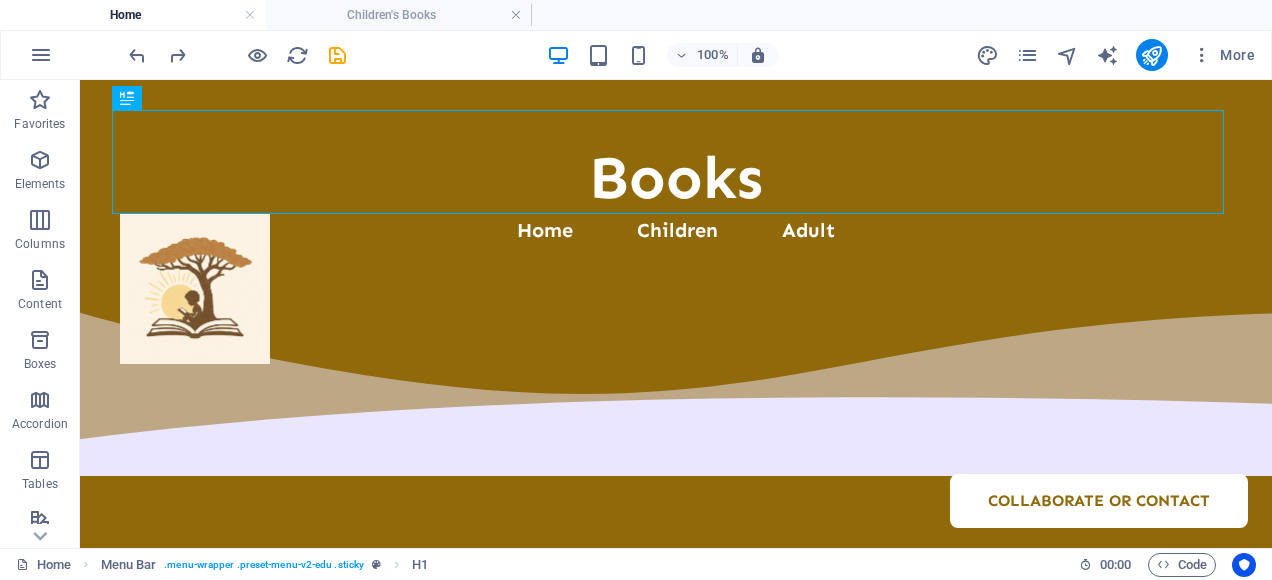 scroll, scrollTop: 0, scrollLeft: 0, axis: both 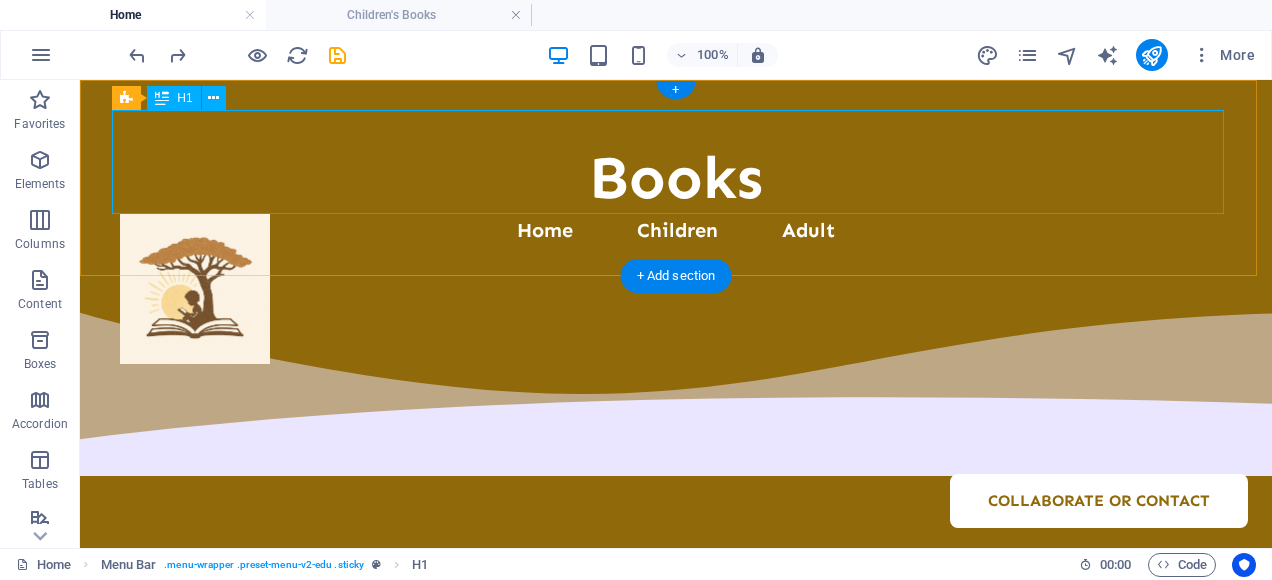 click on "​ Books" at bounding box center [676, 162] 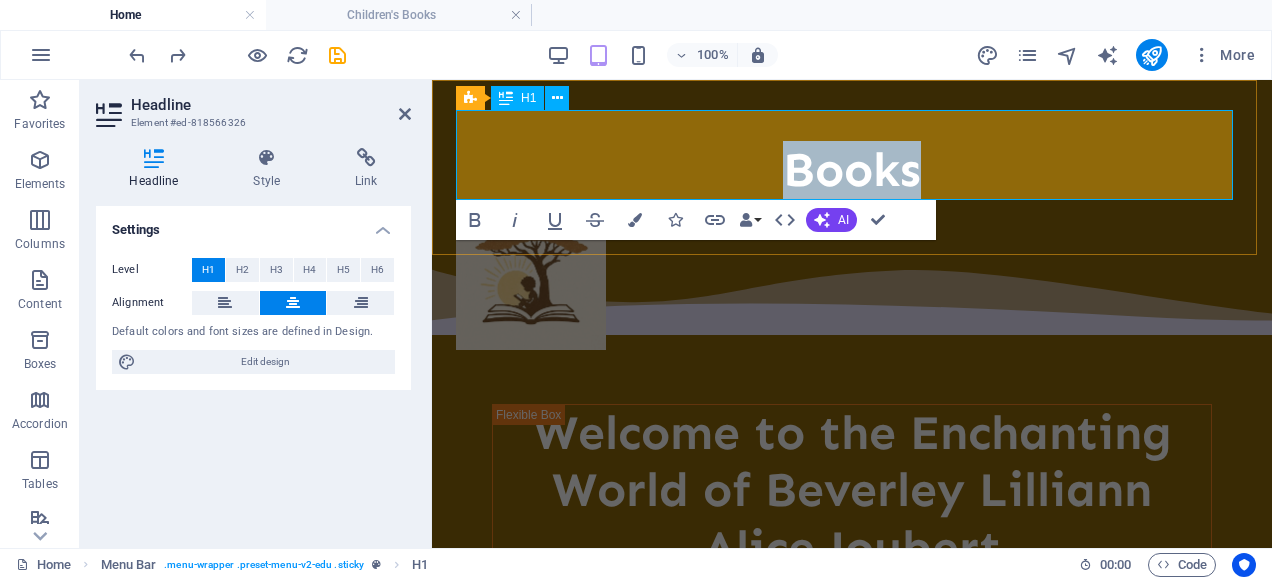 type 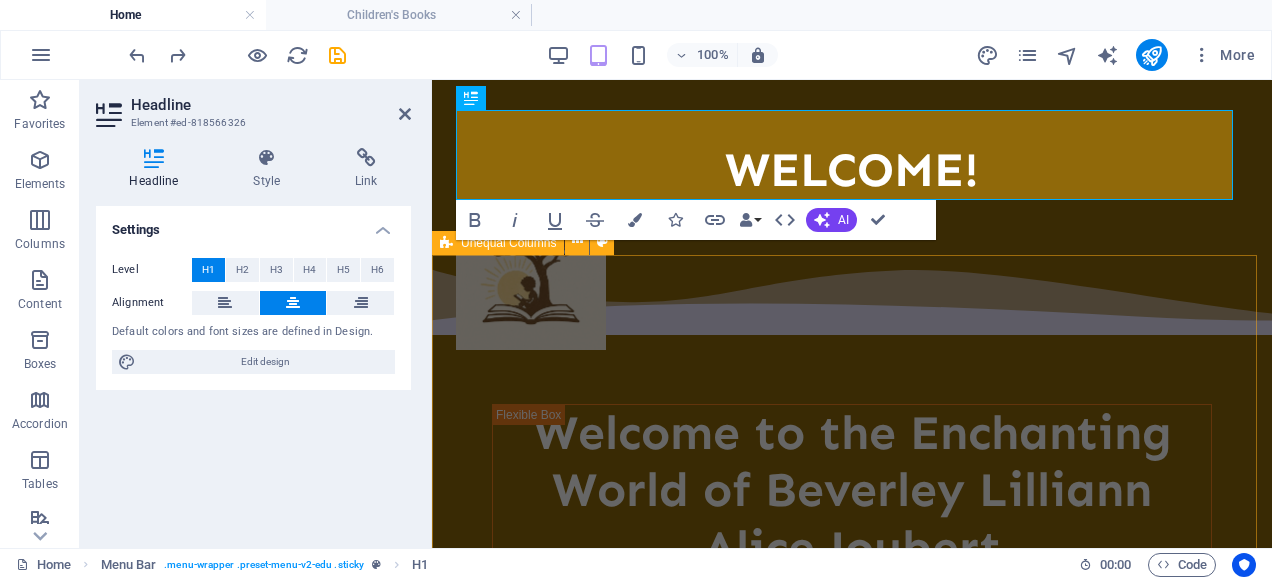 click on "Welcome to the Enchanting World of Beverley Lilliann Alice Joubert Stories with heart. Characters that reflect home. Imagination rooted in Namibia. I’m Beverley—an author and illustrator creating children’s books that reflect the rich beauty, culture, and dreams of Namibian children. My stories are filled with laughter, kindness, curiosity, and adventure—all told through characters that look like the kids who read them. In a world where many children’s books still reflect faraway places and unfamiliar faces, I believe that every child in Namibia deserves to see themselves in the pages of a story. Whether it’s a little girl chasing butterflies in the desert, a curious boy exploring coastal mysteries, or a friend learning to plant kindness—my books are crafted to inspire, comfort, and celebrate young readers from all walks of life. Thank you for visiting. May these stories light up your child's imagination—and remind every child that their story matters." at bounding box center (852, 955) 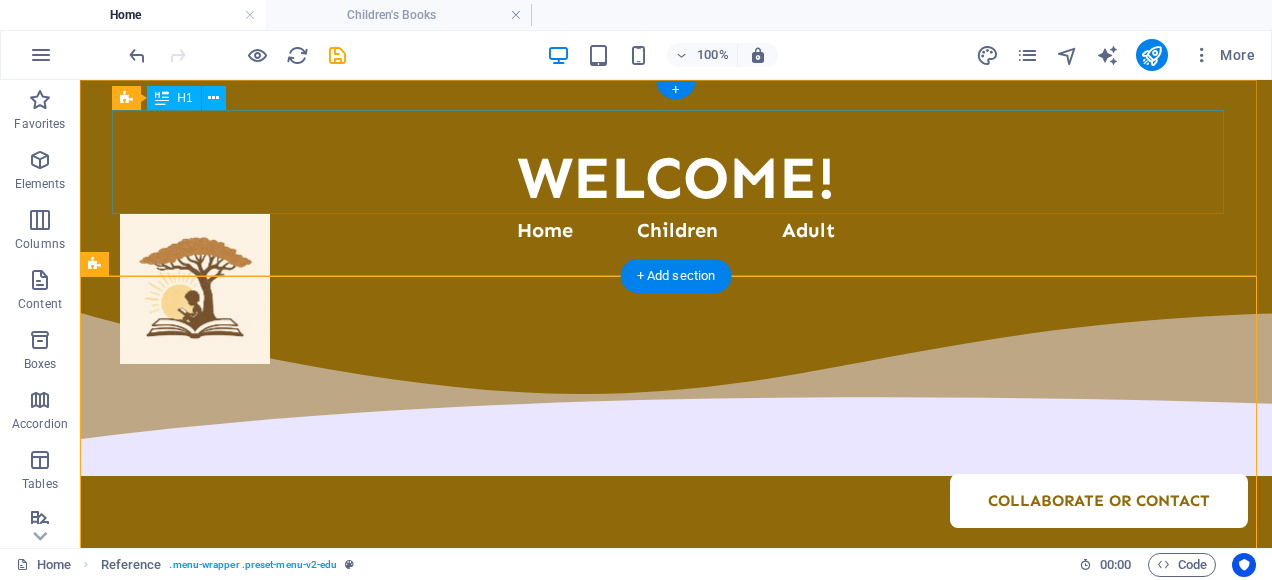 click on "​ WELCOME!" at bounding box center (676, 162) 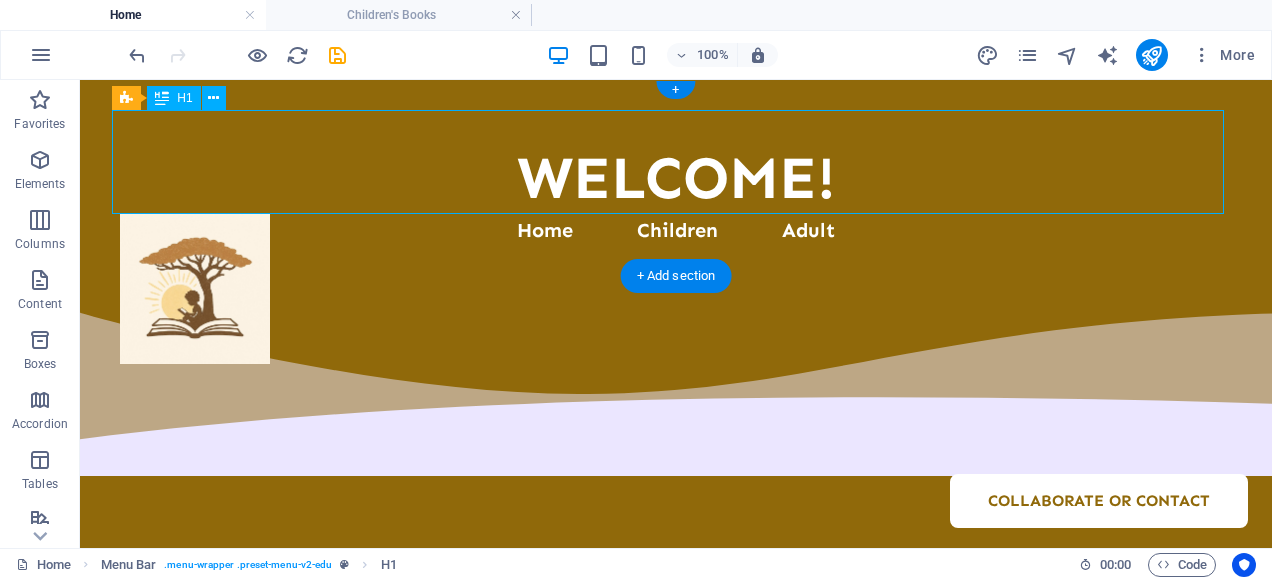 click on "​ WELCOME!" at bounding box center [676, 162] 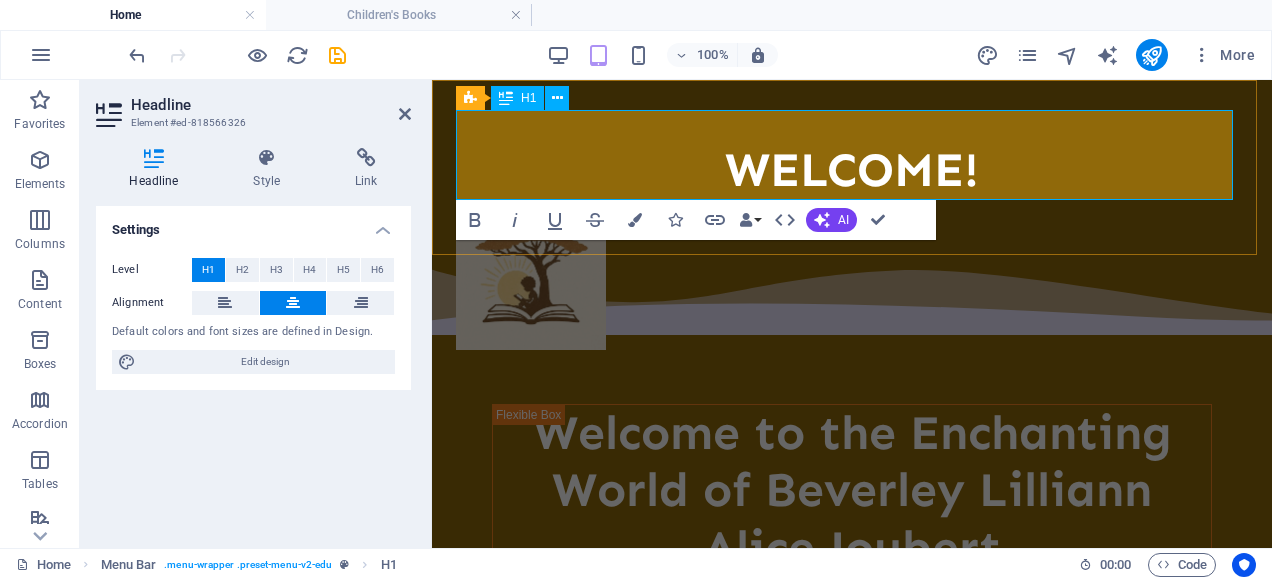 click on "WELCOME!" at bounding box center [852, 170] 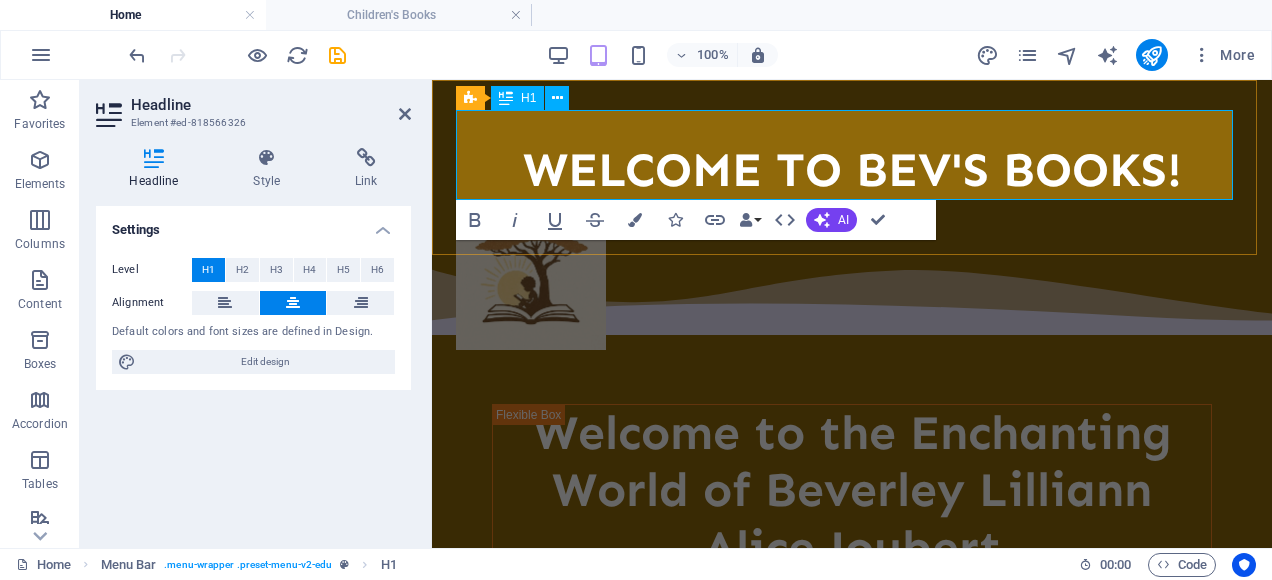 click on "WELCOME TO BEV'S BOOKS!" at bounding box center [852, 170] 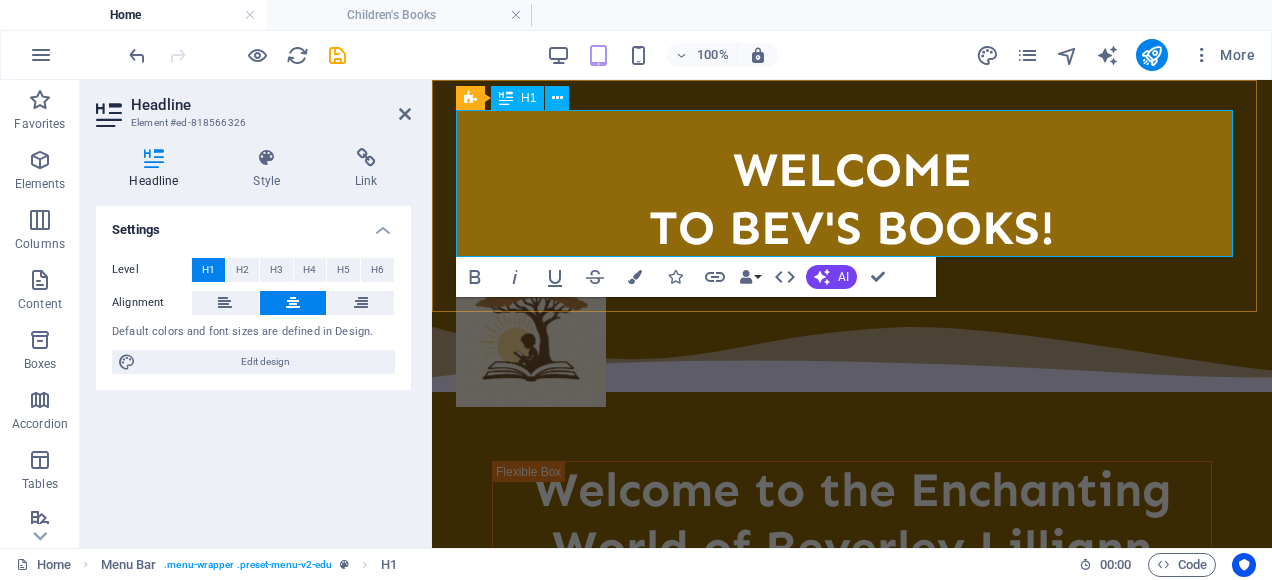 click on "WELCOME ‌TO BEV'S BOOKS!" at bounding box center [852, 199] 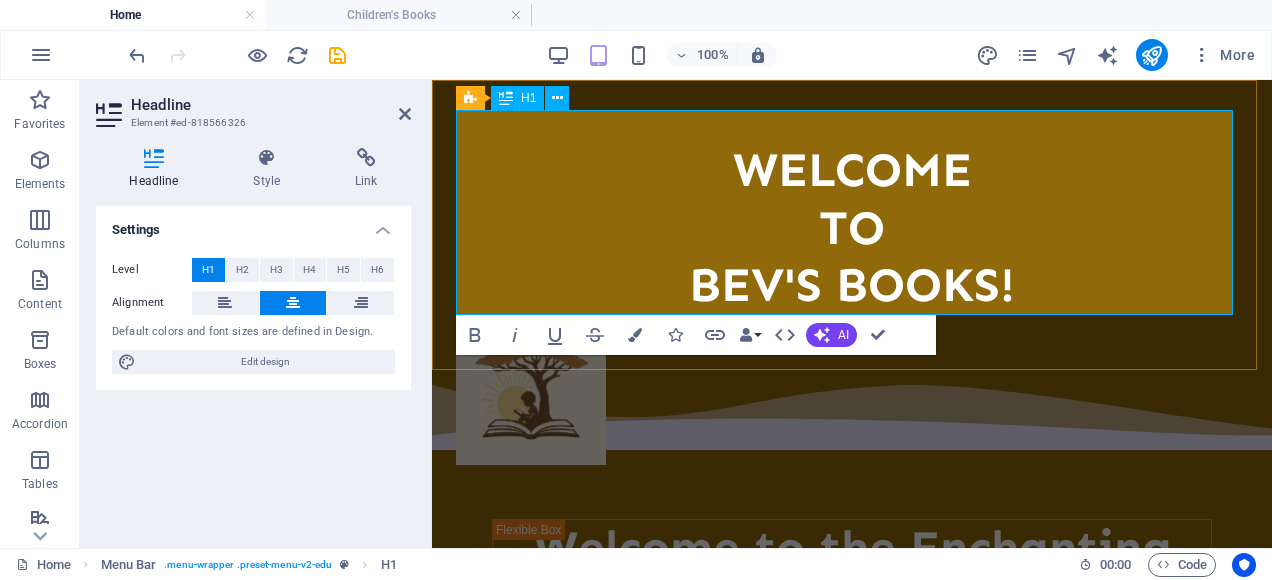 click on "WELCOME ‌TO ‌BEV'S BOOKS!" at bounding box center (852, 227) 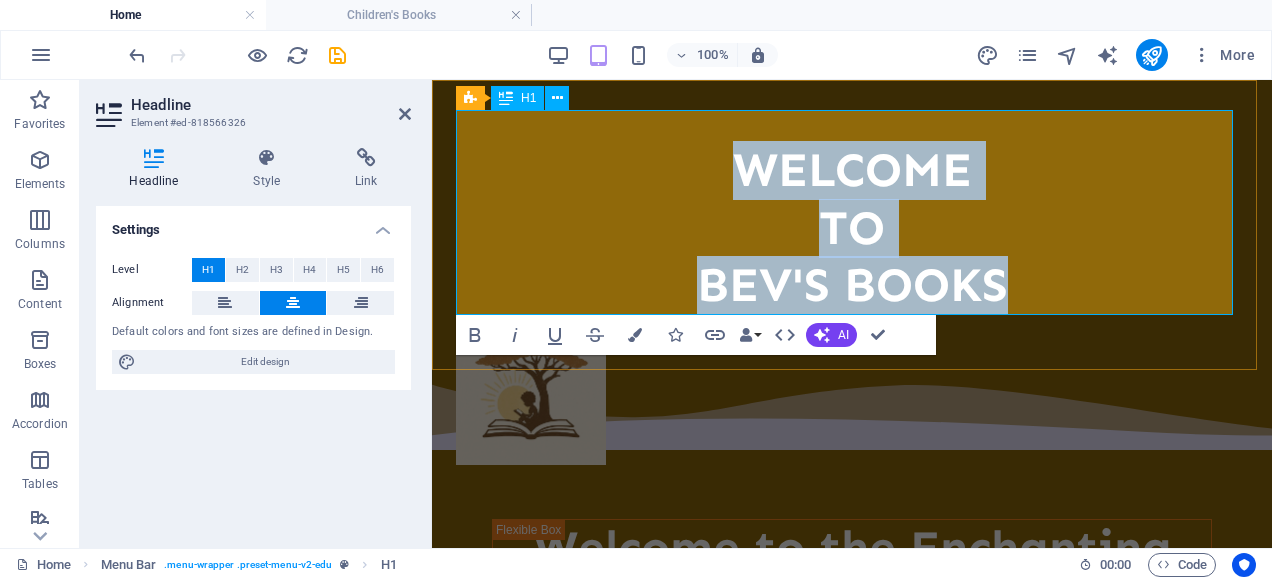 drag, startPoint x: 724, startPoint y: 162, endPoint x: 1008, endPoint y: 287, distance: 310.2918 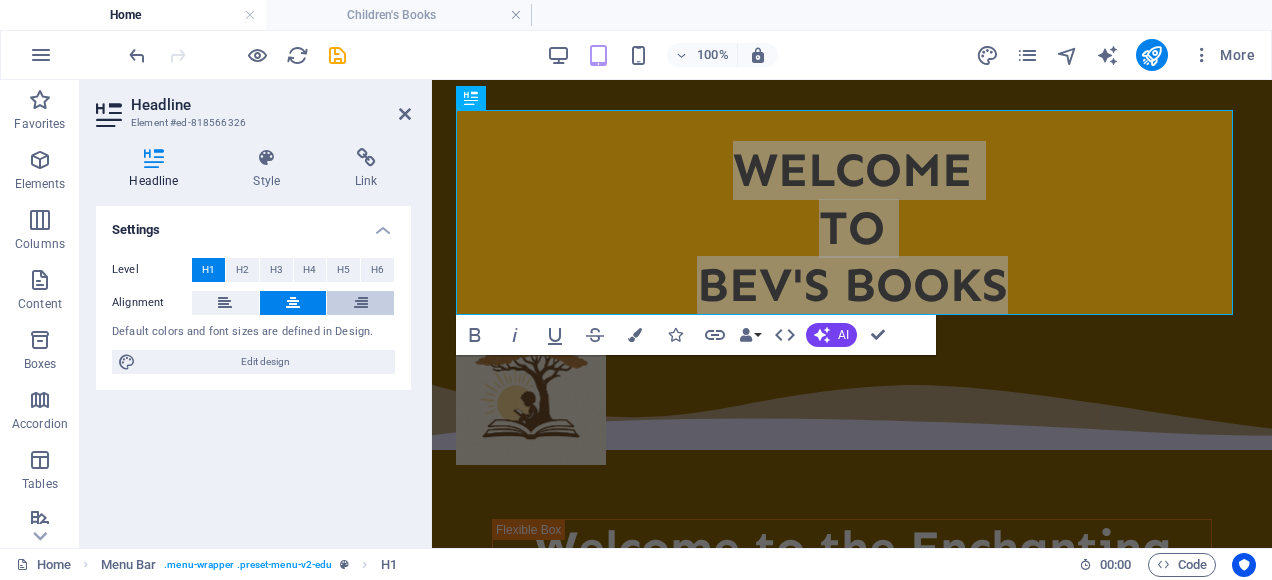 click at bounding box center [360, 303] 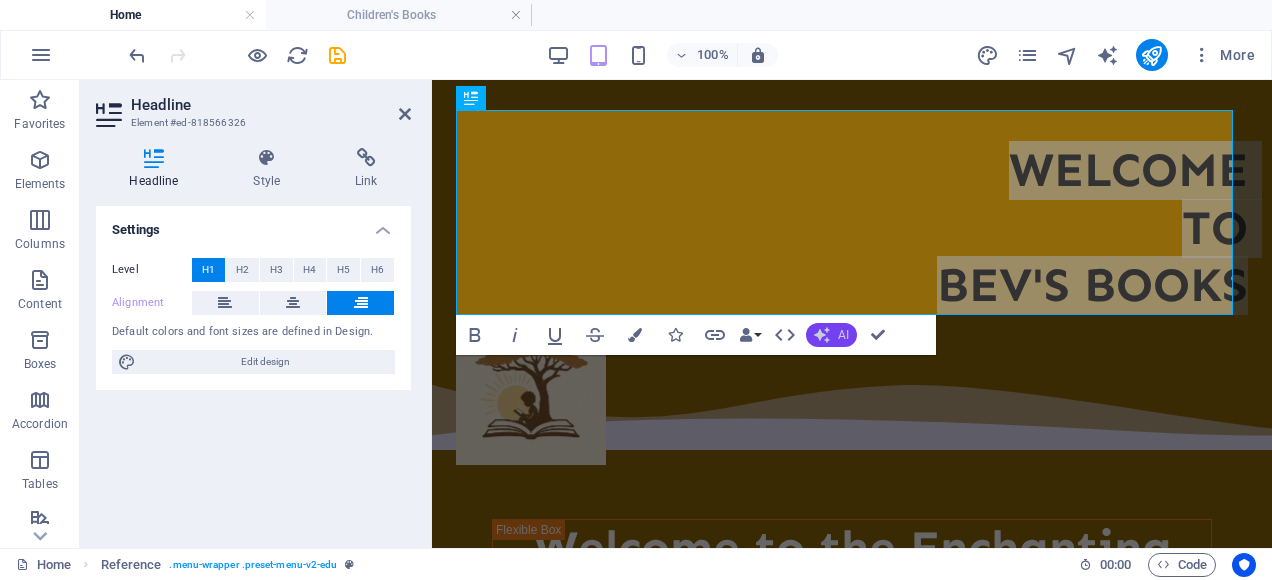 click on "AI" at bounding box center [843, 335] 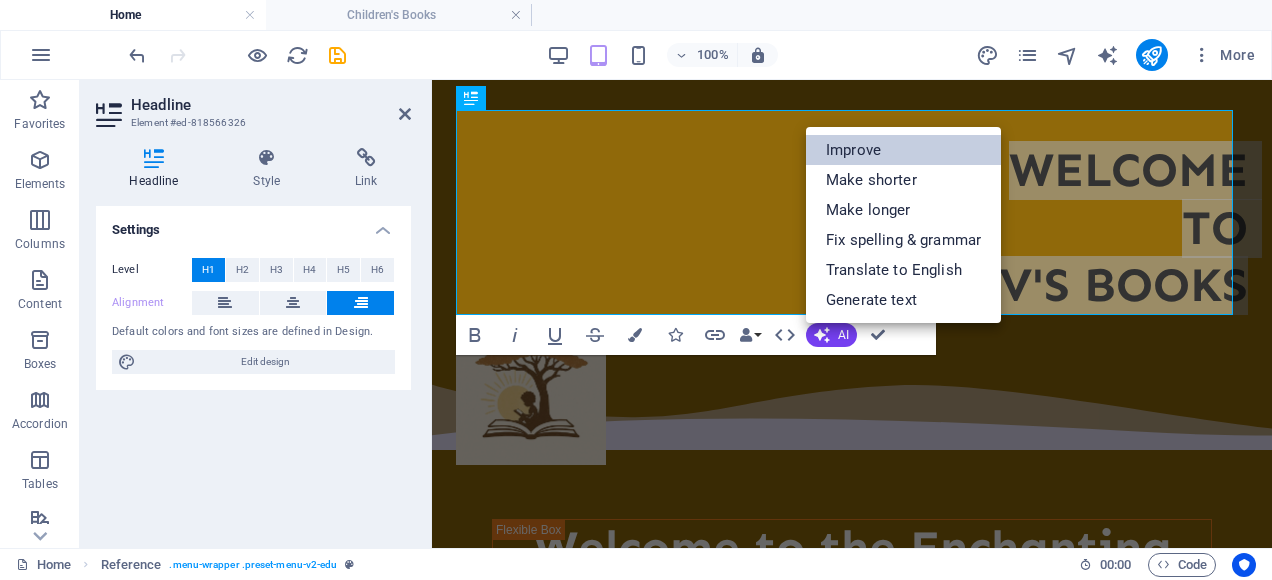 click on "Improve" at bounding box center (903, 150) 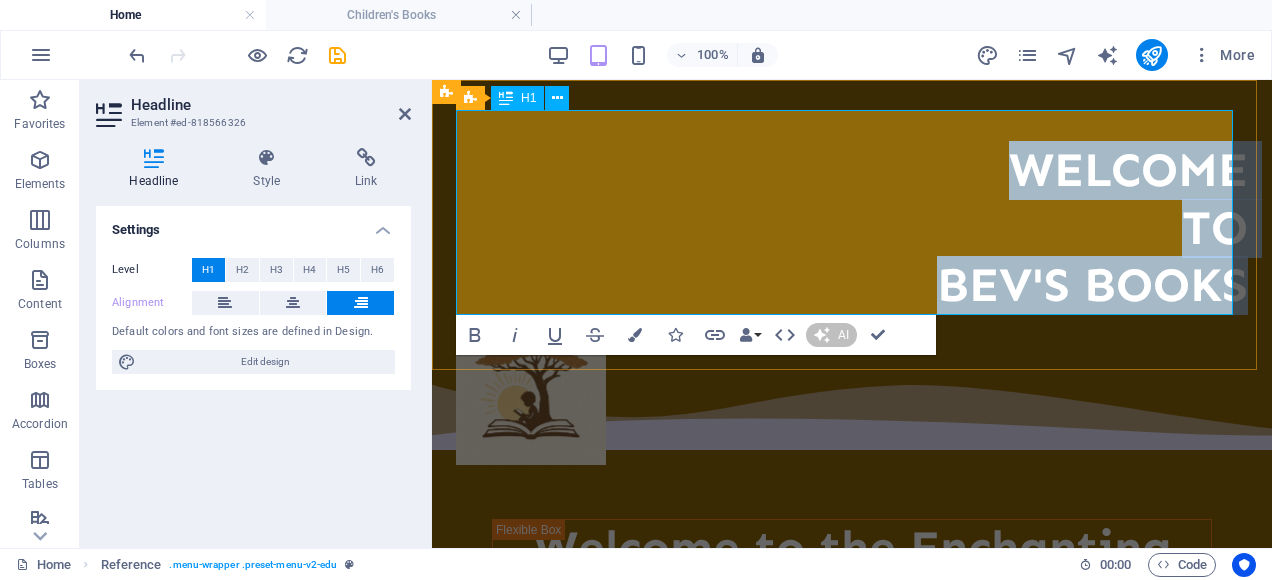 type 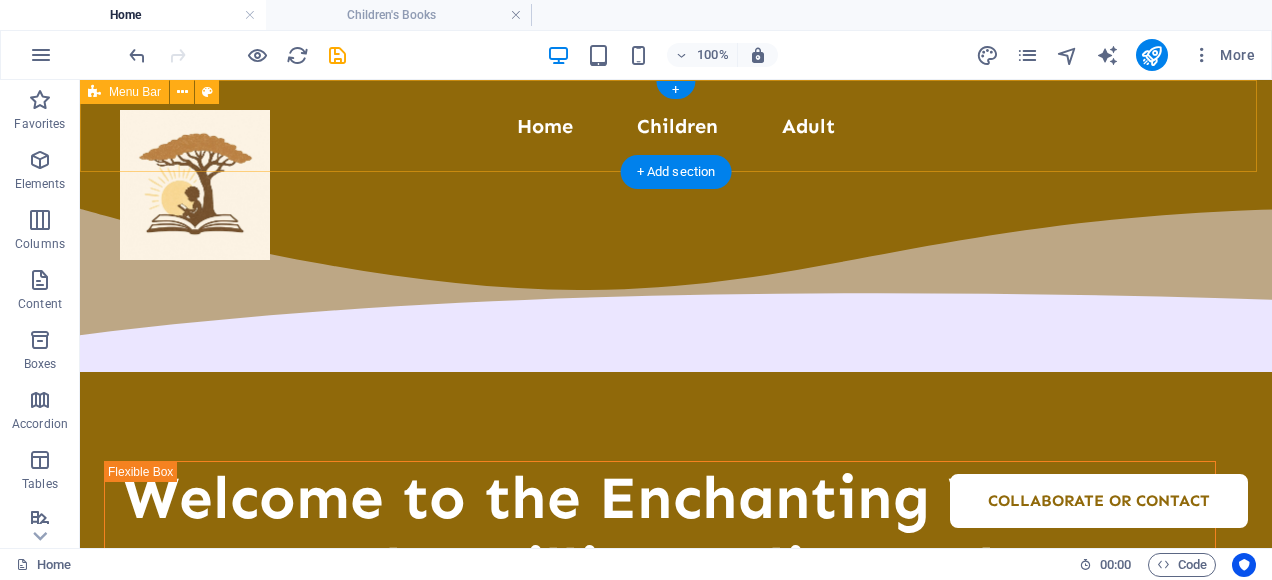 click on "Home Children Adult Collaborate or Contact" at bounding box center (676, 126) 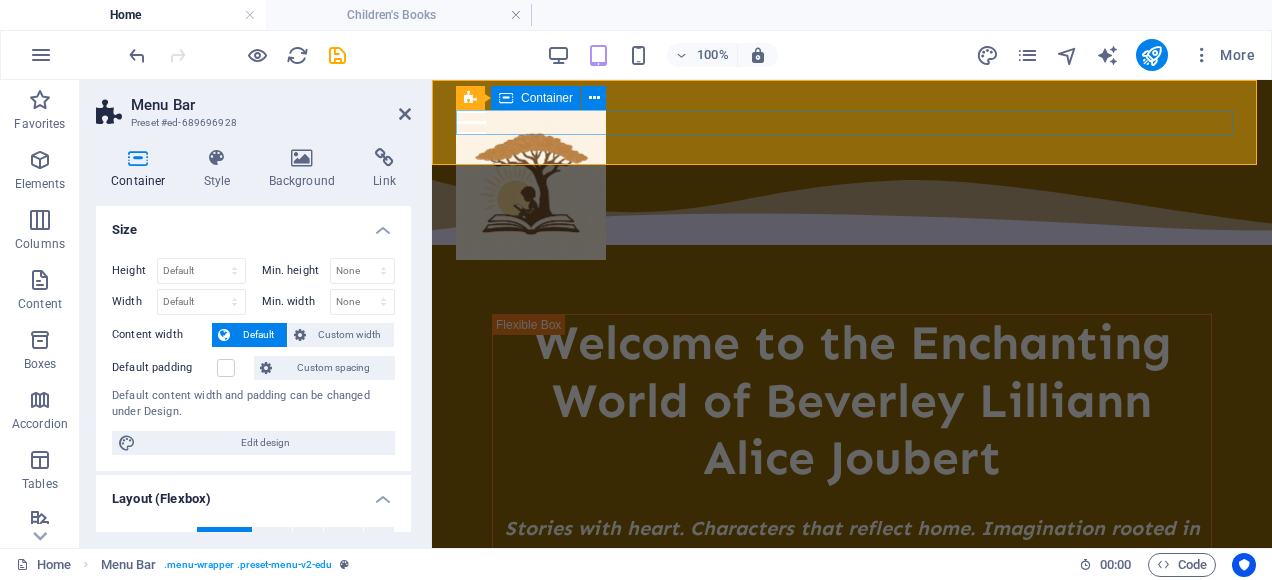 click at bounding box center (852, 122) 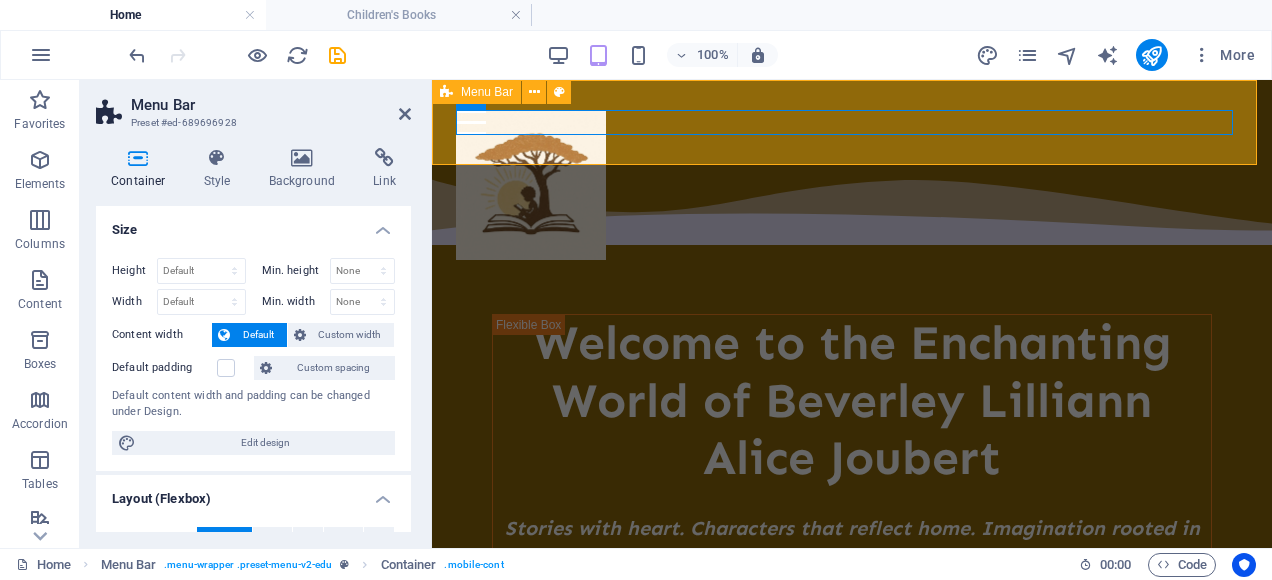 click on "Home Children Adult Collaborate or Contact" at bounding box center [852, 122] 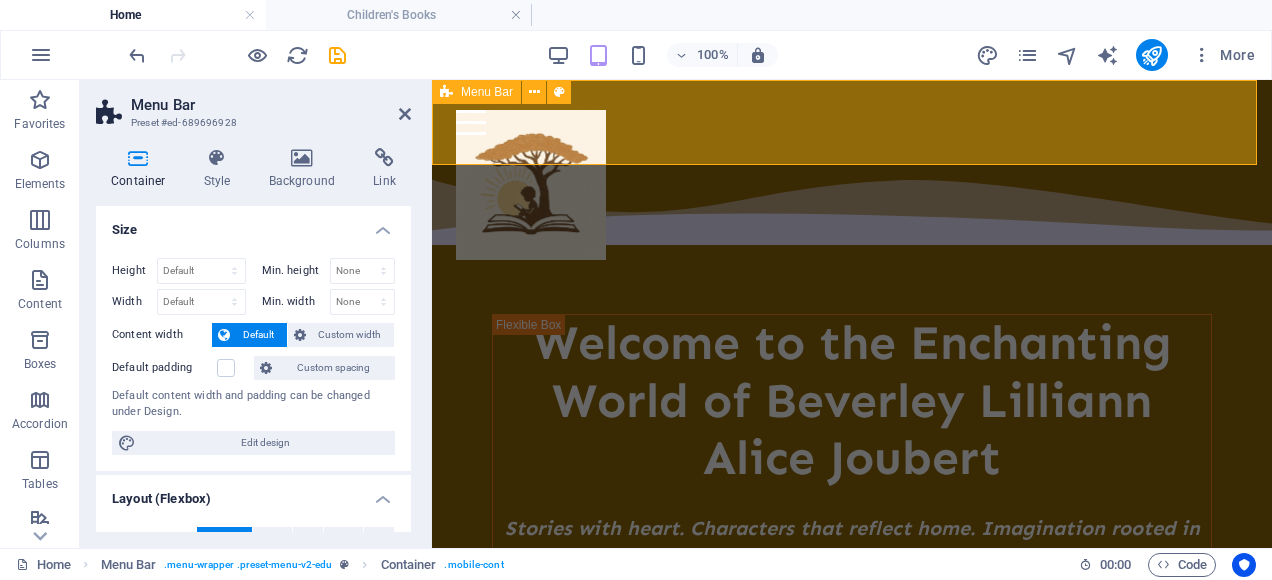 click on "Home Children Adult Collaborate or Contact" at bounding box center (852, 122) 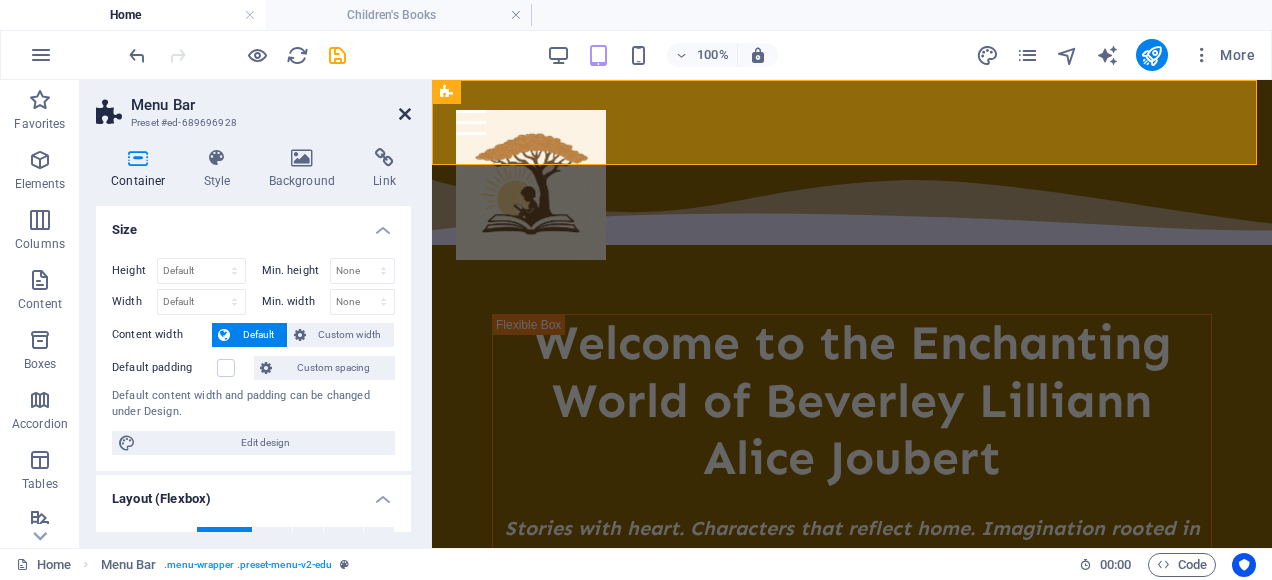 click at bounding box center (405, 114) 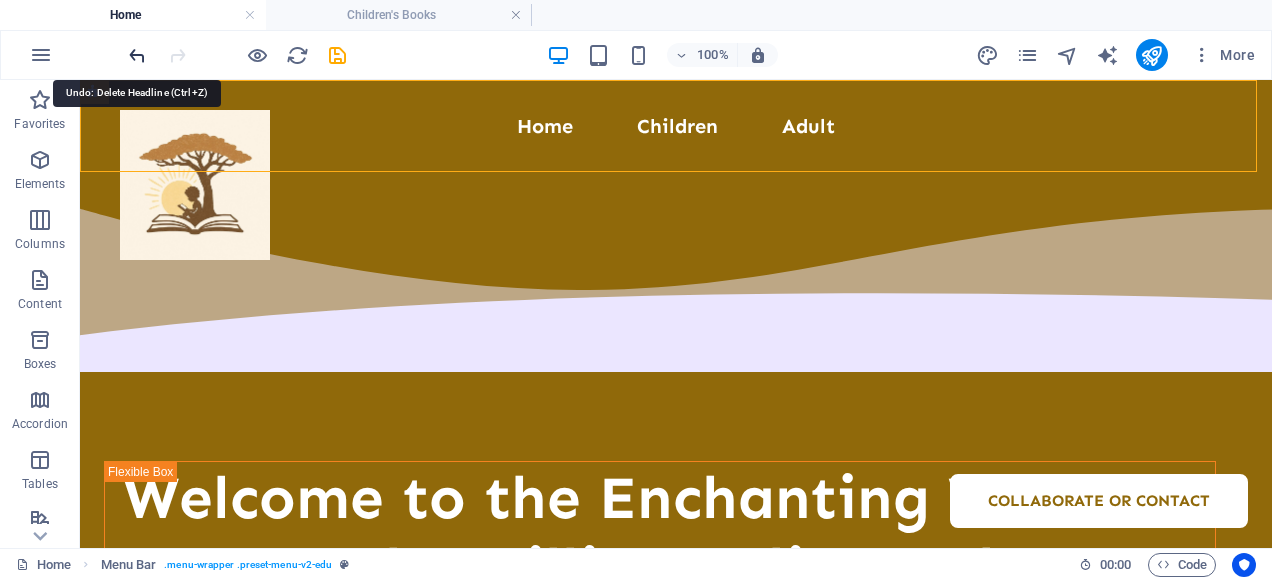 click at bounding box center (137, 55) 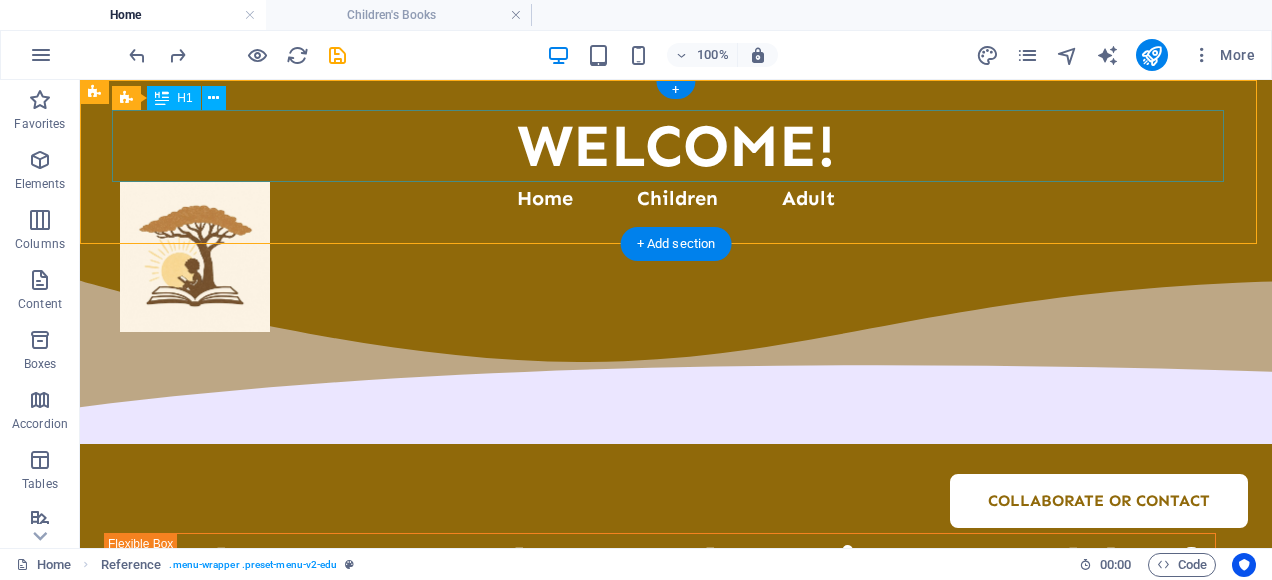 click on "WELCOME!" at bounding box center (676, 146) 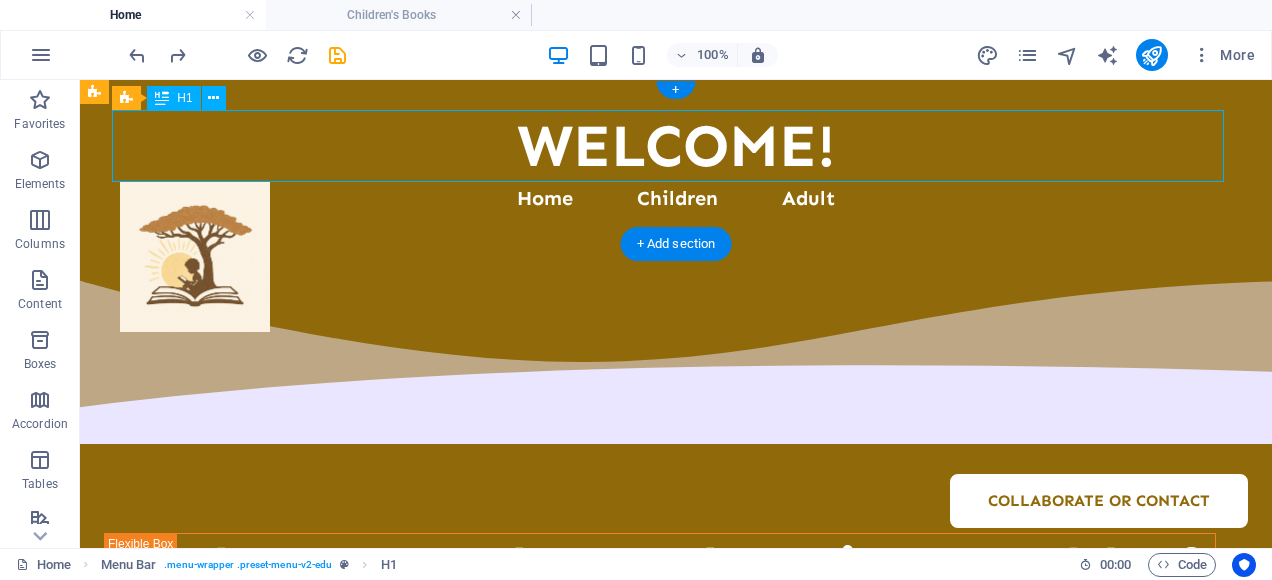 click on "WELCOME!" at bounding box center (676, 146) 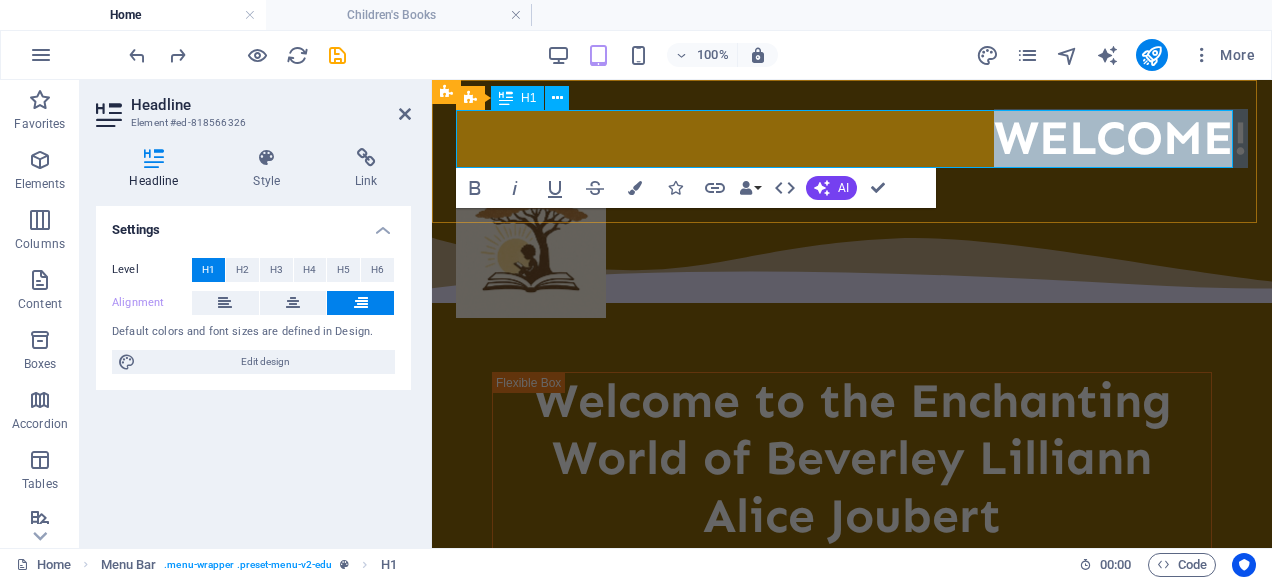 type 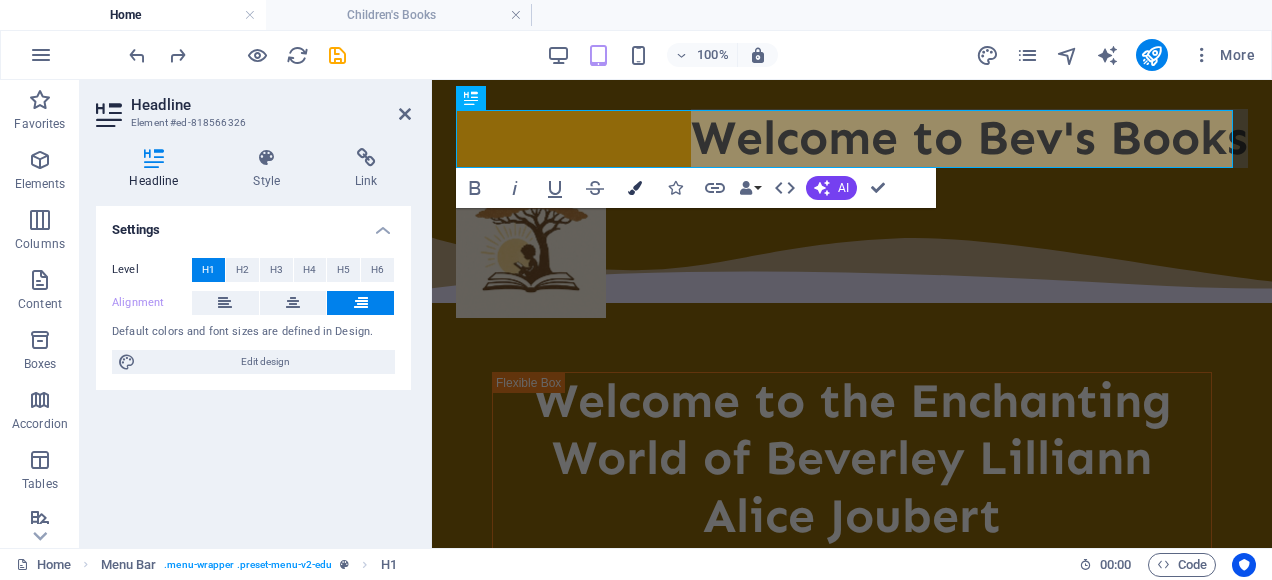click at bounding box center [635, 188] 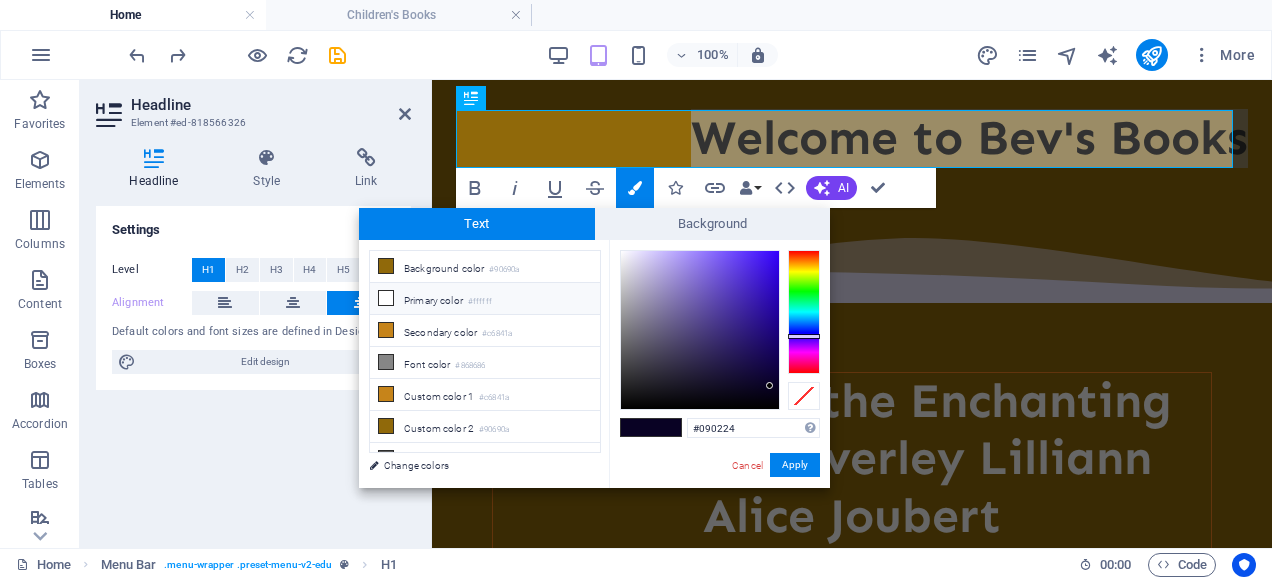 click at bounding box center (386, 298) 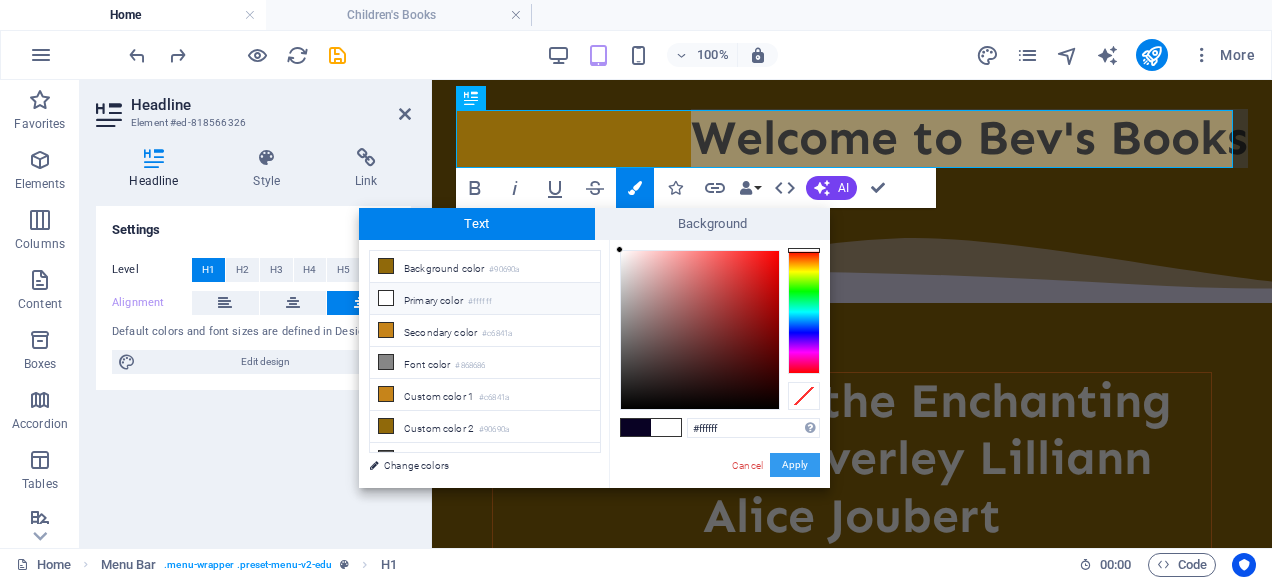 click on "Apply" at bounding box center [795, 465] 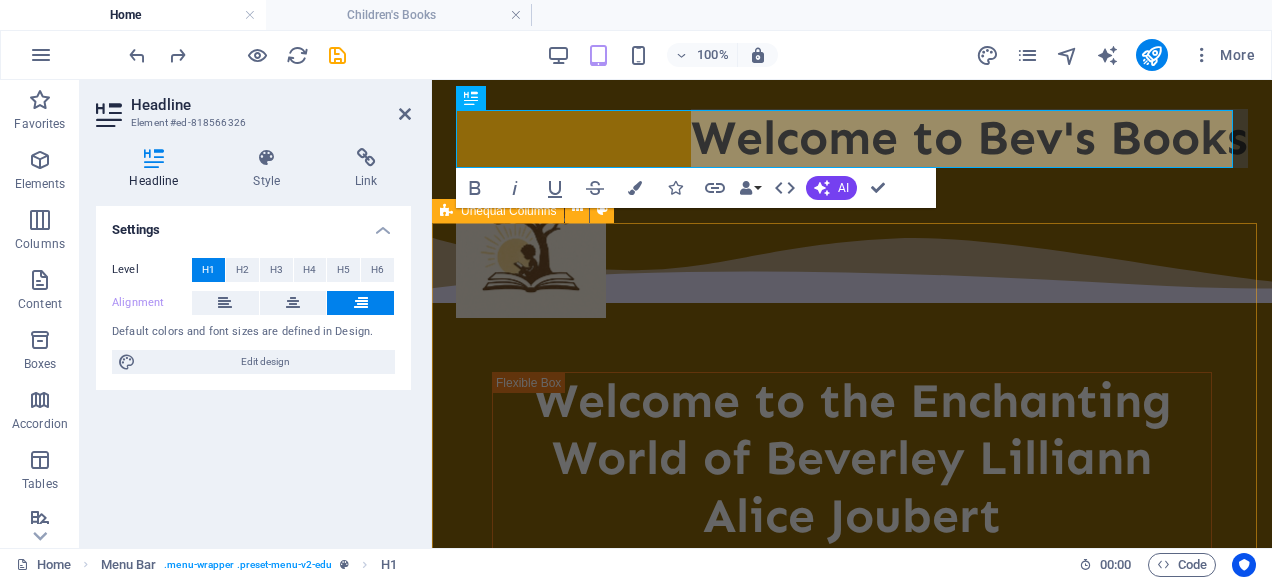 click on "Welcome to the Enchanting World of Beverley Lilliann Alice Joubert Stories with heart. Characters that reflect home. Imagination rooted in Namibia. I’m Beverley—an author and illustrator creating children’s books that reflect the rich beauty, culture, and dreams of Namibian children. My stories are filled with laughter, kindness, curiosity, and adventure—all told through characters that look like the kids who read them. In a world where many children’s books still reflect faraway places and unfamiliar faces, I believe that every child in Namibia deserves to see themselves in the pages of a story. Whether it’s a little girl chasing butterflies in the desert, a curious boy exploring coastal mysteries, or a friend learning to plant kindness—my books are crafted to inspire, comfort, and celebrate young readers from all walks of life. Thank you for visiting. May these stories light up your child's imagination—and remind every child that their story matters." at bounding box center (852, 923) 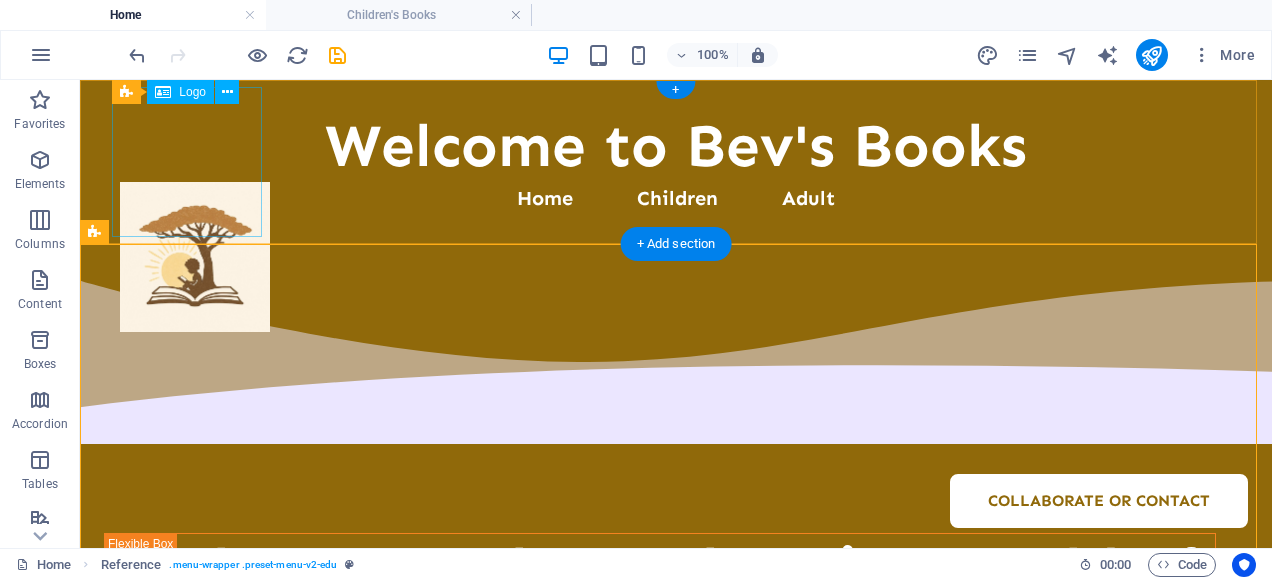 click at bounding box center (195, 257) 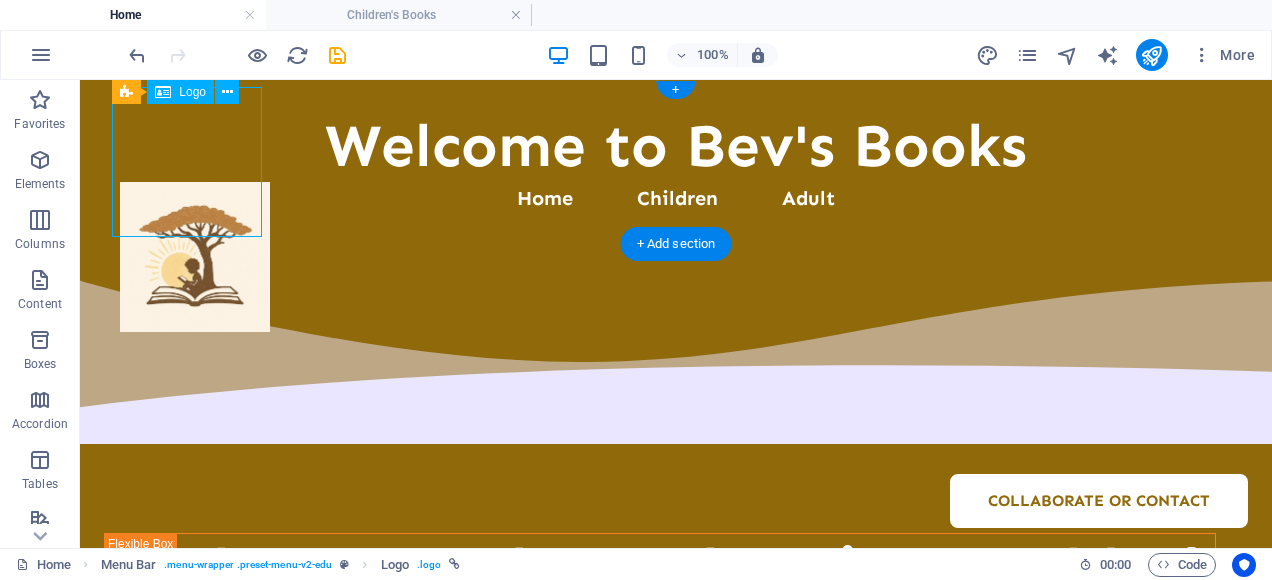 click at bounding box center (195, 257) 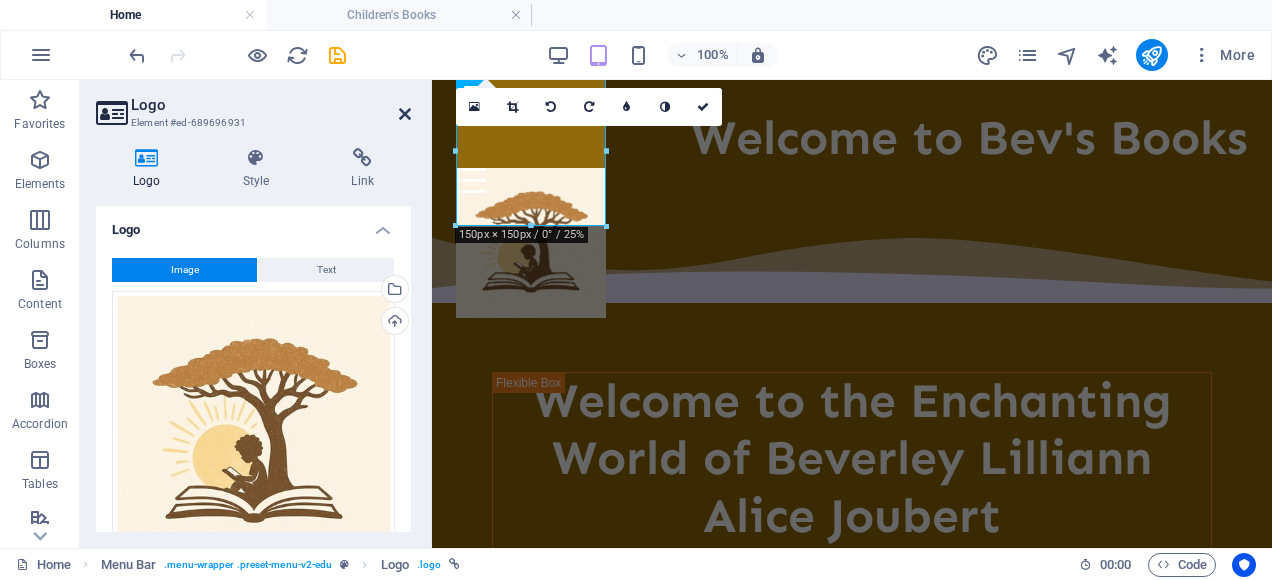 click at bounding box center [405, 114] 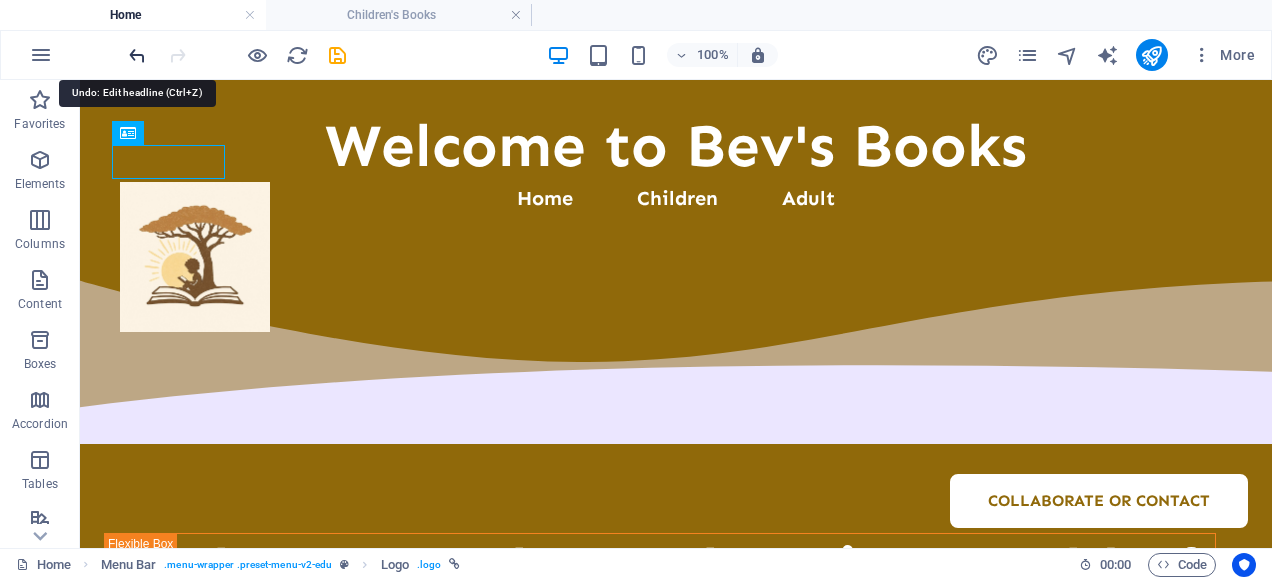 click at bounding box center (137, 55) 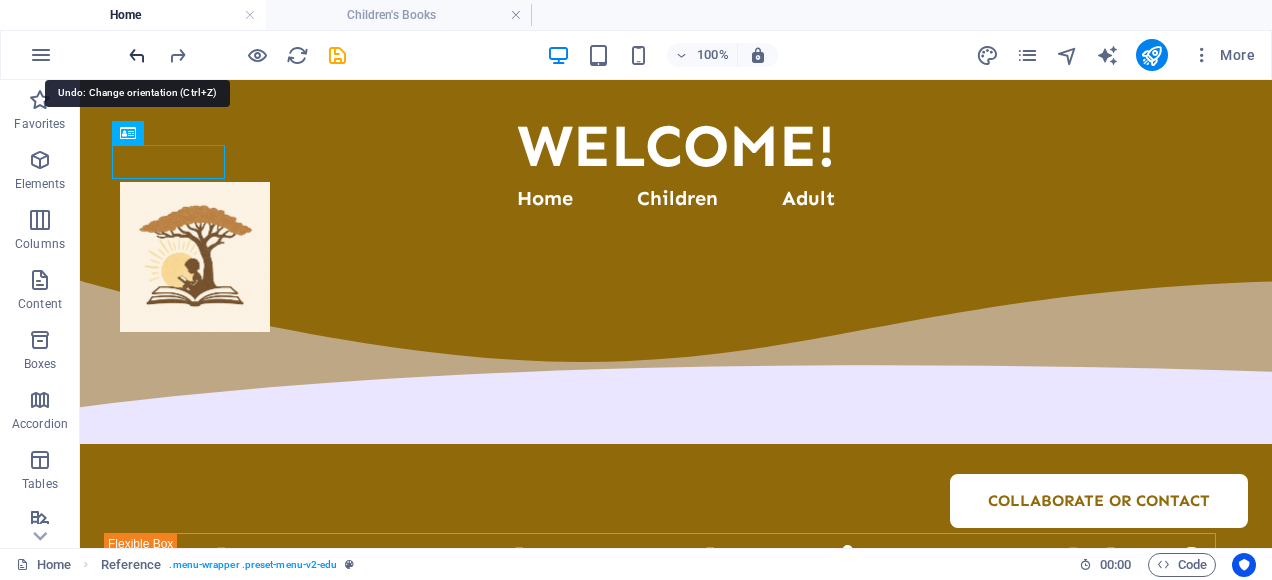 click at bounding box center (137, 55) 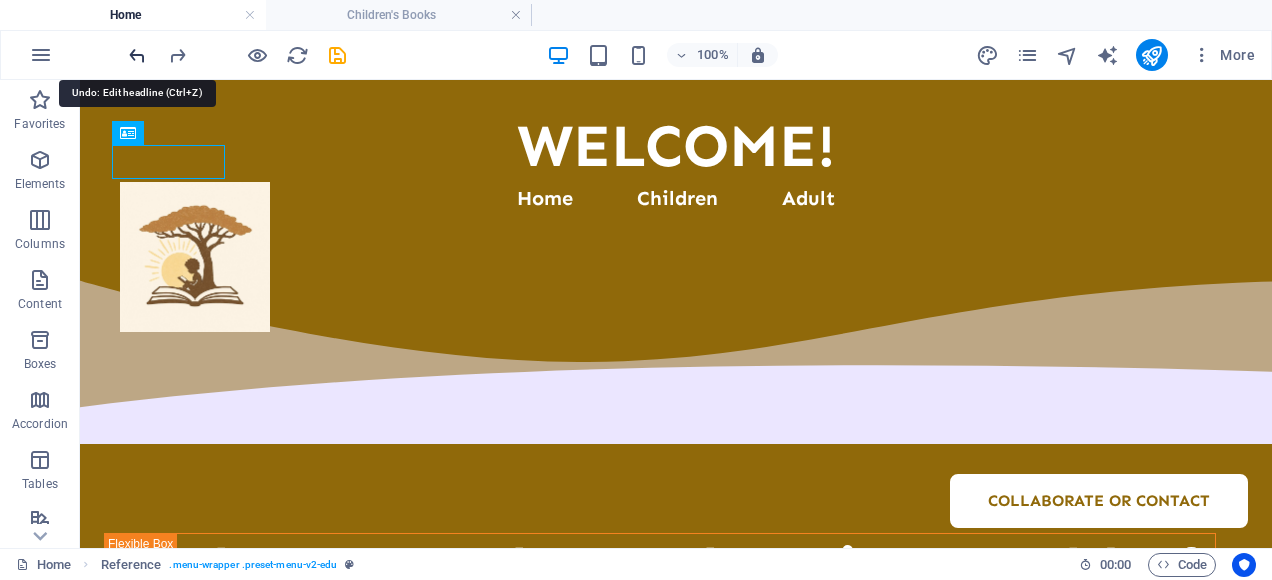 click at bounding box center [137, 55] 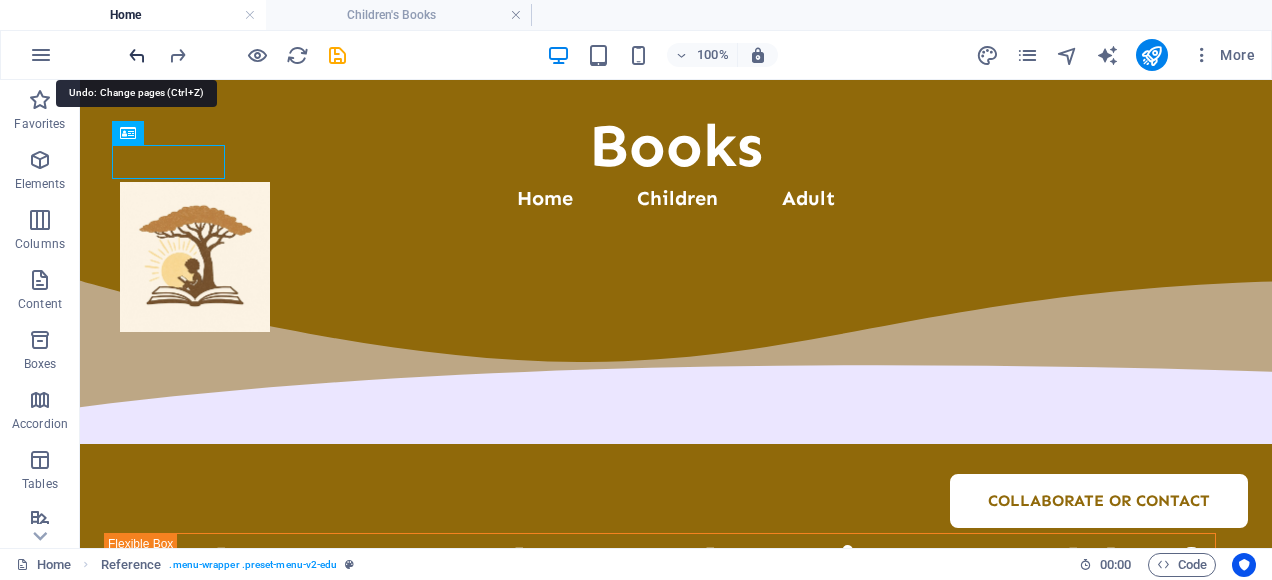 click at bounding box center [137, 55] 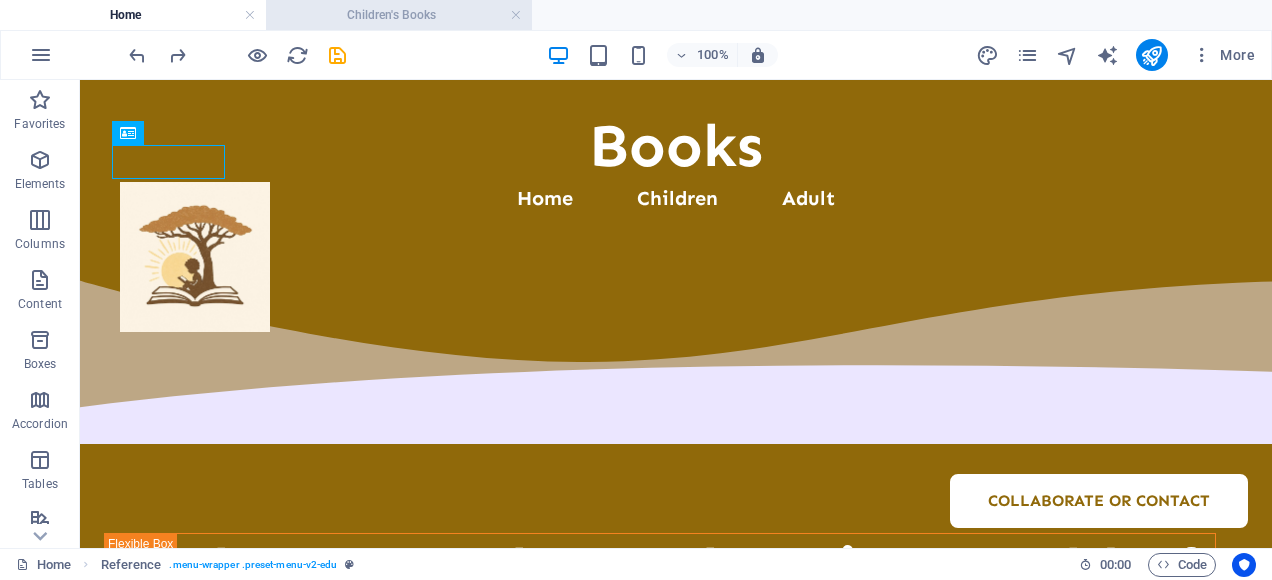 click on "Children's Books" at bounding box center (399, 15) 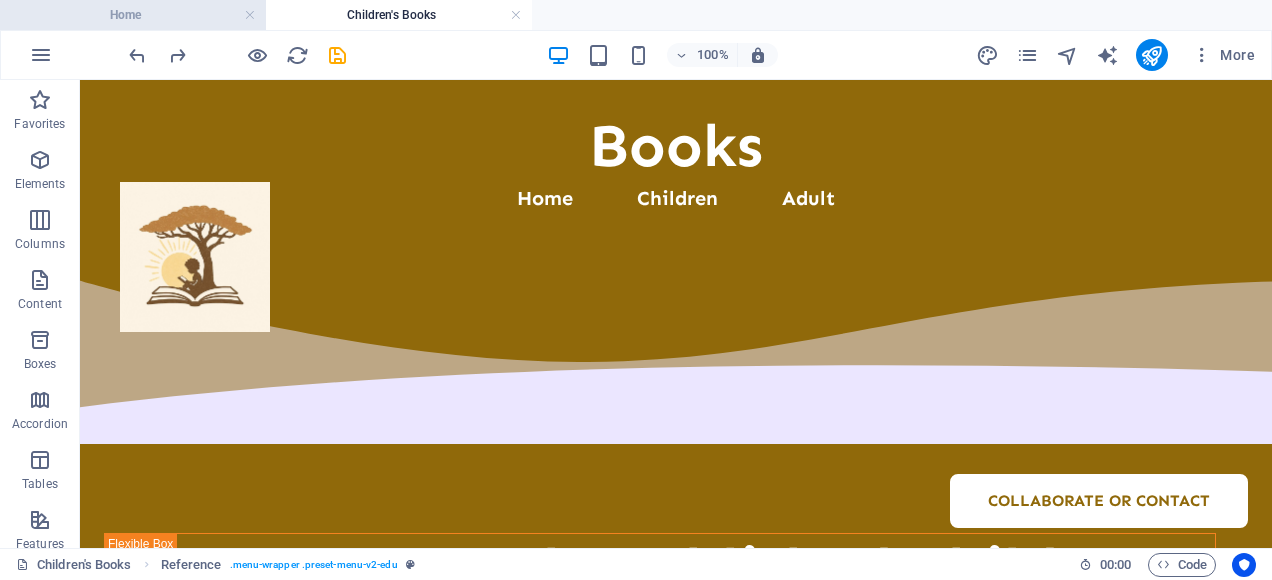 click on "Home" at bounding box center (133, 15) 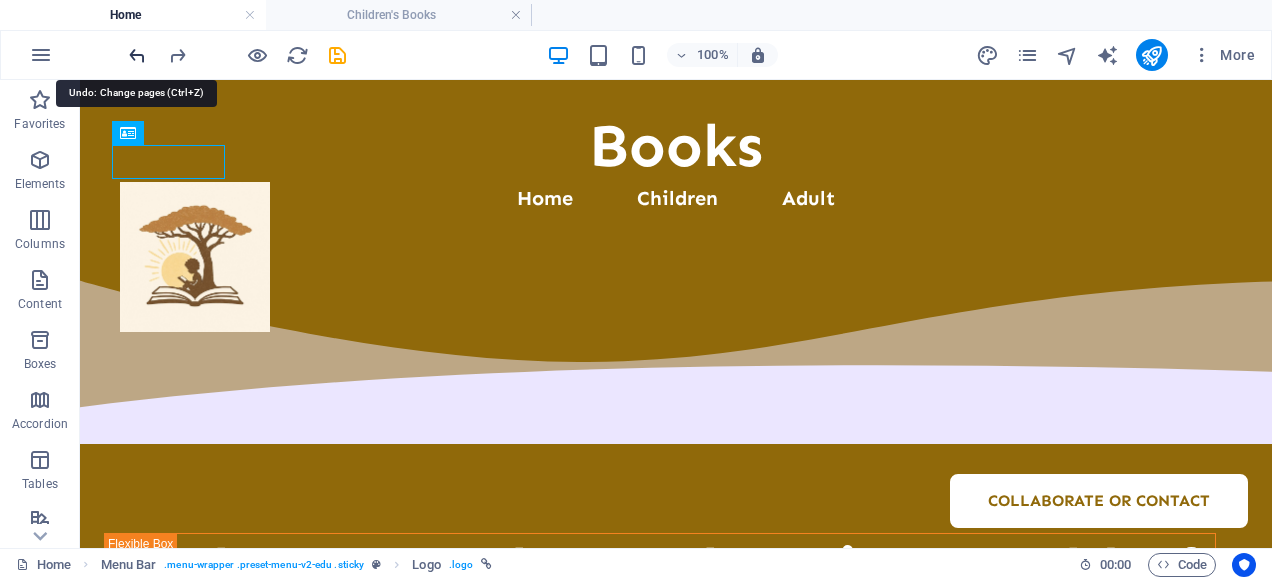 click at bounding box center (137, 55) 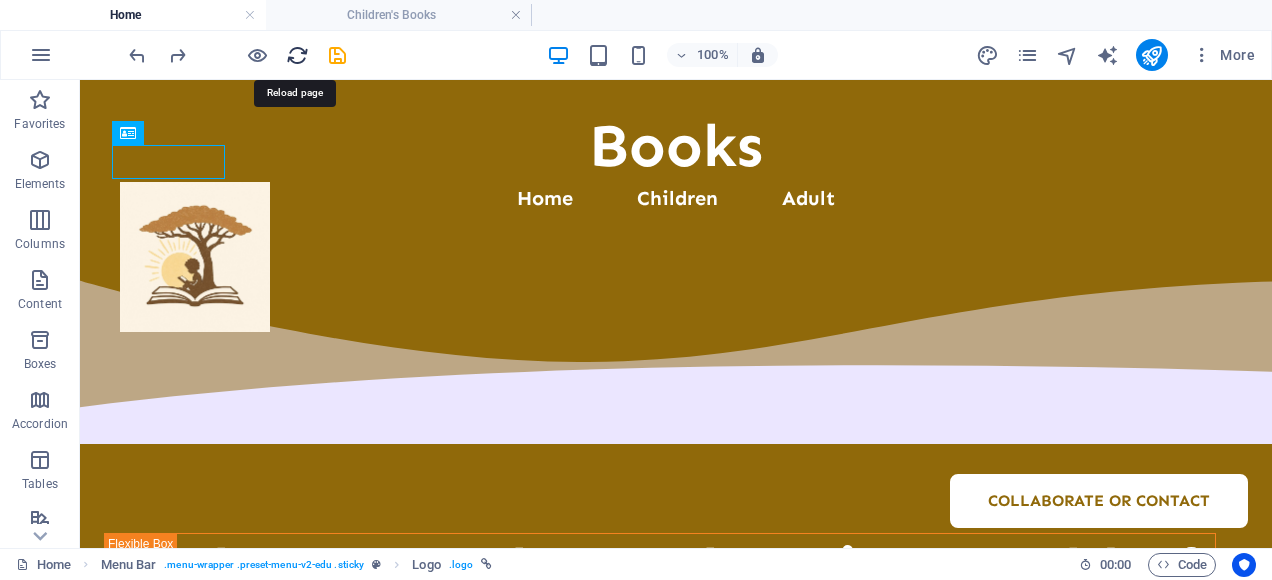 click at bounding box center (297, 55) 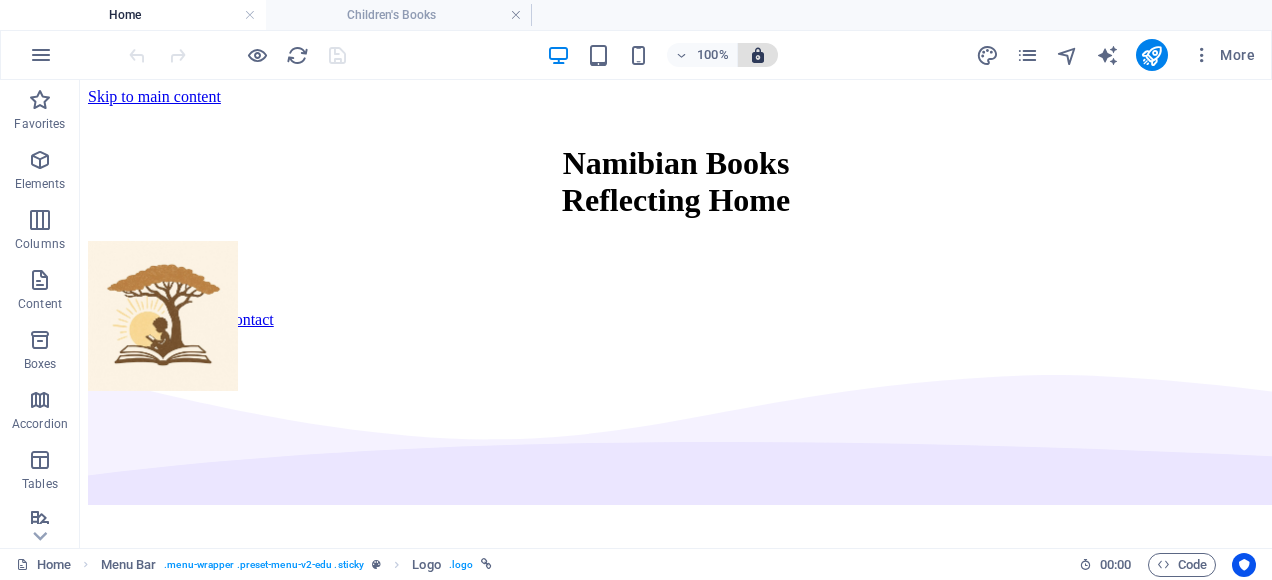 scroll, scrollTop: 0, scrollLeft: 0, axis: both 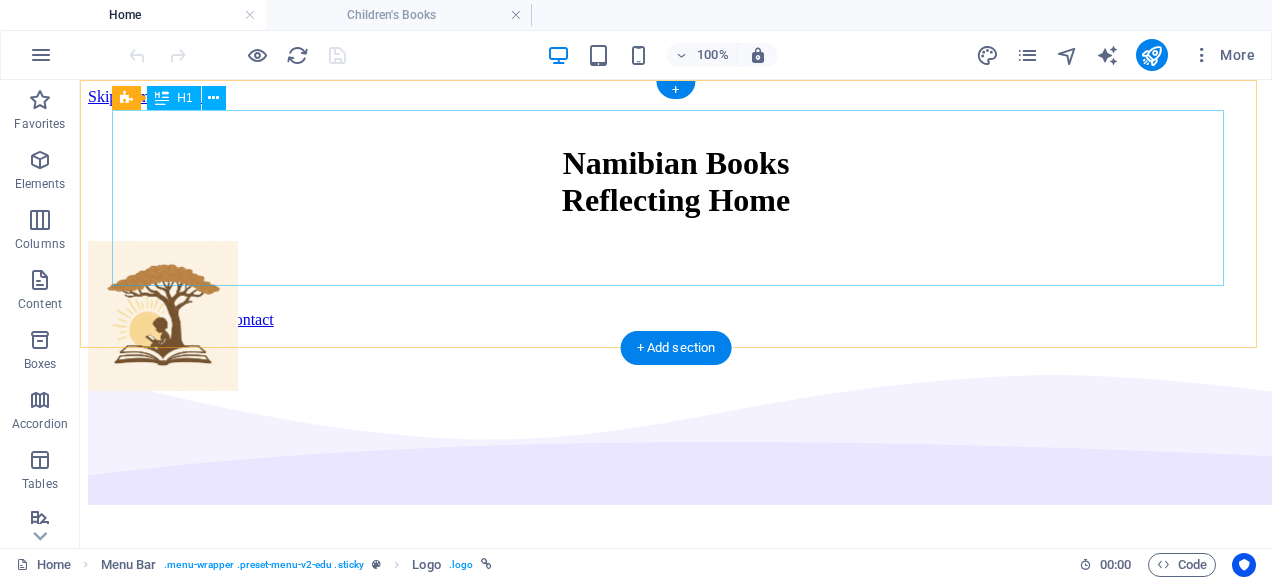 click on "​ Namibian Books ‌Reflecting Home" at bounding box center [676, 162] 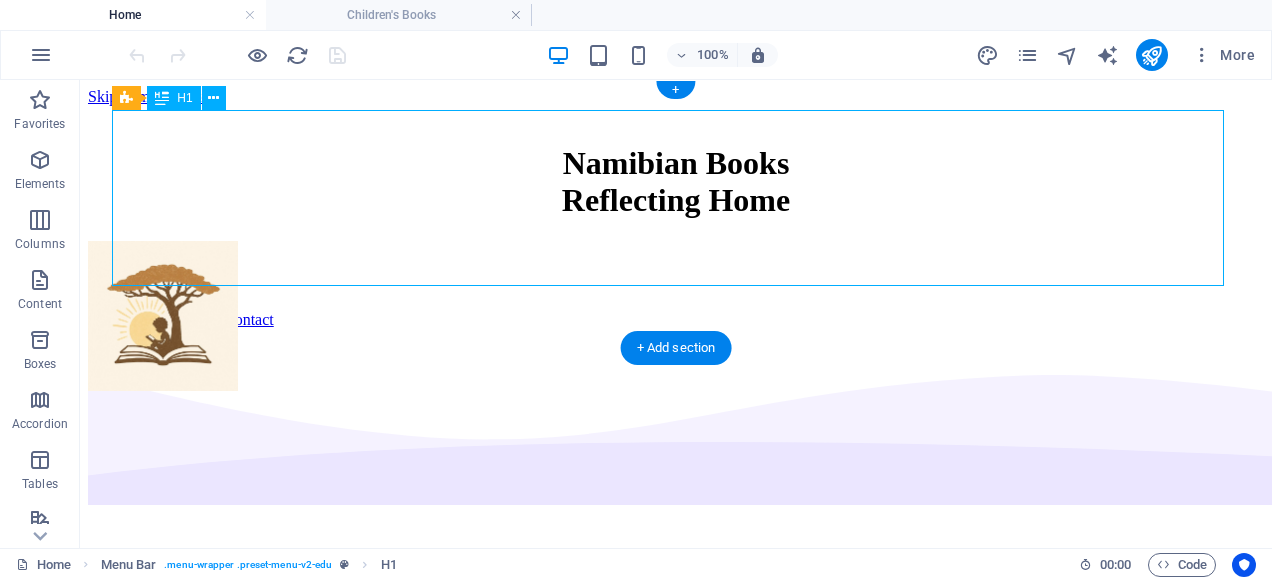 click on "​ Namibian Books ‌Reflecting Home" at bounding box center (676, 162) 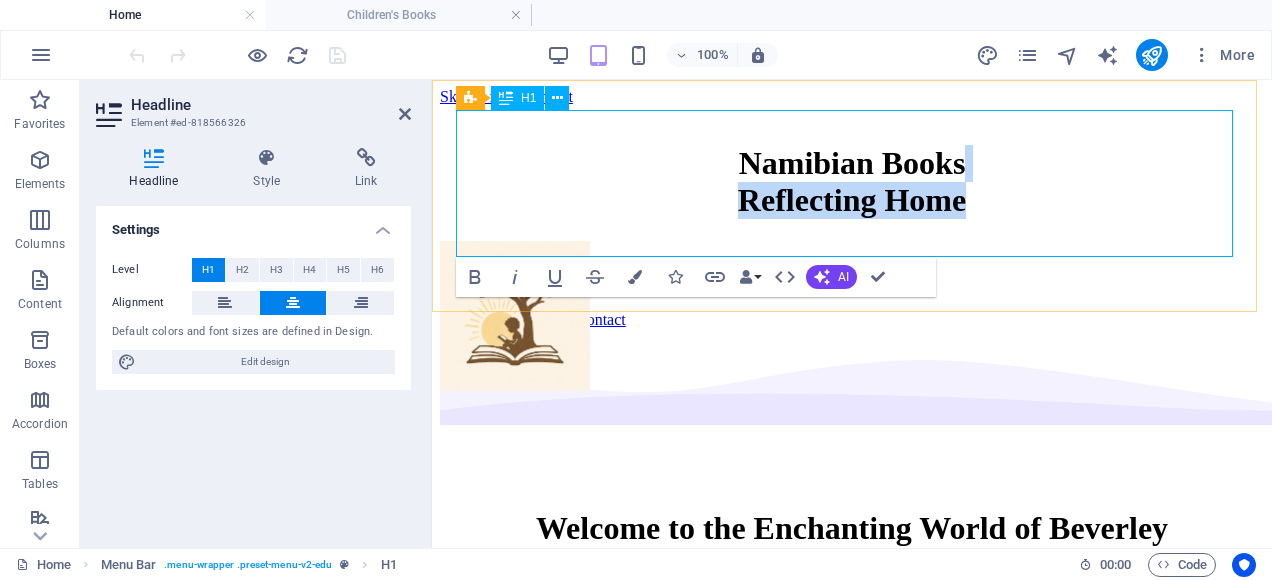 type 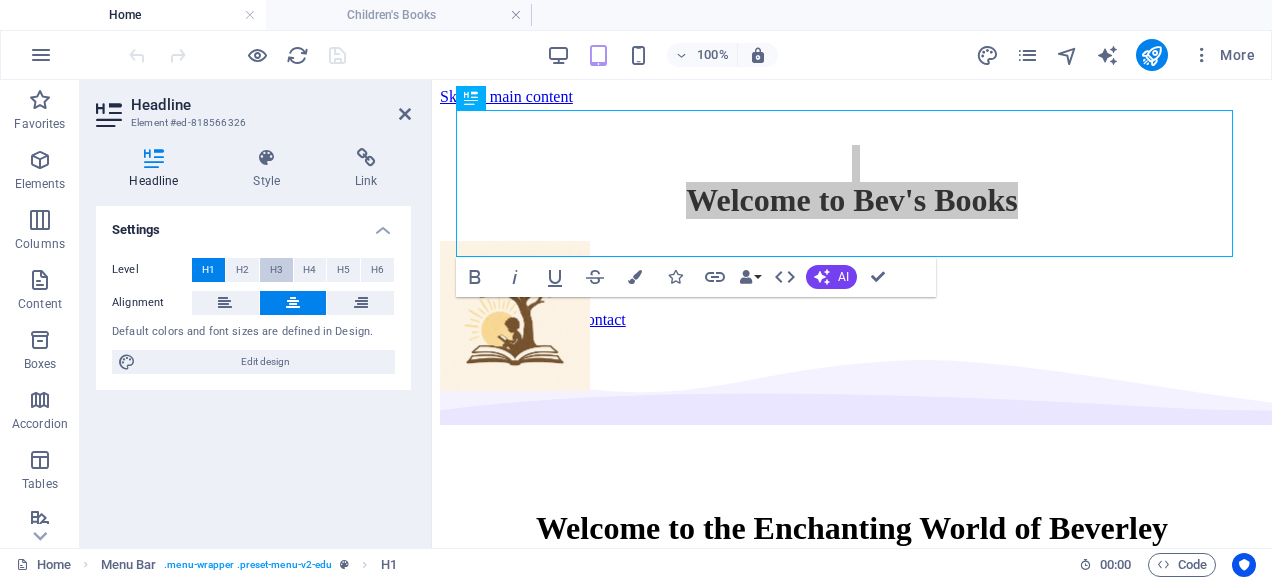 click on "H3" at bounding box center [276, 270] 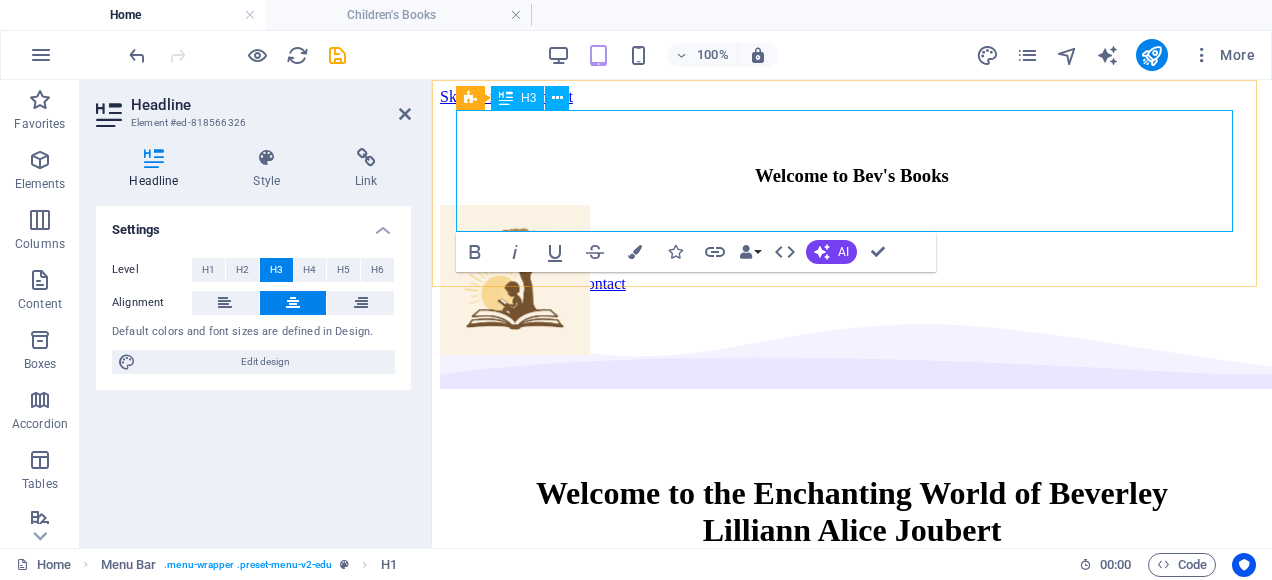 click on "Welcome to Bev's Books" at bounding box center [852, 165] 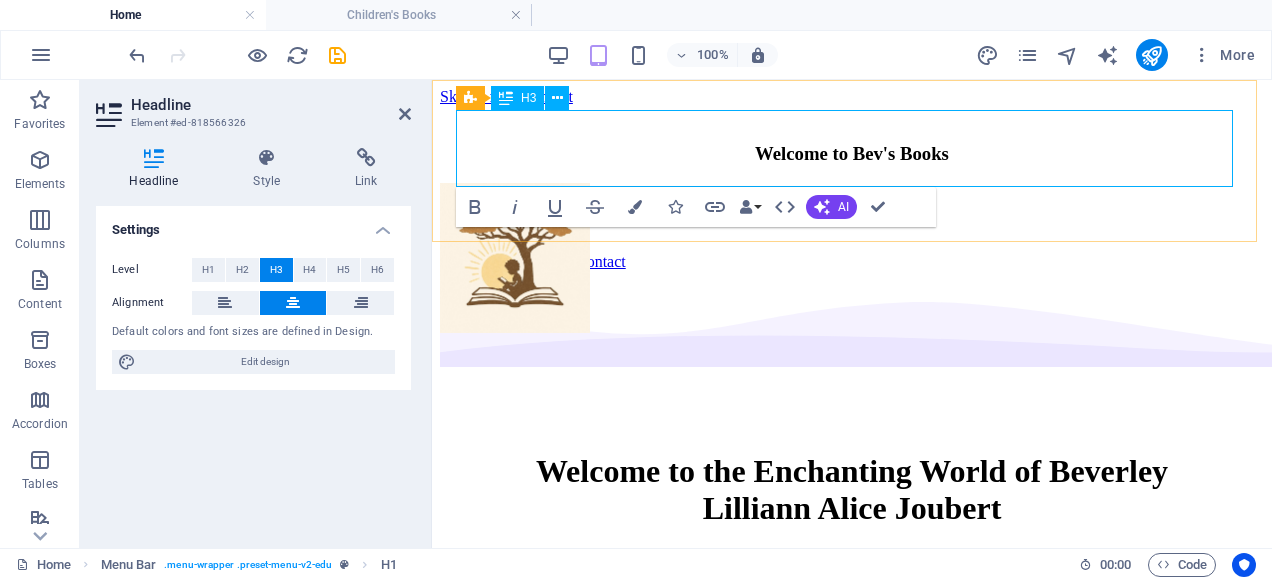 click on "Welcome to Bev's Books" at bounding box center [852, 153] 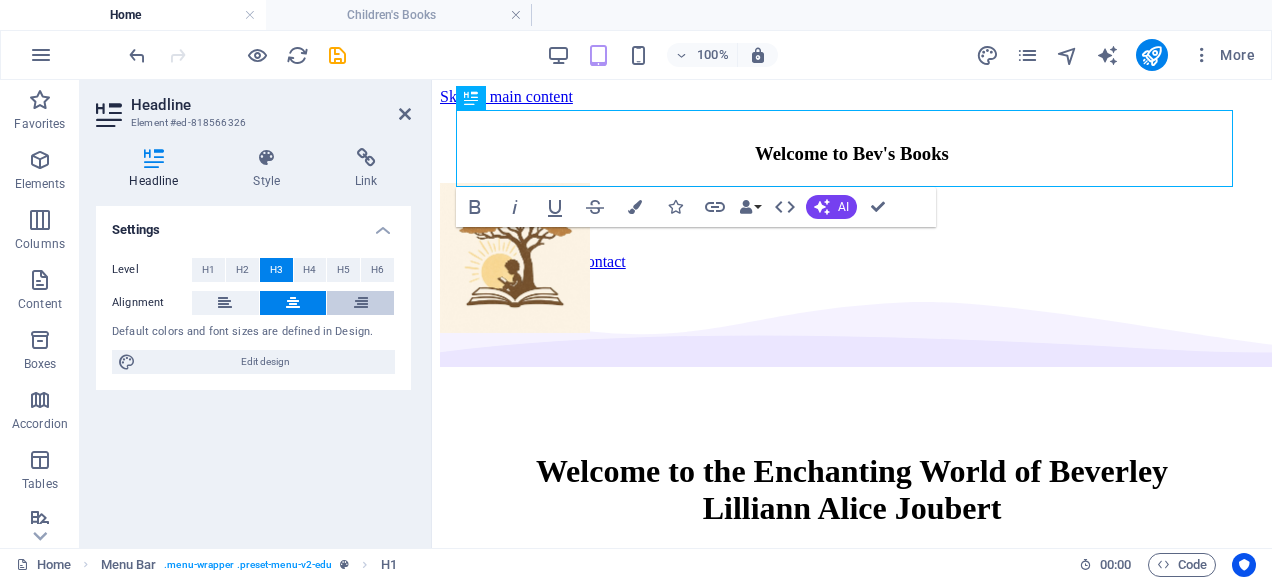 click at bounding box center (361, 303) 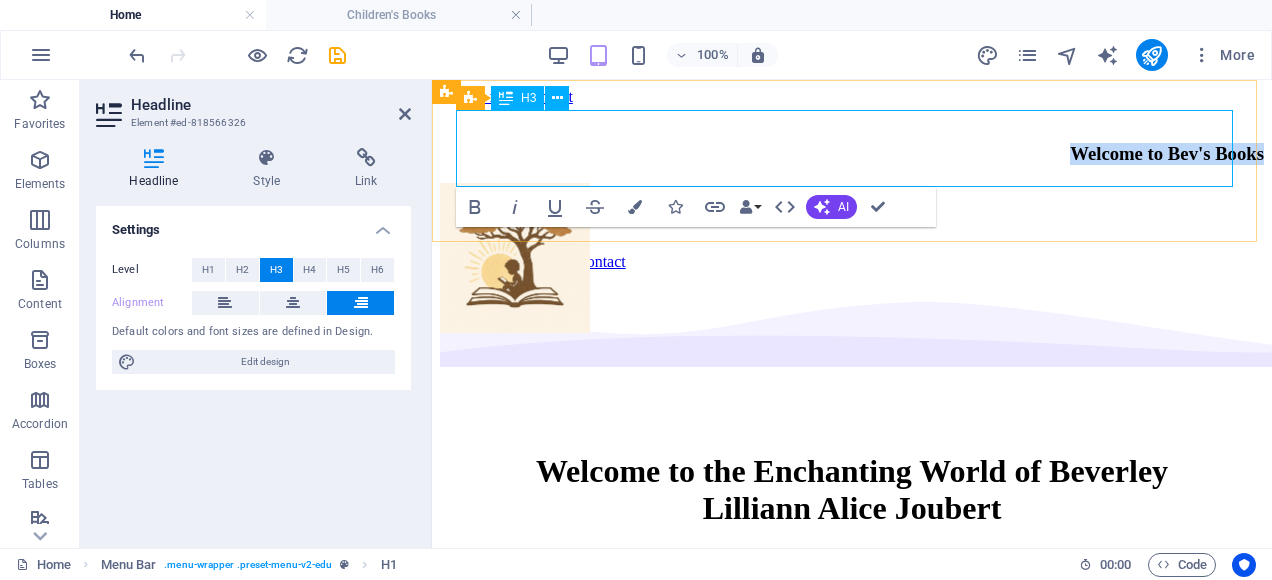 drag, startPoint x: 864, startPoint y: 158, endPoint x: 1228, endPoint y: 144, distance: 364.26913 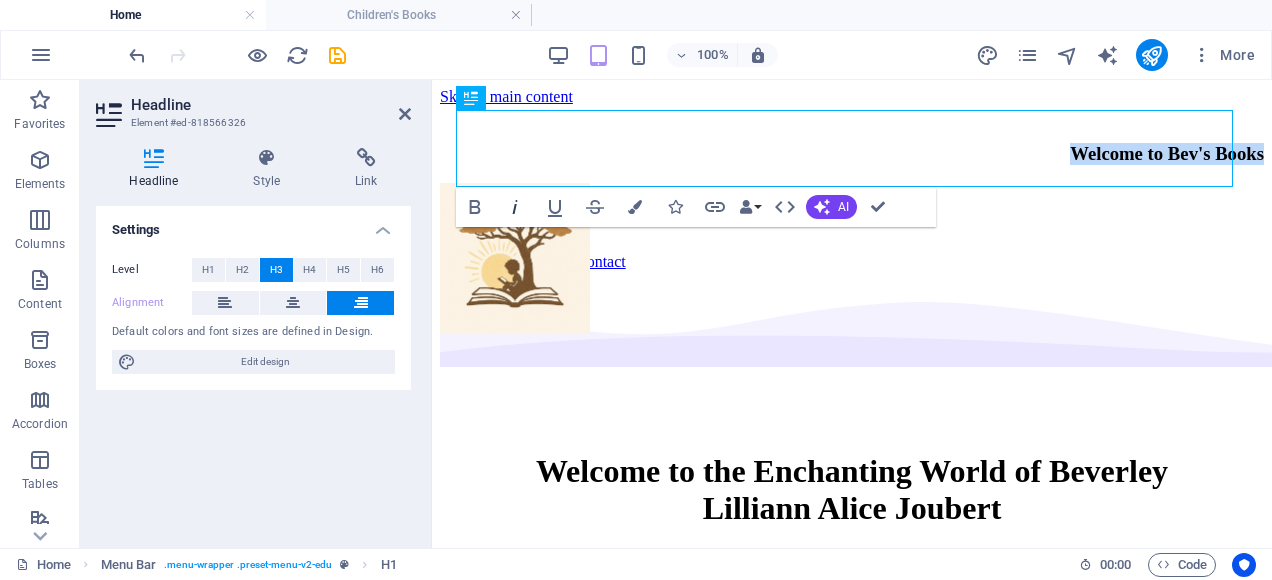 click 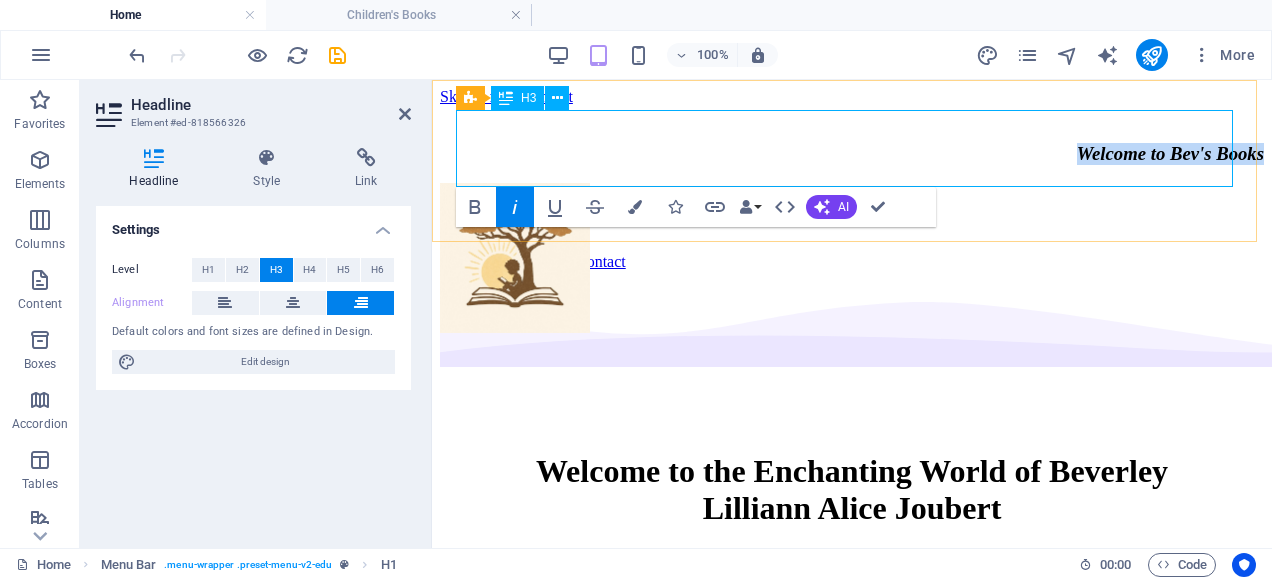 click on "Welcome to Bev's Books" at bounding box center [1170, 153] 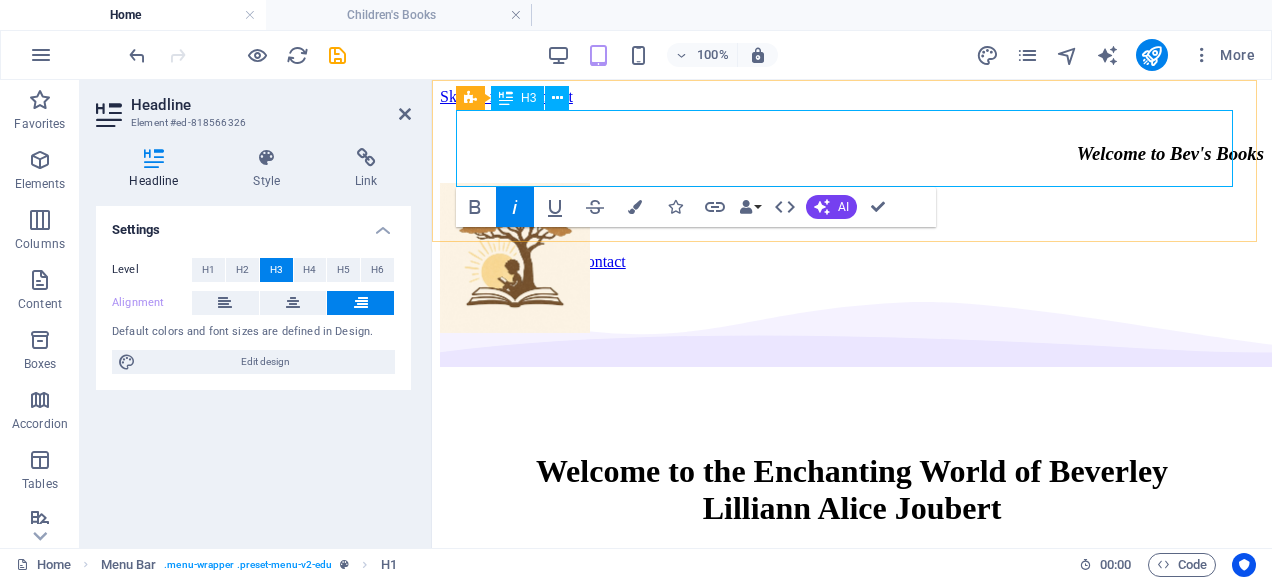 type 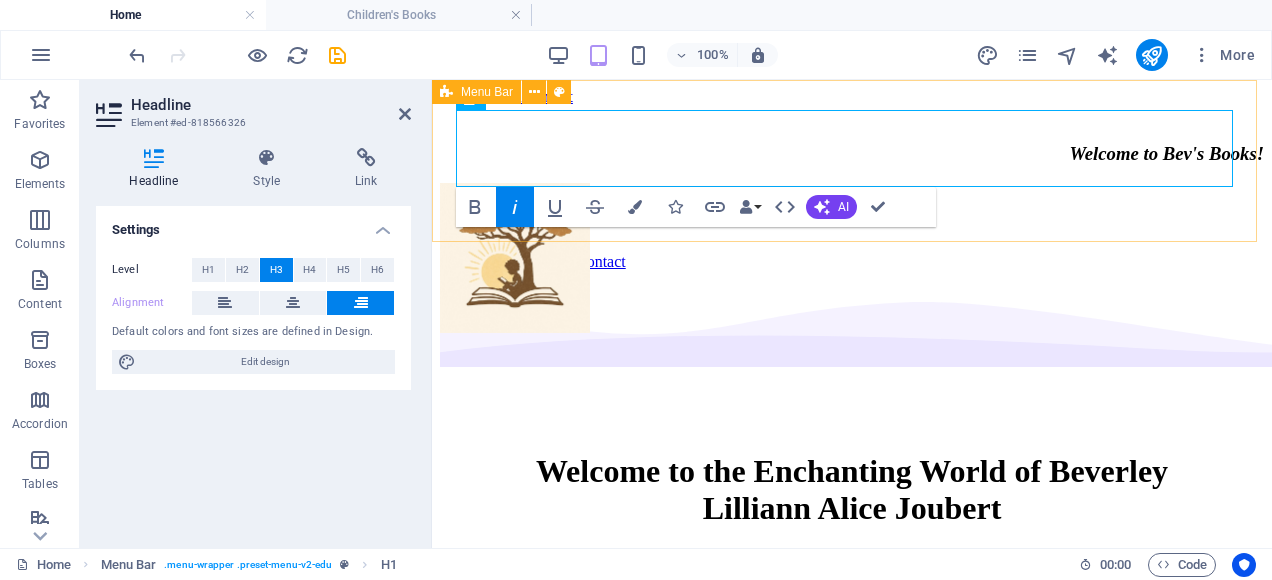 click on "​ Welcome to Bev's Books! Home Children Adult Collaborate or Contact" at bounding box center [852, 188] 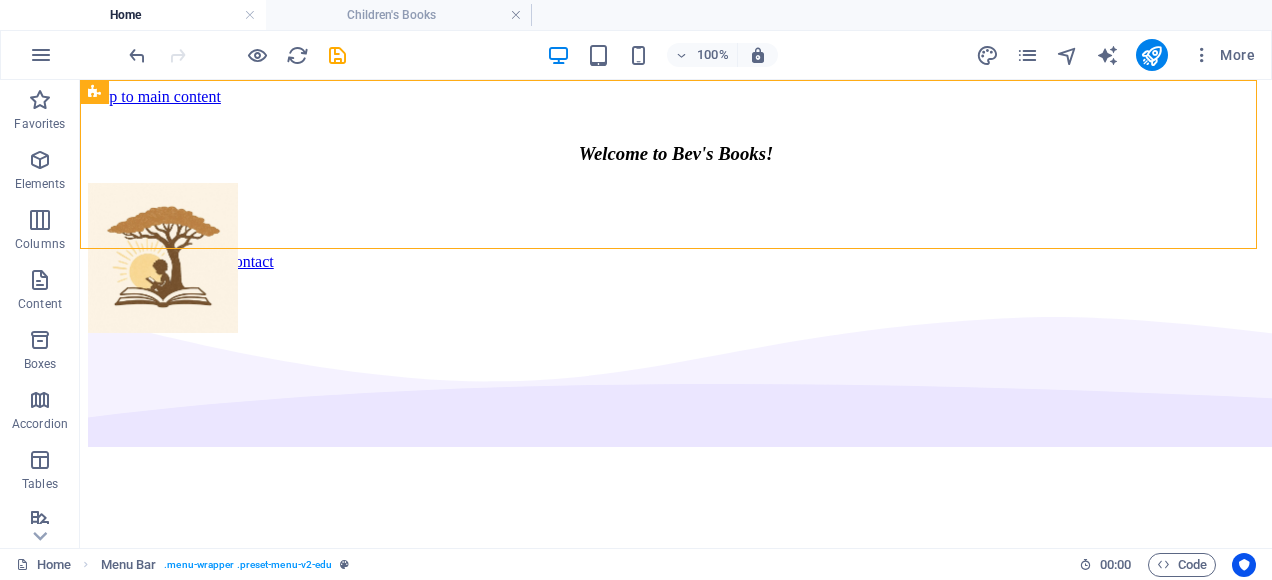 scroll, scrollTop: 40, scrollLeft: 0, axis: vertical 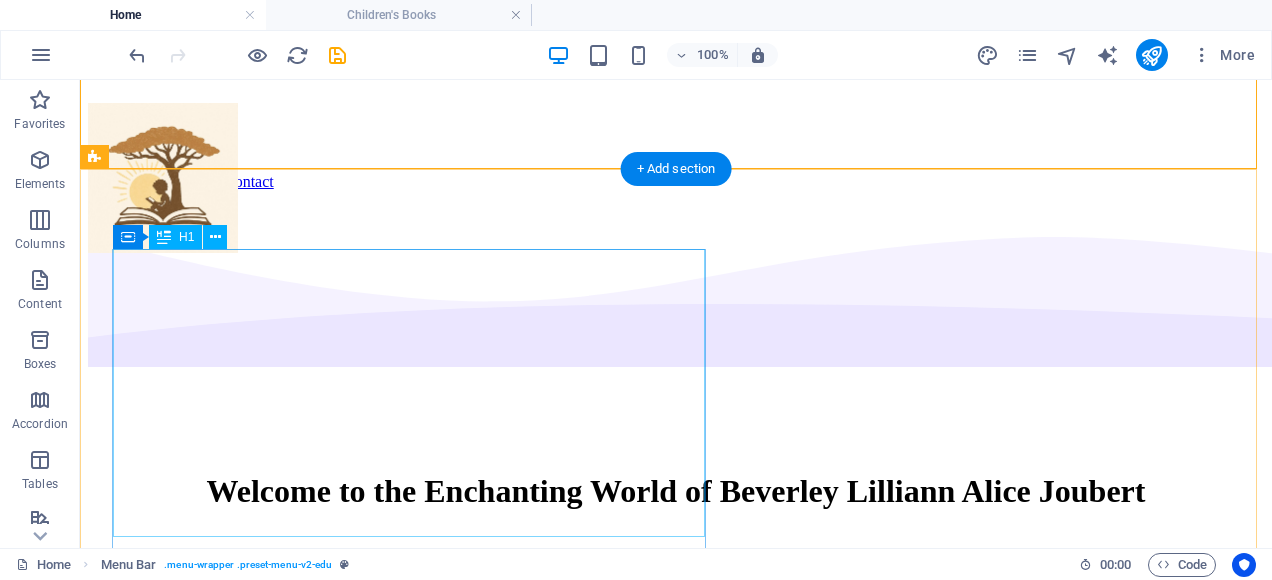 click on "Welcome to the Enchanting World of Beverley Lilliann Alice Joubert" at bounding box center (676, 491) 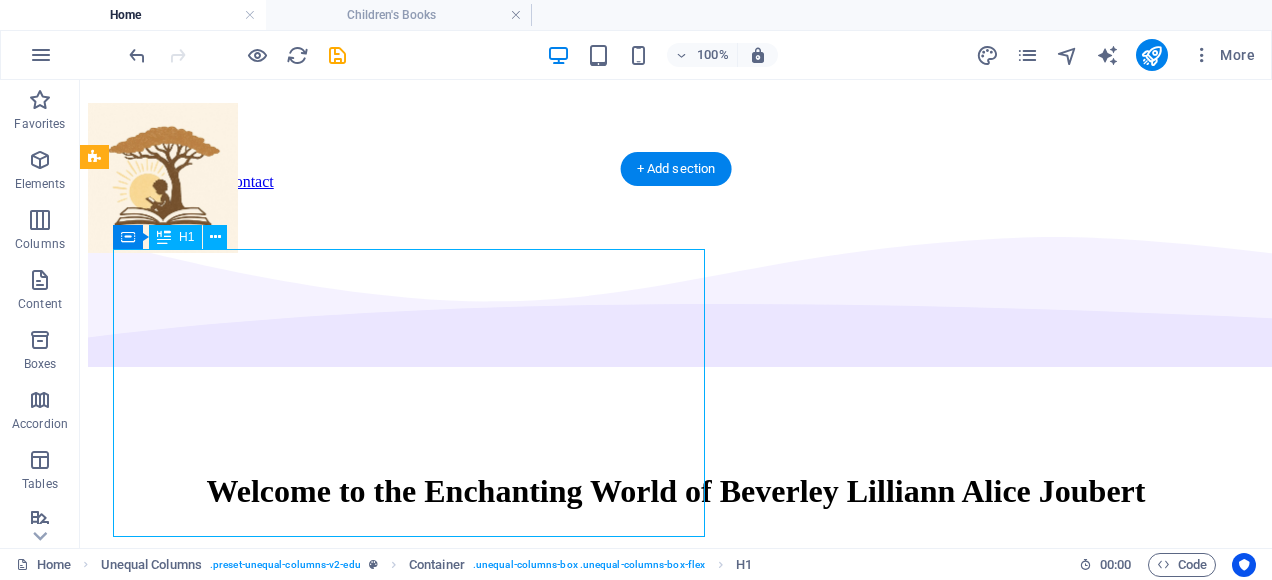 click on "Welcome to the Enchanting World of Beverley Lilliann Alice Joubert" at bounding box center (676, 491) 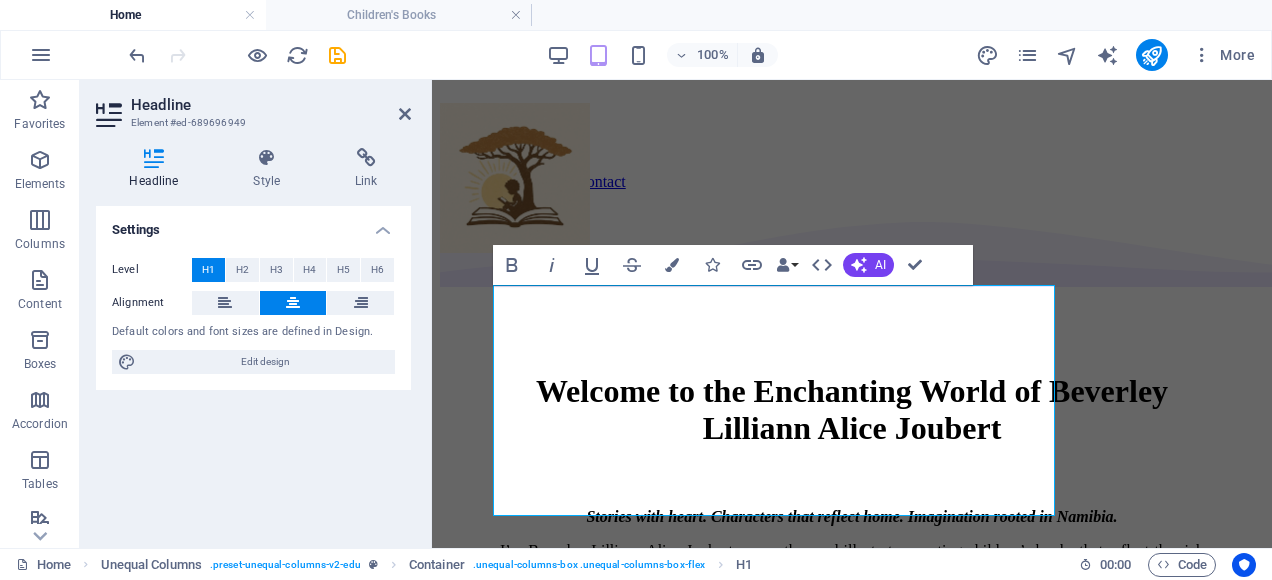 scroll, scrollTop: 457, scrollLeft: 0, axis: vertical 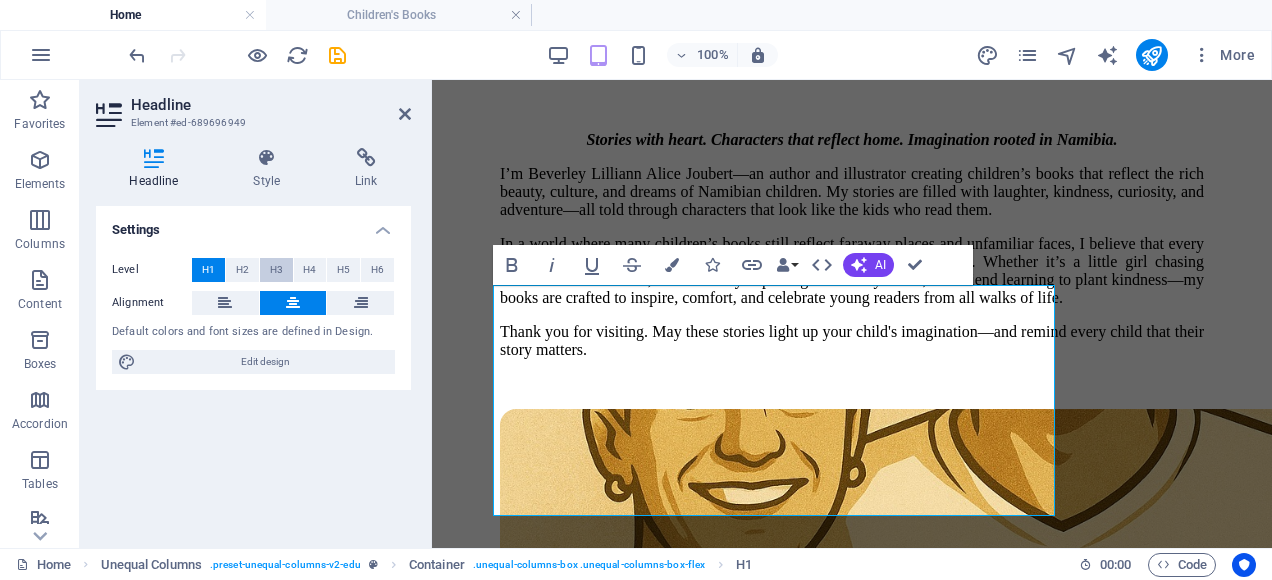 click on "H3" at bounding box center (276, 270) 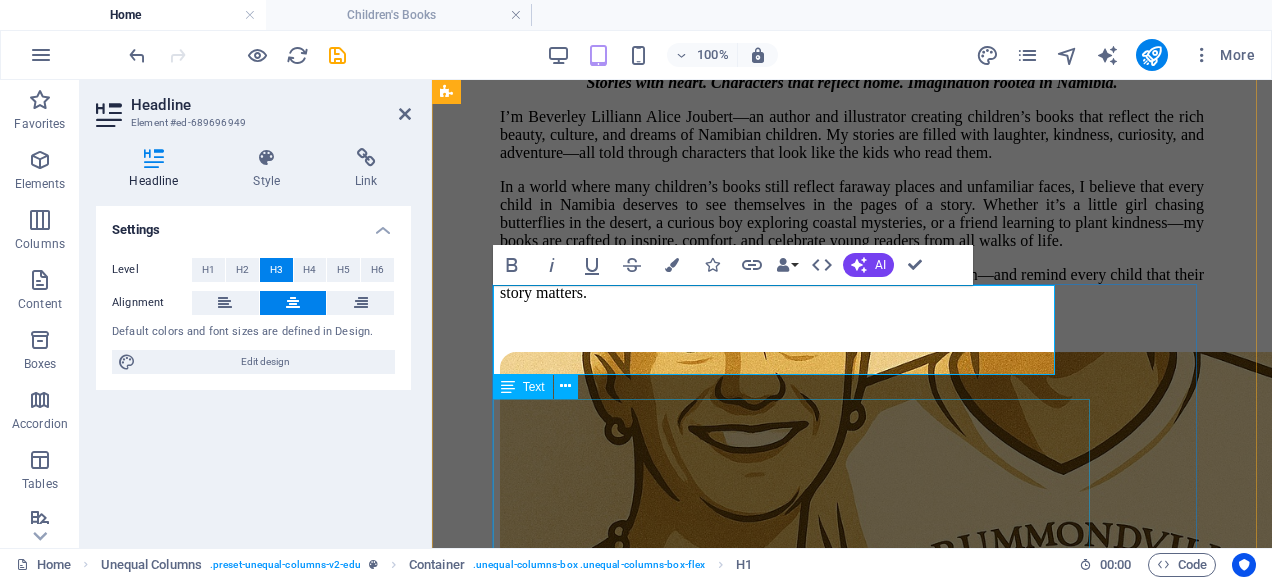 click on "I’m Beverley Lilliann Alice Joubert—an author and illustrator creating children’s books that reflect the rich beauty, culture, and dreams of Namibian children. My stories are filled with laughter, kindness, curiosity, and adventure—all told through characters that look like the kids who read them. In a world where many children’s books still reflect faraway places and unfamiliar faces, I believe that every child in Namibia deserves to see themselves in the pages of a story. Whether it’s a little girl chasing butterflies in the desert, a curious boy exploring coastal mysteries, or a friend learning to plant kindness—my books are crafted to inspire, comfort, and celebrate young readers from all walks of life. Thank you for visiting. May these stories light up your child's imagination—and remind every child that their story matters." at bounding box center (852, 205) 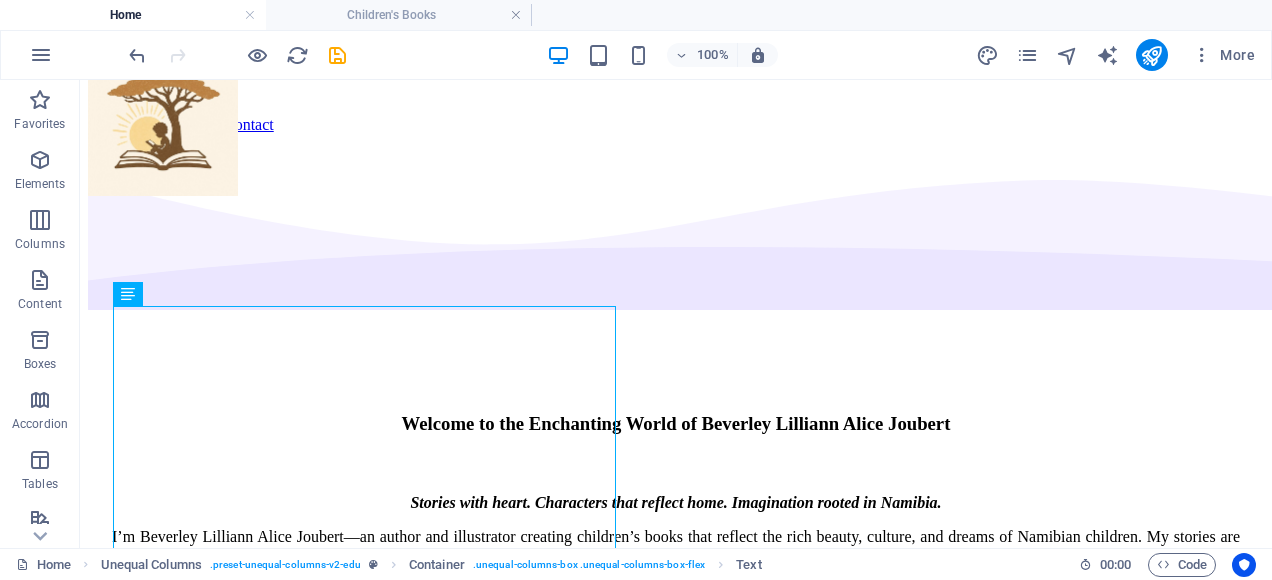 scroll, scrollTop: 97, scrollLeft: 0, axis: vertical 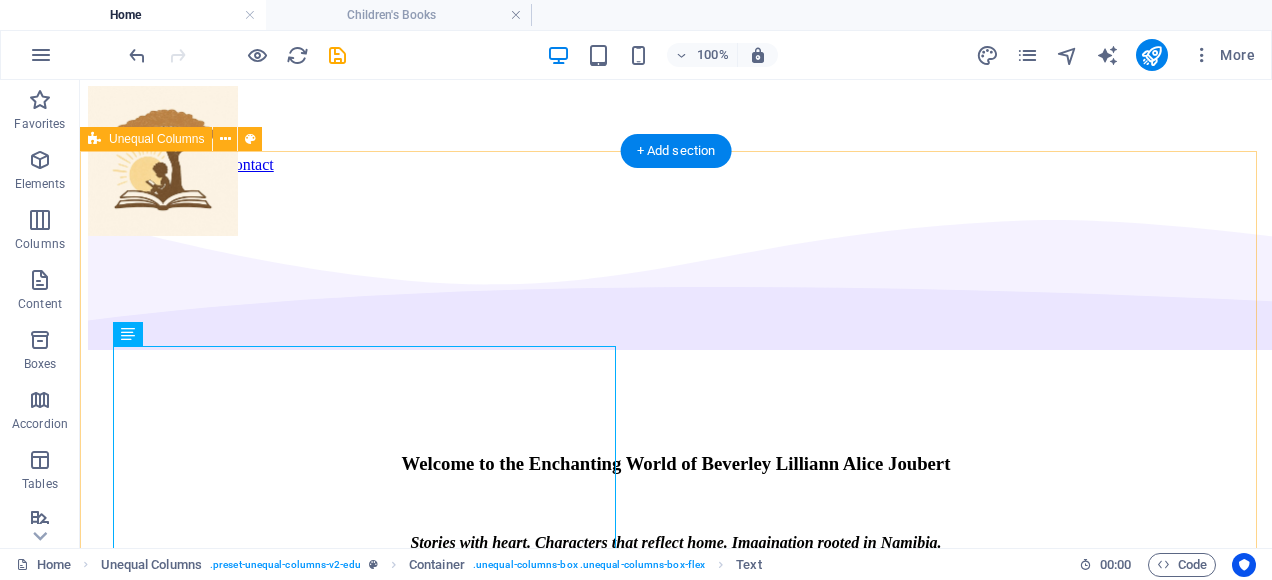 click on "Welcome to the Enchanting World of Beverley Lilliann Alice Joubert Stories with heart. Characters that reflect home. Imagination rooted in Namibia. I’m Beverley—an author and illustrator creating children’s books that reflect the rich beauty, culture, and dreams of Namibian children. My stories are filled with laughter, kindness, curiosity, and adventure—all told through characters that look like the kids who read them. In a world where many children’s books still reflect faraway places and unfamiliar faces, I believe that every child in Namibia deserves to see themselves in the pages of a story. Whether it’s a little girl chasing butterflies in the desert, a curious boy exploring coastal mysteries, or a friend learning to plant kindness—my books are crafted to inspire, comfort, and celebrate young readers from all walks of life. Thank you for visiting. May these stories light up your child's imagination—and remind every child that their story matters." at bounding box center (676, 795) 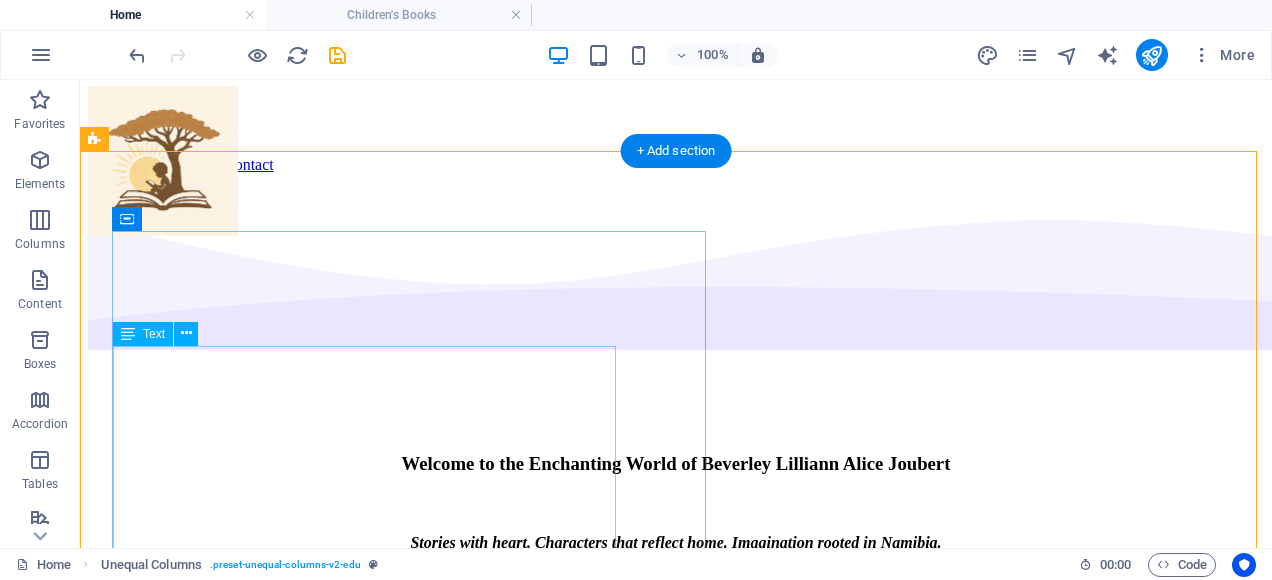 click on "I’m Beverley Lilliann Alice Joubert—an author and illustrator creating children’s books that reflect the rich beauty, culture, and dreams of Namibian children. My stories are filled with laughter, kindness, curiosity, and adventure—all told through characters that look like the kids who read them. In a world where many children’s books still reflect faraway places and unfamiliar faces, I believe that every child in Namibia deserves to see themselves in the pages of a story. Whether it’s a little girl chasing butterflies in the desert, a curious boy exploring coastal mysteries, or a friend learning to plant kindness—my books are crafted to inspire, comfort, and celebrate young readers from all walks of life. Thank you for visiting. May these stories light up your child's imagination—and remind every child that their story matters." at bounding box center (676, 638) 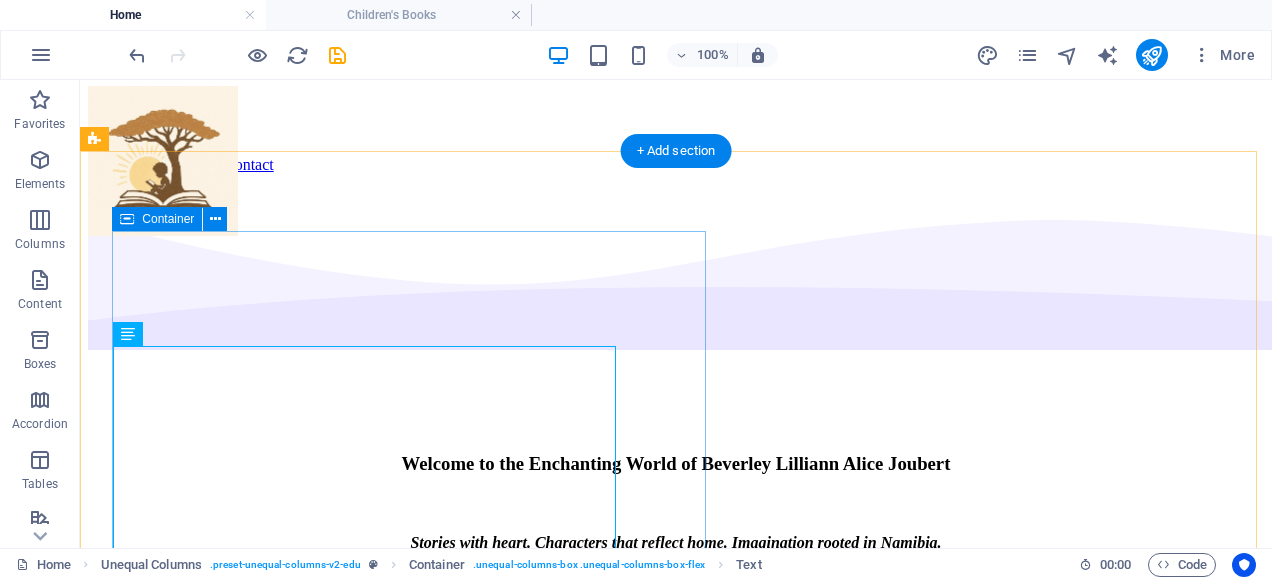 drag, startPoint x: 614, startPoint y: 386, endPoint x: 650, endPoint y: 391, distance: 36.345562 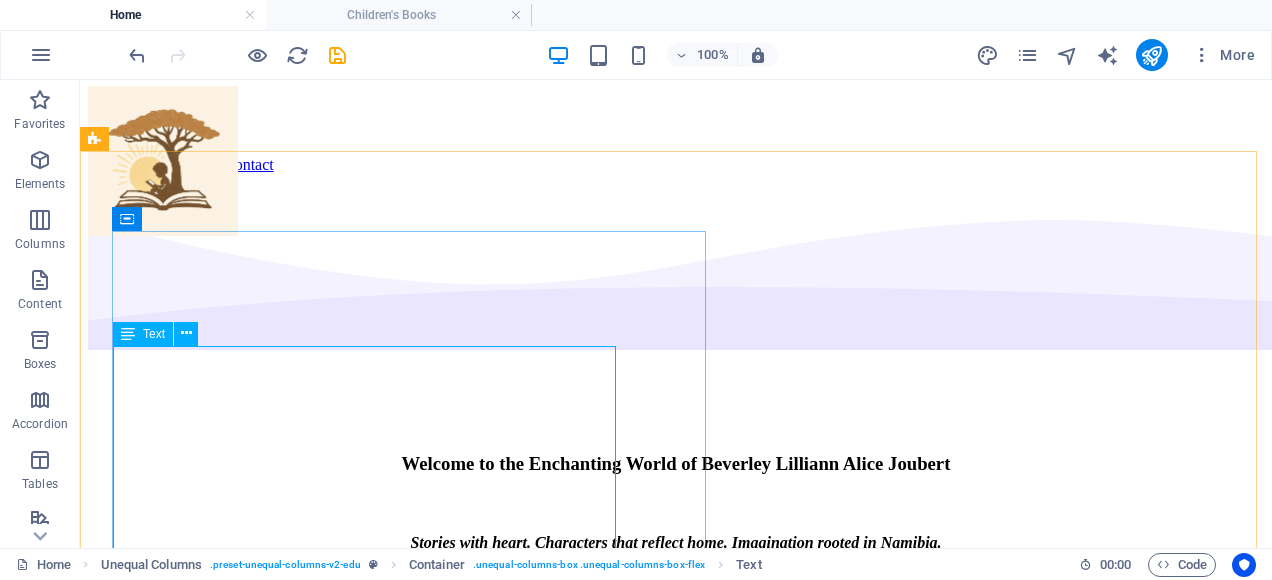 click at bounding box center [128, 334] 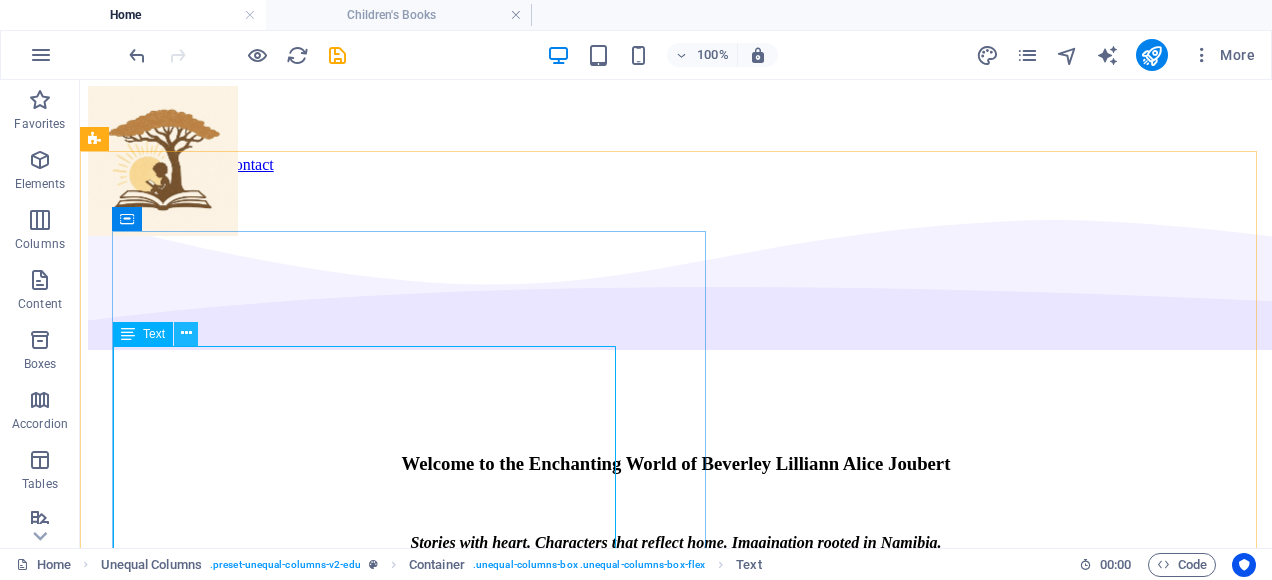 click at bounding box center (186, 333) 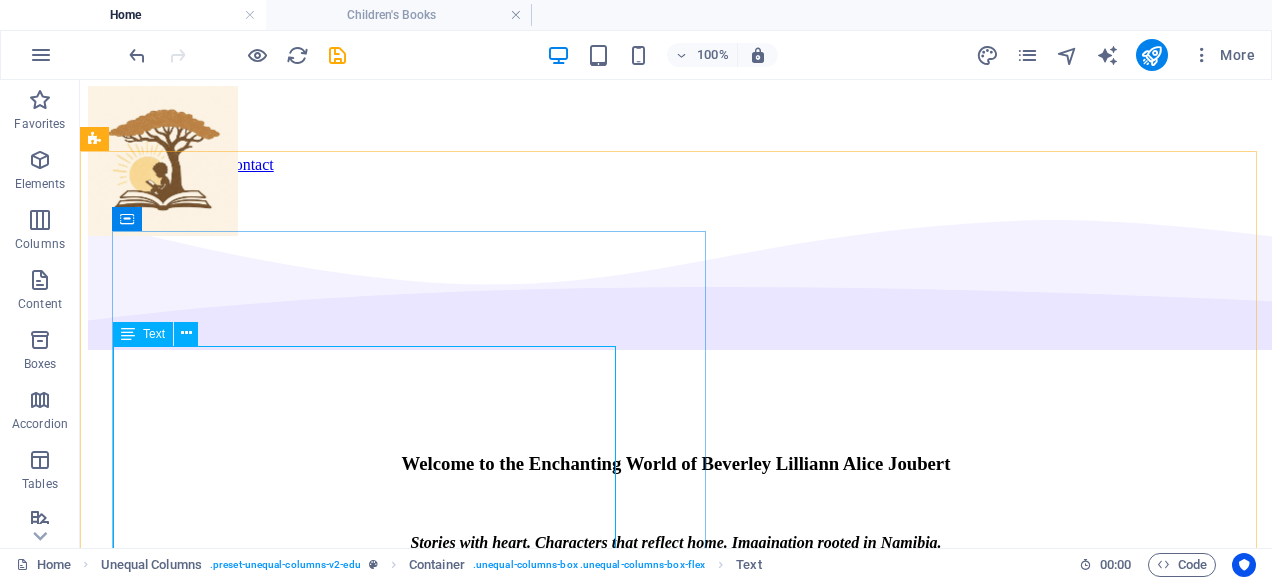 click at bounding box center [128, 334] 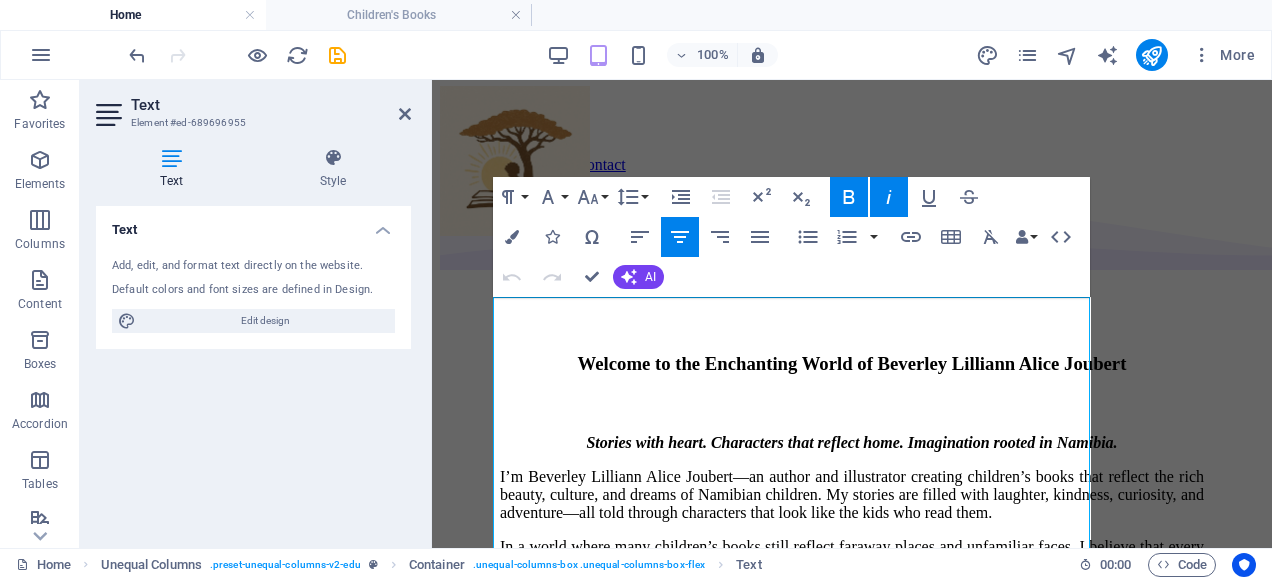 scroll, scrollTop: 558, scrollLeft: 0, axis: vertical 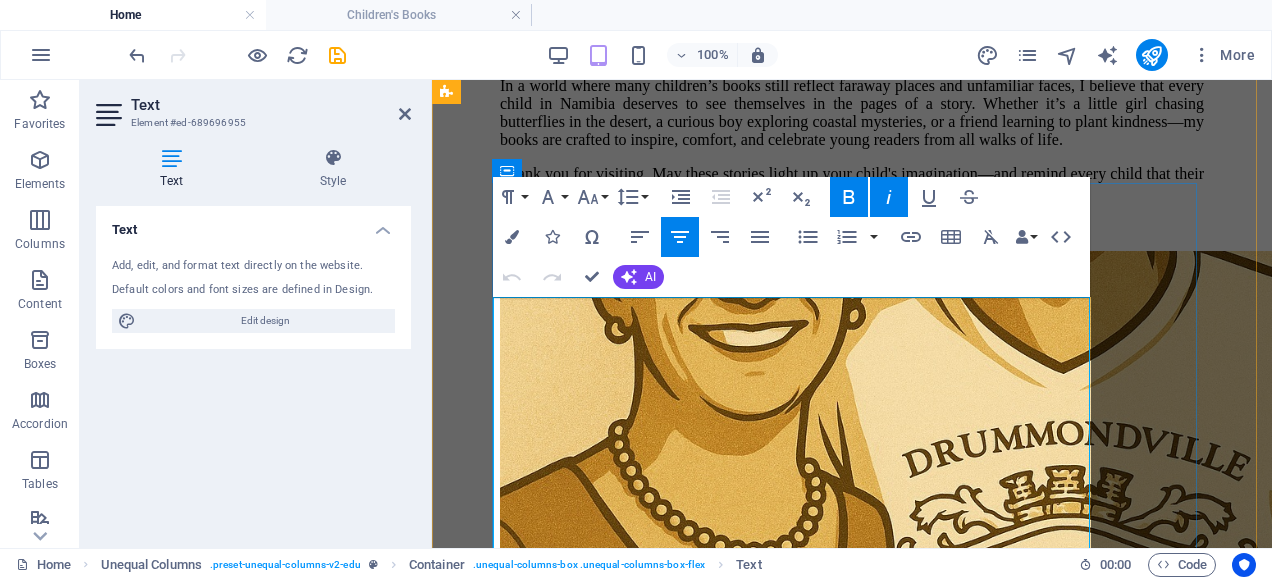 click on "Stories with heart. Characters that reflect home. Imagination rooted in Namibia." at bounding box center [851, -19] 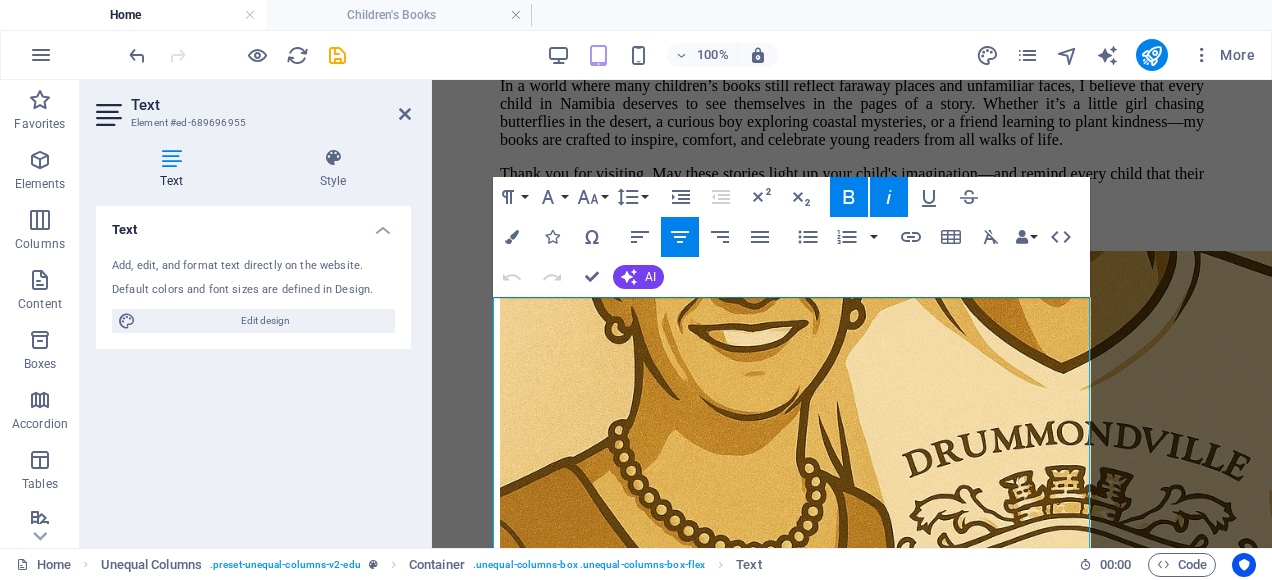 click on "Text" at bounding box center [175, 169] 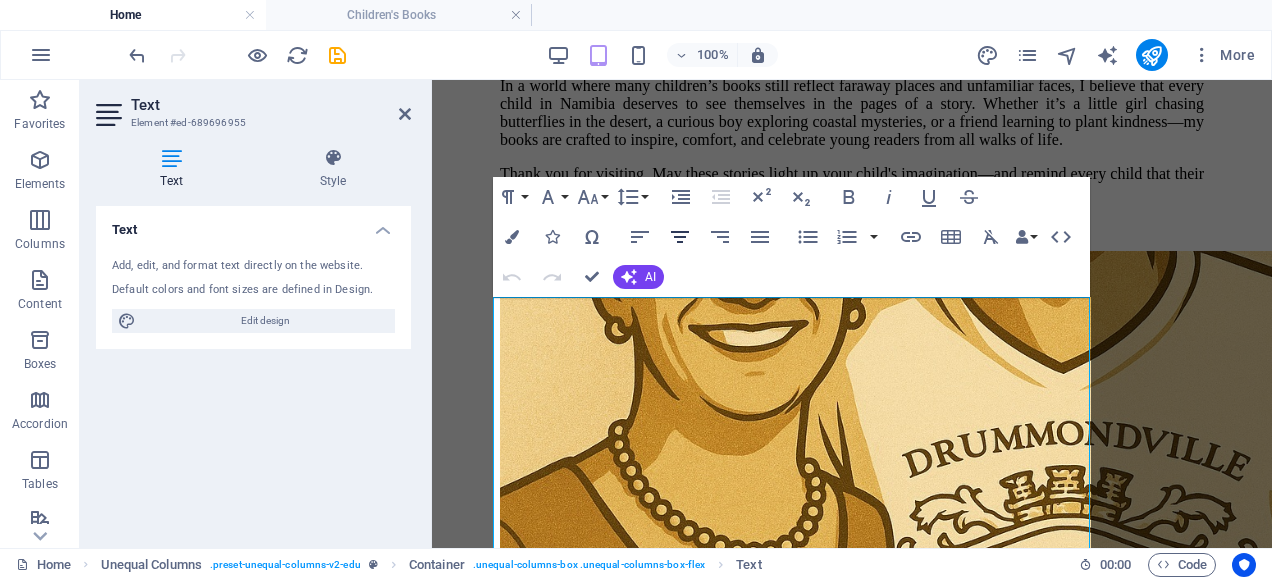 click 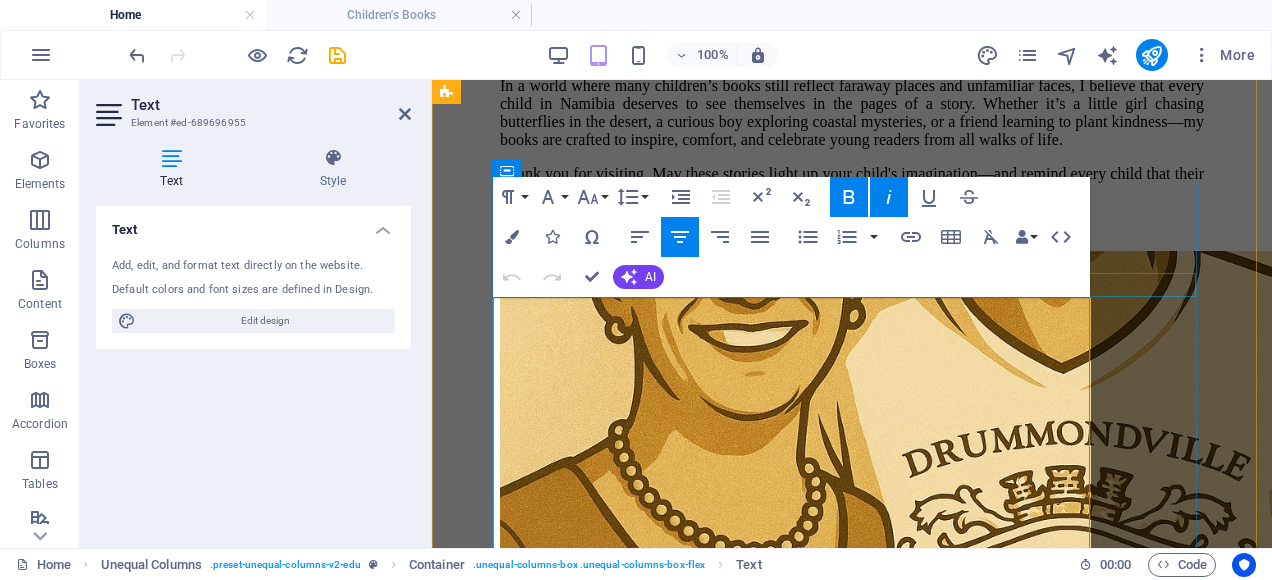 click at bounding box center (852, -55) 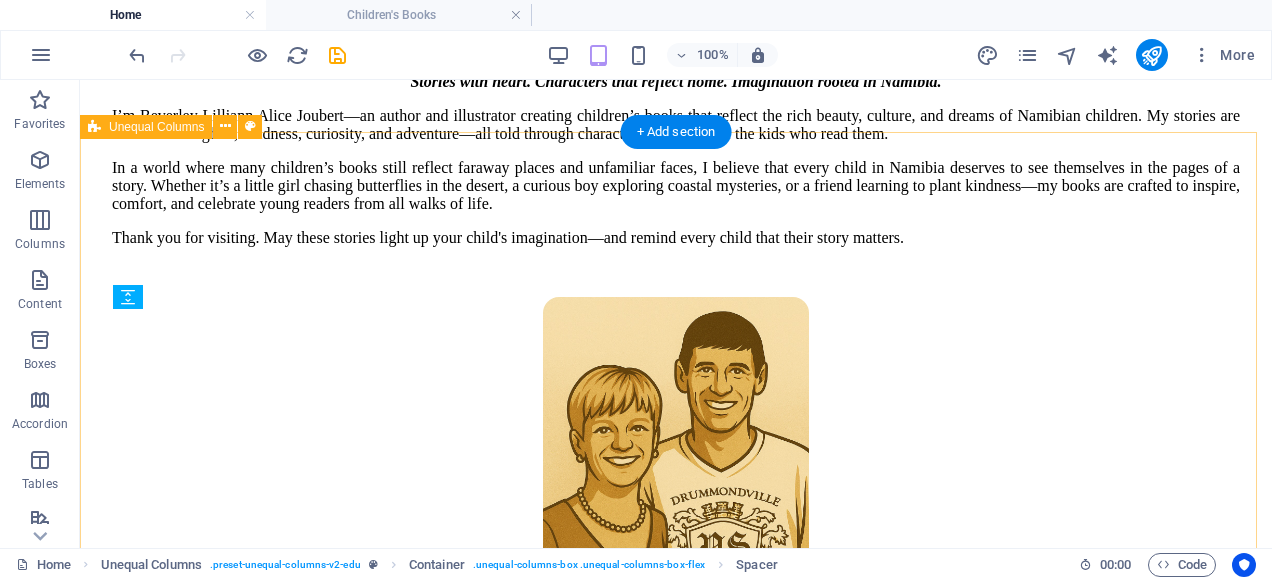 scroll, scrollTop: 110, scrollLeft: 0, axis: vertical 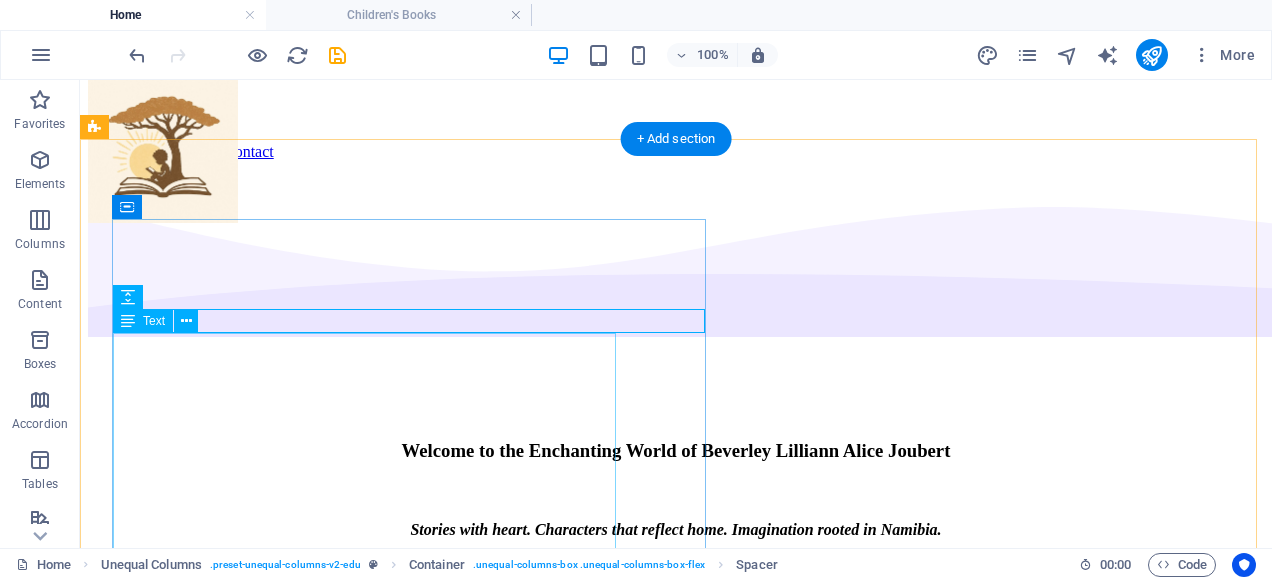 click on "I’m Beverley Lilliann Alice Joubert—an author and illustrator creating children’s books that reflect the rich beauty, culture, and dreams of Namibian children. My stories are filled with laughter, kindness, curiosity, and adventure—all told through characters that look like the kids who read them. In a world where many children’s books still reflect faraway places and unfamiliar faces, I believe that every child in Namibia deserves to see themselves in the pages of a story. Whether it’s a little girl chasing butterflies in the desert, a curious boy exploring coastal mysteries, or a friend learning to plant kindness—my books are crafted to inspire, comfort, and celebrate young readers from all walks of life. Thank you for visiting. May these stories light up your child's imagination—and remind every child that their story matters." at bounding box center [676, 625] 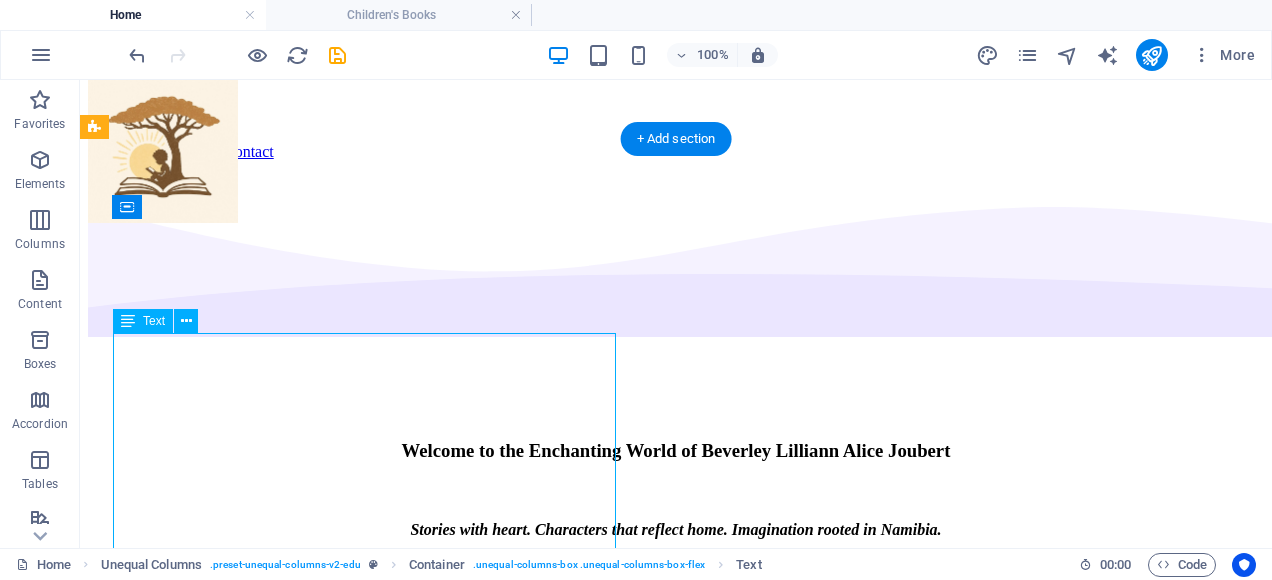 click on "I’m Beverley Lilliann Alice Joubert—an author and illustrator creating children’s books that reflect the rich beauty, culture, and dreams of Namibian children. My stories are filled with laughter, kindness, curiosity, and adventure—all told through characters that look like the kids who read them. In a world where many children’s books still reflect faraway places and unfamiliar faces, I believe that every child in Namibia deserves to see themselves in the pages of a story. Whether it’s a little girl chasing butterflies in the desert, a curious boy exploring coastal mysteries, or a friend learning to plant kindness—my books are crafted to inspire, comfort, and celebrate young readers from all walks of life. Thank you for visiting. May these stories light up your child's imagination—and remind every child that their story matters." at bounding box center (676, 625) 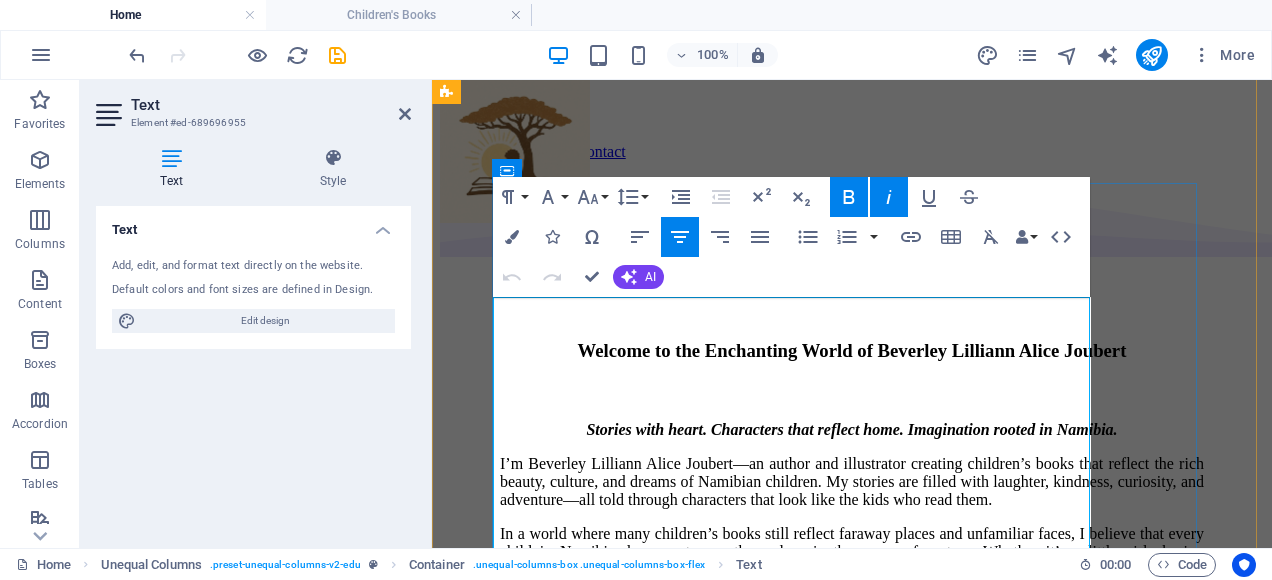 scroll, scrollTop: 558, scrollLeft: 0, axis: vertical 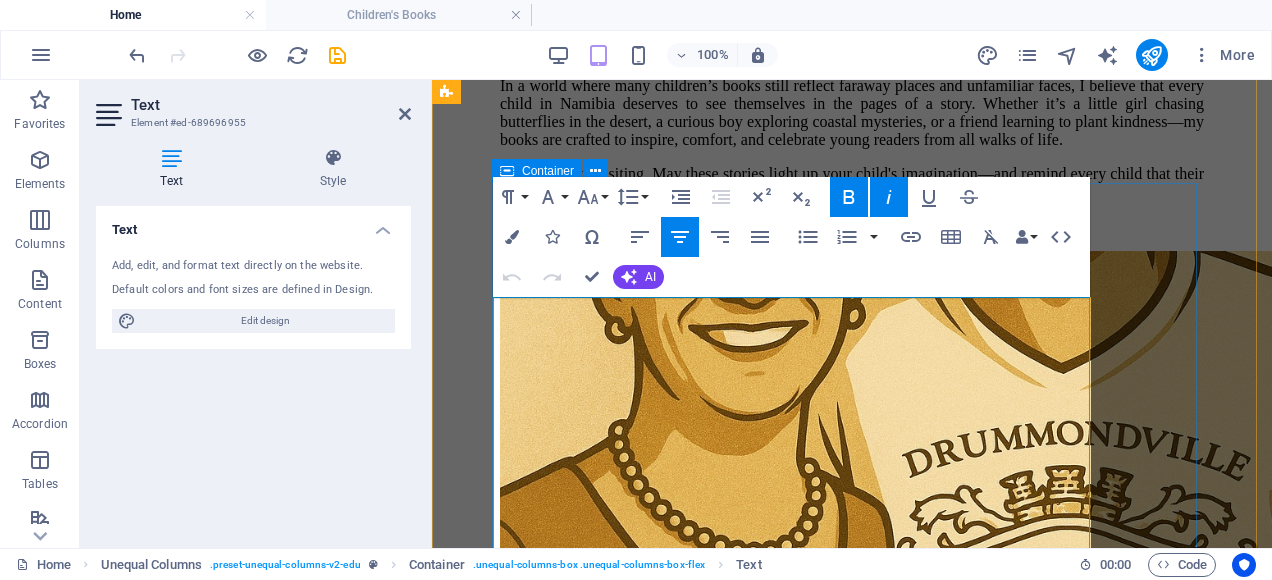 click on "Welcome to the Enchanting World of Beverley Lilliann Alice Joubert Stories with heart. Characters that reflect home. Imagination rooted in Namibia. I’m Beverley—an author and illustrator creating children’s books that reflect the rich beauty, culture, and dreams of Namibian children. My stories are filled with laughter, kindness, curiosity, and adventure—all told through characters that look like the kids who read them. In a world where many children’s books still reflect faraway places and unfamiliar faces, I believe that every child in Namibia deserves to see themselves in the pages of a story. Whether it’s a little girl chasing butterflies in the desert, a curious boy exploring coastal mysteries, or a friend learning to plant kindness—my books are crafted to inspire, comfort, and celebrate young readers from all walks of life. Thank you for visiting. May these stories light up your child's imagination—and remind every child that their story matters." at bounding box center (852, 63) 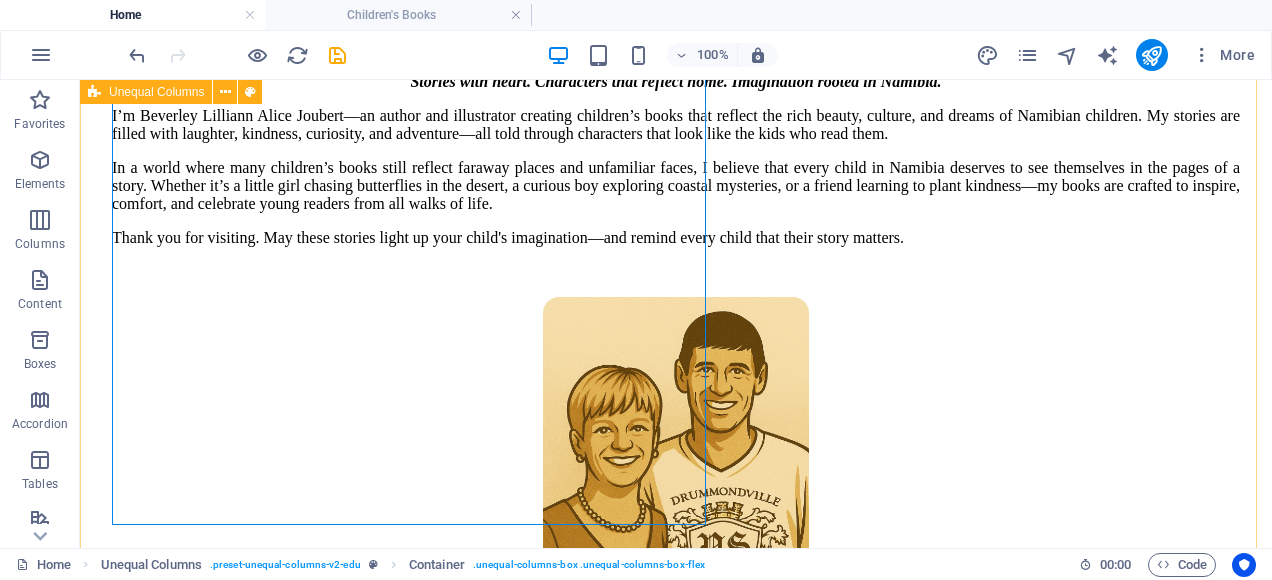 click on "Welcome to the Enchanting World of Beverley Lilliann Alice Joubert Stories with heart. Characters that reflect home. Imagination rooted in Namibia. I’m Beverley—an author and illustrator creating children’s books that reflect the rich beauty, culture, and dreams of Namibian children. My stories are filled with laughter, kindness, curiosity, and adventure—all told through characters that look like the kids who read them. In a world where many children’s books still reflect faraway places and unfamiliar faces, I believe that every child in Namibia deserves to see themselves in the pages of a story. Whether it’s a little girl chasing butterflies in the desert, a curious boy exploring coastal mysteries, or a friend learning to plant kindness—my books are crafted to inspire, comfort, and celebrate young readers from all walks of life. Thank you for visiting. May these stories light up your child's imagination—and remind every child that their story matters." at bounding box center [676, 334] 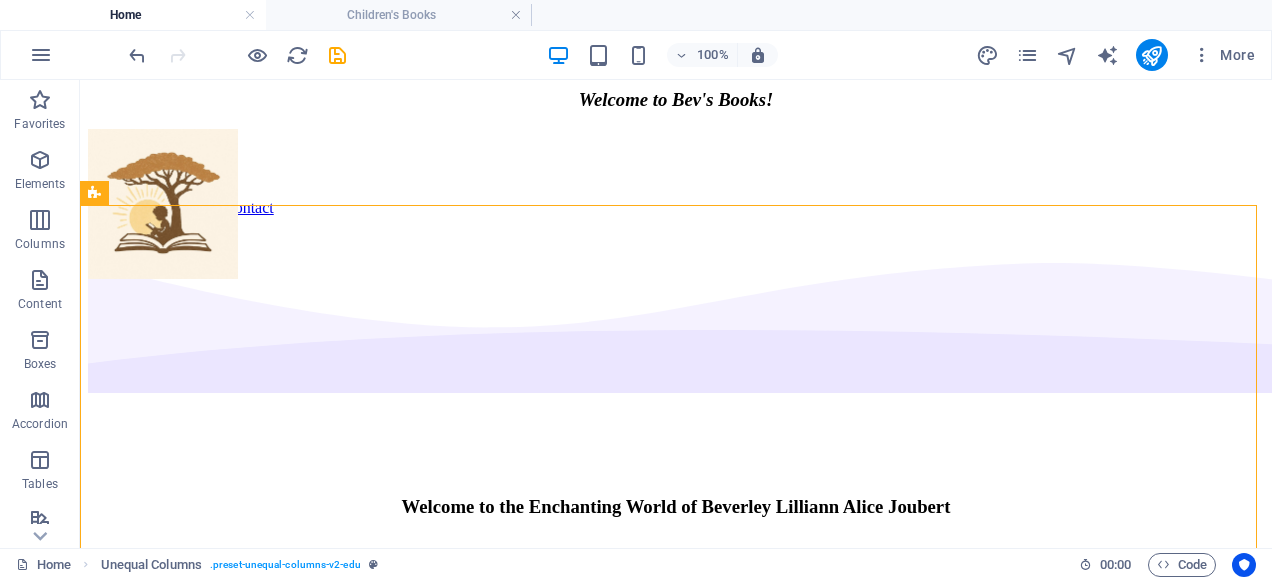 scroll, scrollTop: 25, scrollLeft: 0, axis: vertical 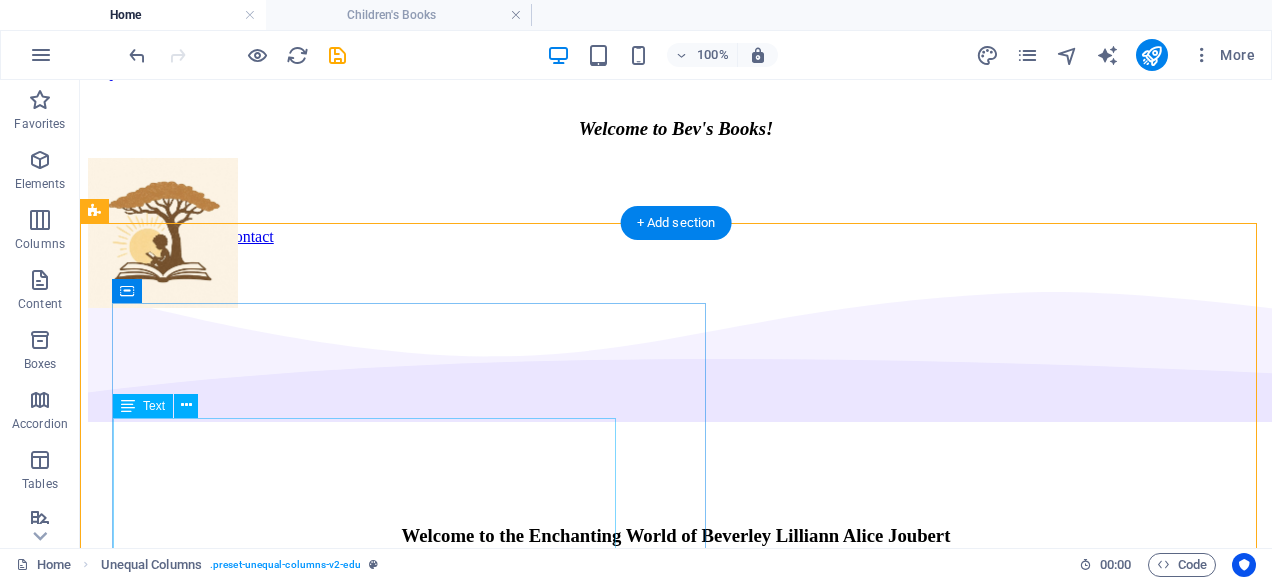 click on "I’m Beverley Lilliann Alice Joubert—an author and illustrator creating children’s books that reflect the rich beauty, culture, and dreams of Namibian children. My stories are filled with laughter, kindness, curiosity, and adventure—all told through characters that look like the kids who read them. In a world where many children’s books still reflect faraway places and unfamiliar faces, I believe that every child in Namibia deserves to see themselves in the pages of a story. Whether it’s a little girl chasing butterflies in the desert, a curious boy exploring coastal mysteries, or a friend learning to plant kindness—my books are crafted to inspire, comfort, and celebrate young readers from all walks of life. Thank you for visiting. May these stories light up your child's imagination—and remind every child that their story matters." at bounding box center (676, 710) 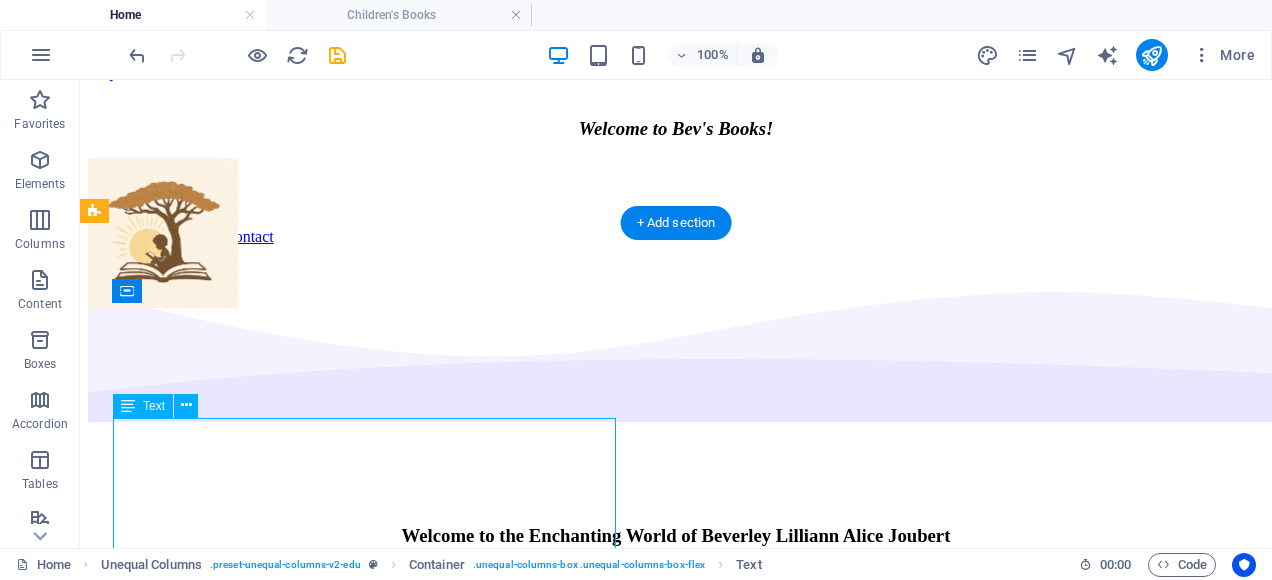 click on "I’m Beverley Lilliann Alice Joubert—an author and illustrator creating children’s books that reflect the rich beauty, culture, and dreams of Namibian children. My stories are filled with laughter, kindness, curiosity, and adventure—all told through characters that look like the kids who read them. In a world where many children’s books still reflect faraway places and unfamiliar faces, I believe that every child in Namibia deserves to see themselves in the pages of a story. Whether it’s a little girl chasing butterflies in the desert, a curious boy exploring coastal mysteries, or a friend learning to plant kindness—my books are crafted to inspire, comfort, and celebrate young readers from all walks of life. Thank you for visiting. May these stories light up your child's imagination—and remind every child that their story matters." at bounding box center (676, 710) 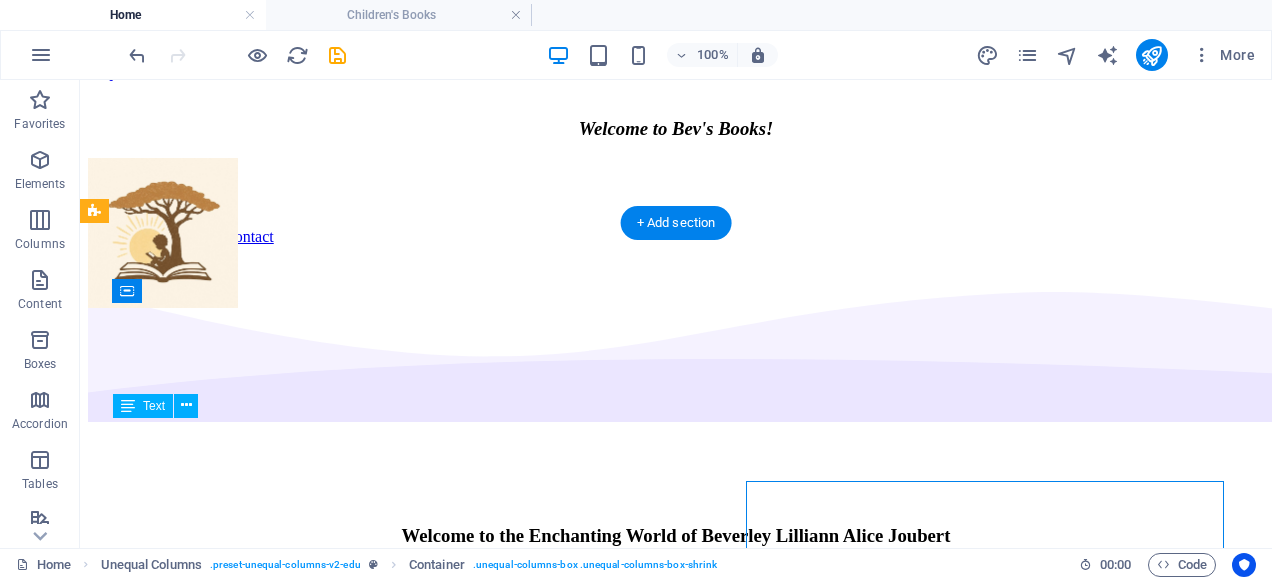 click on "I’m Beverley Lilliann Alice Joubert—an author and illustrator creating children’s books that reflect the rich beauty, culture, and dreams of Namibian children. My stories are filled with laughter, kindness, curiosity, and adventure—all told through characters that look like the kids who read them. In a world where many children’s books still reflect faraway places and unfamiliar faces, I believe that every child in Namibia deserves to see themselves in the pages of a story. Whether it’s a little girl chasing butterflies in the desert, a curious boy exploring coastal mysteries, or a friend learning to plant kindness—my books are crafted to inspire, comfort, and celebrate young readers from all walks of life. Thank you for visiting. May these stories light up your child's imagination—and remind every child that their story matters." at bounding box center (676, 710) 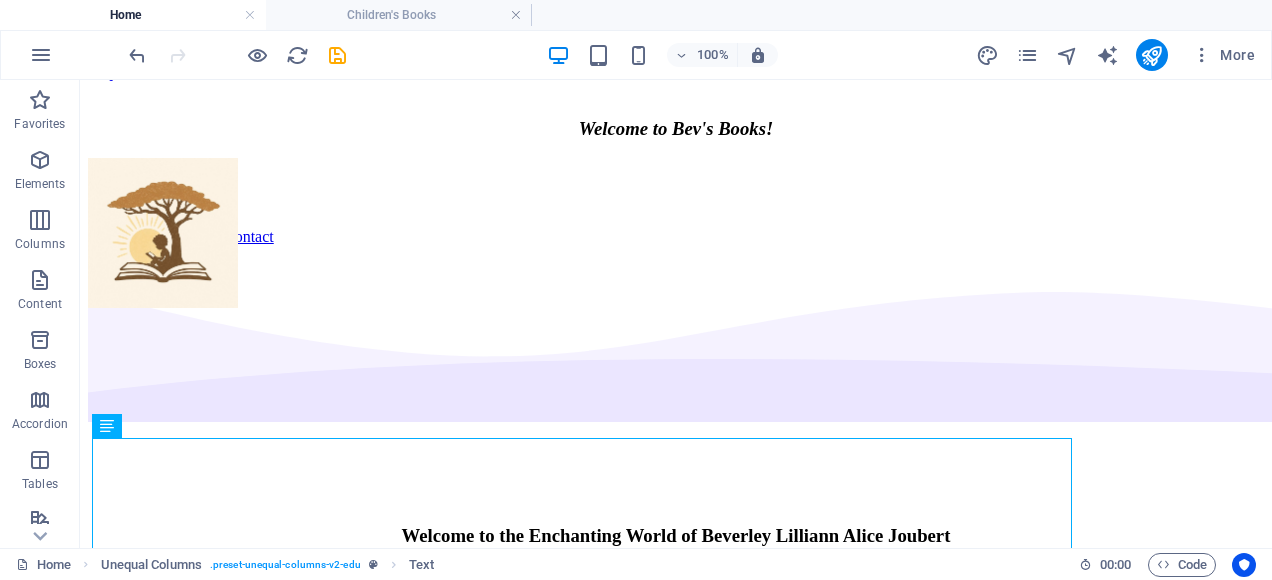 scroll, scrollTop: 65, scrollLeft: 0, axis: vertical 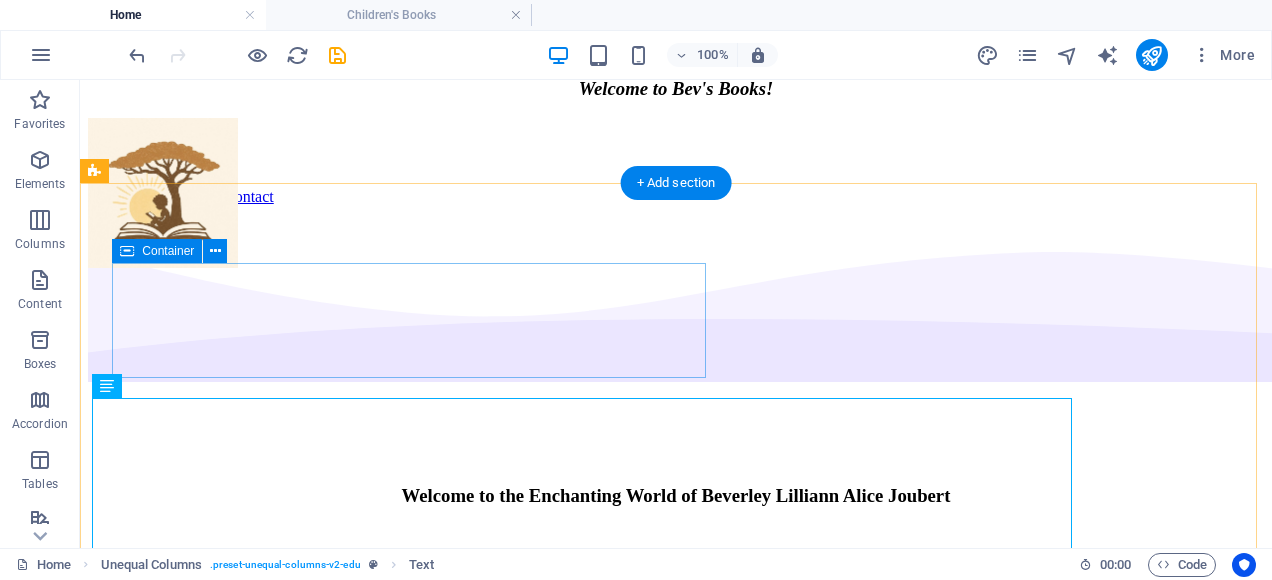click on "Welcome to the Enchanting World of Beverley Lilliann Alice Joubert" at bounding box center (676, 517) 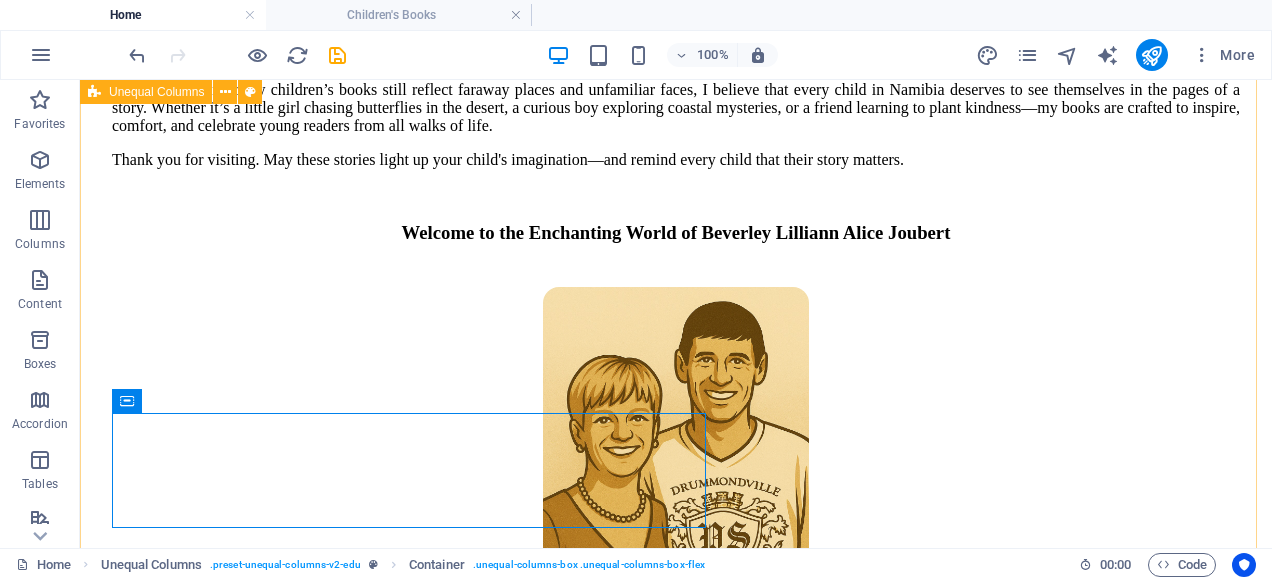 scroll, scrollTop: 566, scrollLeft: 0, axis: vertical 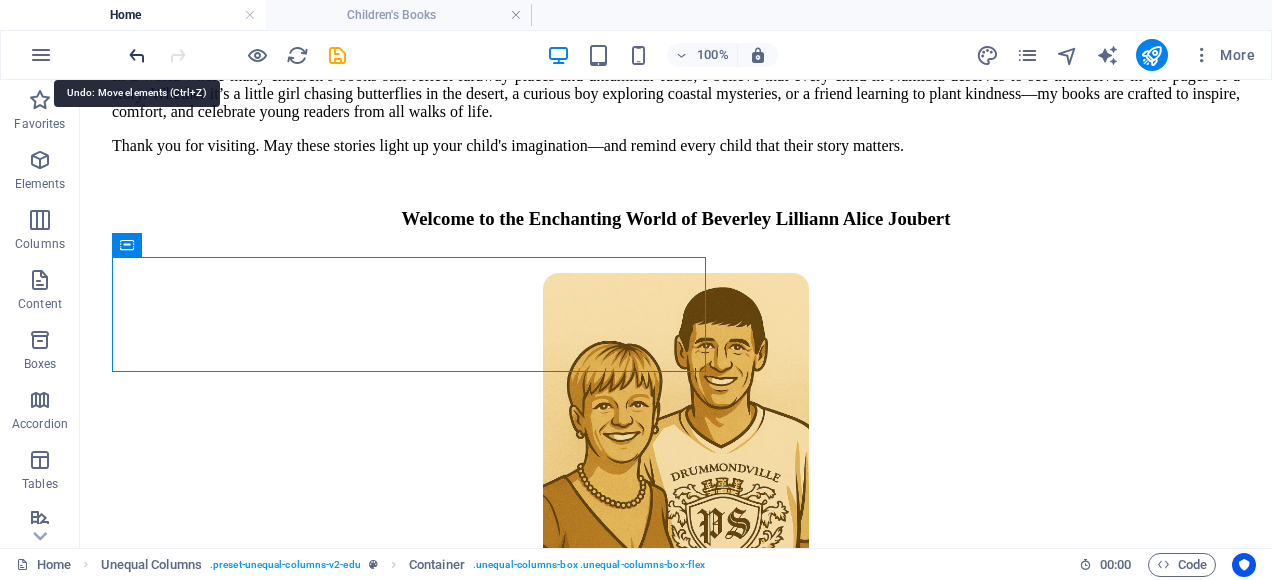 click at bounding box center [137, 55] 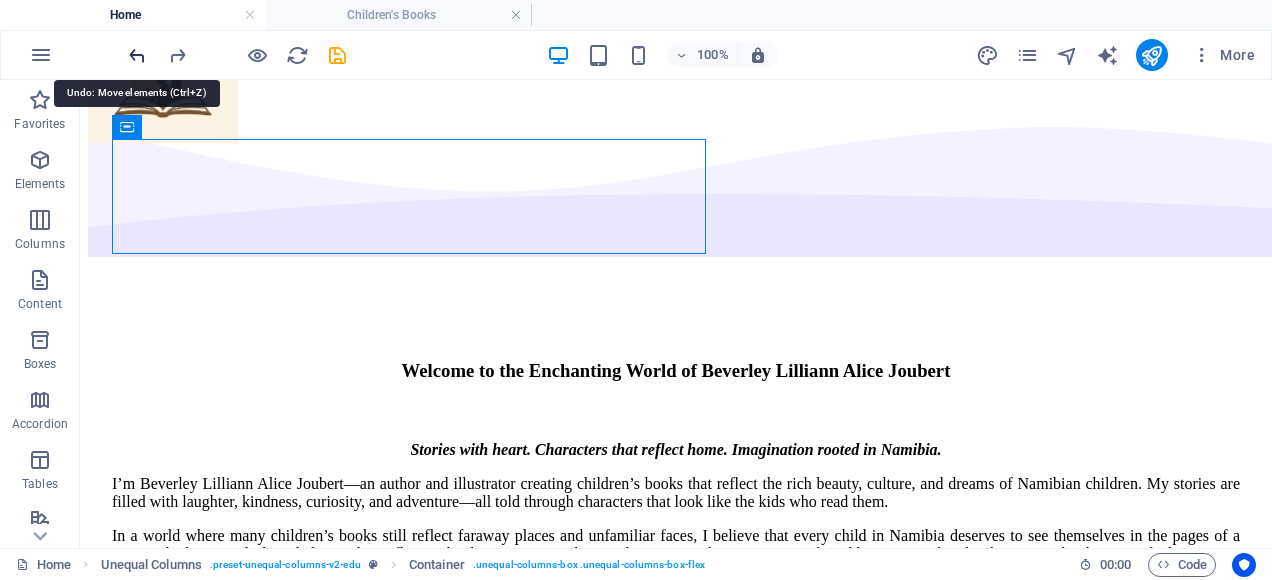scroll, scrollTop: 72, scrollLeft: 0, axis: vertical 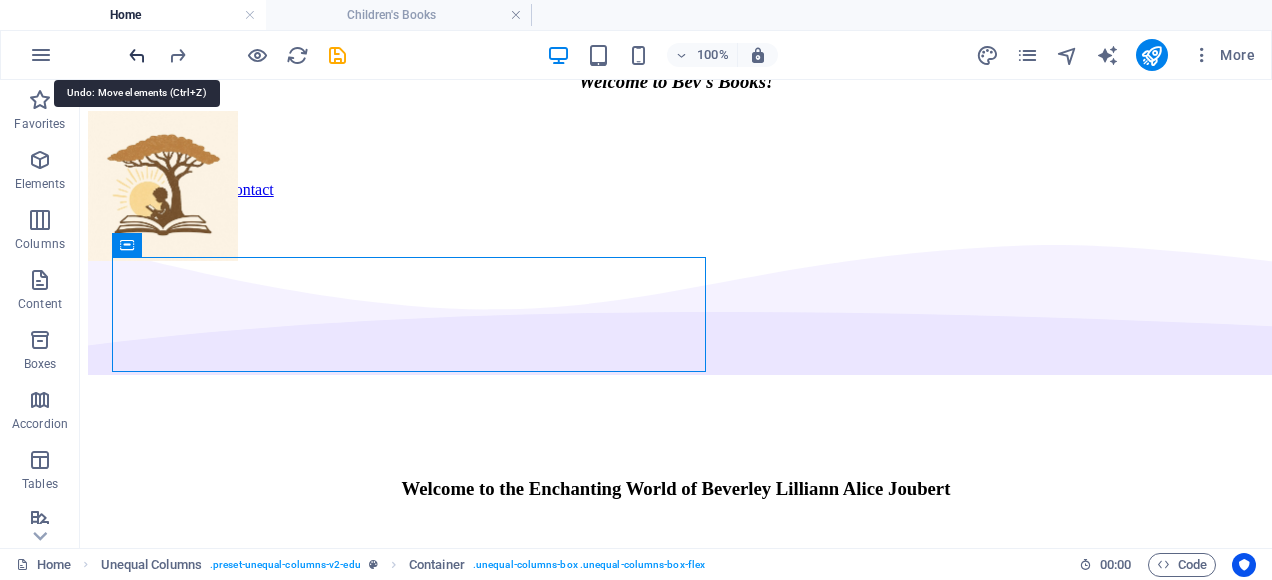 type 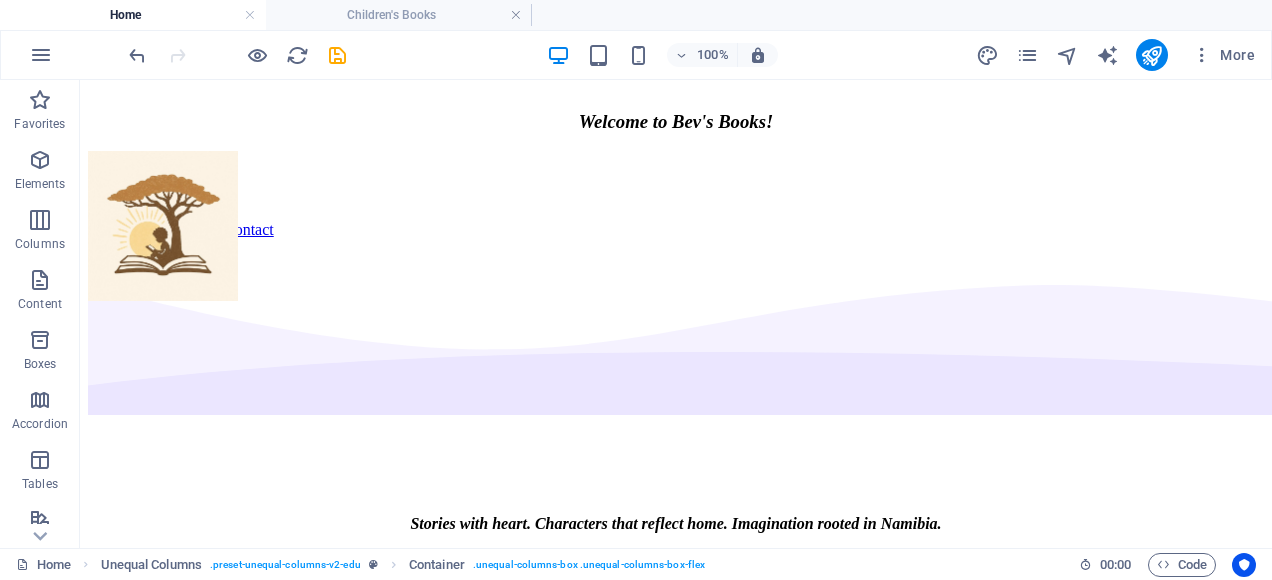 scroll, scrollTop: 0, scrollLeft: 0, axis: both 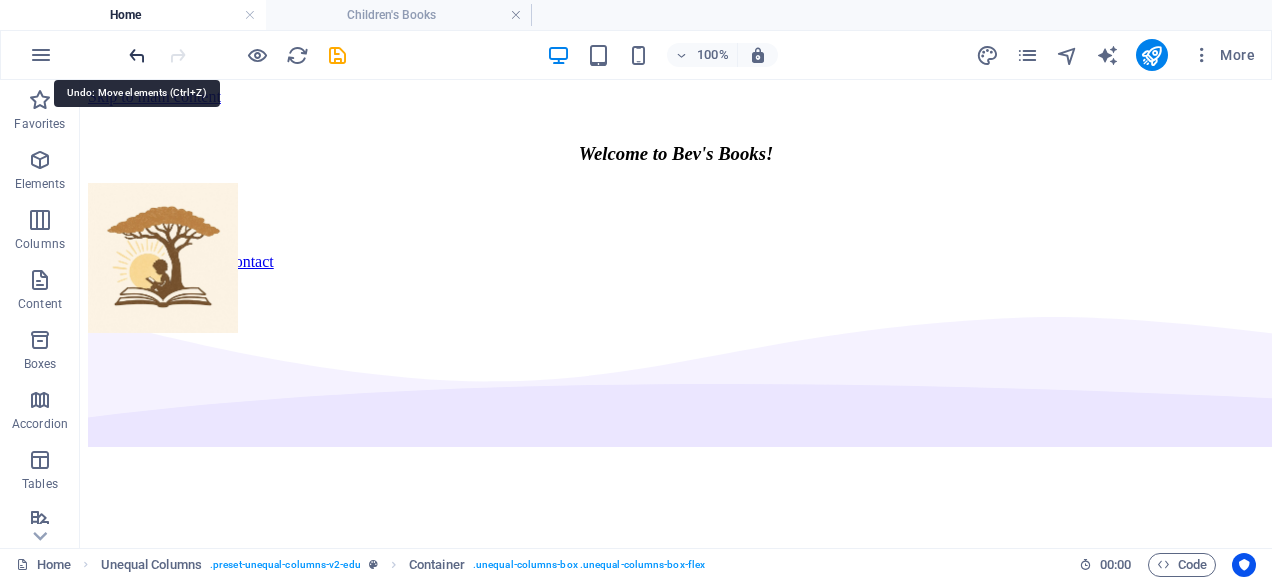 click at bounding box center [137, 55] 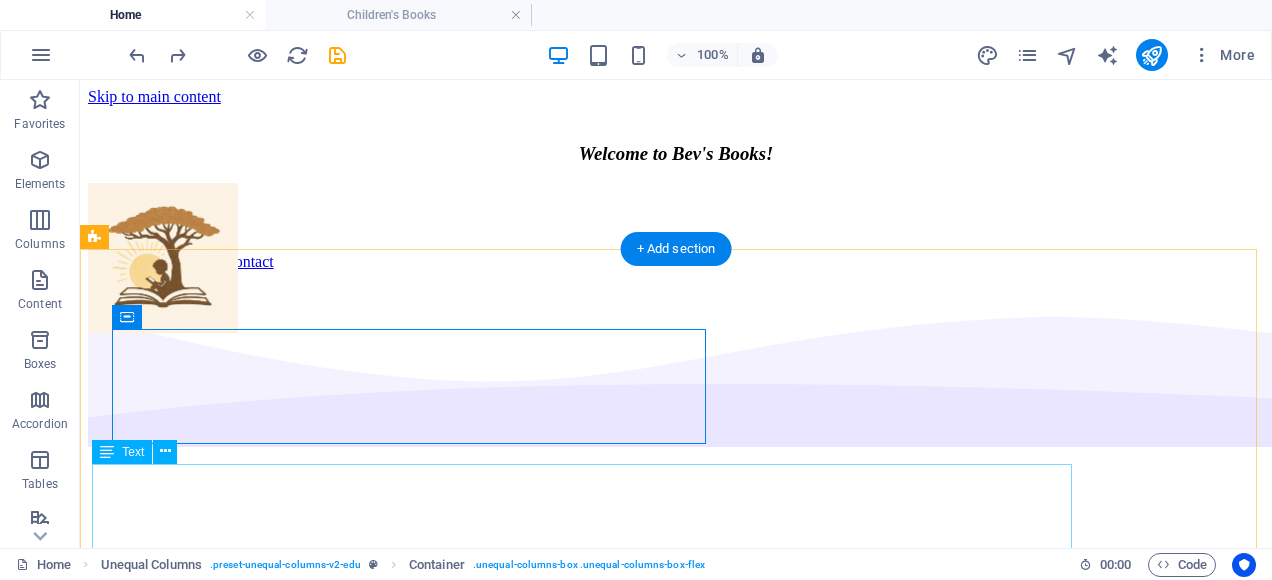 click on "I’m Beverley Lilliann Alice Joubert—an author and illustrator creating children’s books that reflect the rich beauty, culture, and dreams of Namibian children. My stories are filled with laughter, kindness, curiosity, and adventure—all told through characters that look like the kids who read them. In a world where many children’s books still reflect faraway places and unfamiliar faces, I believe that every child in Namibia deserves to see themselves in the pages of a story. Whether it’s a little girl chasing butterflies in the desert, a curious boy exploring coastal mysteries, or a friend learning to plant kindness—my books are crafted to inspire, comfort, and celebrate young readers from all walks of life. Thank you for visiting. May these stories light up your child's imagination—and remind every child that their story matters." at bounding box center [676, 735] 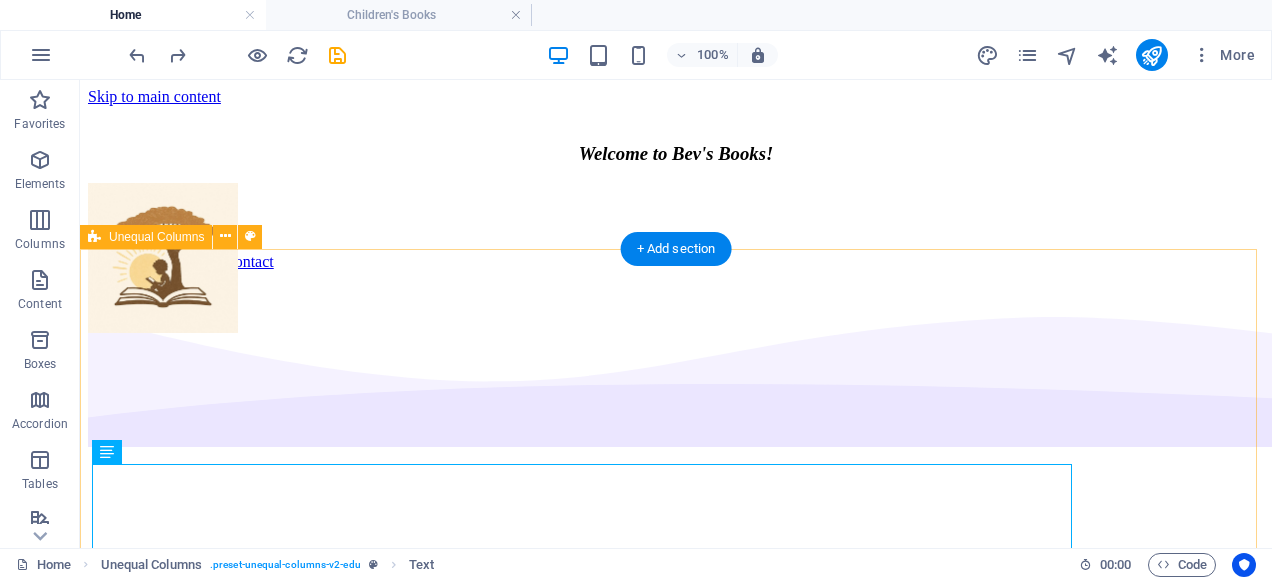click on "Welcome to the Enchanting World of Beverley Lilliann Alice Joubert Stories with heart. Characters that reflect home. Imagination rooted in Namibia. I’m Beverley—an author and illustrator creating children’s books that reflect the rich beauty, culture, and dreams of Namibian children. My stories are filled with laughter, kindness, curiosity, and adventure—all told through characters that look like the kids who read them. In a world where many children’s books still reflect faraway places and unfamiliar faces, I believe that every child in Namibia deserves to see themselves in the pages of a story. Whether it’s a little girl chasing butterflies in the desert, a curious boy exploring coastal mysteries, or a friend learning to plant kindness—my books are crafted to inspire, comfort, and celebrate young readers from all walks of life. Thank you for visiting. May these stories light up your child's imagination—and remind every child that their story matters." at bounding box center (676, 892) 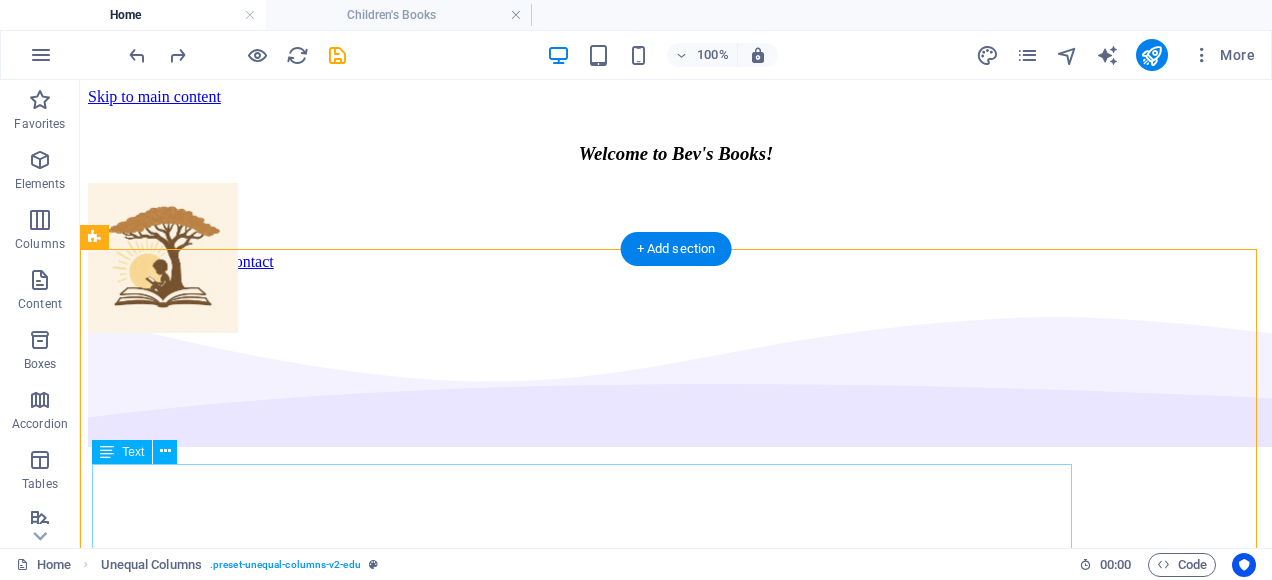 click on "I’m Beverley Lilliann Alice Joubert—an author and illustrator creating children’s books that reflect the rich beauty, culture, and dreams of Namibian children. My stories are filled with laughter, kindness, curiosity, and adventure—all told through characters that look like the kids who read them. In a world where many children’s books still reflect faraway places and unfamiliar faces, I believe that every child in Namibia deserves to see themselves in the pages of a story. Whether it’s a little girl chasing butterflies in the desert, a curious boy exploring coastal mysteries, or a friend learning to plant kindness—my books are crafted to inspire, comfort, and celebrate young readers from all walks of life. Thank you for visiting. May these stories light up your child's imagination—and remind every child that their story matters." at bounding box center (676, 735) 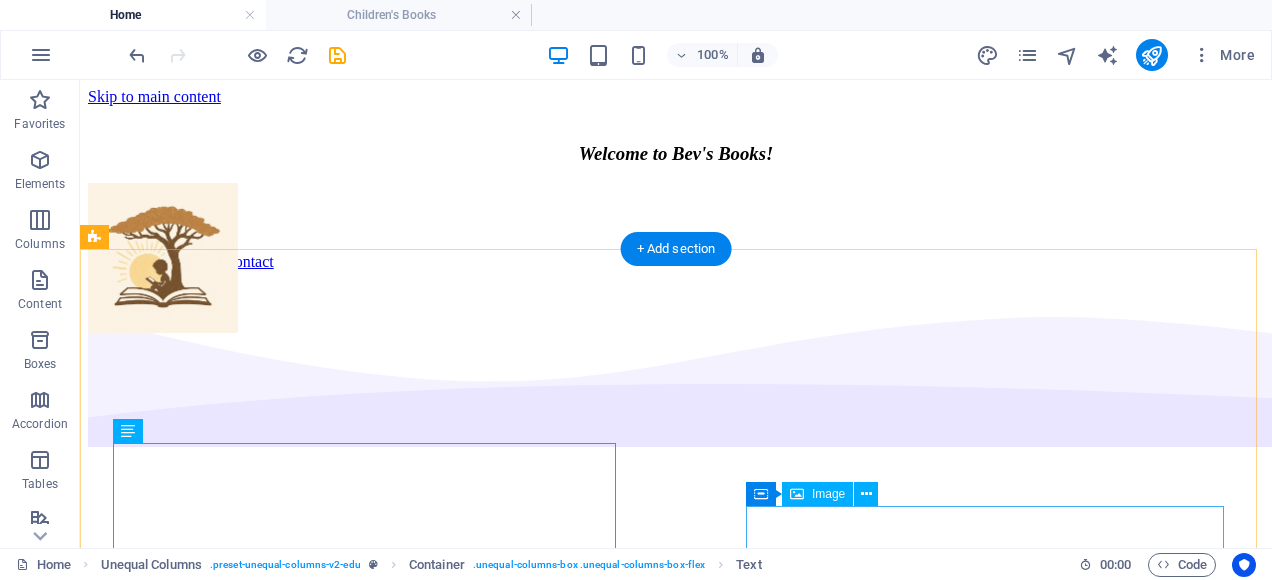 click at bounding box center [676, 1057] 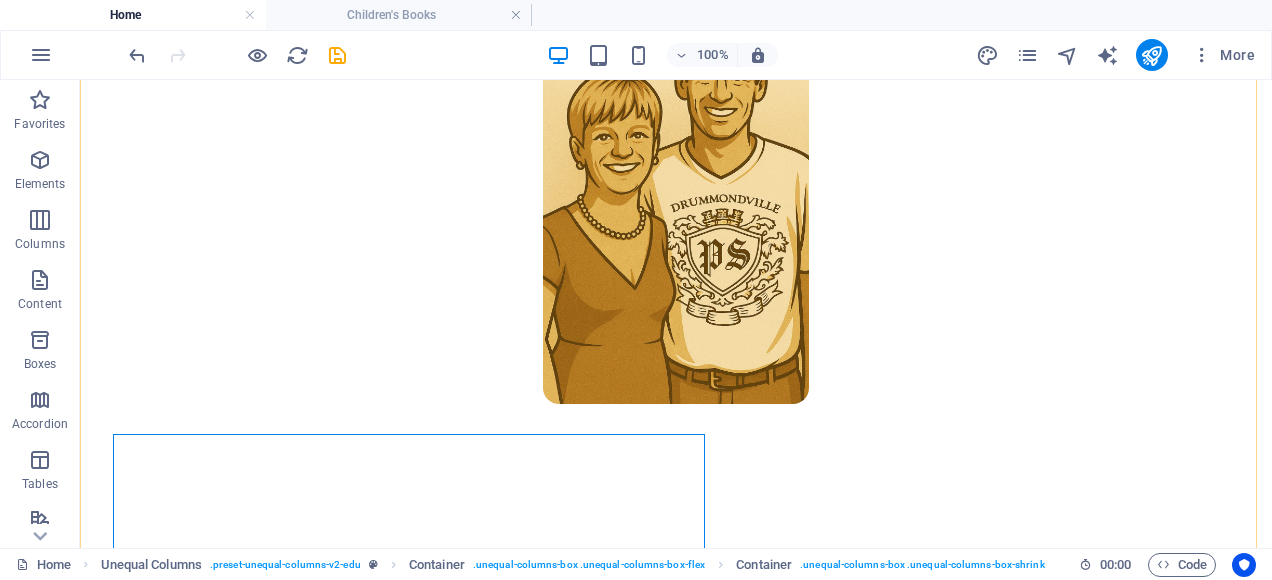 scroll, scrollTop: 969, scrollLeft: 0, axis: vertical 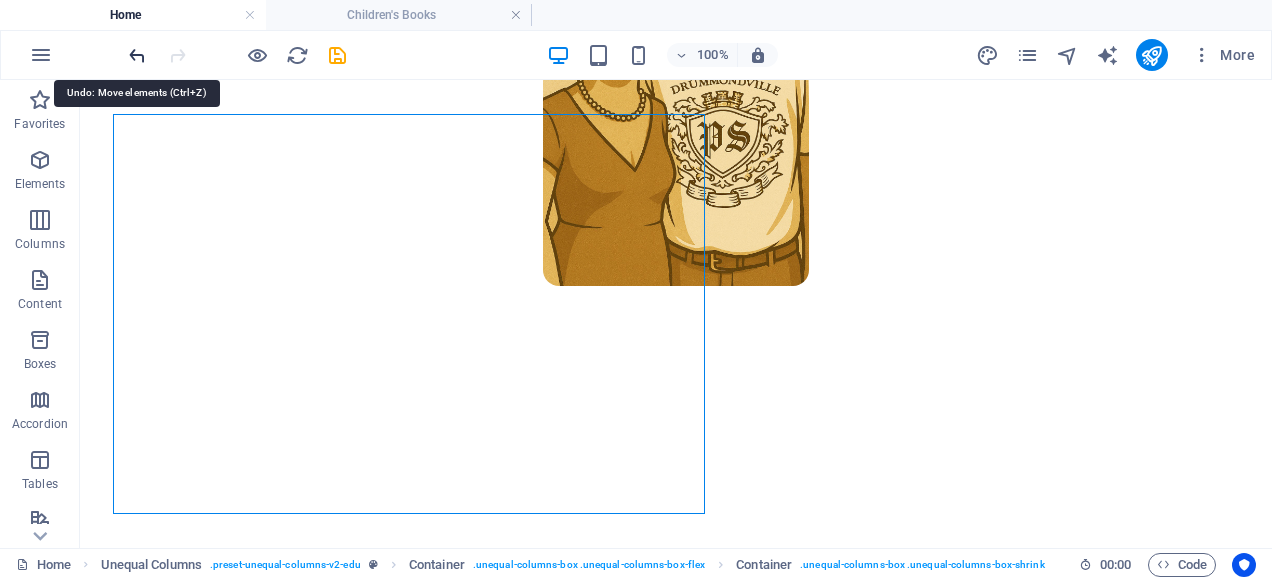 click at bounding box center [137, 55] 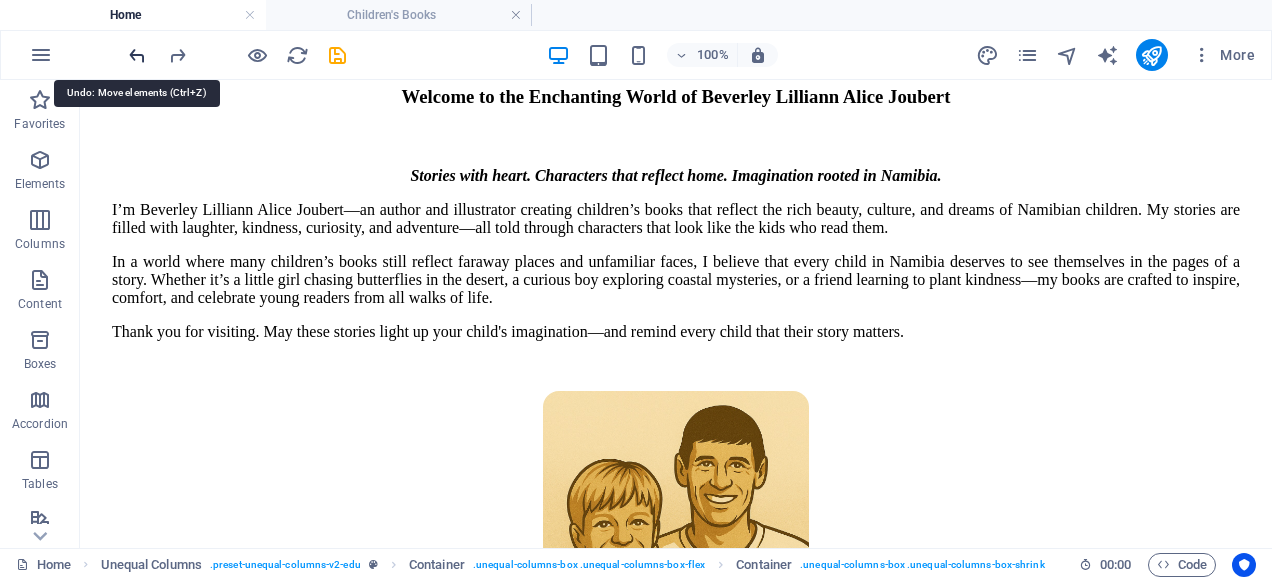scroll, scrollTop: 392, scrollLeft: 0, axis: vertical 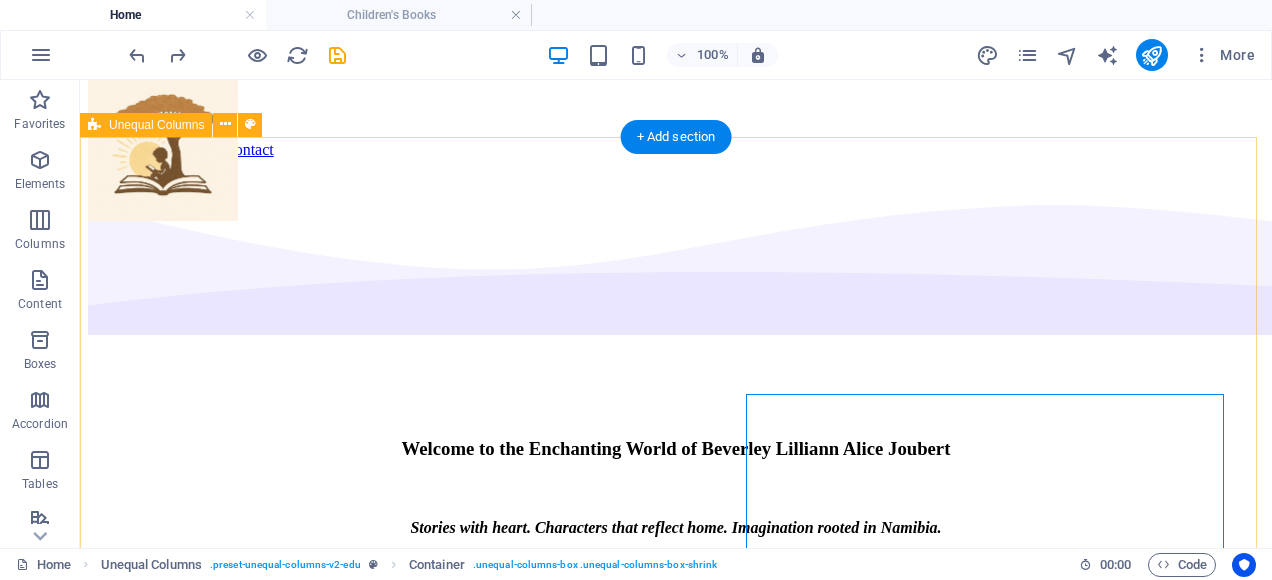 click on "Welcome to the Enchanting World of Beverley Lilliann Alice Joubert Stories with heart. Characters that reflect home. Imagination rooted in Namibia. I’m Beverley—an author and illustrator creating children’s books that reflect the rich beauty, culture, and dreams of Namibian children. My stories are filled with laughter, kindness, curiosity, and adventure—all told through characters that look like the kids who read them. In a world where many children’s books still reflect faraway places and unfamiliar faces, I believe that every child in Namibia deserves to see themselves in the pages of a story. Whether it’s a little girl chasing butterflies in the desert, a curious boy exploring coastal mysteries, or a friend learning to plant kindness—my books are crafted to inspire, comfort, and celebrate young readers from all walks of life. Thank you for visiting. May these stories light up your child's imagination—and remind every child that their story matters." at bounding box center (676, 780) 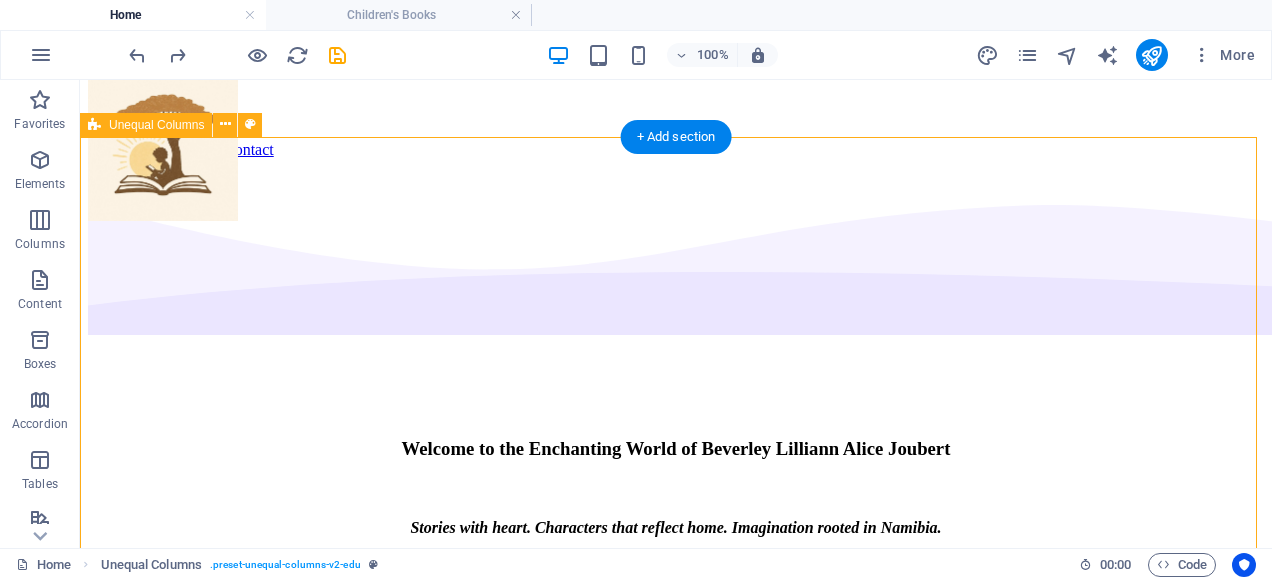 click on "Welcome to the Enchanting World of Beverley Lilliann Alice Joubert Stories with heart. Characters that reflect home. Imagination rooted in Namibia. I’m Beverley—an author and illustrator creating children’s books that reflect the rich beauty, culture, and dreams of Namibian children. My stories are filled with laughter, kindness, curiosity, and adventure—all told through characters that look like the kids who read them. In a world where many children’s books still reflect faraway places and unfamiliar faces, I believe that every child in Namibia deserves to see themselves in the pages of a story. Whether it’s a little girl chasing butterflies in the desert, a curious boy exploring coastal mysteries, or a friend learning to plant kindness—my books are crafted to inspire, comfort, and celebrate young readers from all walks of life. Thank you for visiting. May these stories light up your child's imagination—and remind every child that their story matters." at bounding box center (676, 780) 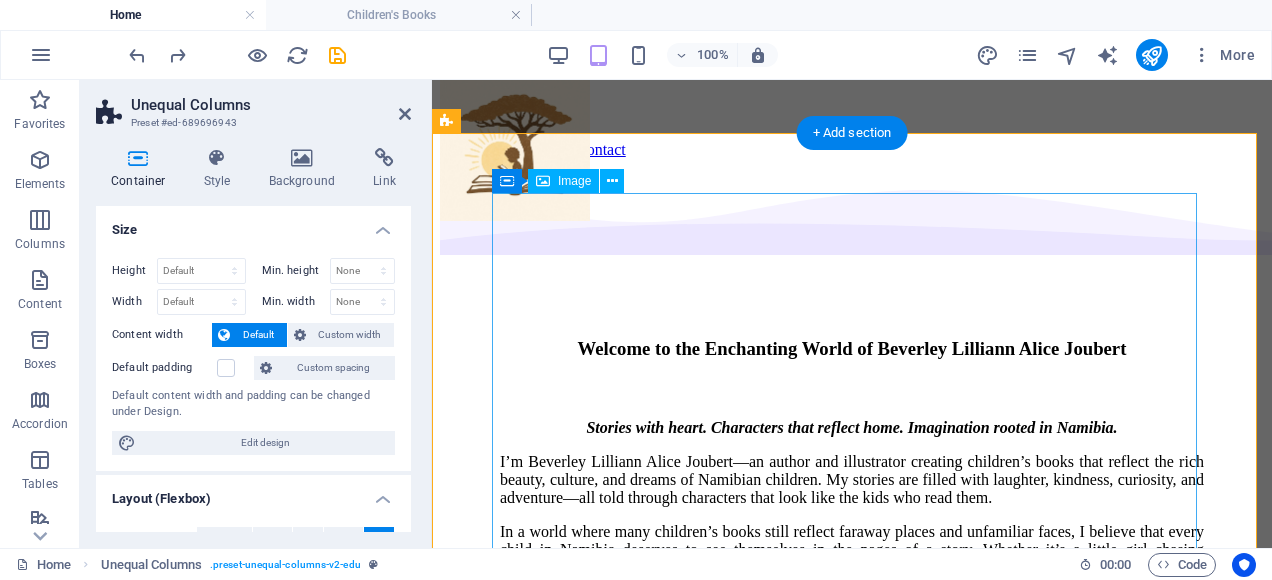 scroll, scrollTop: 108, scrollLeft: 0, axis: vertical 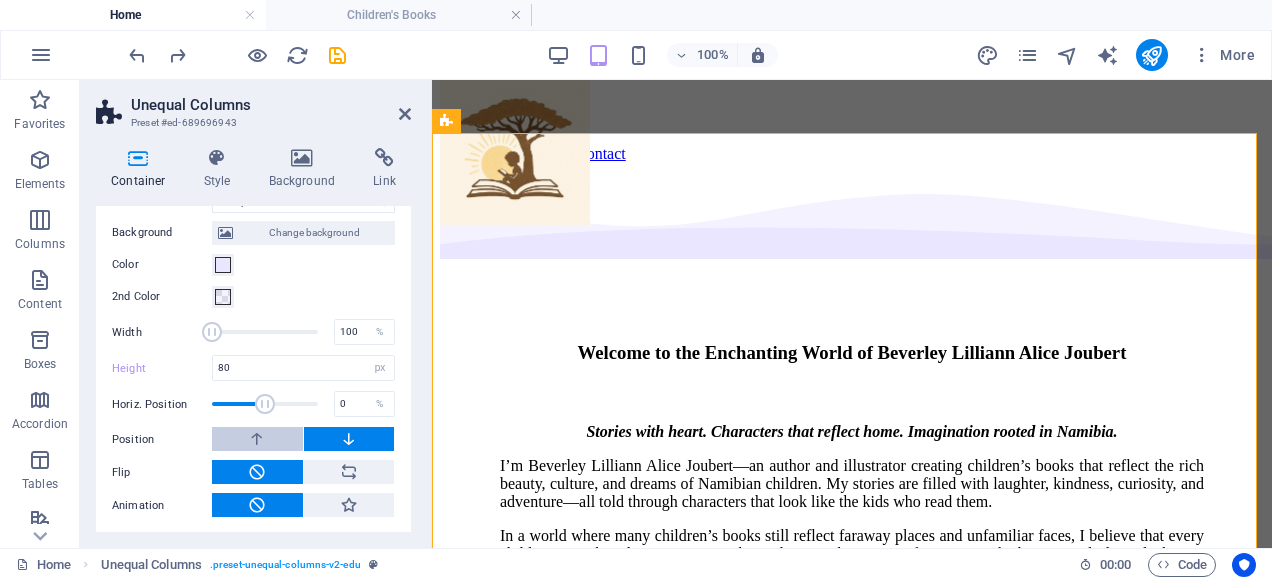 click at bounding box center [257, 439] 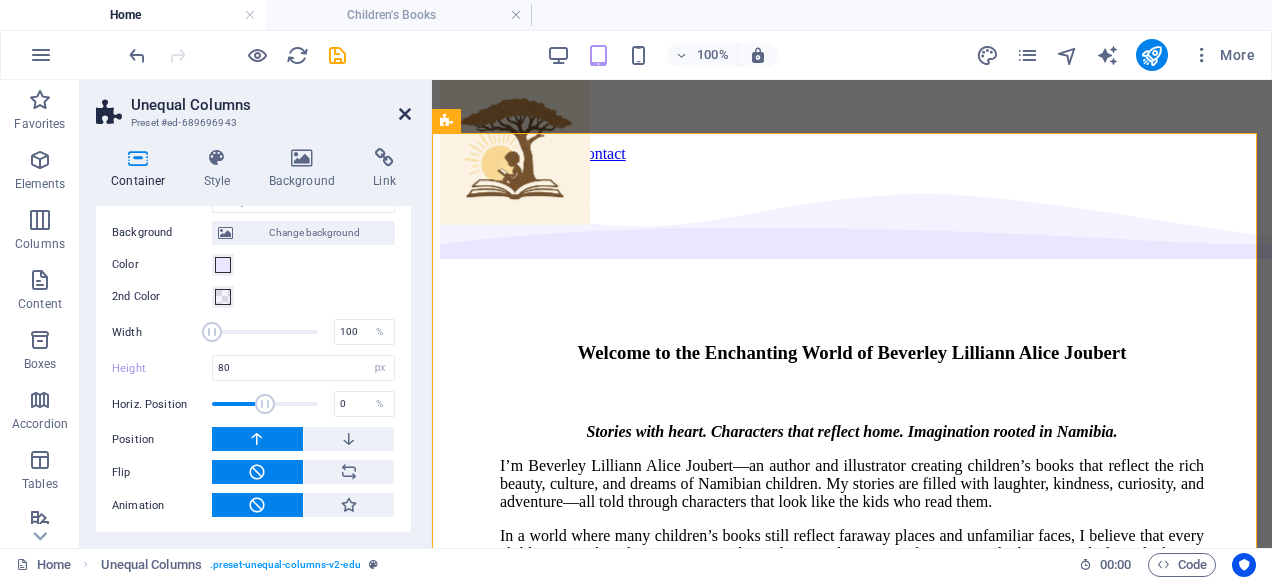 click at bounding box center [405, 114] 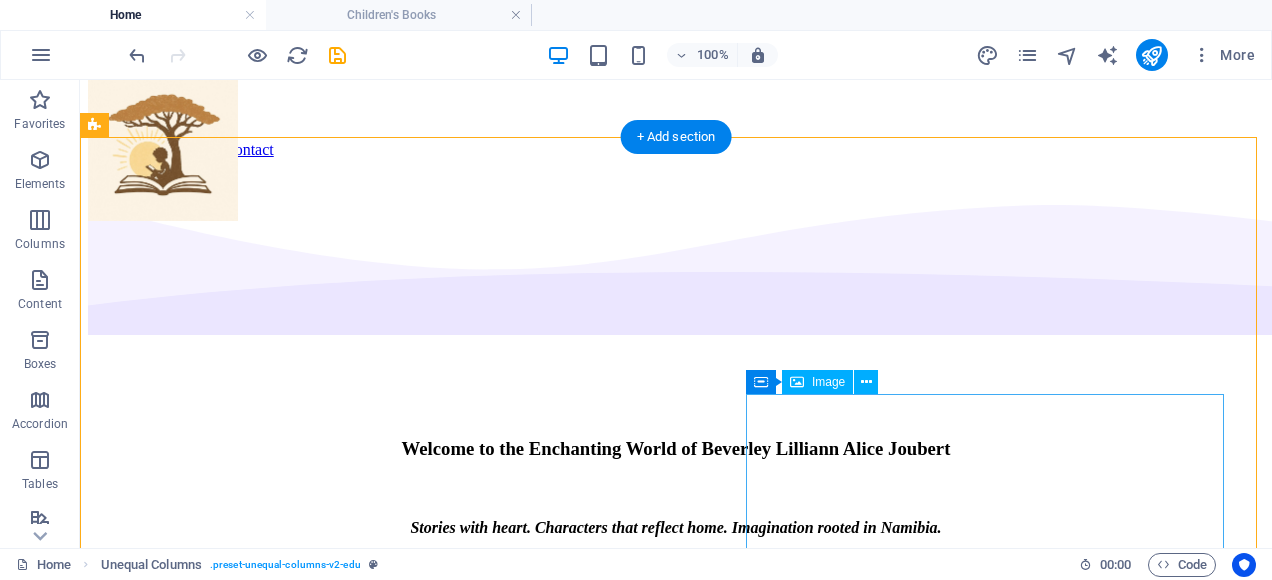 click at bounding box center [676, 945] 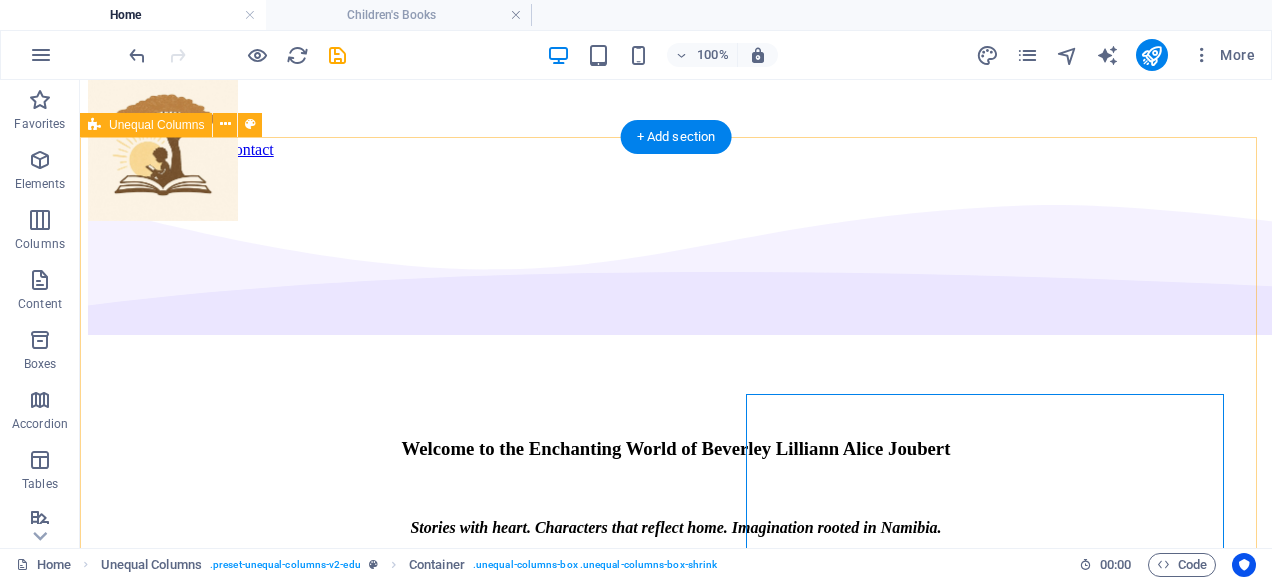 drag, startPoint x: 1040, startPoint y: 395, endPoint x: 1008, endPoint y: 236, distance: 162.18816 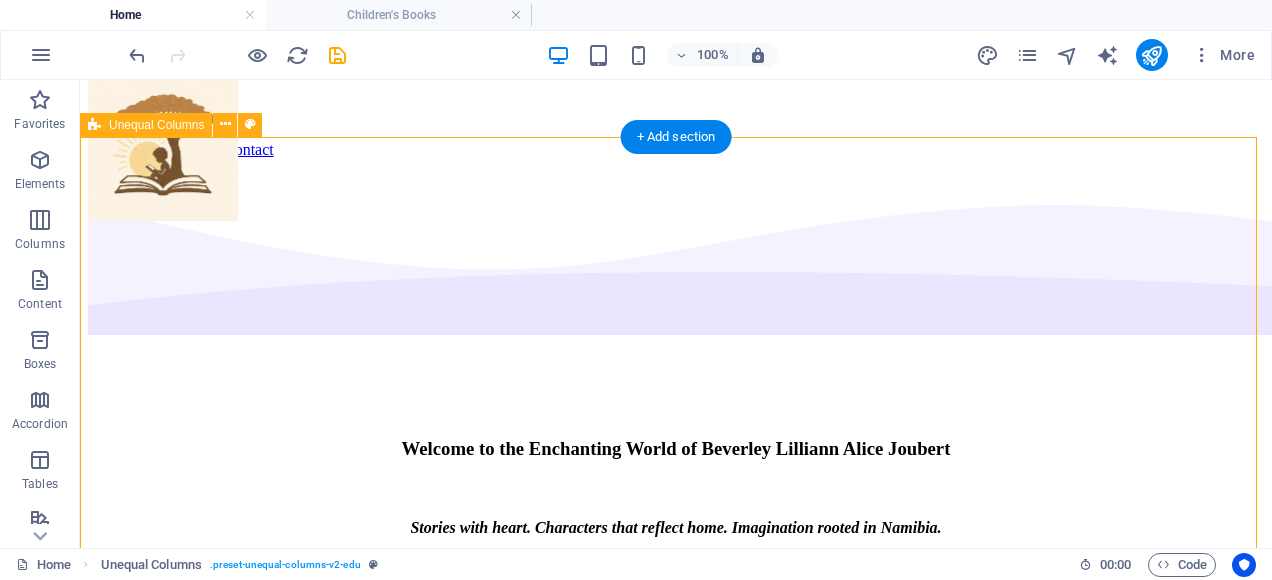 click on "Welcome to the Enchanting World of Beverley Lilliann Alice Joubert Stories with heart. Characters that reflect home. Imagination rooted in Namibia. I’m Beverley—an author and illustrator creating children’s books that reflect the rich beauty, culture, and dreams of Namibian children. My stories are filled with laughter, kindness, curiosity, and adventure—all told through characters that look like the kids who read them. In a world where many children’s books still reflect faraway places and unfamiliar faces, I believe that every child in Namibia deserves to see themselves in the pages of a story. Whether it’s a little girl chasing butterflies in the desert, a curious boy exploring coastal mysteries, or a friend learning to plant kindness—my books are crafted to inspire, comfort, and celebrate young readers from all walks of life. Thank you for visiting. May these stories light up your child's imagination—and remind every child that their story matters." at bounding box center [676, 780] 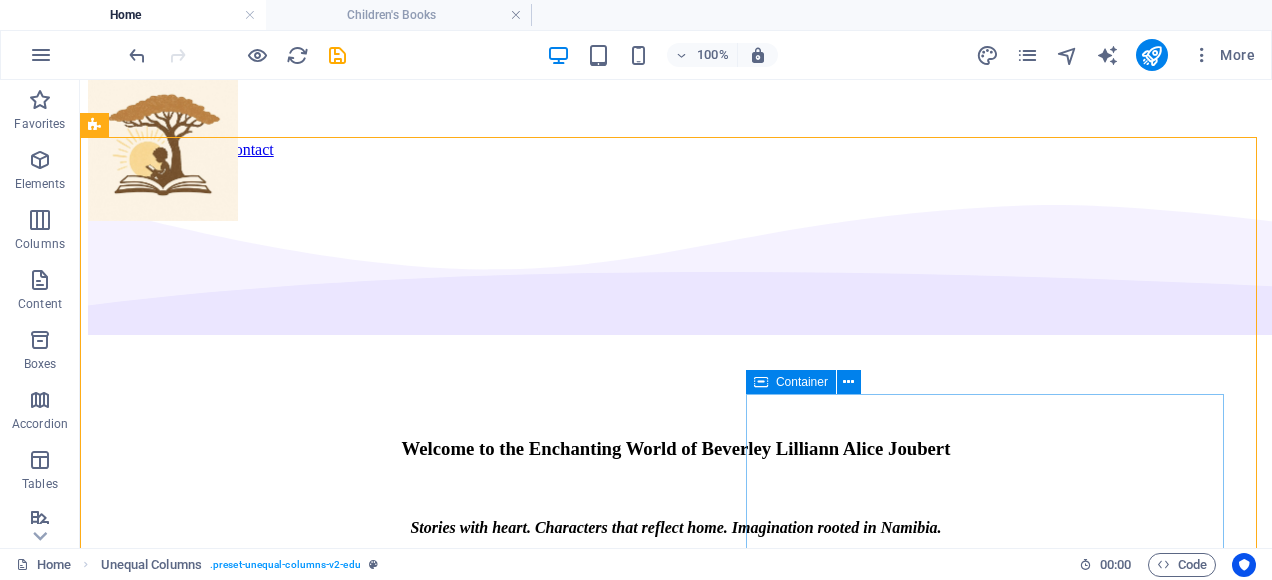 click at bounding box center (761, 382) 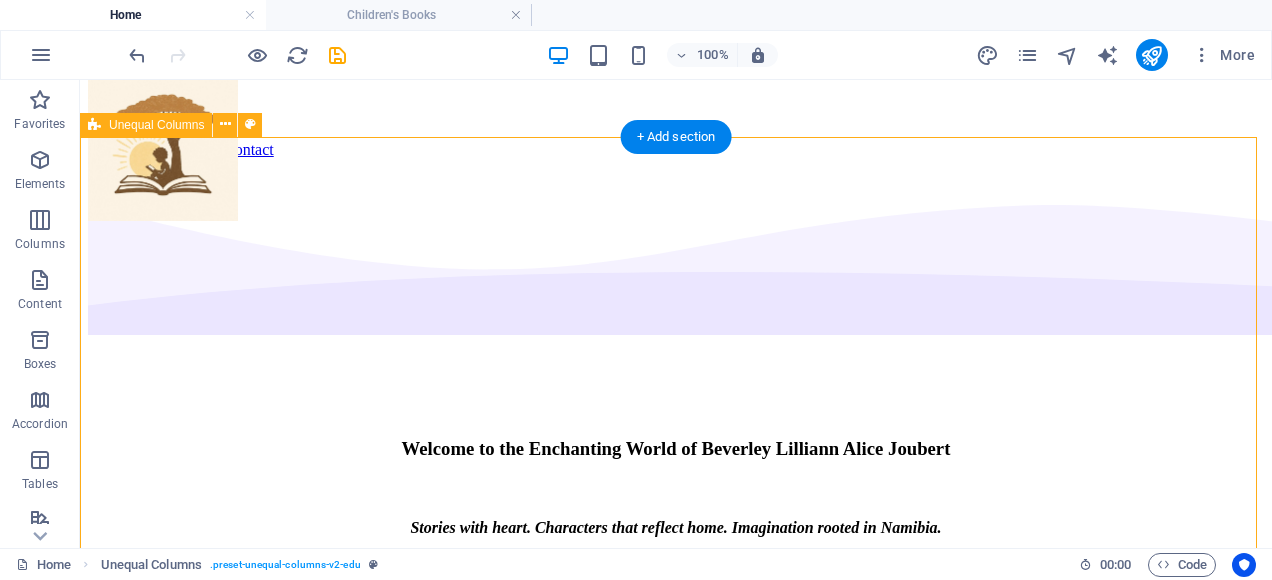 drag, startPoint x: 1135, startPoint y: 392, endPoint x: 1112, endPoint y: 218, distance: 175.51353 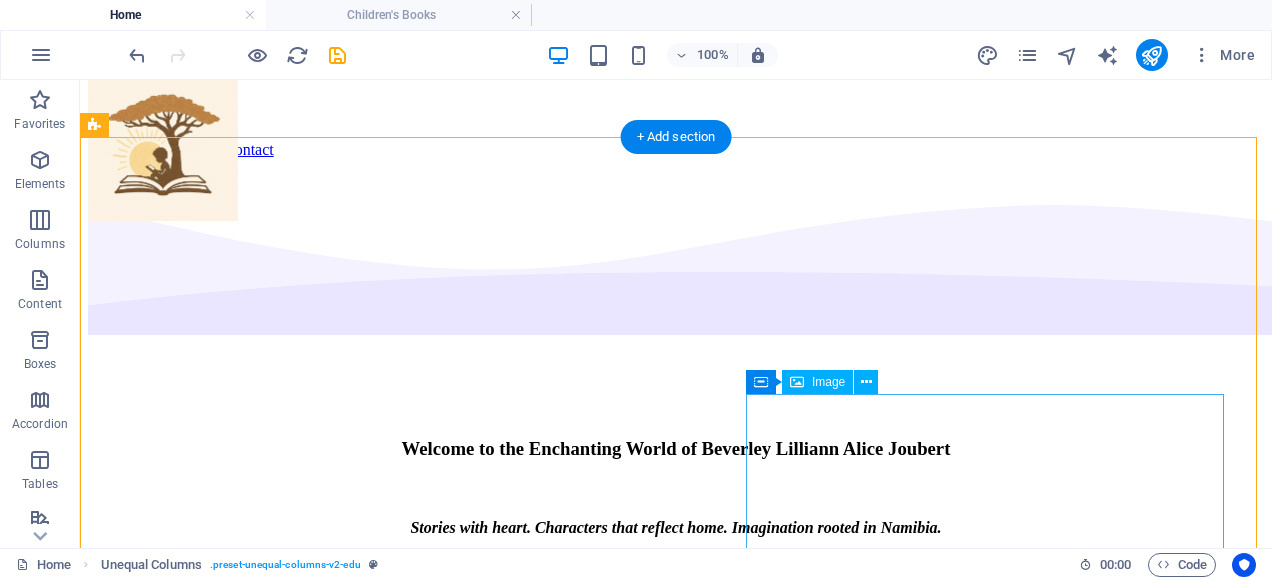 click at bounding box center (676, 945) 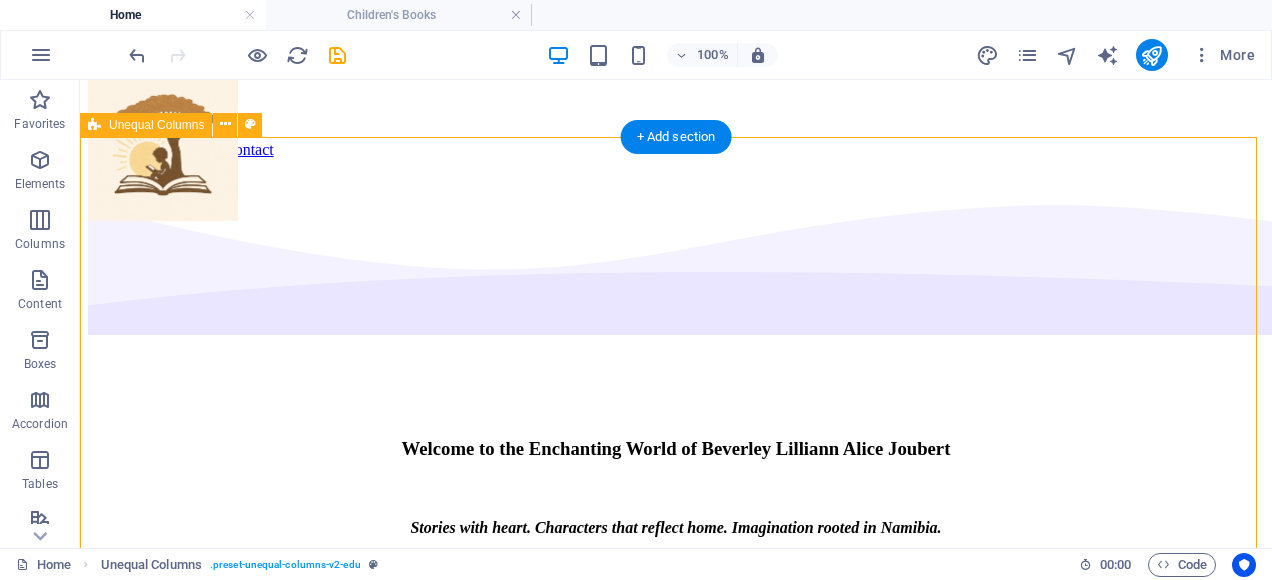 drag, startPoint x: 1126, startPoint y: 392, endPoint x: 1061, endPoint y: 227, distance: 177.34148 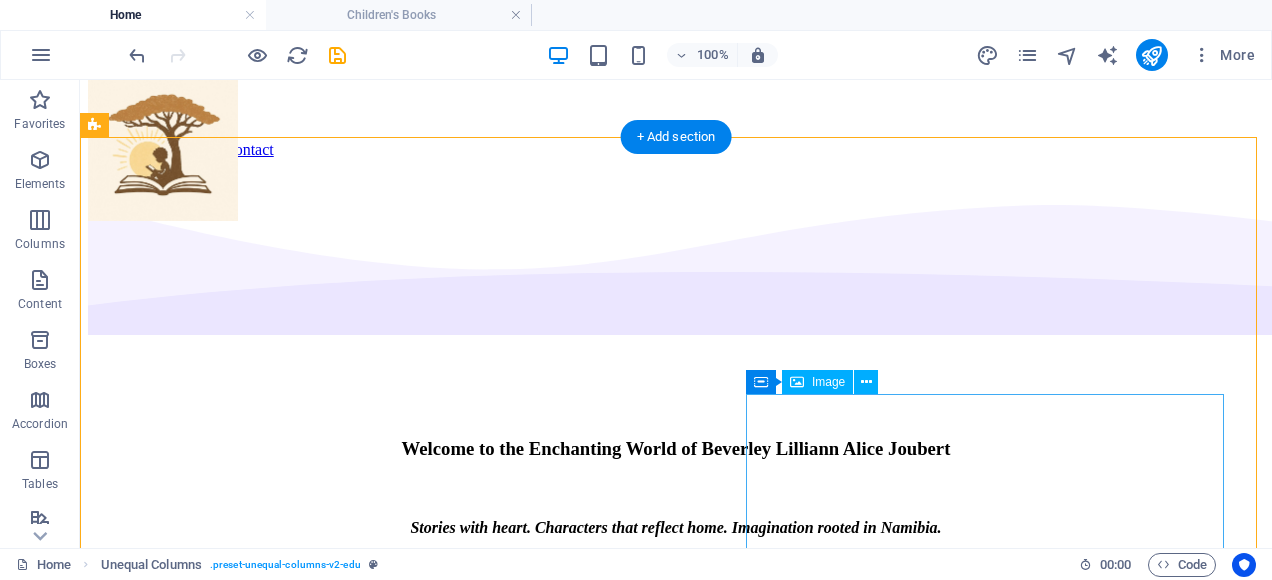 click at bounding box center [676, 945] 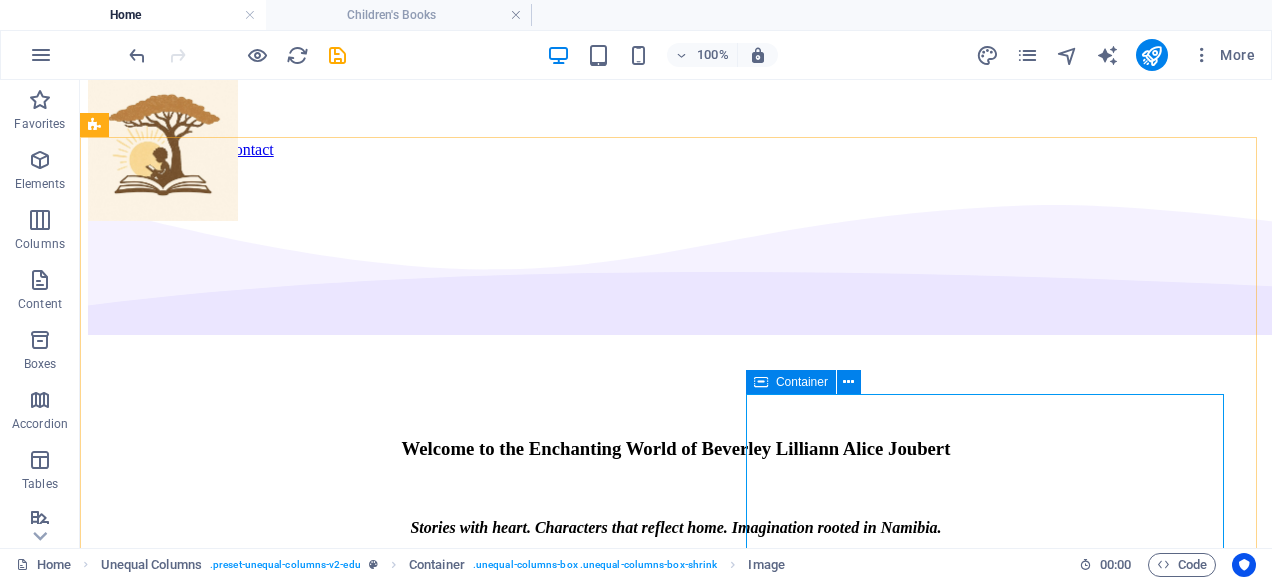 click at bounding box center (761, 382) 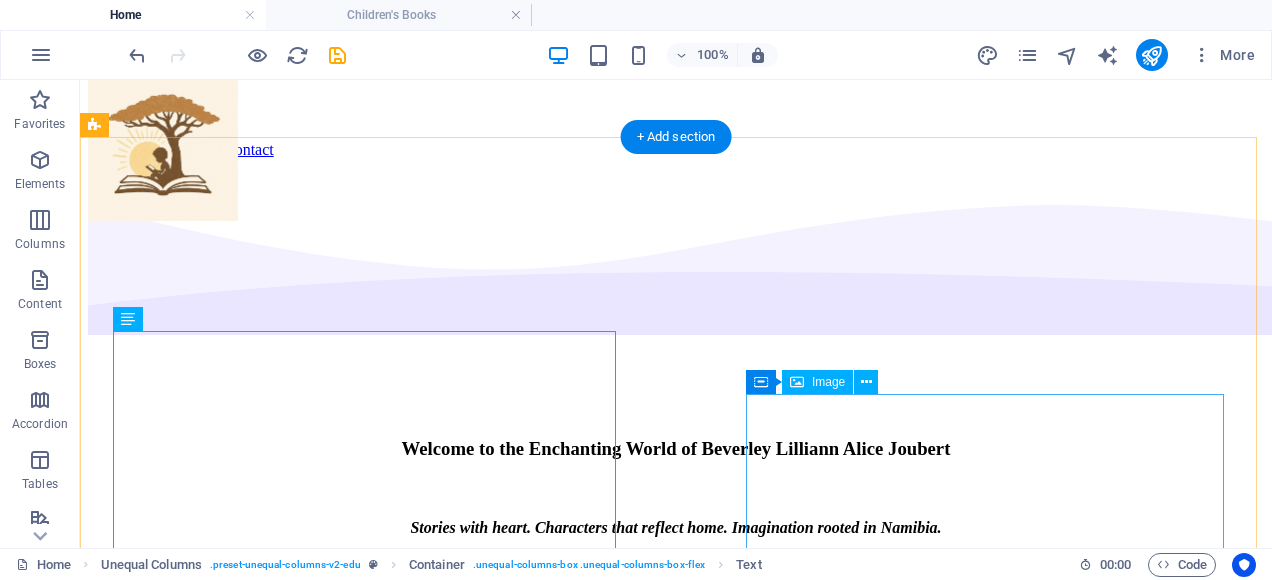 click at bounding box center (676, 945) 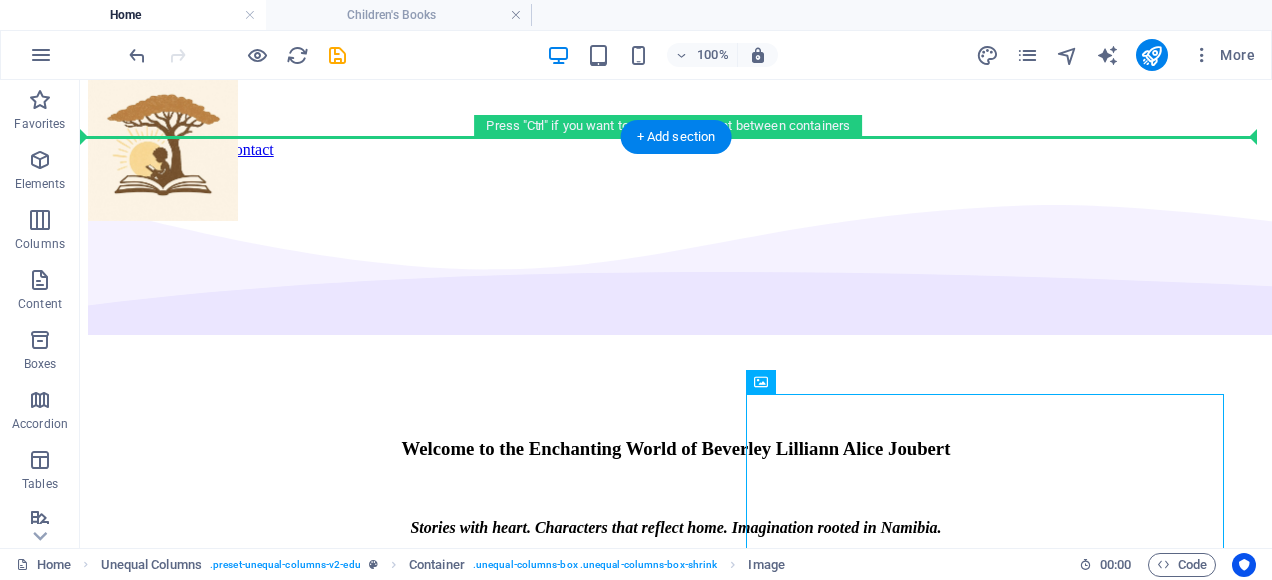 drag, startPoint x: 746, startPoint y: 411, endPoint x: 744, endPoint y: 222, distance: 189.01057 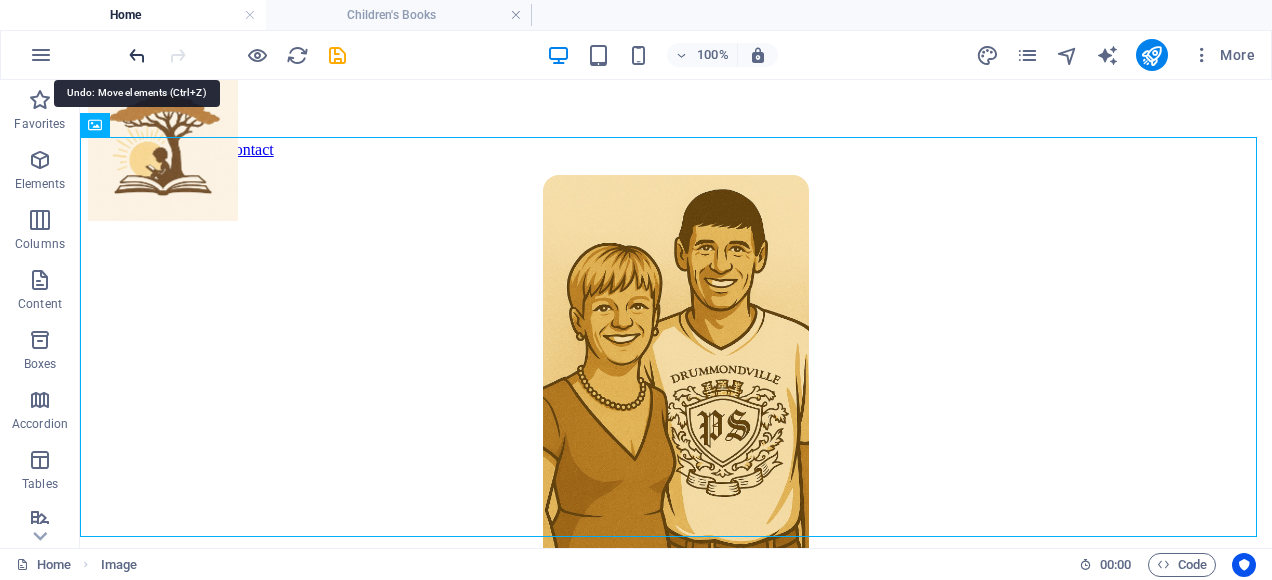 click at bounding box center [137, 55] 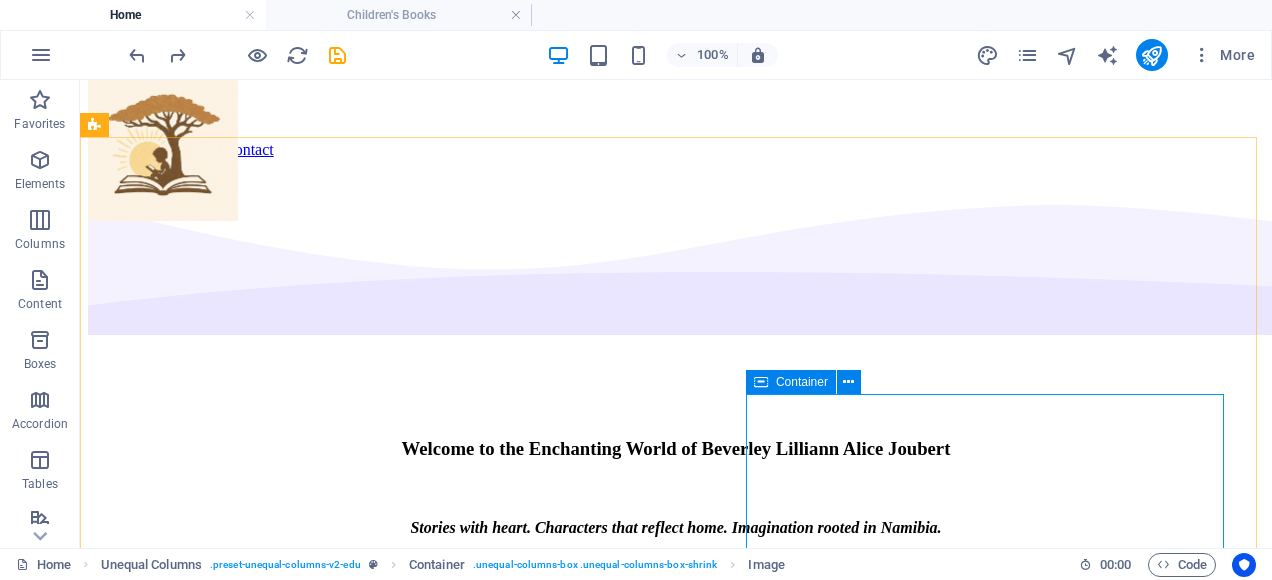 click at bounding box center (761, 382) 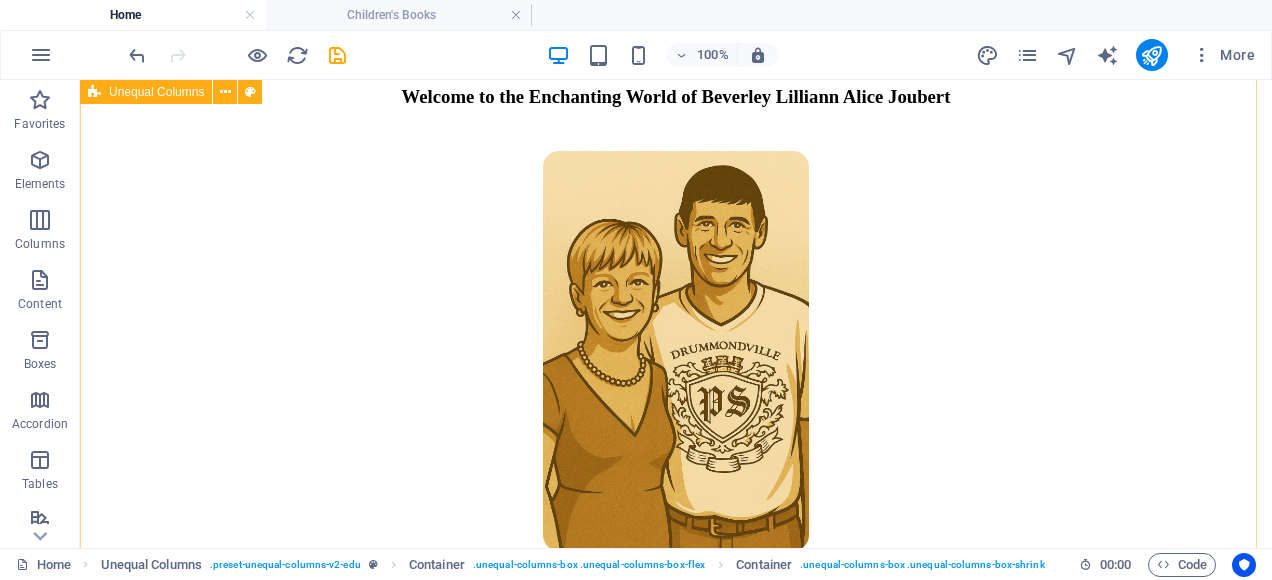 scroll, scrollTop: 329, scrollLeft: 0, axis: vertical 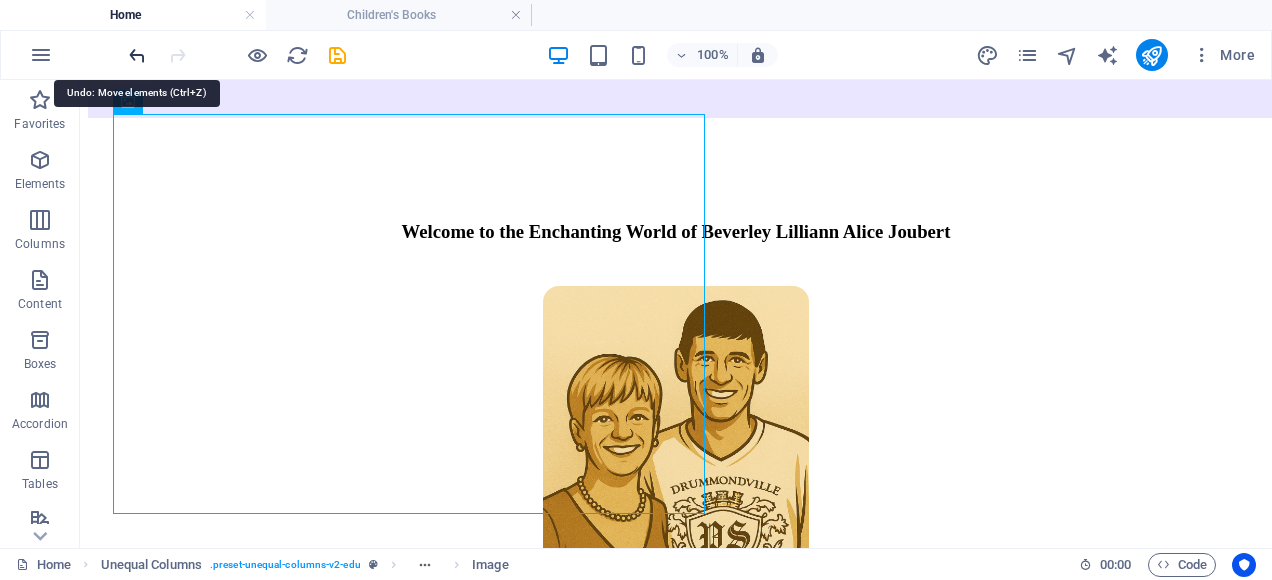 click at bounding box center [137, 55] 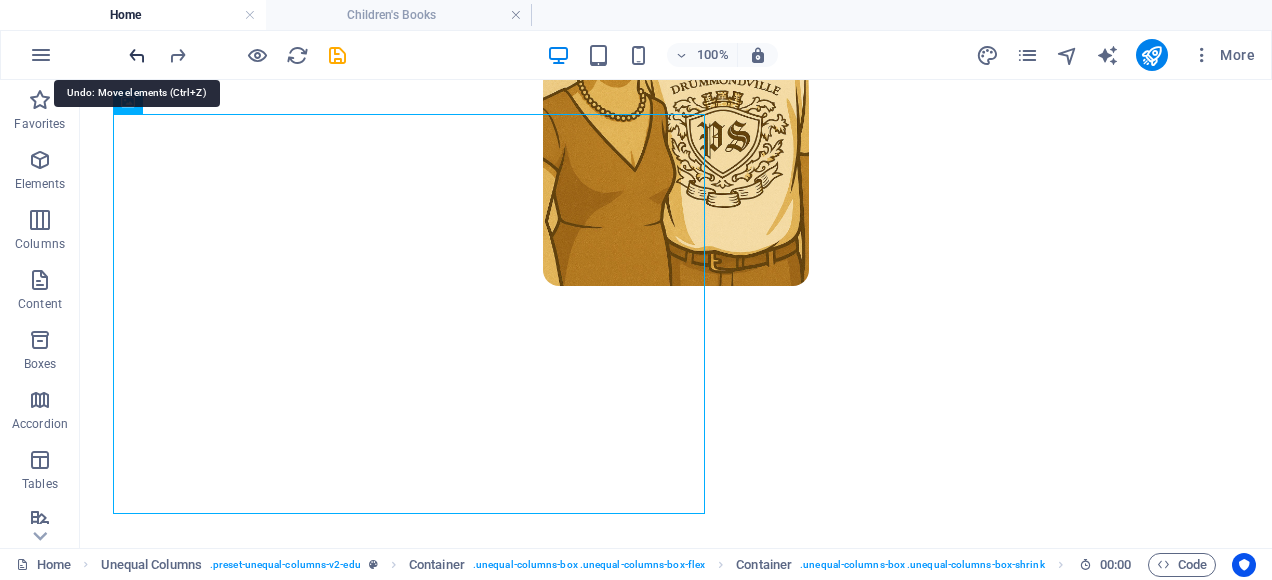 click at bounding box center [137, 55] 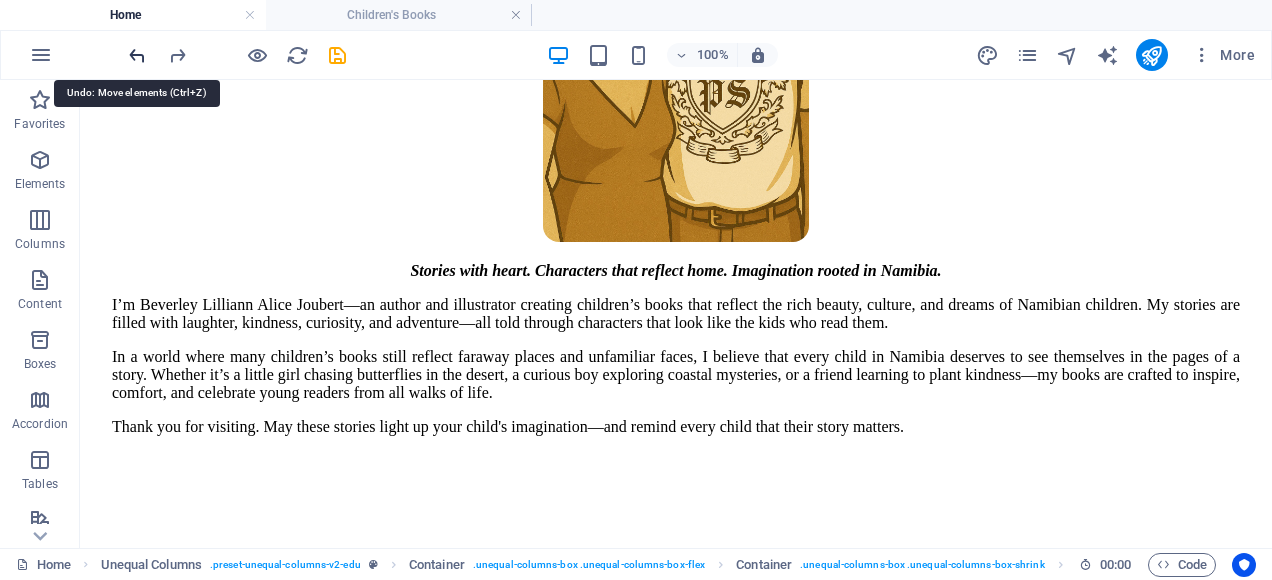 scroll, scrollTop: 329, scrollLeft: 0, axis: vertical 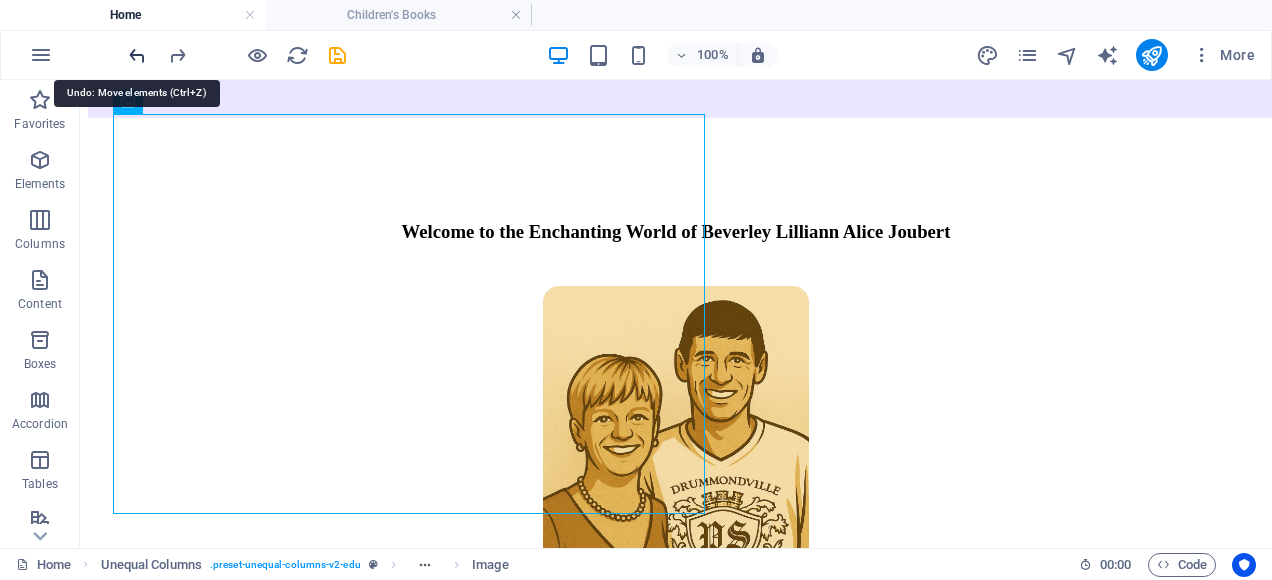 click at bounding box center [137, 55] 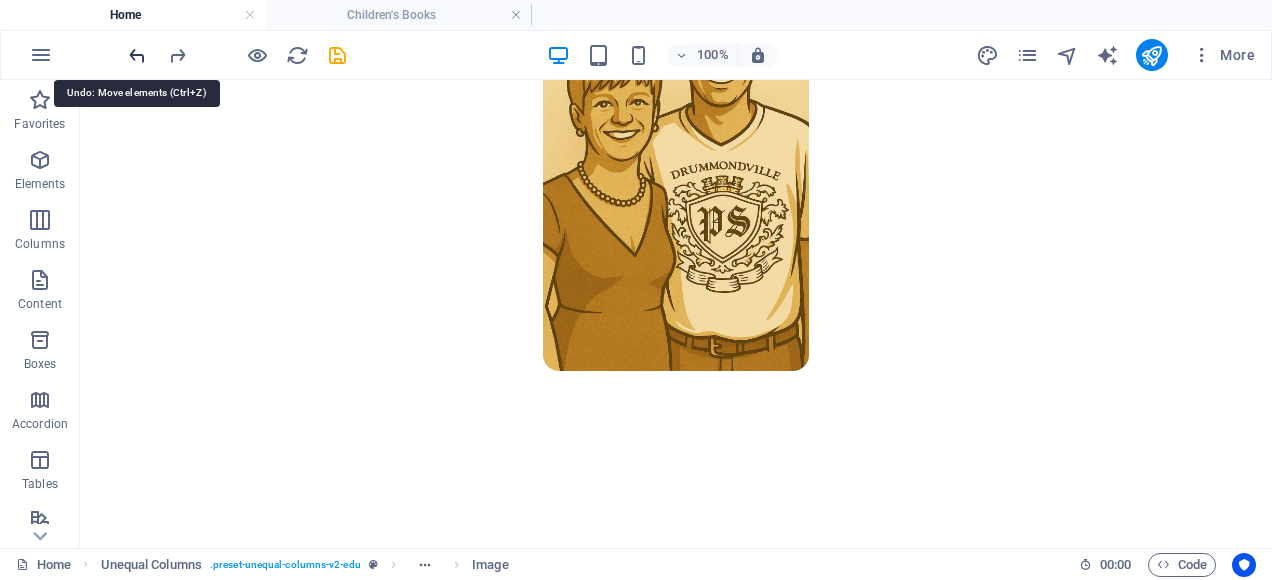 scroll, scrollTop: 969, scrollLeft: 0, axis: vertical 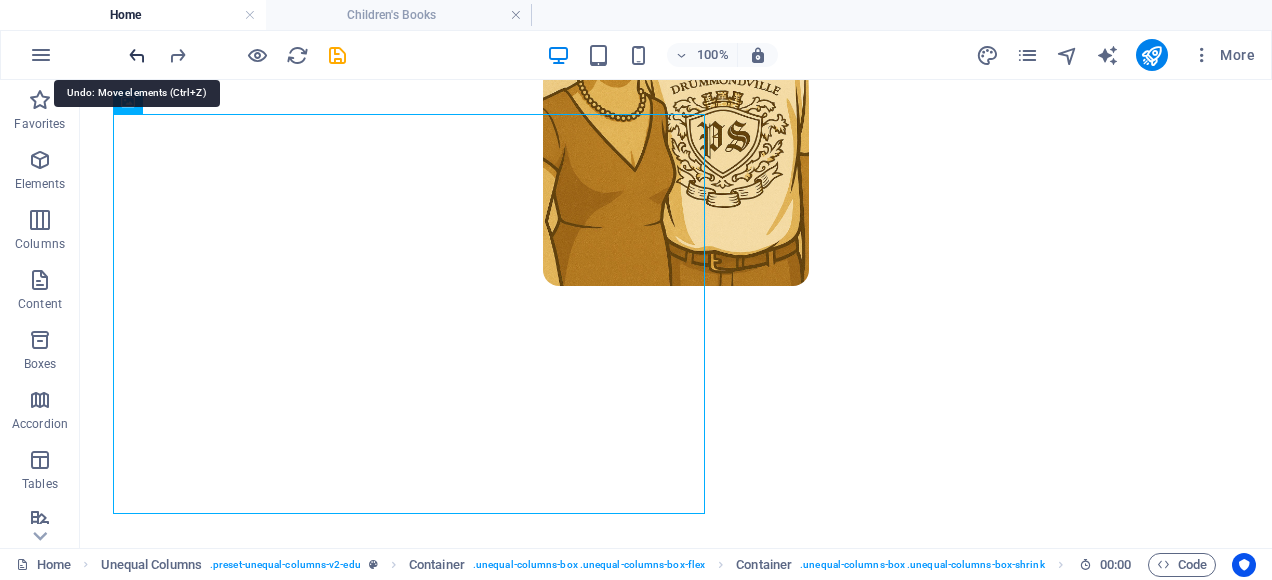 click at bounding box center (137, 55) 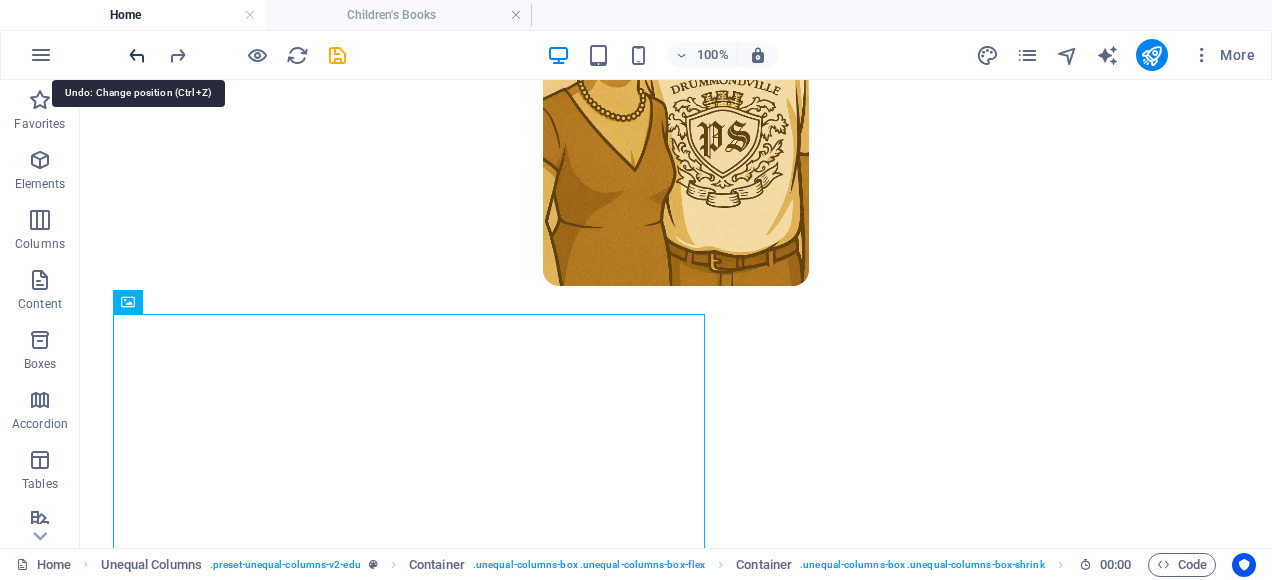 scroll, scrollTop: 769, scrollLeft: 0, axis: vertical 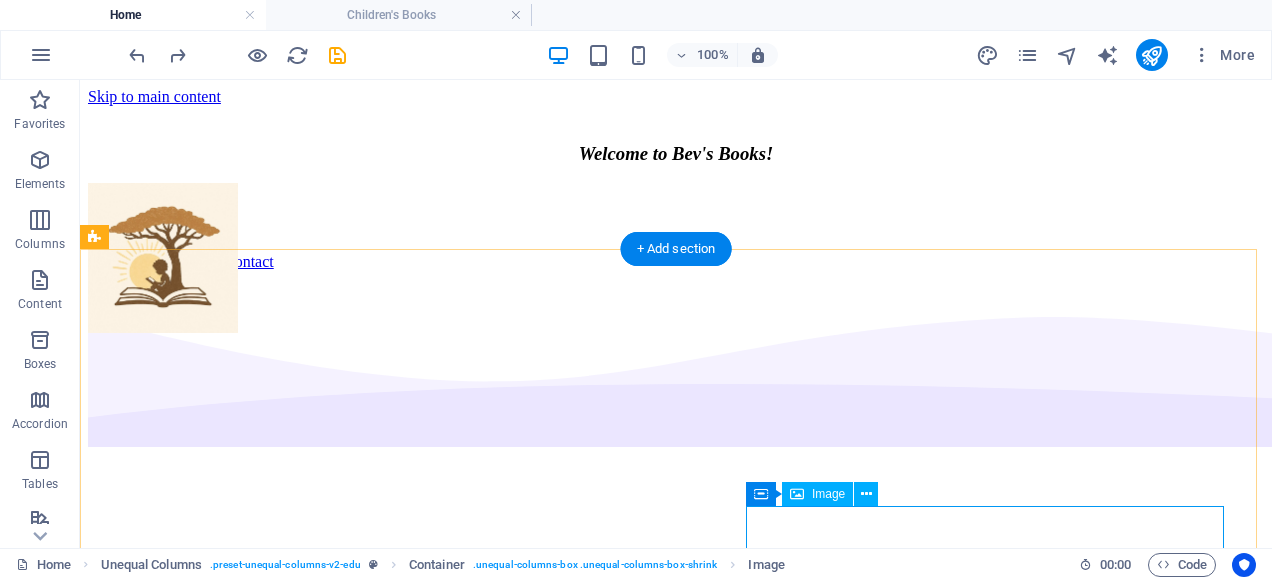 click at bounding box center (676, 1057) 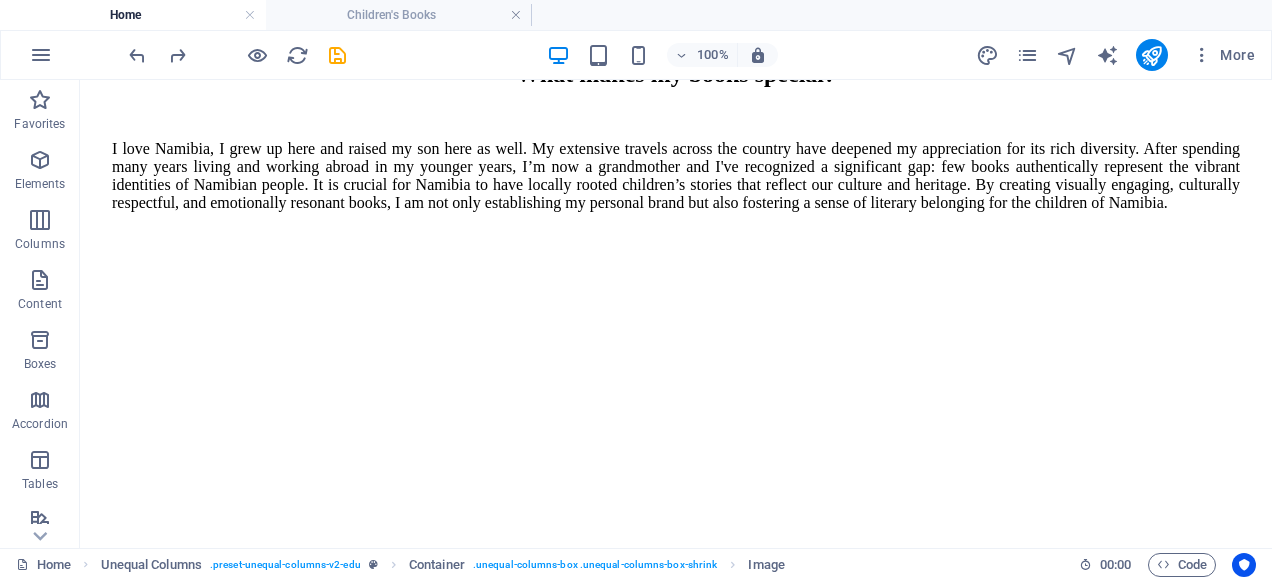 scroll, scrollTop: 1810, scrollLeft: 0, axis: vertical 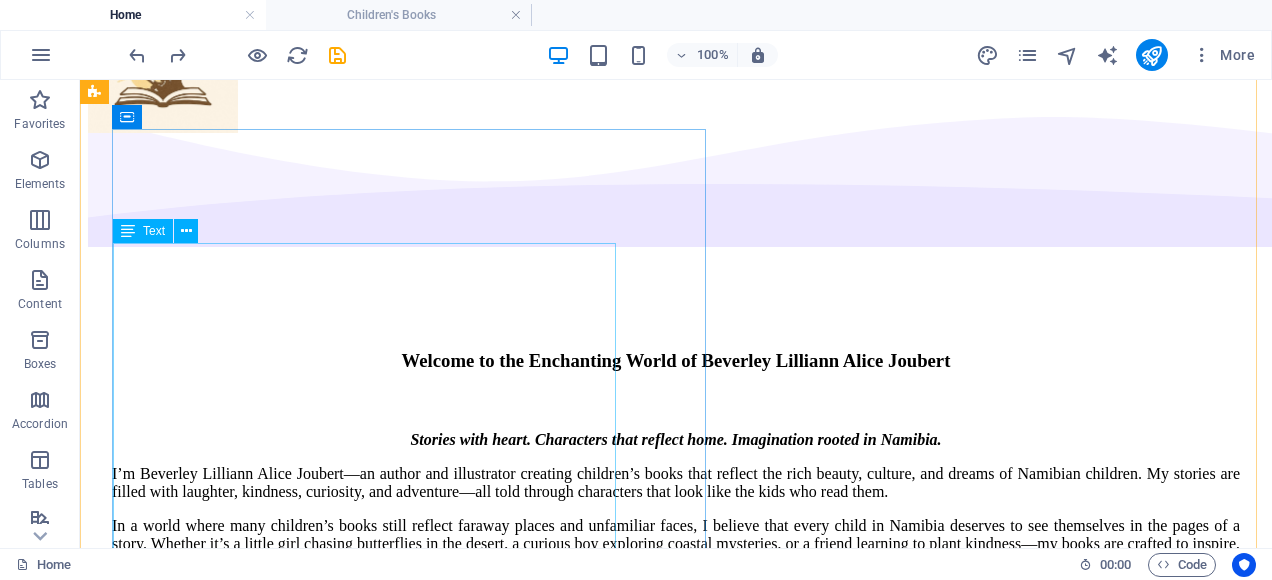 click on "I’m Beverley Lilliann Alice Joubert—an author and illustrator creating children’s books that reflect the rich beauty, culture, and dreams of Namibian children. My stories are filled with laughter, kindness, curiosity, and adventure—all told through characters that look like the kids who read them. In a world where many children’s books still reflect faraway places and unfamiliar faces, I believe that every child in Namibia deserves to see themselves in the pages of a story. Whether it’s a little girl chasing butterflies in the desert, a curious boy exploring coastal mysteries, or a friend learning to plant kindness—my books are crafted to inspire, comfort, and celebrate young readers from all walks of life. Thank you for visiting. May these stories light up your child's imagination—and remind every child that their story matters." at bounding box center [676, 535] 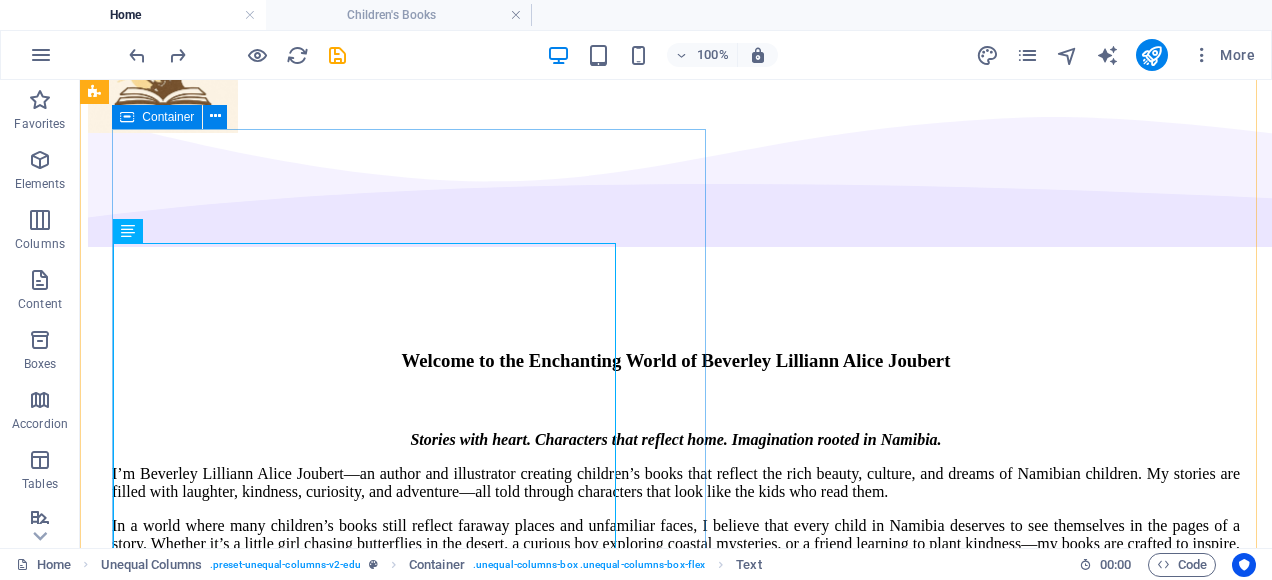 click on "Welcome to the Enchanting World of Beverley Lilliann Alice Joubert Stories with heart. Characters that reflect home. Imagination rooted in Namibia. I’m Beverley—an author and illustrator creating children’s books that reflect the rich beauty, culture, and dreams of Namibian children. My stories are filled with laughter, kindness, curiosity, and adventure—all told through characters that look like the kids who read them. In a world where many children’s books still reflect faraway places and unfamiliar faces, I believe that every child in Namibia deserves to see themselves in the pages of a story. Whether it’s a little girl chasing butterflies in the desert, a curious boy exploring coastal mysteries, or a friend learning to plant kindness—my books are crafted to inspire, comfort, and celebrate young readers from all walks of life. Thank you for visiting. May these stories light up your child's imagination—and remind every child that their story matters." at bounding box center [676, 494] 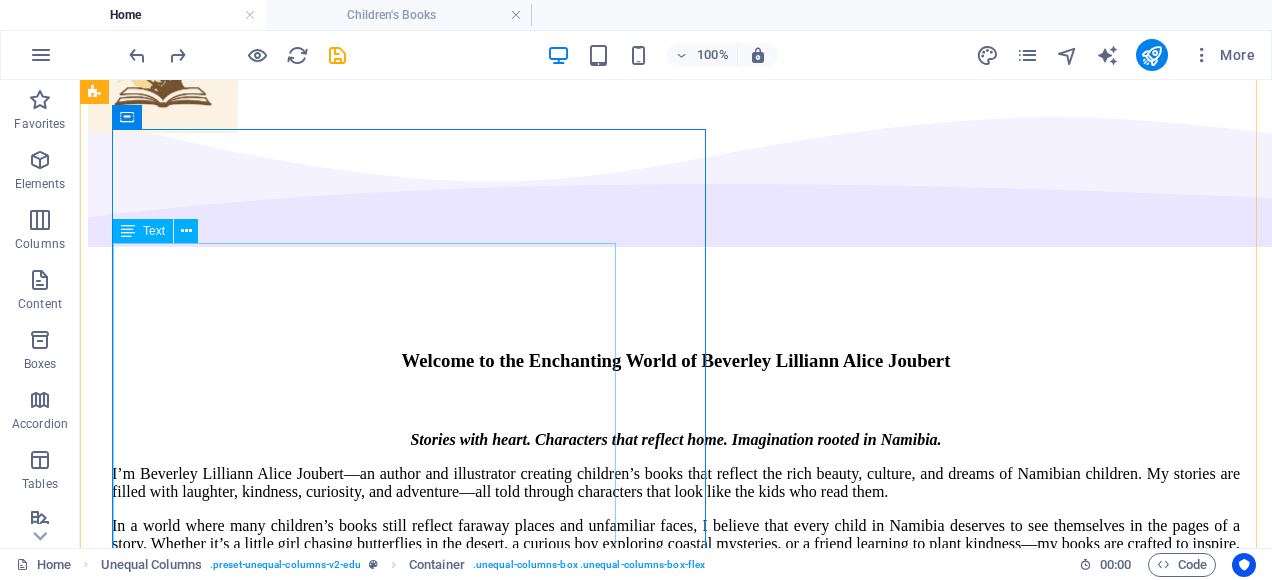 click on "I’m Beverley Lilliann Alice Joubert—an author and illustrator creating children’s books that reflect the rich beauty, culture, and dreams of Namibian children. My stories are filled with laughter, kindness, curiosity, and adventure—all told through characters that look like the kids who read them. In a world where many children’s books still reflect faraway places and unfamiliar faces, I believe that every child in Namibia deserves to see themselves in the pages of a story. Whether it’s a little girl chasing butterflies in the desert, a curious boy exploring coastal mysteries, or a friend learning to plant kindness—my books are crafted to inspire, comfort, and celebrate young readers from all walks of life. Thank you for visiting. May these stories light up your child's imagination—and remind every child that their story matters." at bounding box center [676, 535] 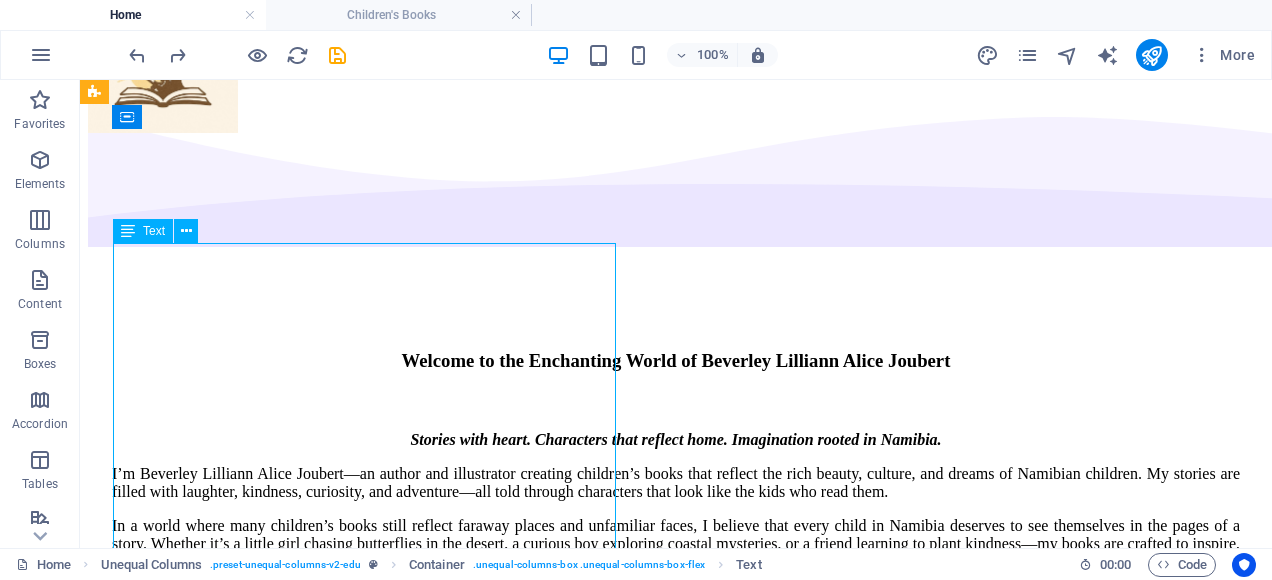 click on "I’m Beverley Lilliann Alice Joubert—an author and illustrator creating children’s books that reflect the rich beauty, culture, and dreams of Namibian children. My stories are filled with laughter, kindness, curiosity, and adventure—all told through characters that look like the kids who read them. In a world where many children’s books still reflect faraway places and unfamiliar faces, I believe that every child in Namibia deserves to see themselves in the pages of a story. Whether it’s a little girl chasing butterflies in the desert, a curious boy exploring coastal mysteries, or a friend learning to plant kindness—my books are crafted to inspire, comfort, and celebrate young readers from all walks of life. Thank you for visiting. May these stories light up your child's imagination—and remind every child that their story matters." at bounding box center (676, 535) 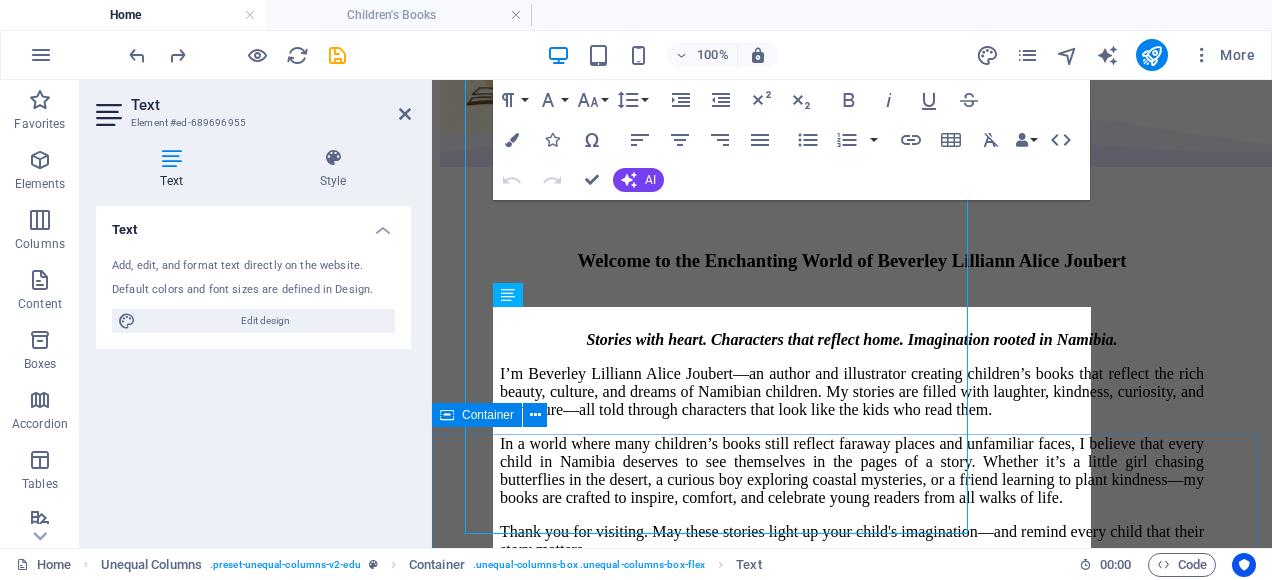 click on "Welcome to Bev's Books! Home Children Adult Collaborate or Contact Welcome to the Enchanting World of [FULL_NAME] Stories with heart. Characters that reflect home. Imagination rooted in Namibia. I’m [FULL_NAME]—an author and illustrator creating children’s books that reflect the rich beauty, culture, and dreams of Namibian children. My stories are filled with laughter, kindness, curiosity, and adventure—all told through characters that look like the kids who read them. In a world where many children’s books still reflect faraway places and unfamiliar faces, I believe that every child in Namibia deserves to see themselves in the pages of a story. Whether it’s a little girl chasing butterflies in the desert, a curious boy exploring coastal mysteries, or a friend learning to plant kindness—my books are crafted to inspire, comfort, and celebrate young readers from all walks of life. What makes my books special?" at bounding box center (852, 806) 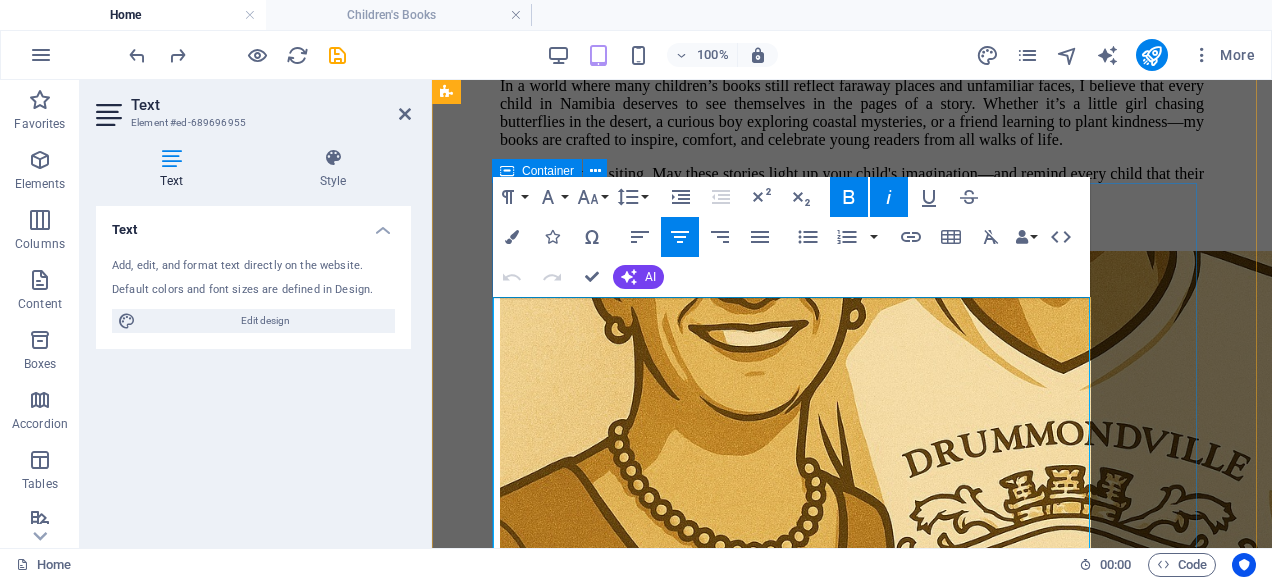 click on "Welcome to the Enchanting World of Beverley Lilliann Alice Joubert Stories with heart. Characters that reflect home. Imagination rooted in Namibia. I’m Beverley—an author and illustrator creating children’s books that reflect the rich beauty, culture, and dreams of Namibian children. My stories are filled with laughter, kindness, curiosity, and adventure—all told through characters that look like the kids who read them. In a world where many children’s books still reflect faraway places and unfamiliar faces, I believe that every child in Namibia deserves to see themselves in the pages of a story. Whether it’s a little girl chasing butterflies in the desert, a curious boy exploring coastal mysteries, or a friend learning to plant kindness—my books are crafted to inspire, comfort, and celebrate young readers from all walks of life. Thank you for visiting. May these stories light up your child's imagination—and remind every child that their story matters." at bounding box center (852, 63) 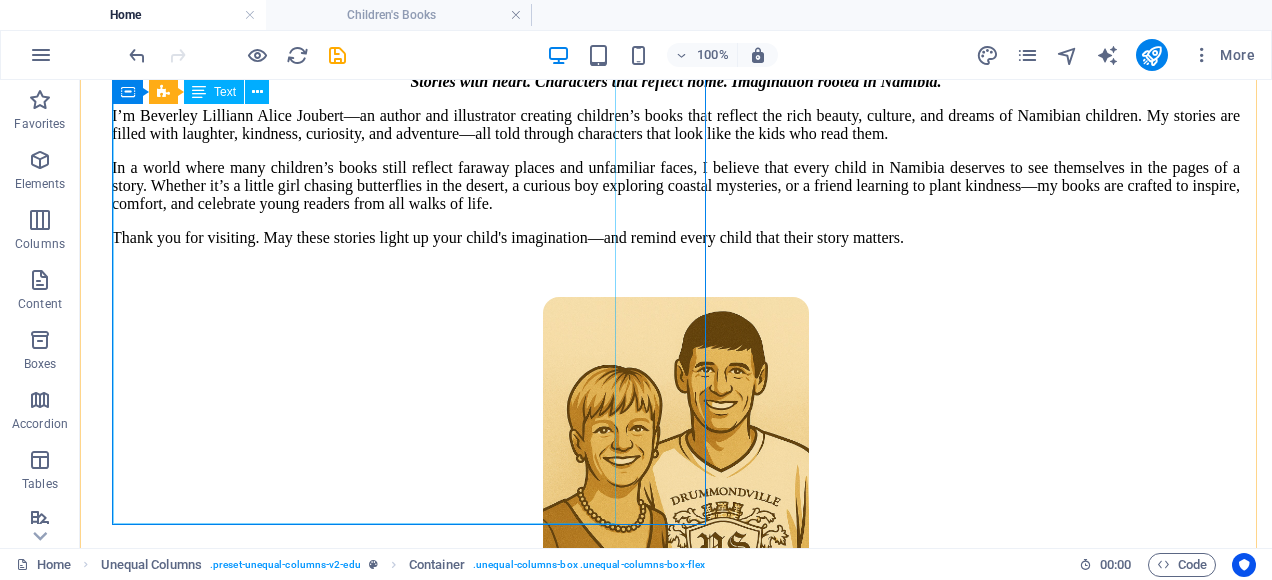 click on "I’m Beverley Lilliann Alice Joubert—an author and illustrator creating children’s books that reflect the rich beauty, culture, and dreams of Namibian children. My stories are filled with laughter, kindness, curiosity, and adventure—all told through characters that look like the kids who read them. In a world where many children’s books still reflect faraway places and unfamiliar faces, I believe that every child in Namibia deserves to see themselves in the pages of a story. Whether it’s a little girl chasing butterflies in the desert, a curious boy exploring coastal mysteries, or a friend learning to plant kindness—my books are crafted to inspire, comfort, and celebrate young readers from all walks of life. Thank you for visiting. May these stories light up your child's imagination—and remind every child that their story matters." at bounding box center (676, 177) 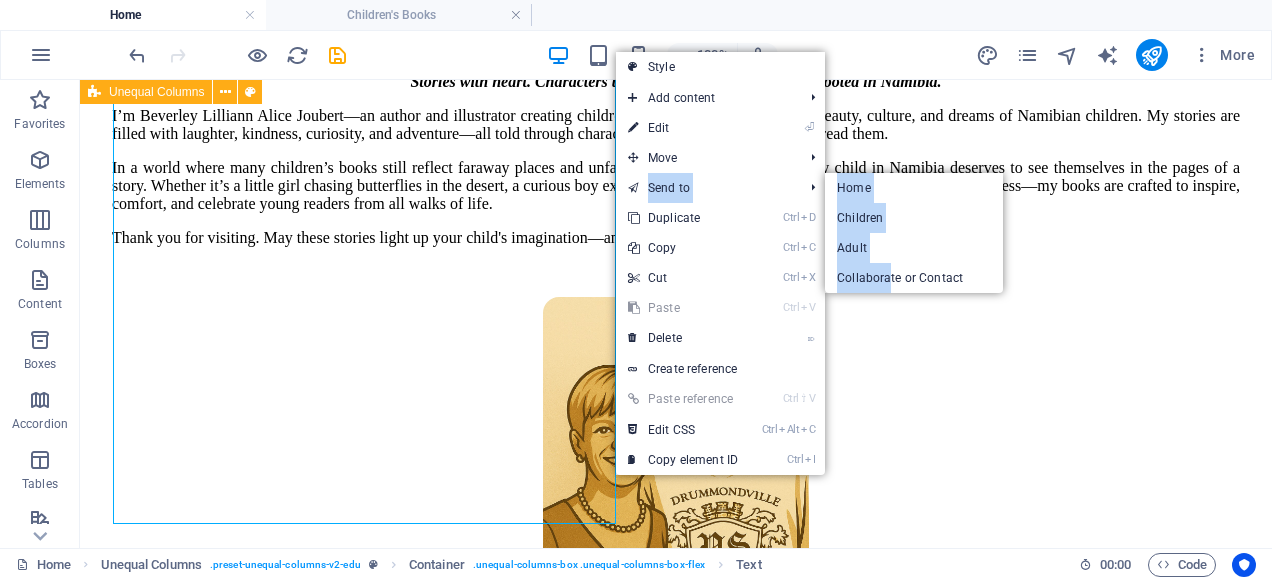 drag, startPoint x: 752, startPoint y: 240, endPoint x: 916, endPoint y: 430, distance: 250.99004 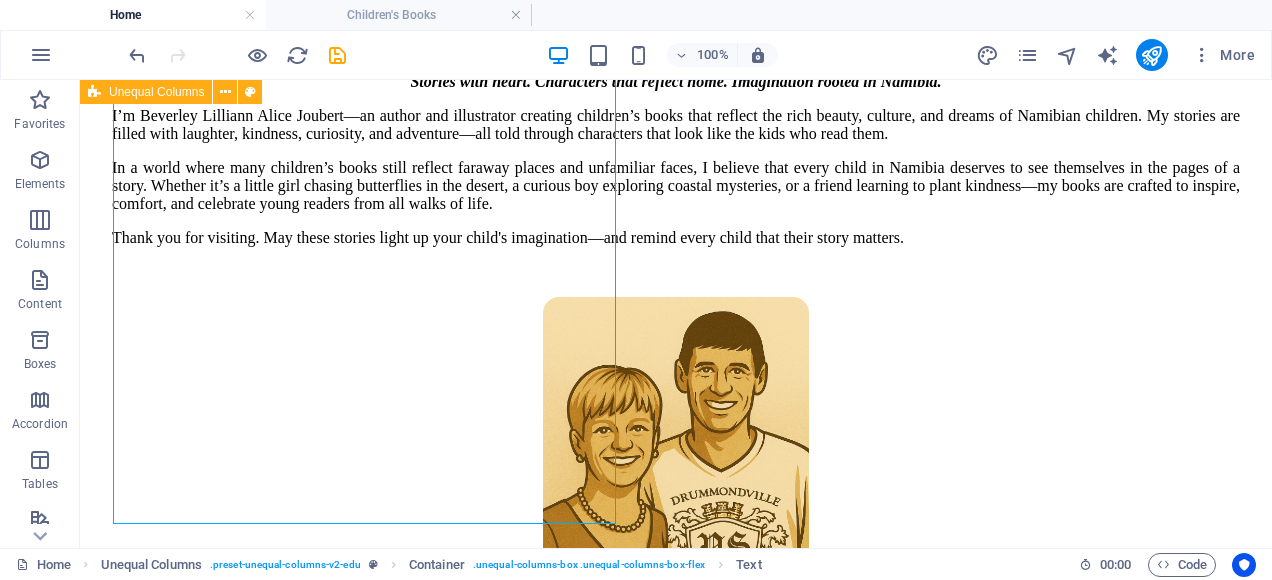 click on "Welcome to the Enchanting World of Beverley Lilliann Alice Joubert Stories with heart. Characters that reflect home. Imagination rooted in Namibia. I’m Beverley—an author and illustrator creating children’s books that reflect the rich beauty, culture, and dreams of Namibian children. My stories are filled with laughter, kindness, curiosity, and adventure—all told through characters that look like the kids who read them. In a world where many children’s books still reflect faraway places and unfamiliar faces, I believe that every child in Namibia deserves to see themselves in the pages of a story. Whether it’s a little girl chasing butterflies in the desert, a curious boy exploring coastal mysteries, or a friend learning to plant kindness—my books are crafted to inspire, comfort, and celebrate young readers from all walks of life. Thank you for visiting. May these stories light up your child's imagination—and remind every child that their story matters." at bounding box center [676, 334] 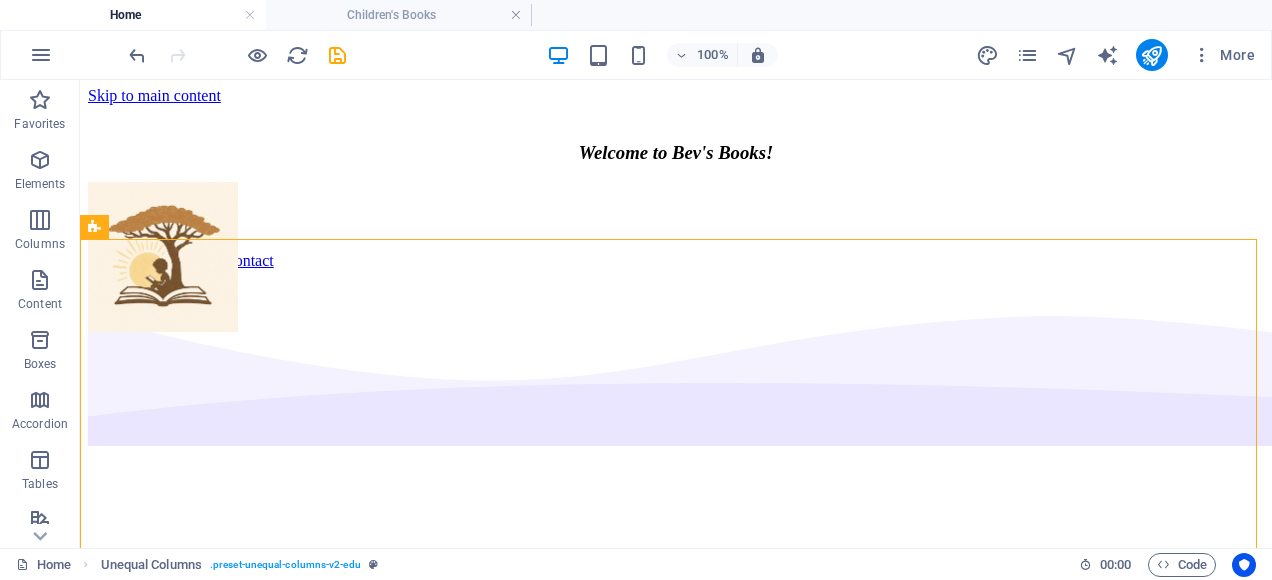 scroll, scrollTop: 0, scrollLeft: 0, axis: both 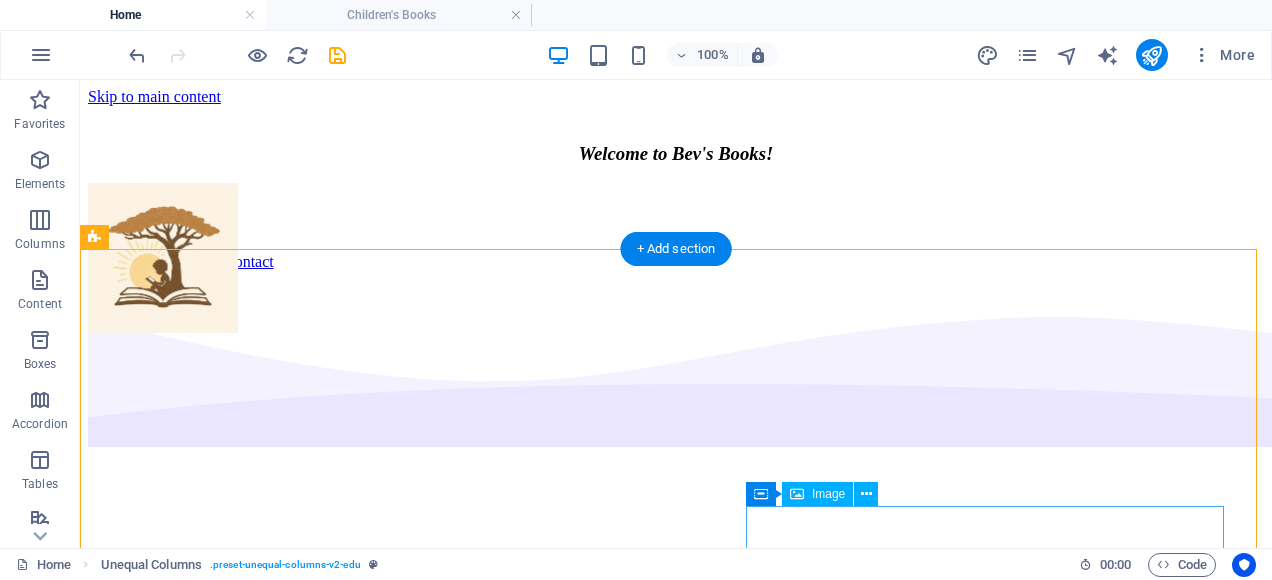 click at bounding box center (676, 1057) 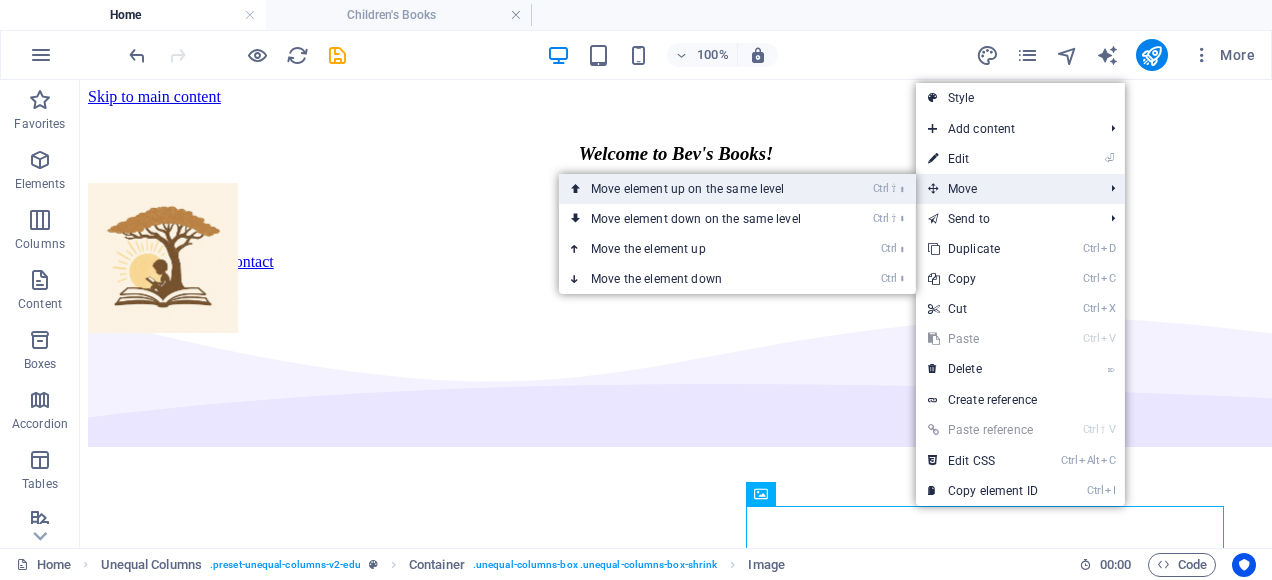 click on "Ctrl ⇧ ⬆  Move element up on the same level" at bounding box center [700, 189] 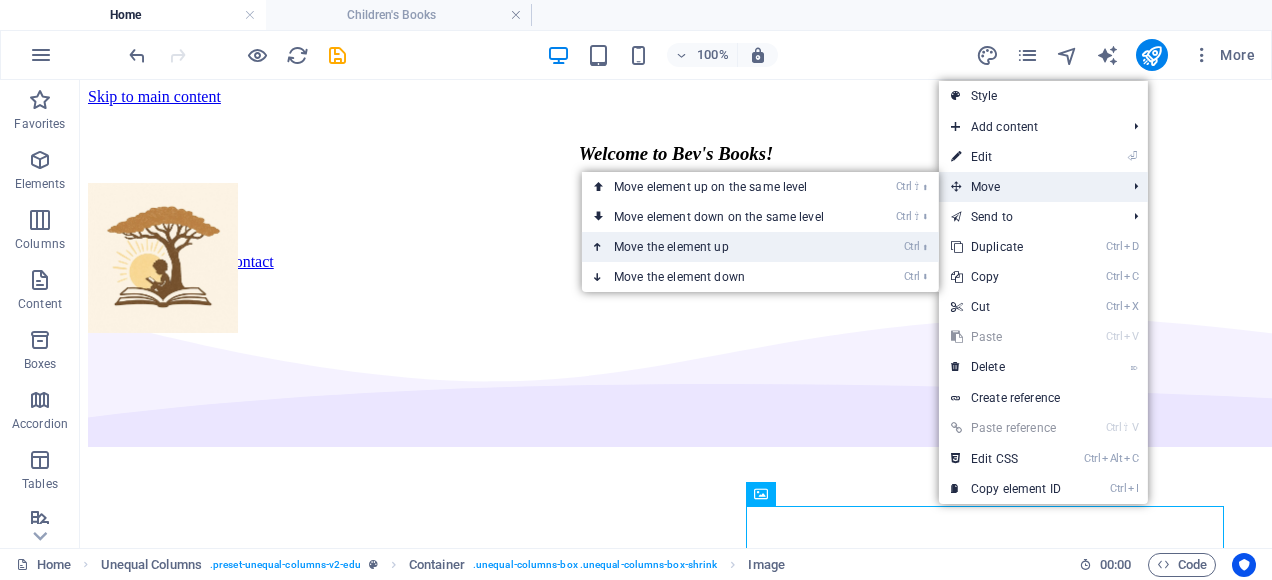 click on "Ctrl ⬆  Move the element up" at bounding box center (723, 247) 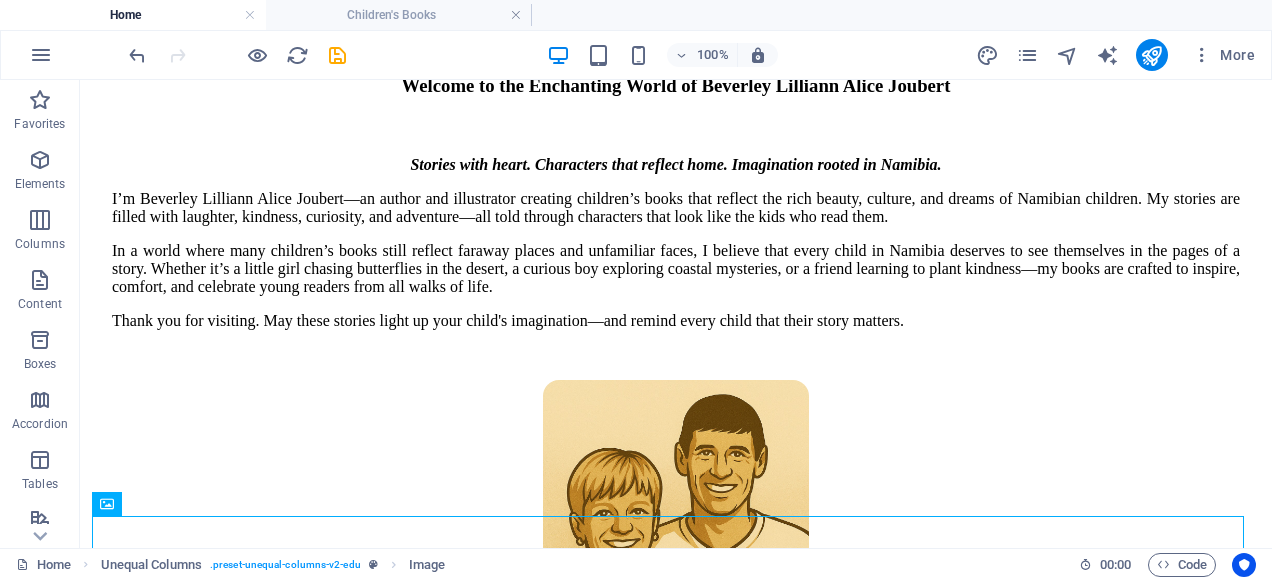 scroll, scrollTop: 470, scrollLeft: 0, axis: vertical 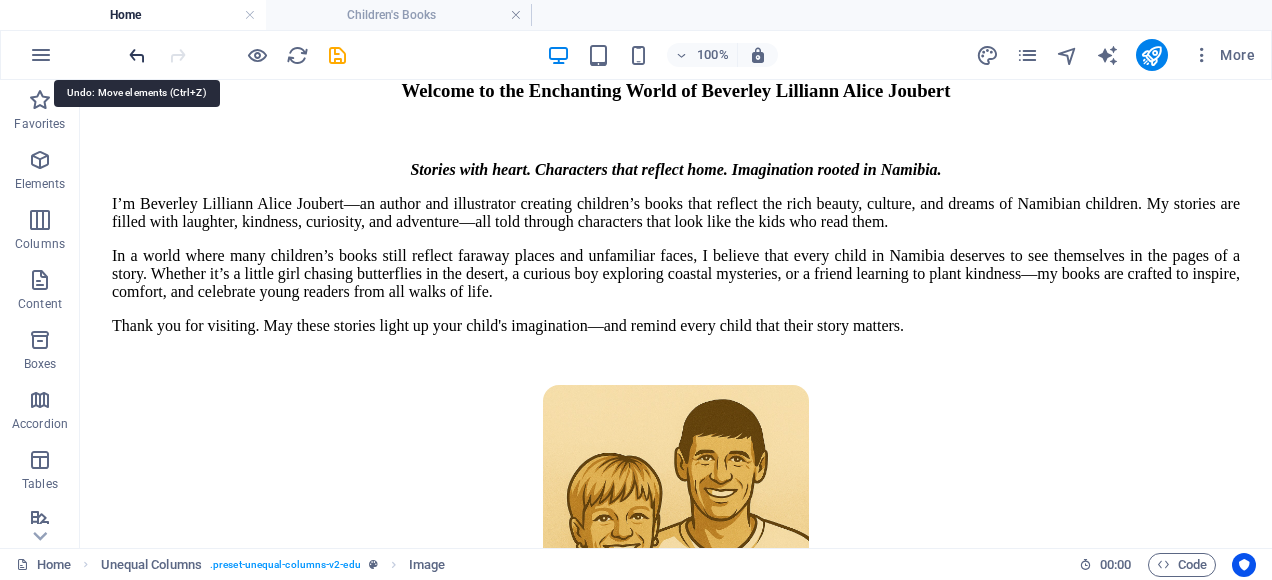 click at bounding box center [137, 55] 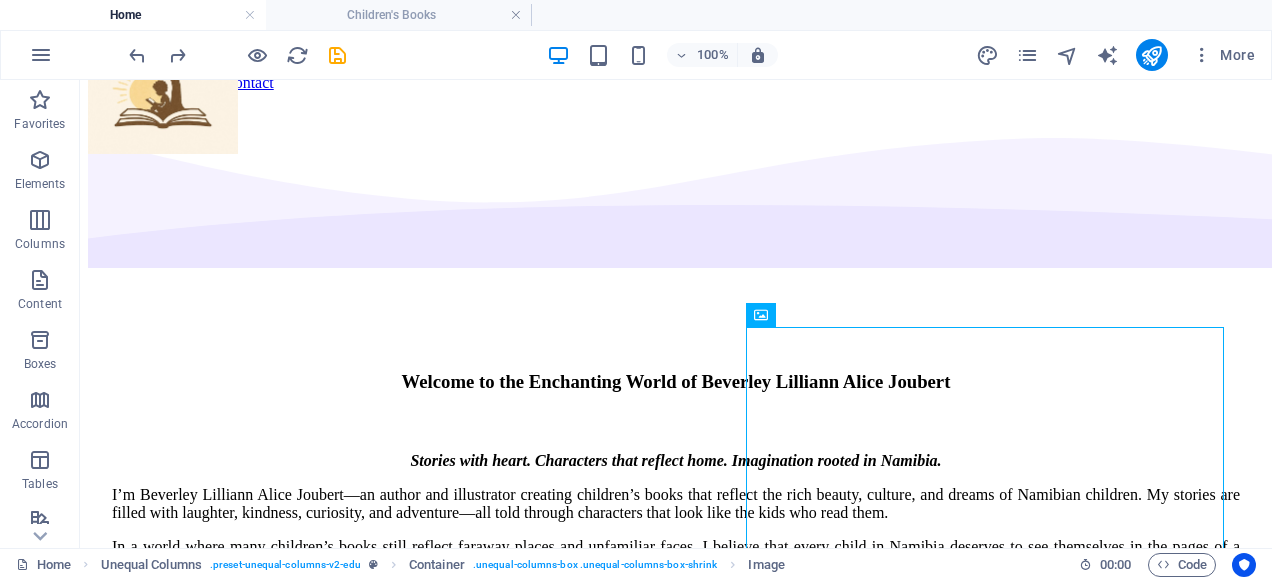 scroll, scrollTop: 139, scrollLeft: 0, axis: vertical 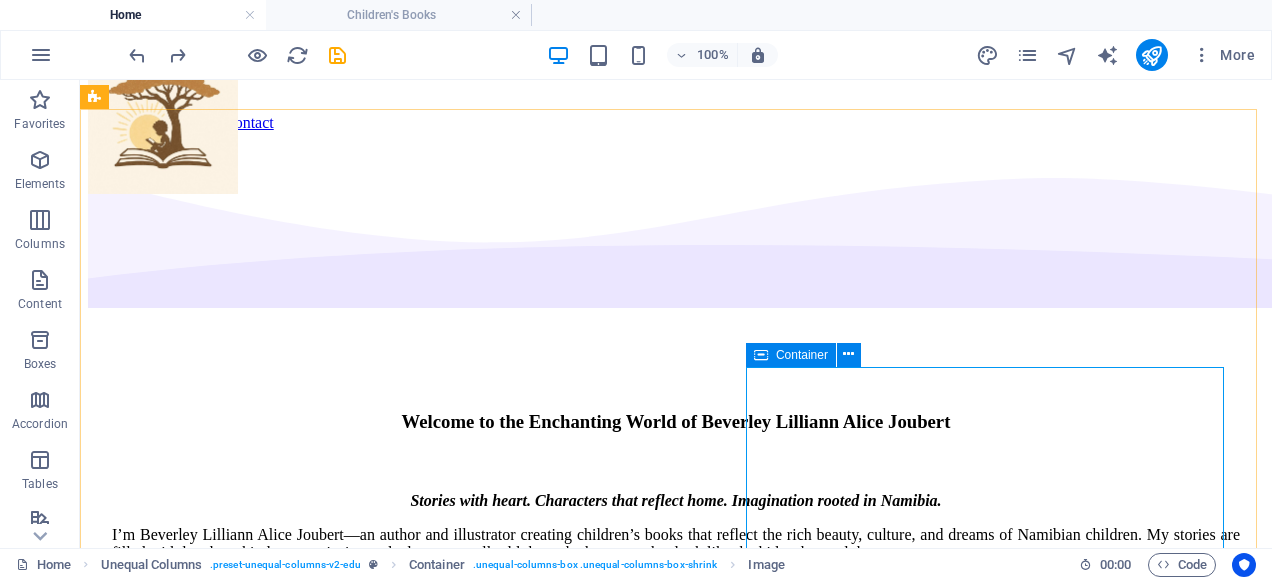 click at bounding box center (761, 355) 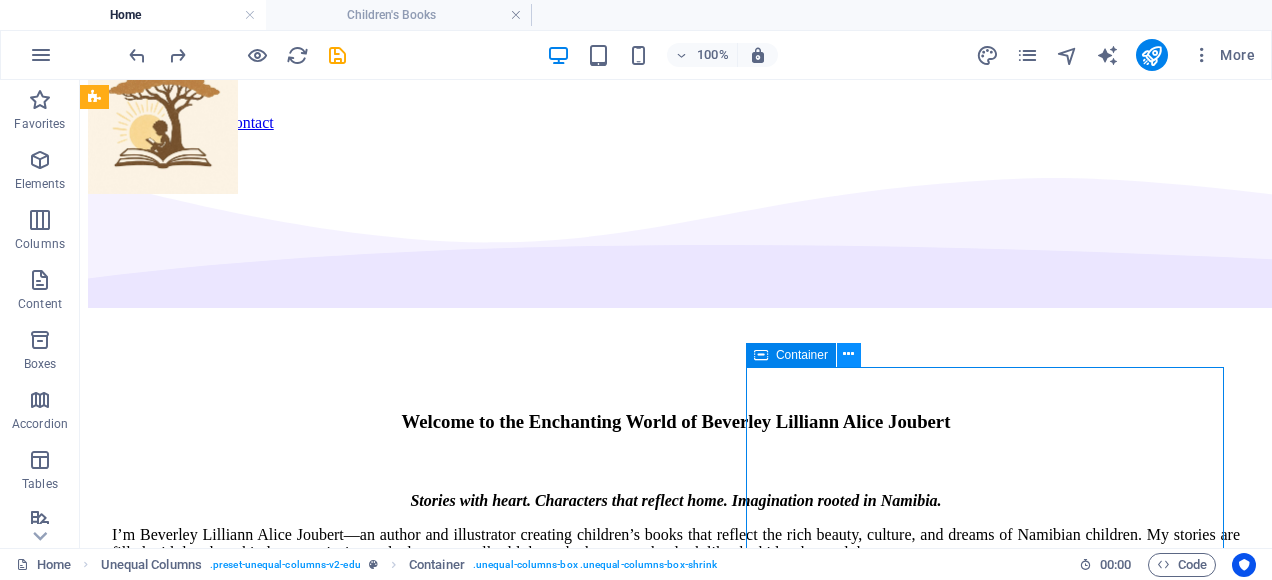 click at bounding box center [849, 355] 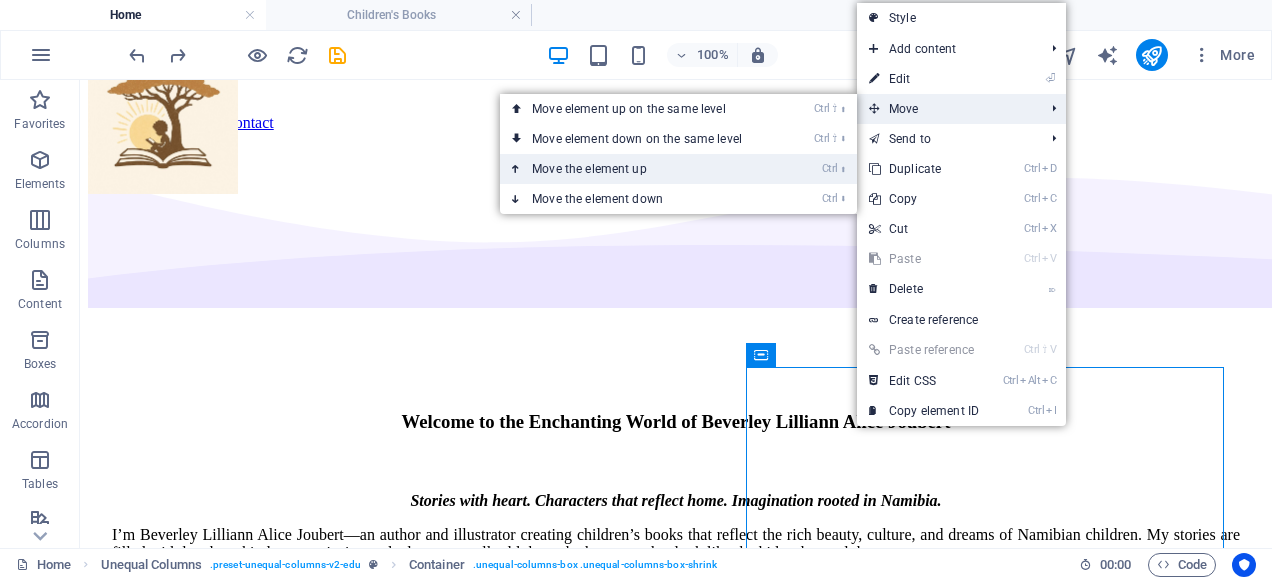 click on "Ctrl ⬆  Move the element up" at bounding box center [641, 169] 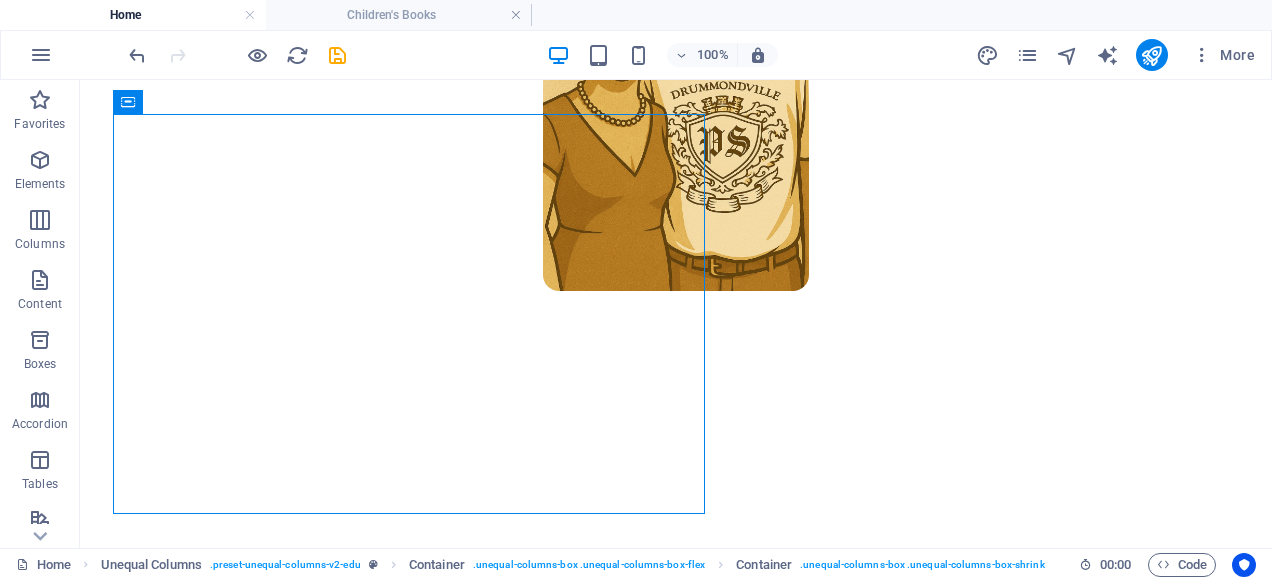 scroll, scrollTop: 969, scrollLeft: 0, axis: vertical 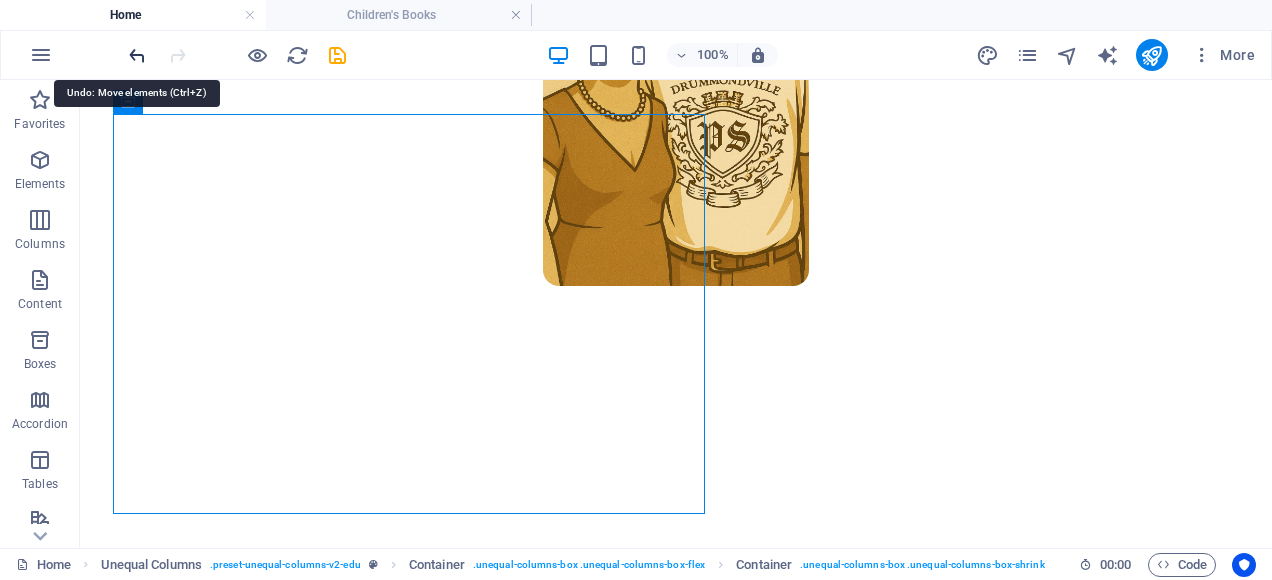 click at bounding box center [137, 55] 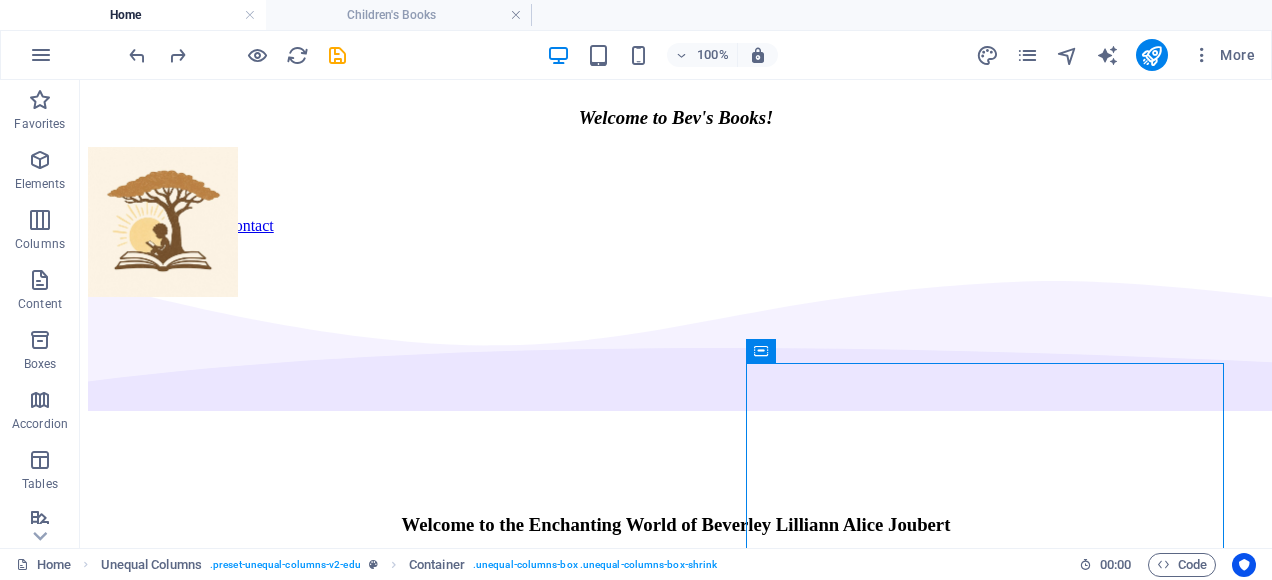 scroll, scrollTop: 0, scrollLeft: 0, axis: both 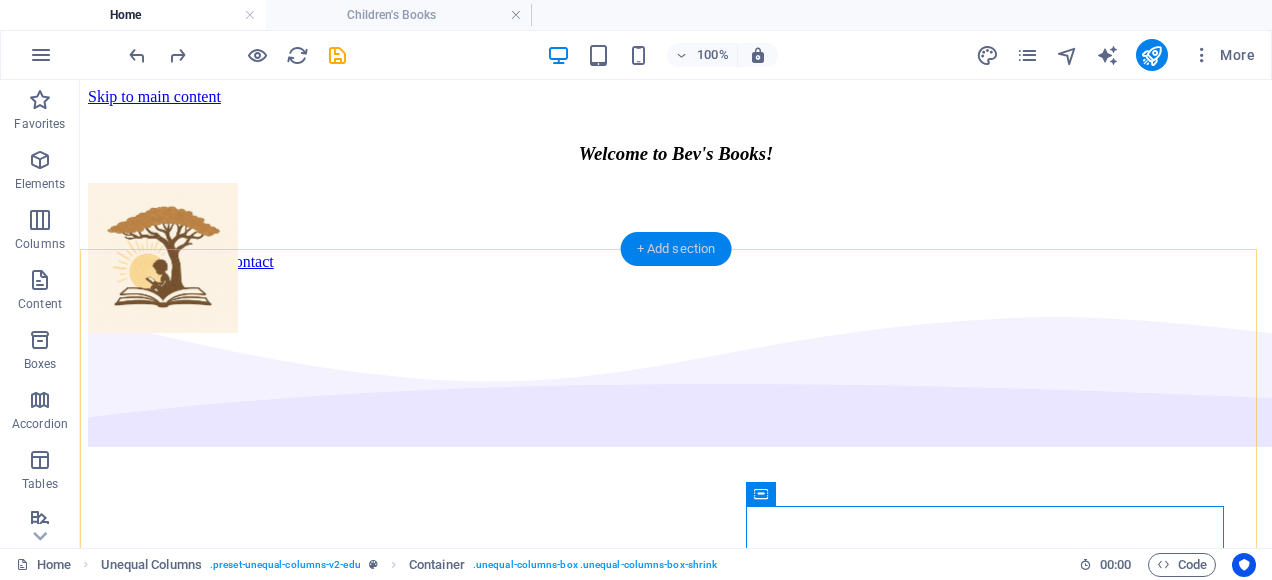 click on "+ Add section" at bounding box center (676, 249) 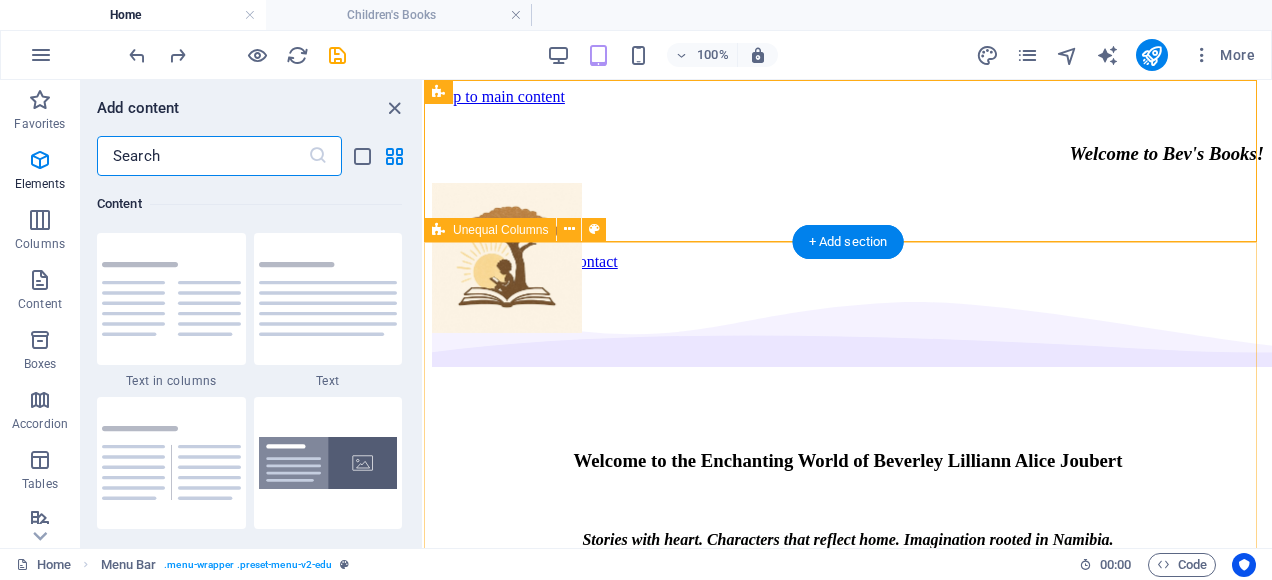 scroll, scrollTop: 3499, scrollLeft: 0, axis: vertical 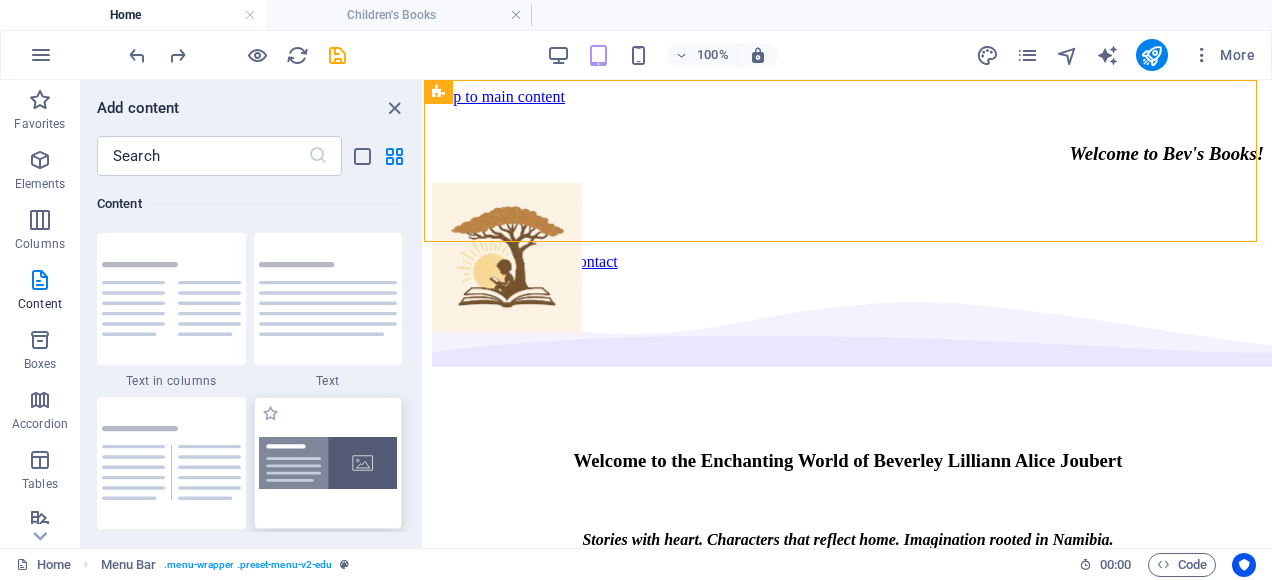 click at bounding box center (328, 463) 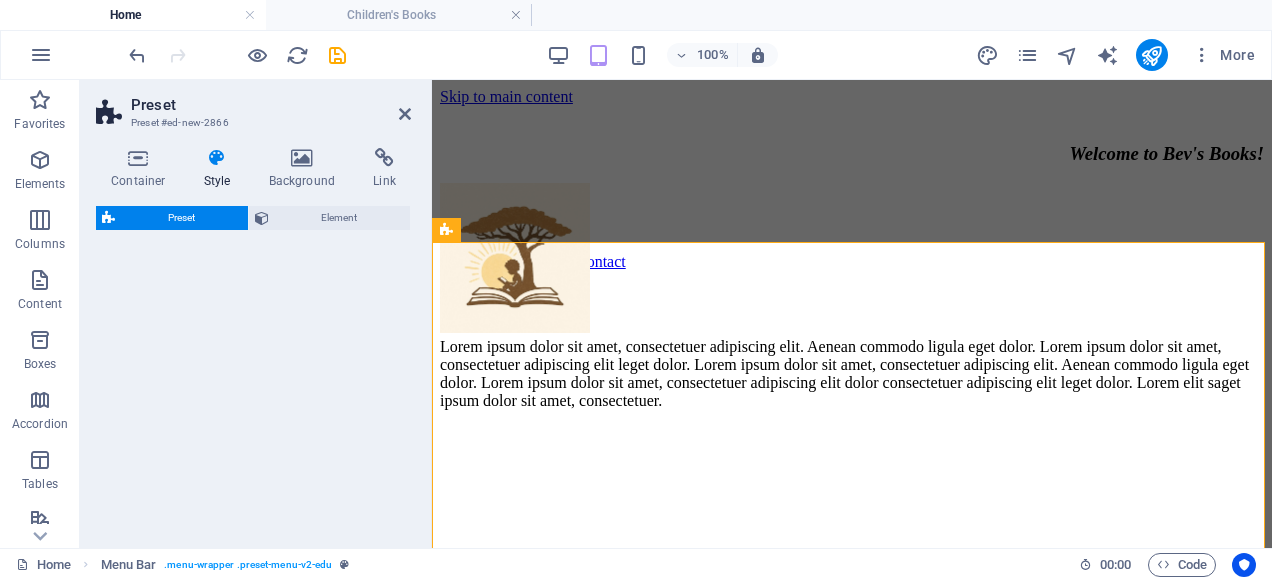 select on "rem" 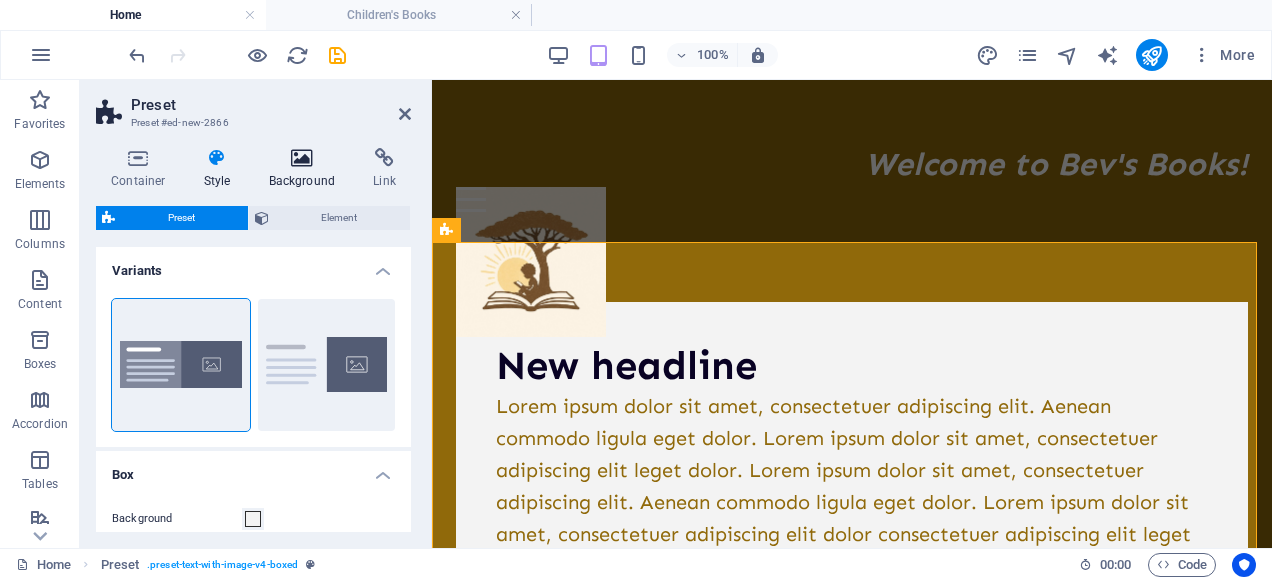 click at bounding box center [302, 158] 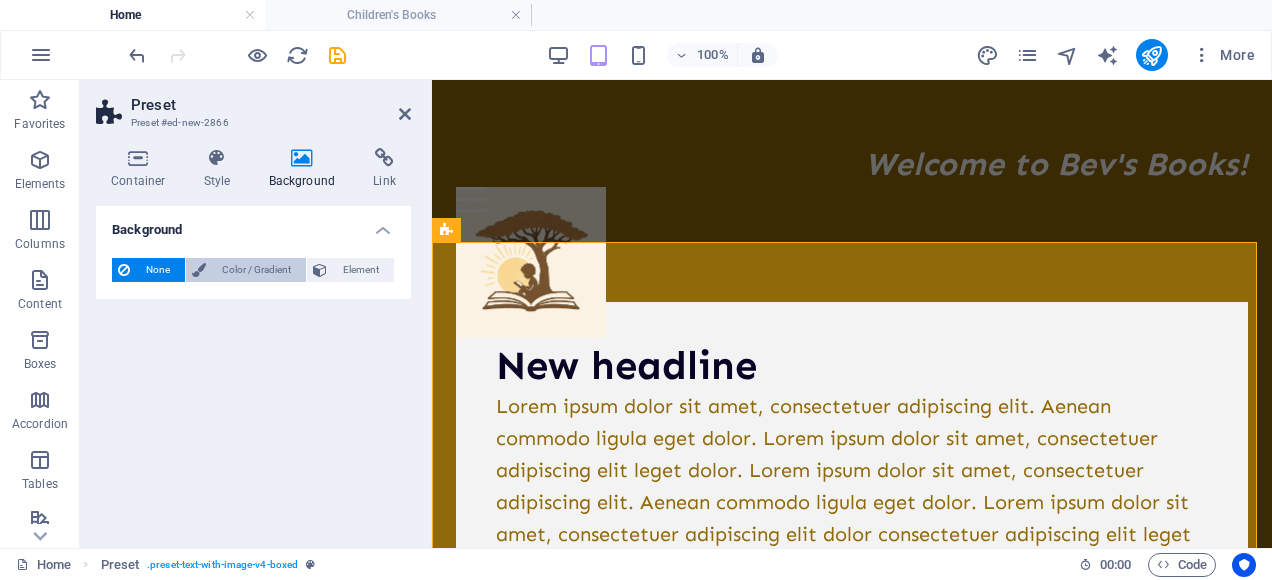 click on "Color / Gradient" at bounding box center [256, 270] 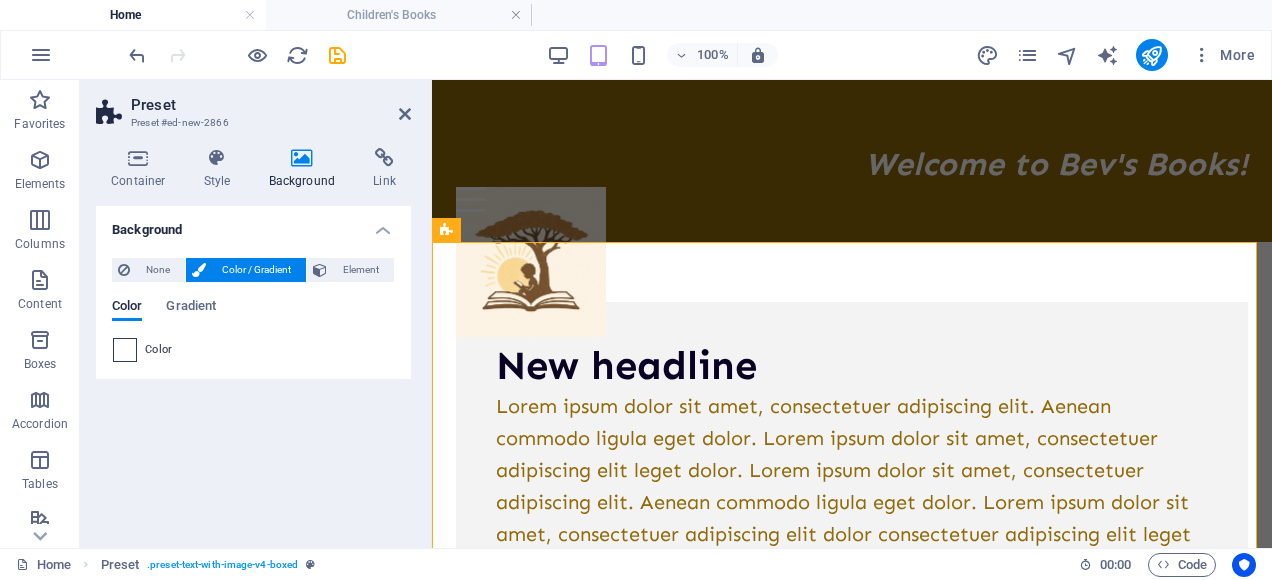 click at bounding box center [125, 350] 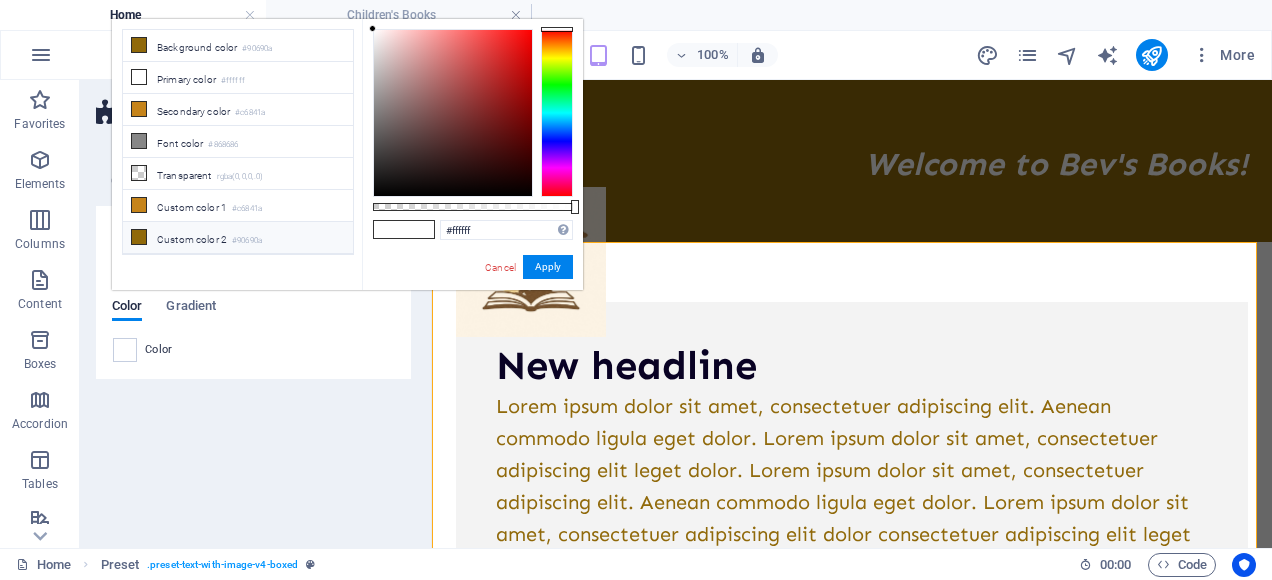 click at bounding box center [139, 237] 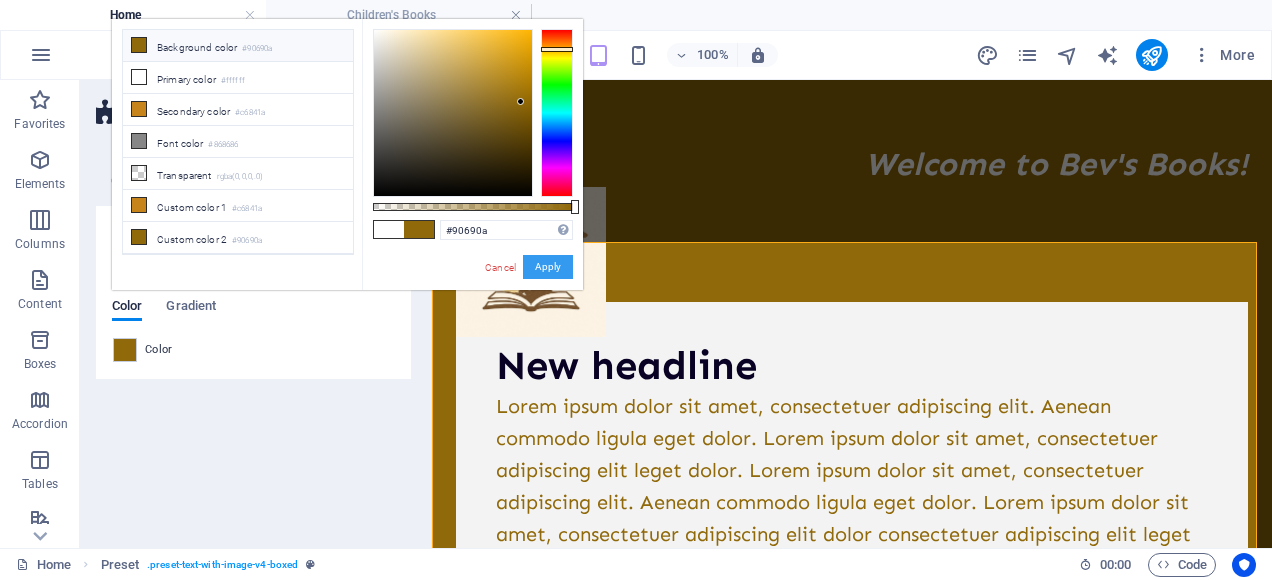 click on "Apply" at bounding box center (548, 267) 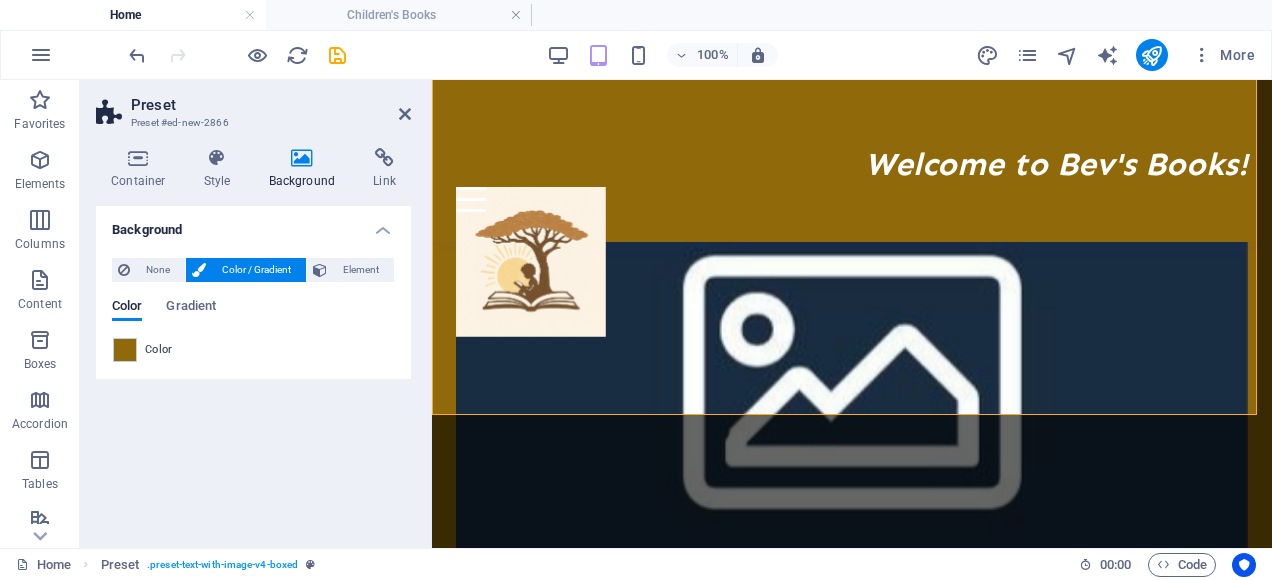 scroll, scrollTop: 600, scrollLeft: 0, axis: vertical 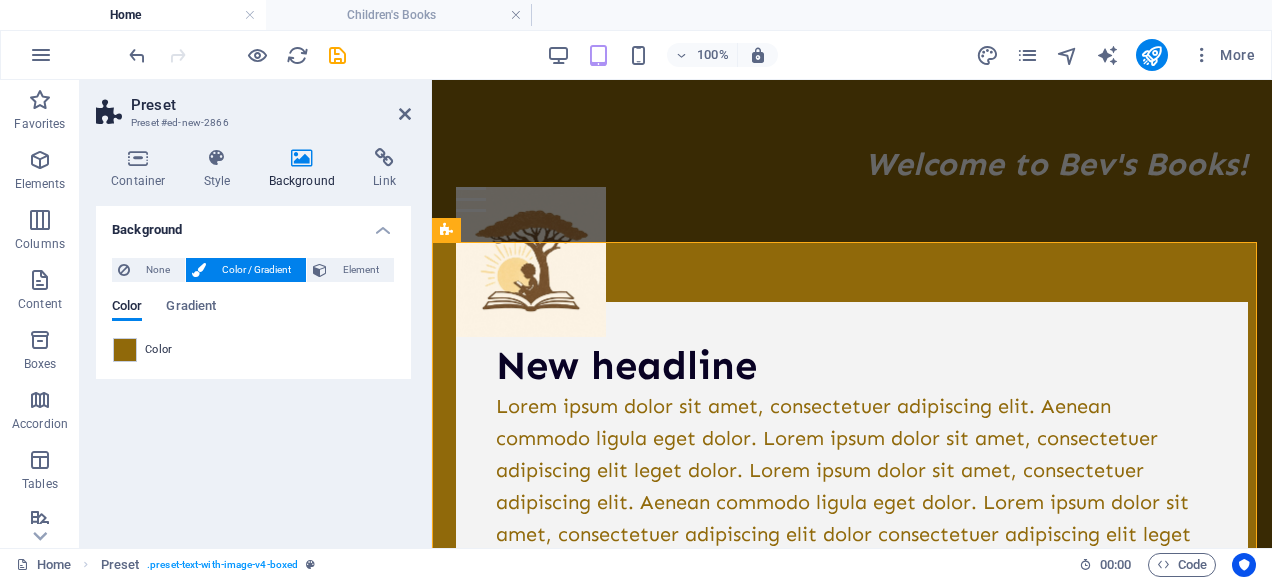 click at bounding box center (852, 926) 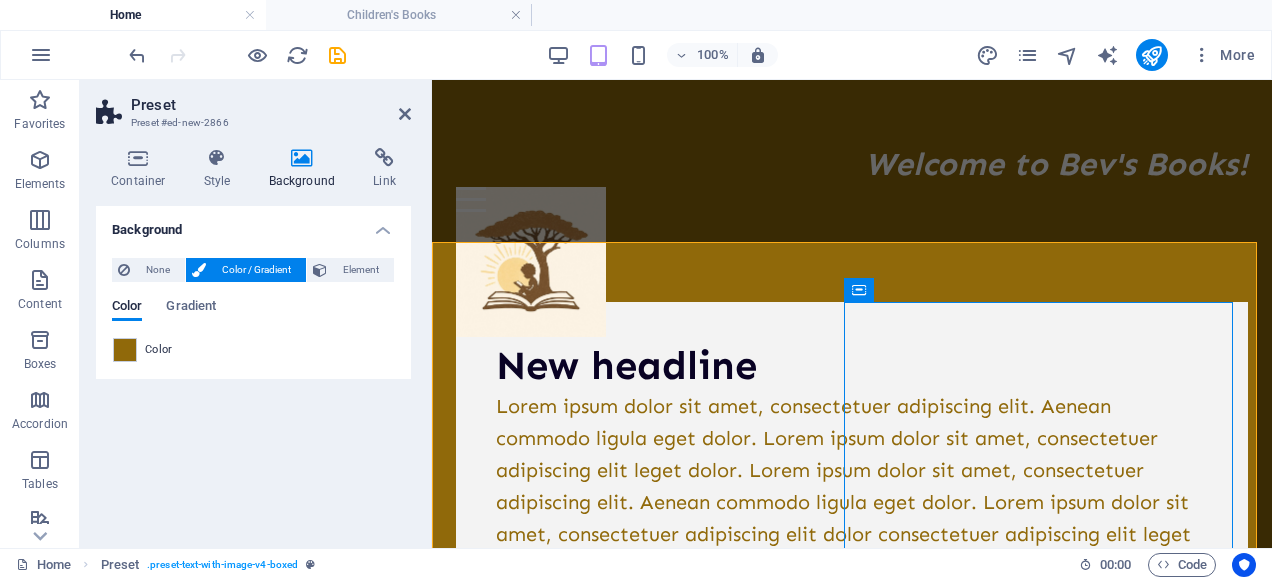 click at bounding box center [852, 926] 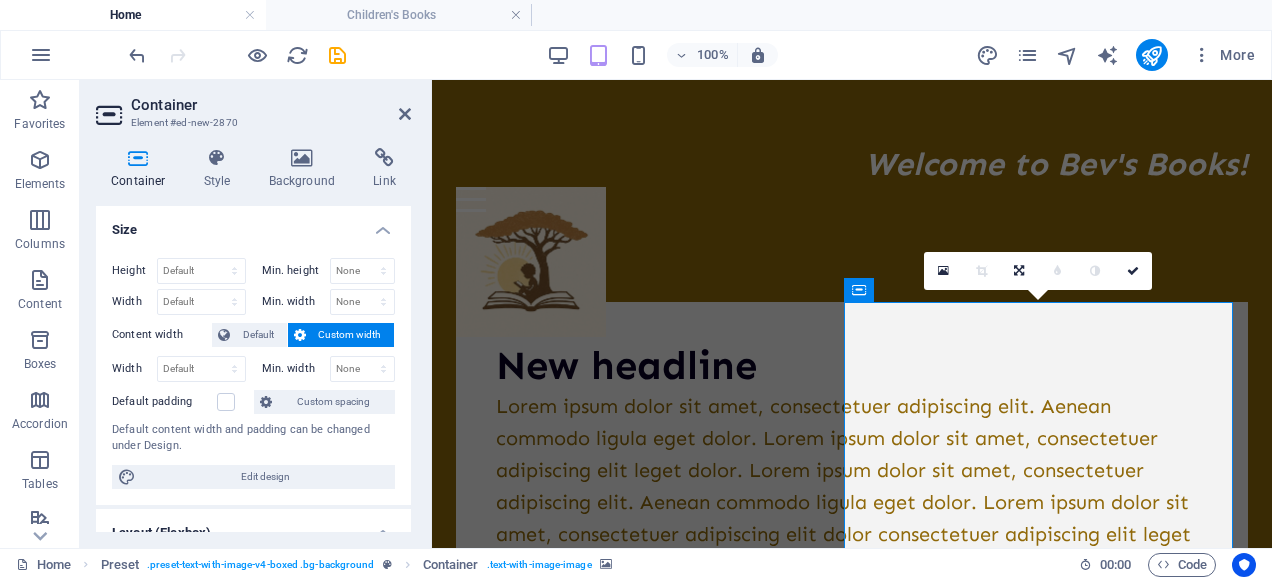 click at bounding box center [852, 926] 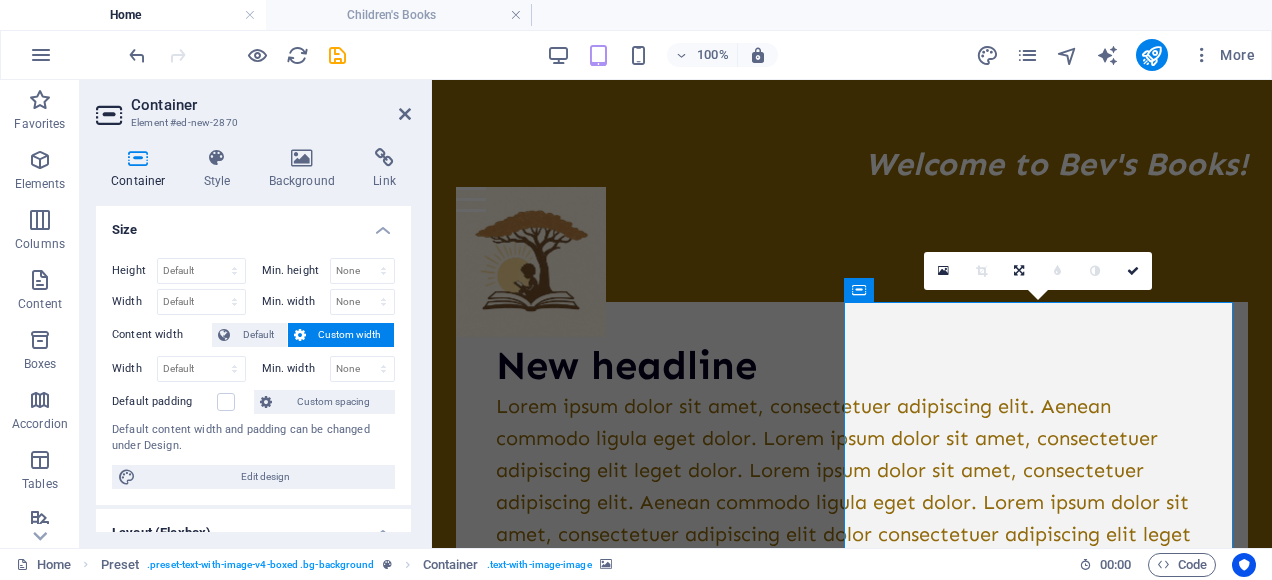 click at bounding box center (852, 926) 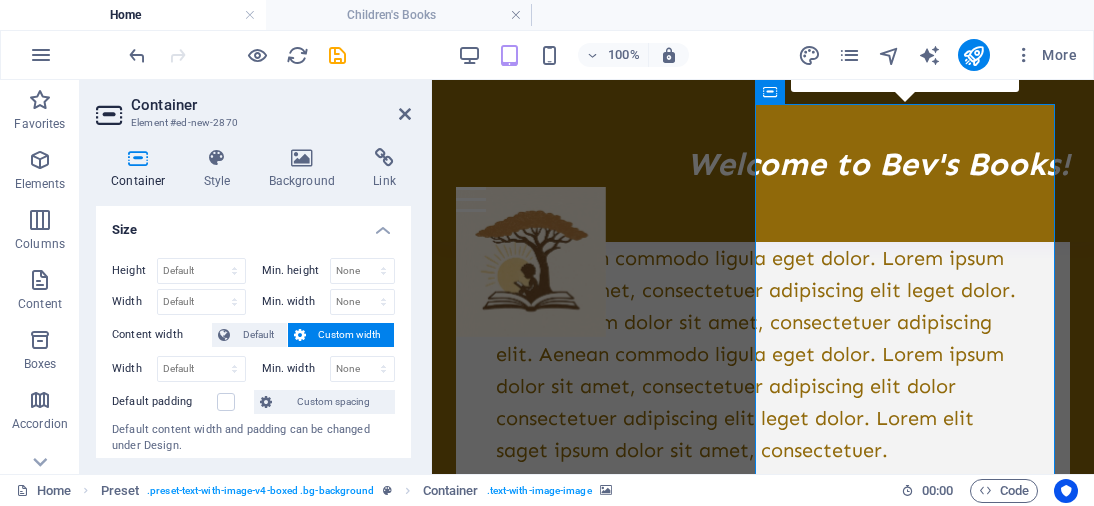 scroll, scrollTop: 200, scrollLeft: 0, axis: vertical 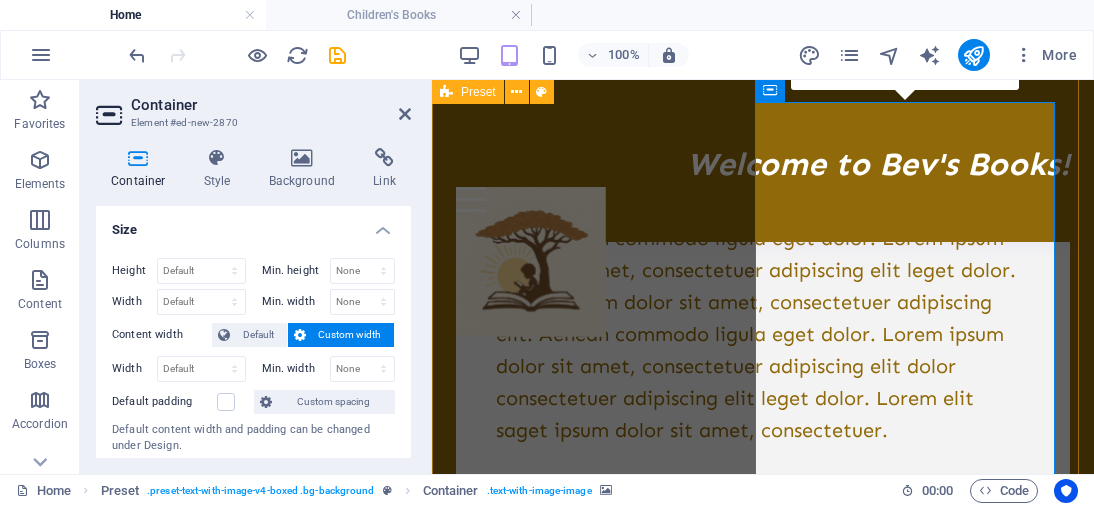 click at bounding box center (763, 926) 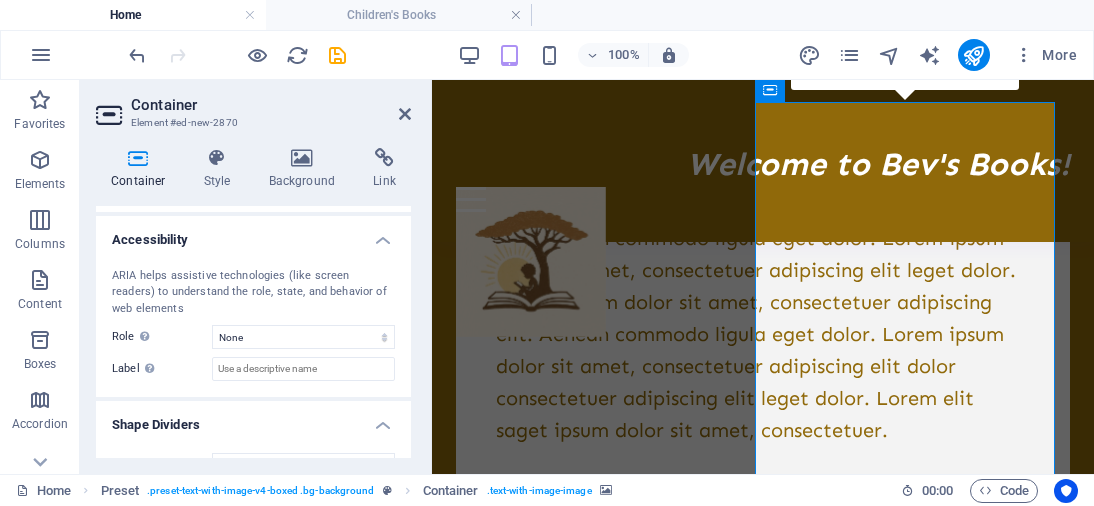 scroll, scrollTop: 554, scrollLeft: 0, axis: vertical 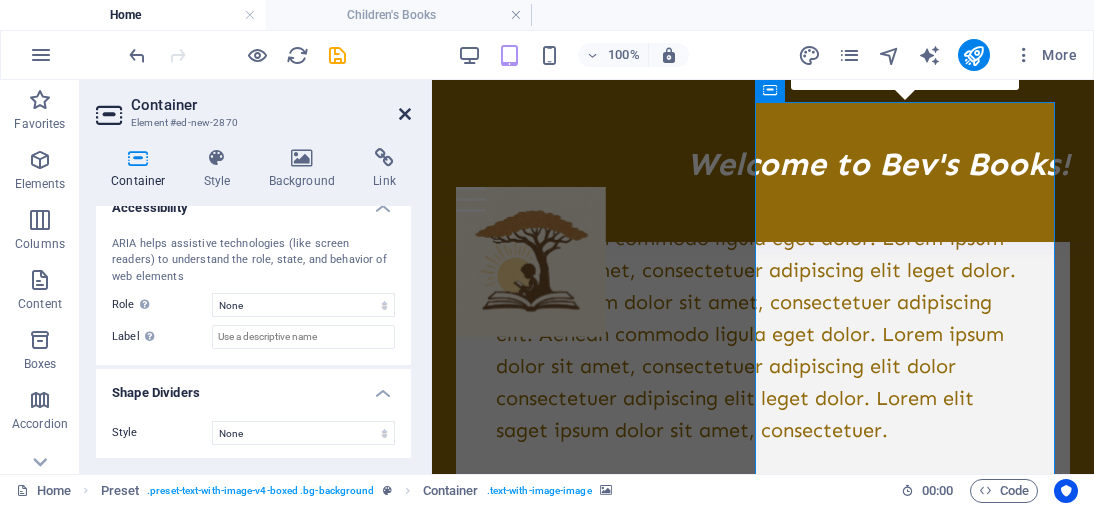 click at bounding box center [405, 114] 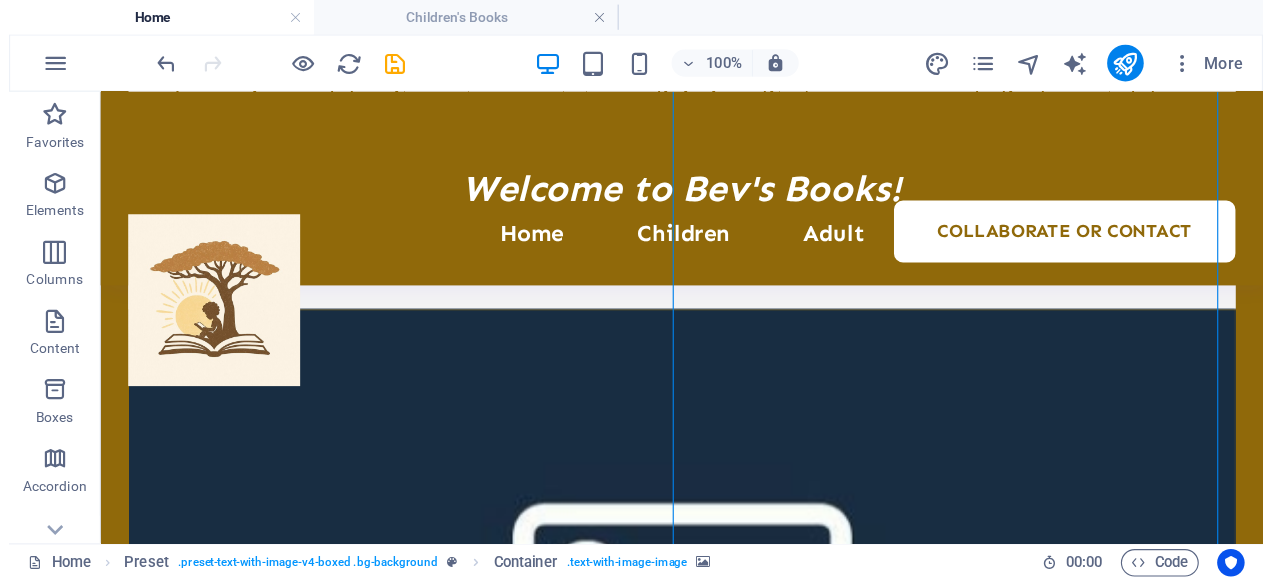 scroll, scrollTop: 372, scrollLeft: 0, axis: vertical 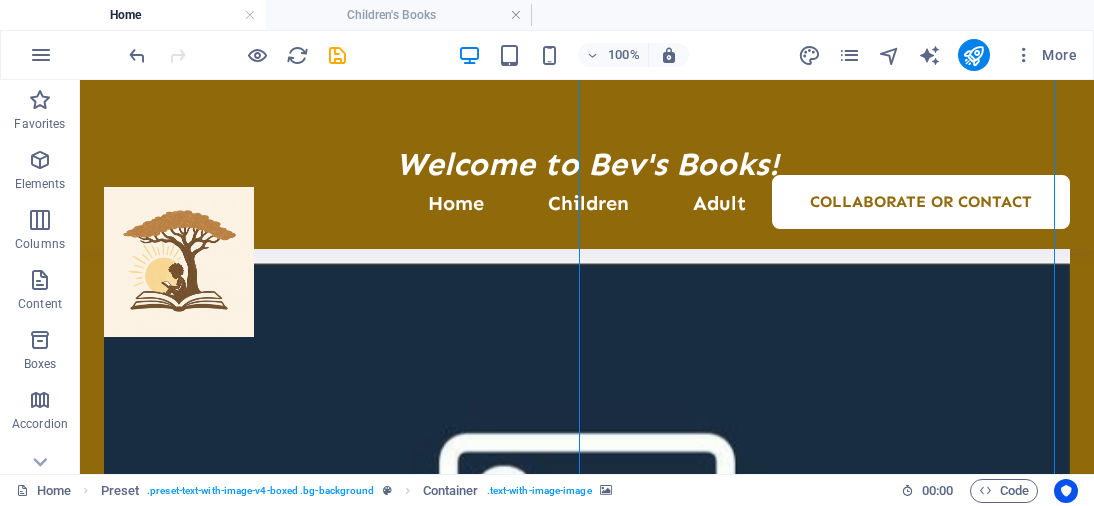 click at bounding box center [587, 530] 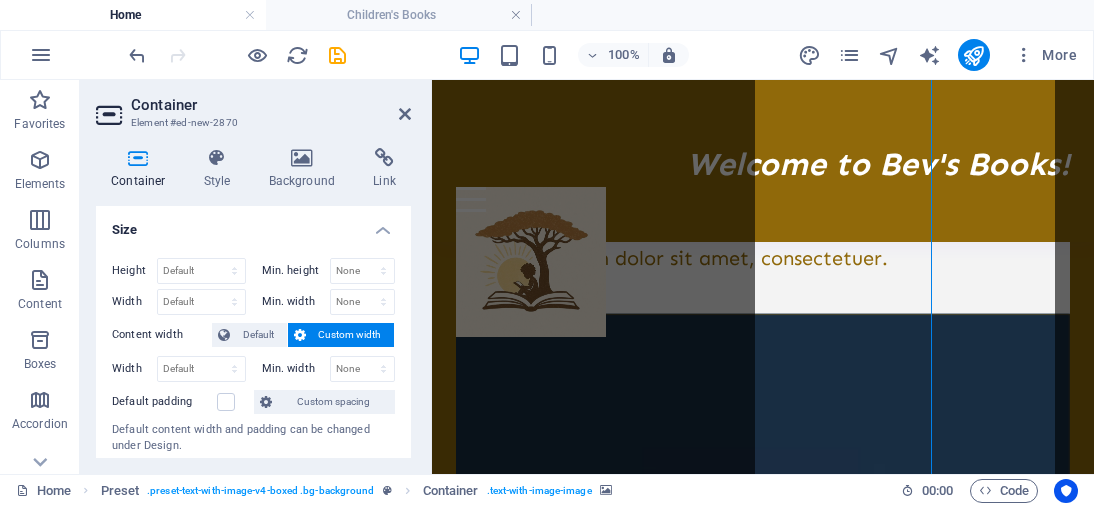 click at bounding box center (763, 580) 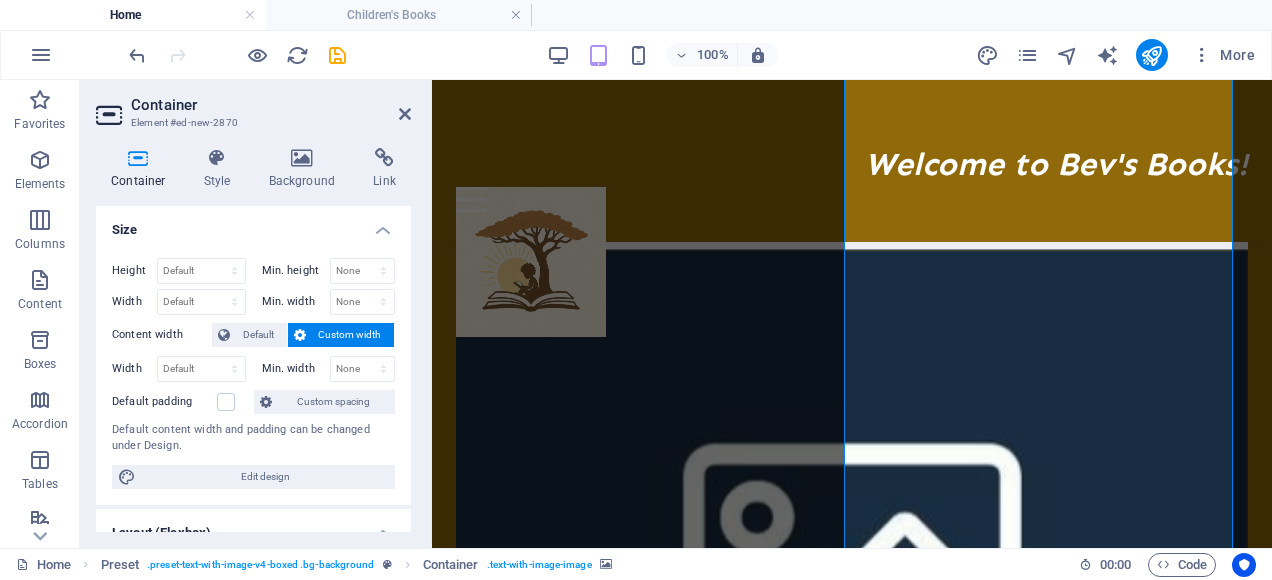 scroll, scrollTop: 324, scrollLeft: 0, axis: vertical 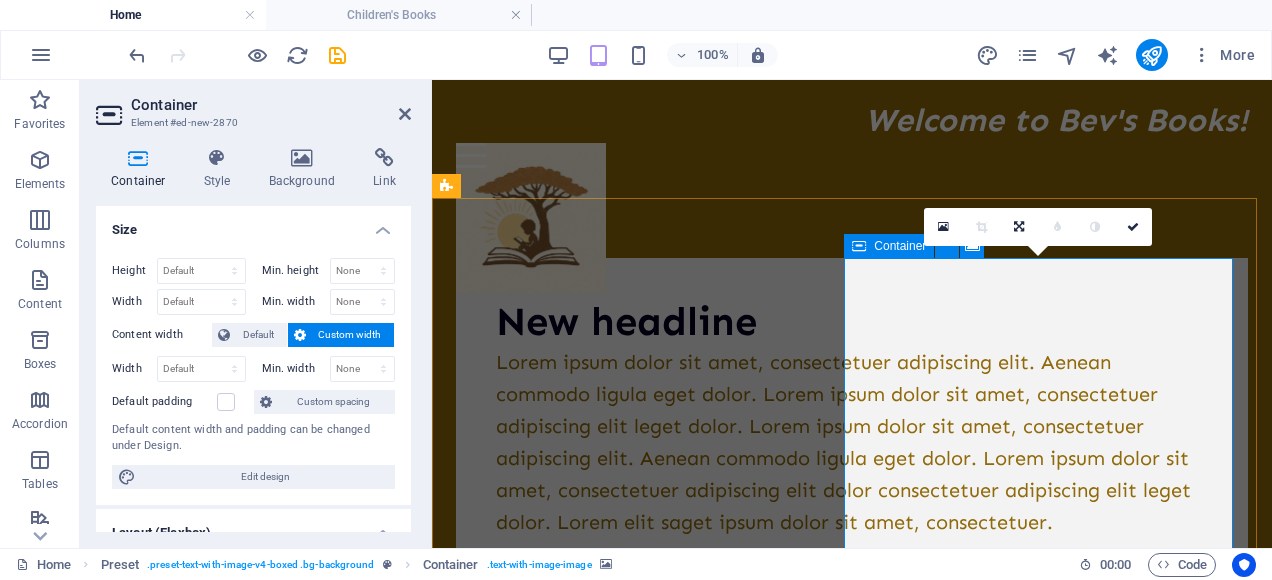 click on "Drop content here or  Add elements  Paste clipboard" at bounding box center (852, 1257) 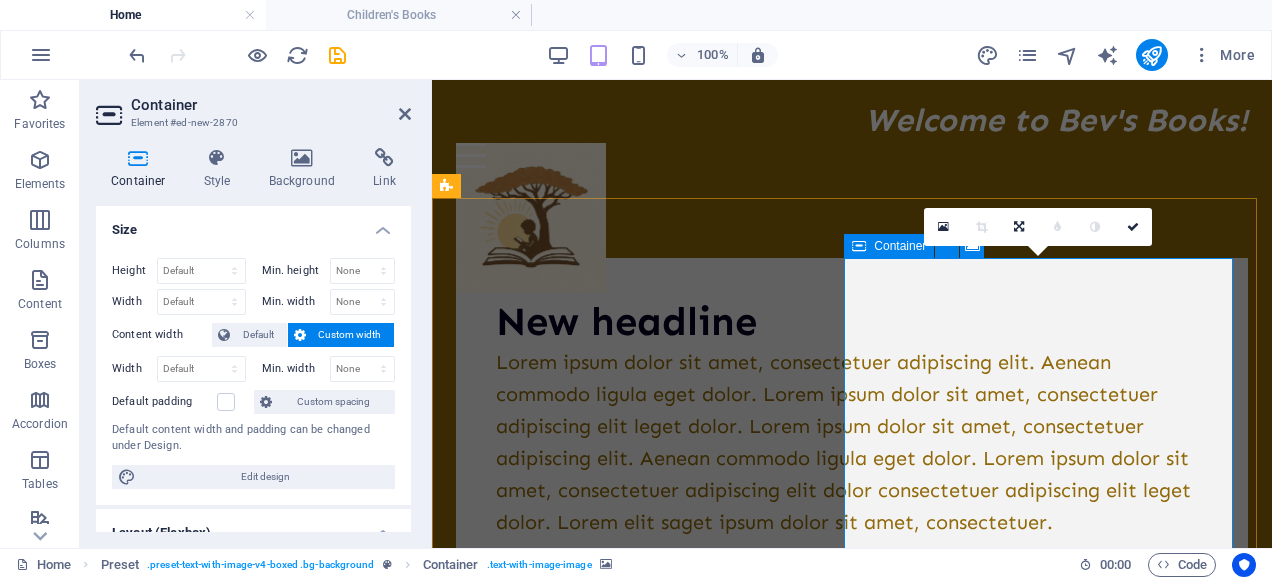 click on "Drop content here or  Add elements  Paste clipboard" at bounding box center (852, 1257) 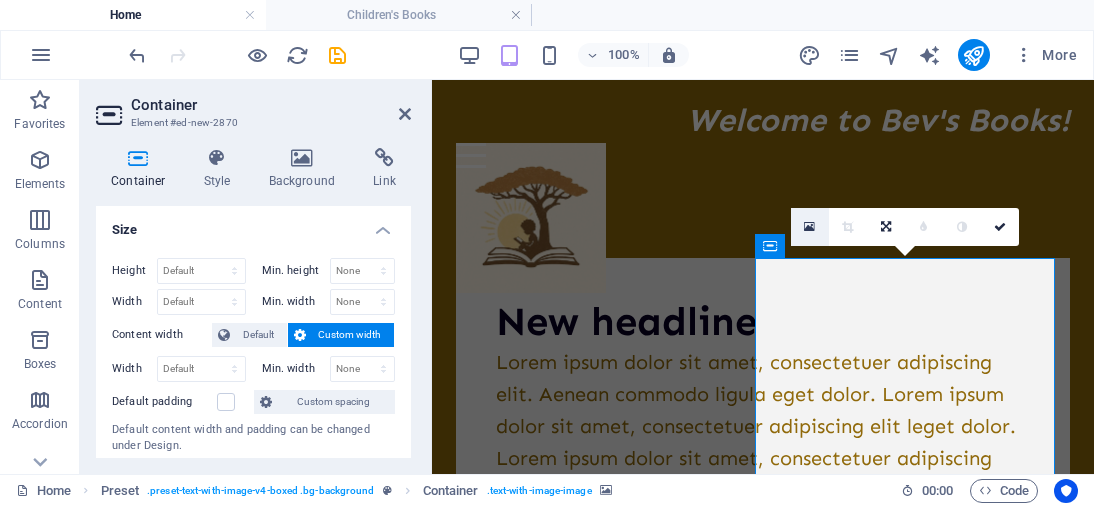 click at bounding box center [809, 227] 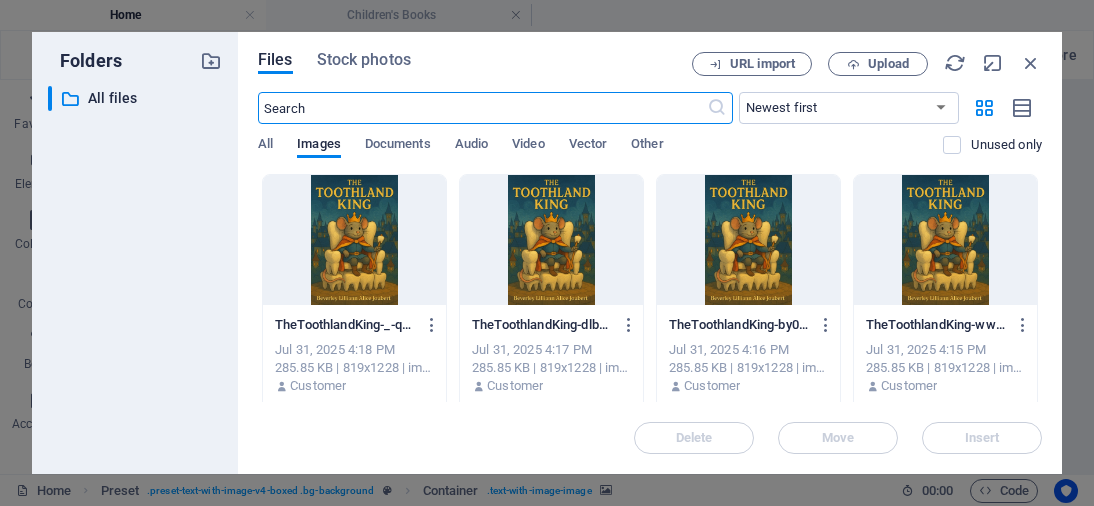 scroll, scrollTop: 1832, scrollLeft: 0, axis: vertical 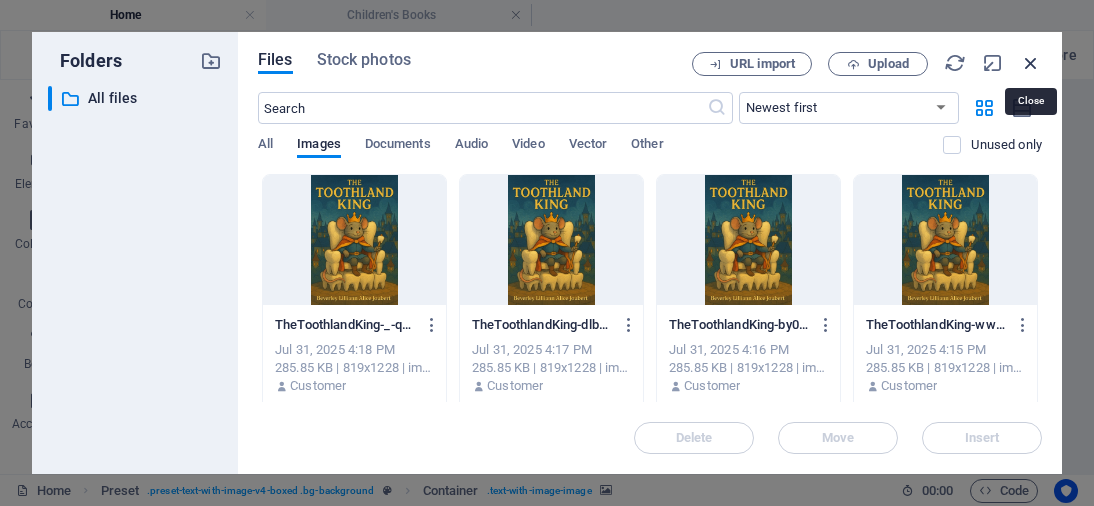 click at bounding box center (1031, 63) 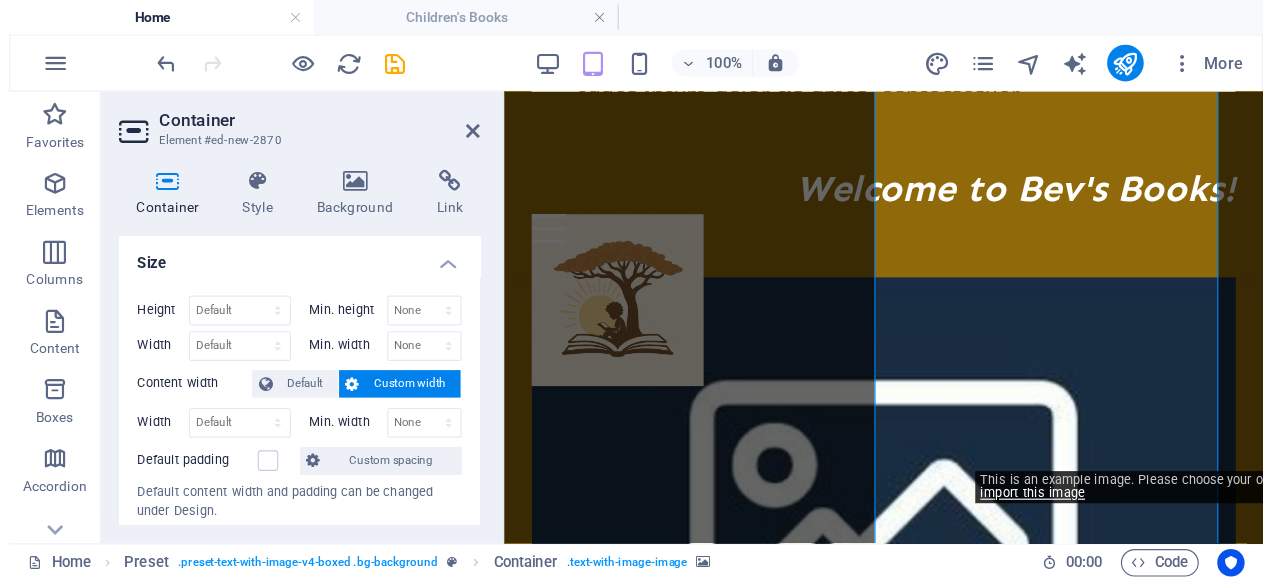 scroll, scrollTop: 500, scrollLeft: 0, axis: vertical 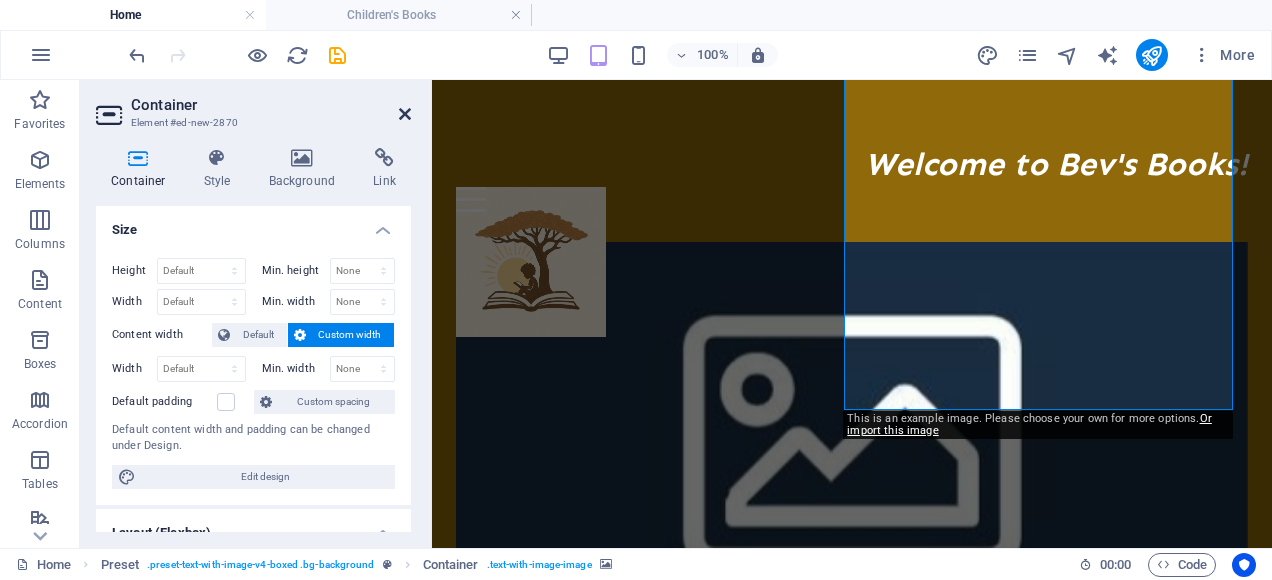 click at bounding box center (405, 114) 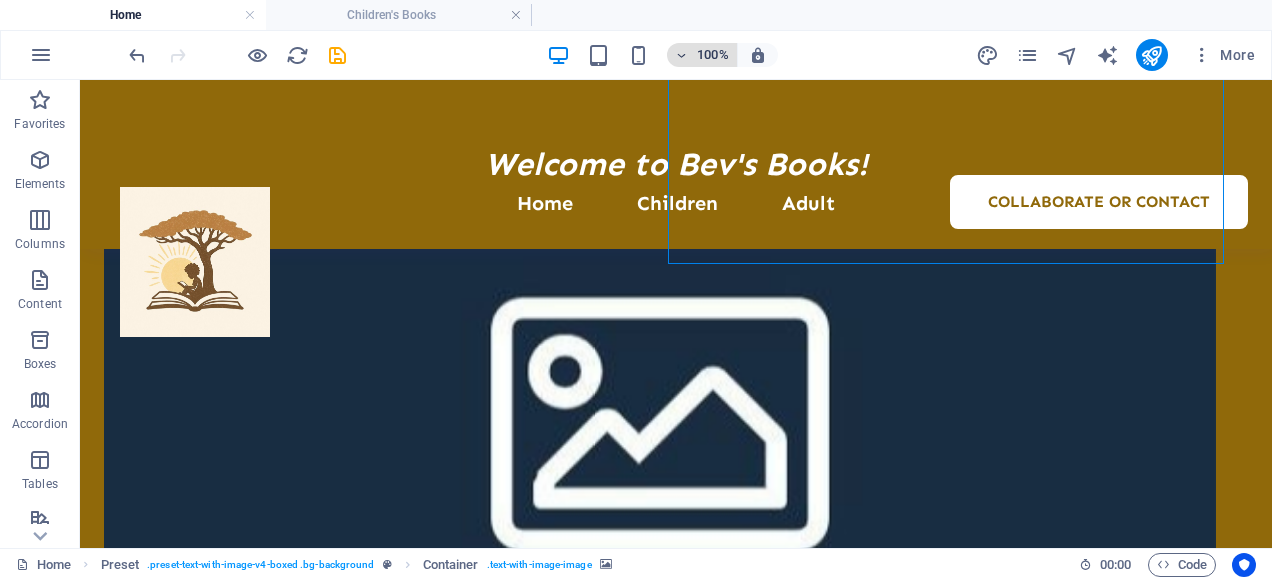 click at bounding box center [682, 55] 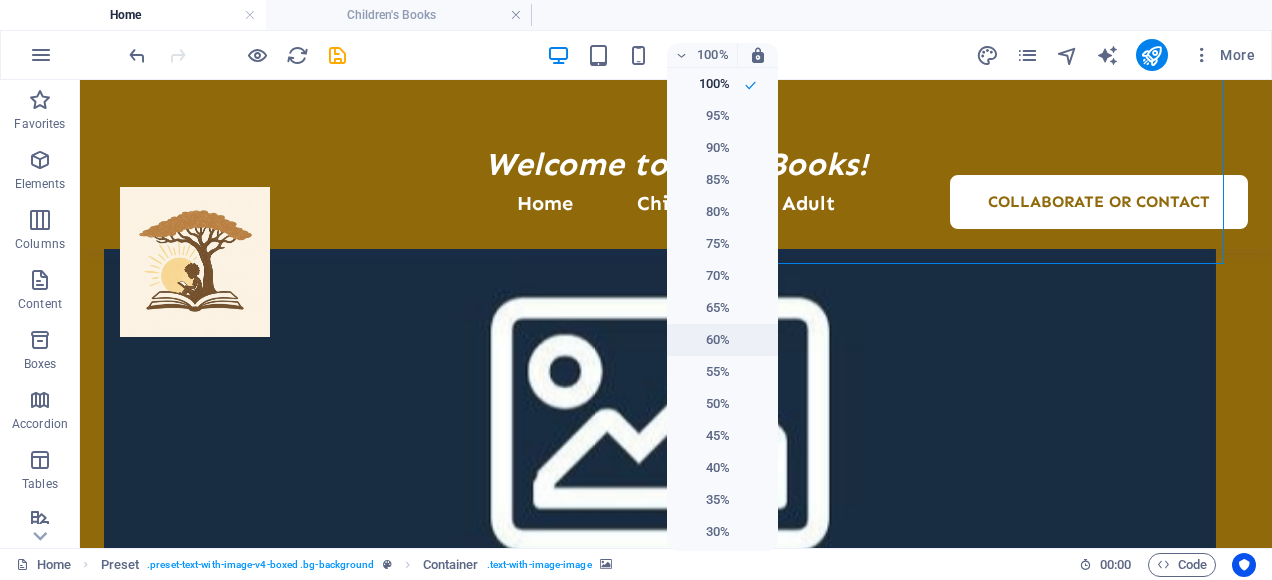 click on "60%" at bounding box center [704, 340] 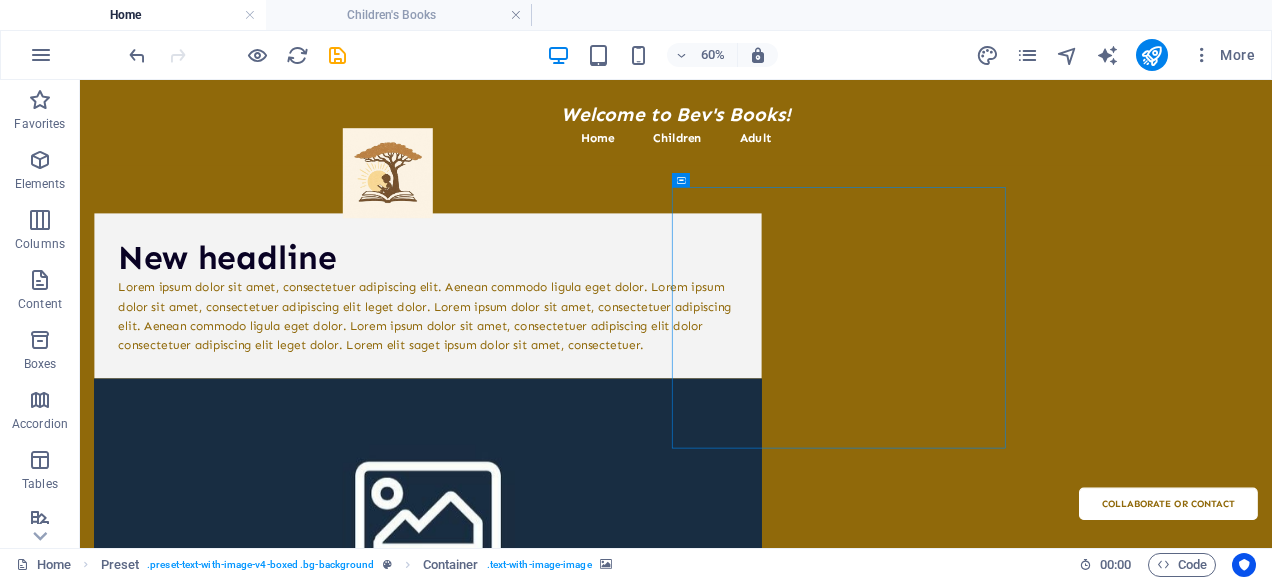 scroll, scrollTop: 0, scrollLeft: 0, axis: both 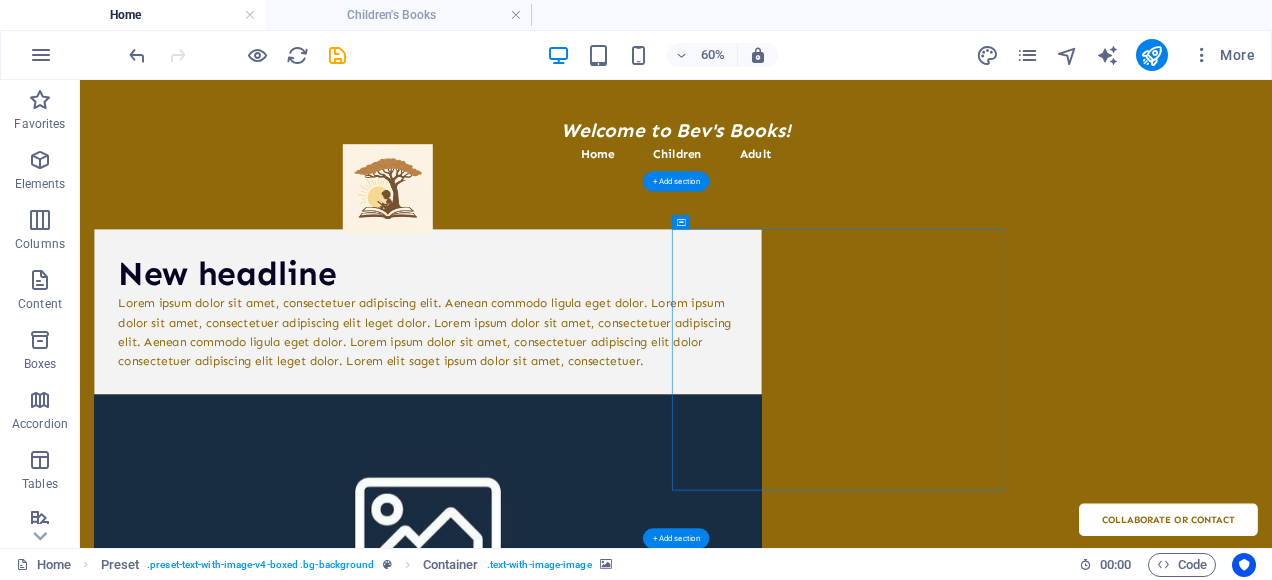 click at bounding box center [660, 822] 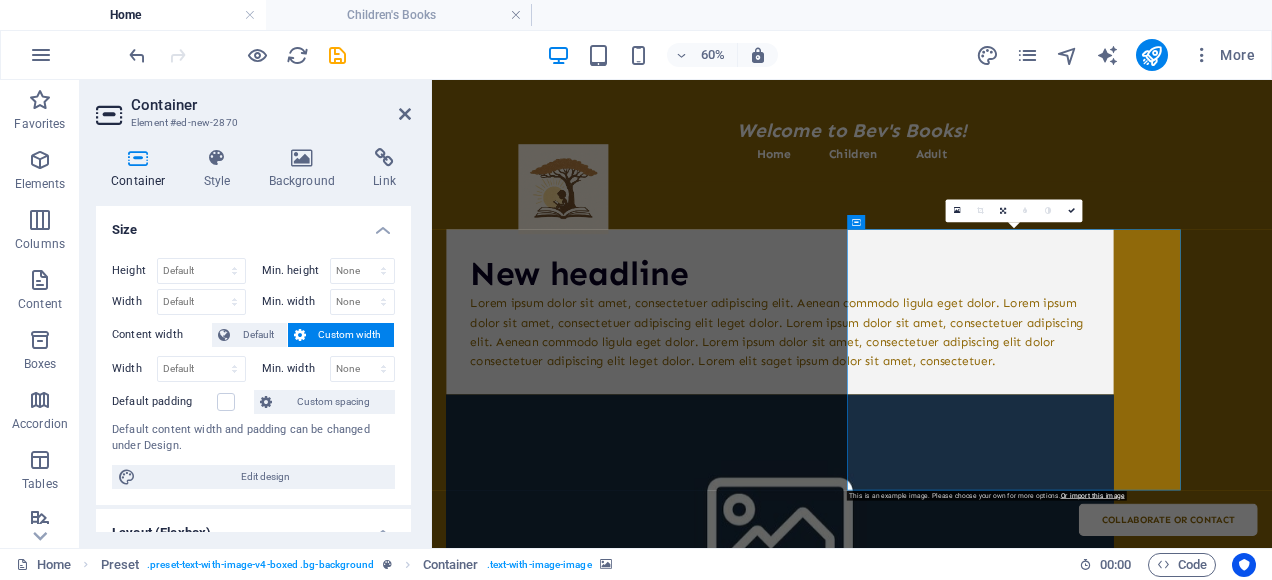 click at bounding box center [1012, 822] 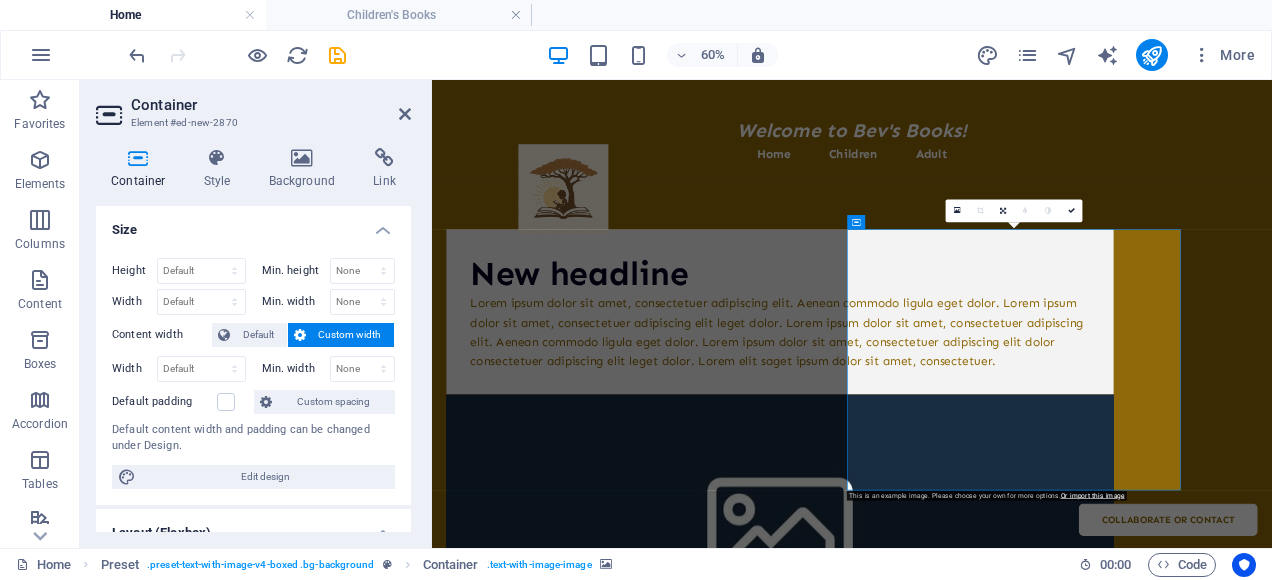 click at bounding box center (1012, 822) 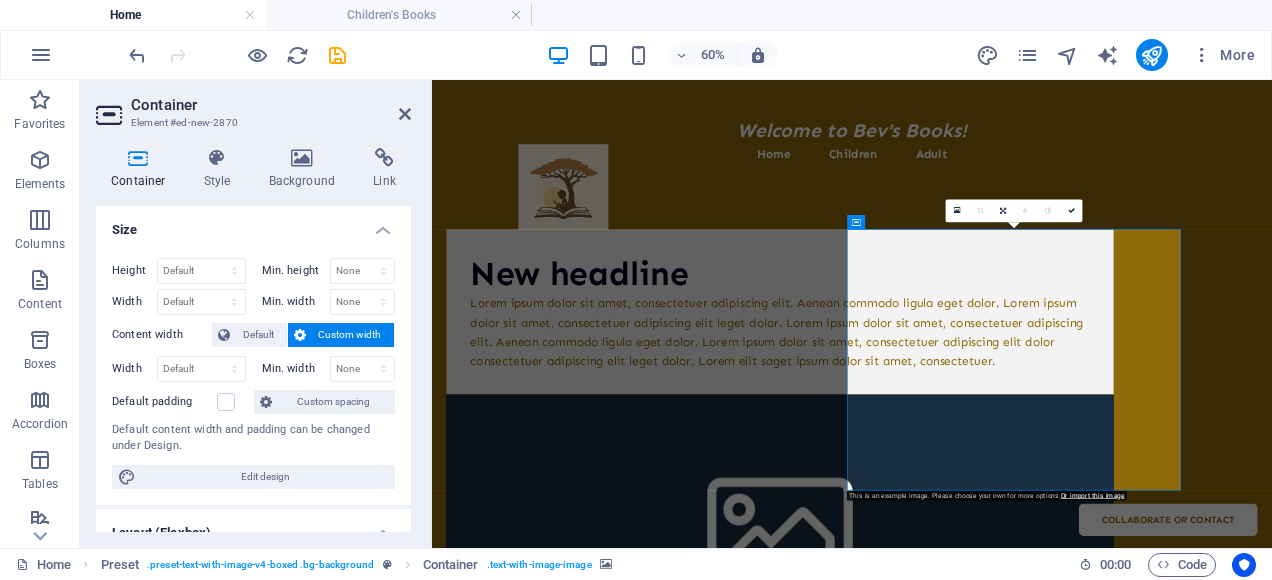 click at bounding box center [1012, 822] 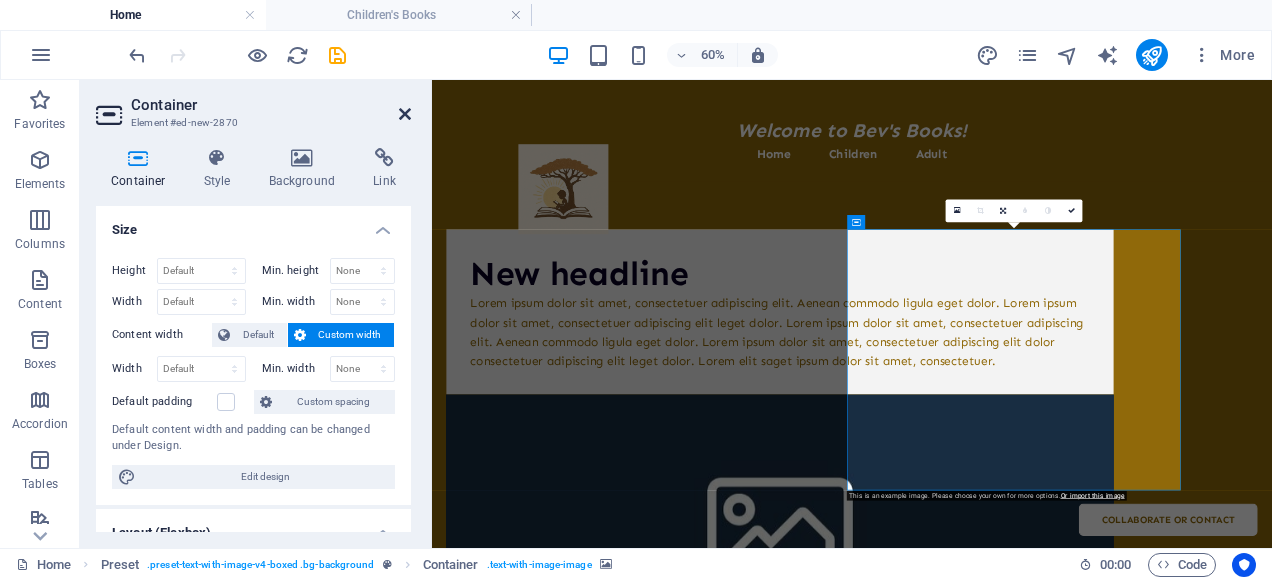click at bounding box center [405, 114] 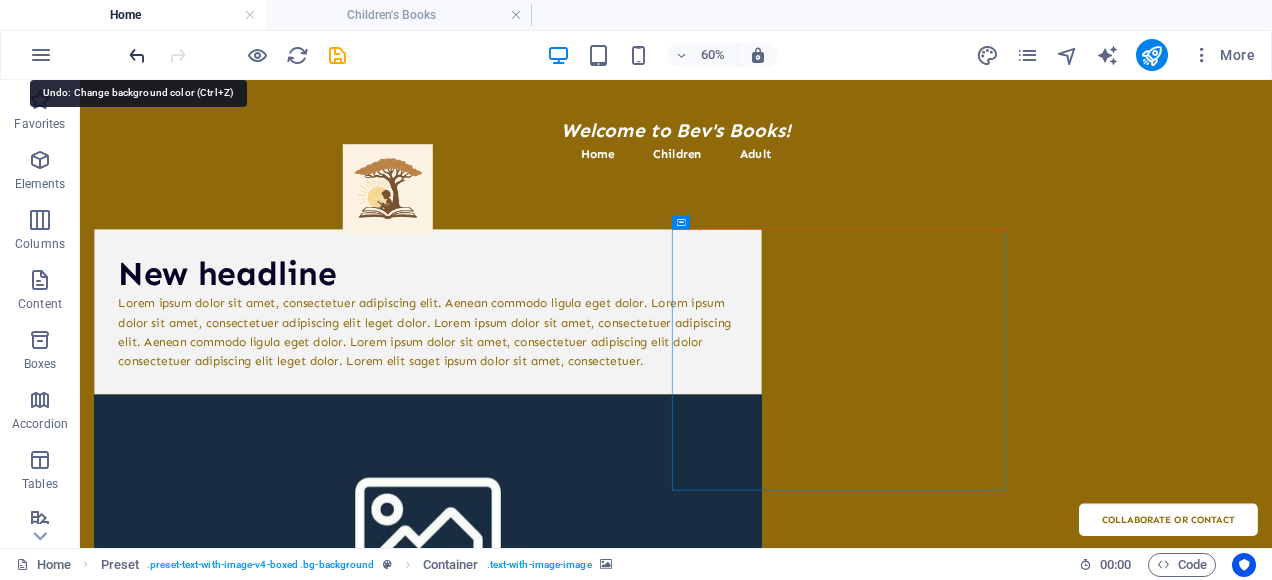 click at bounding box center (137, 55) 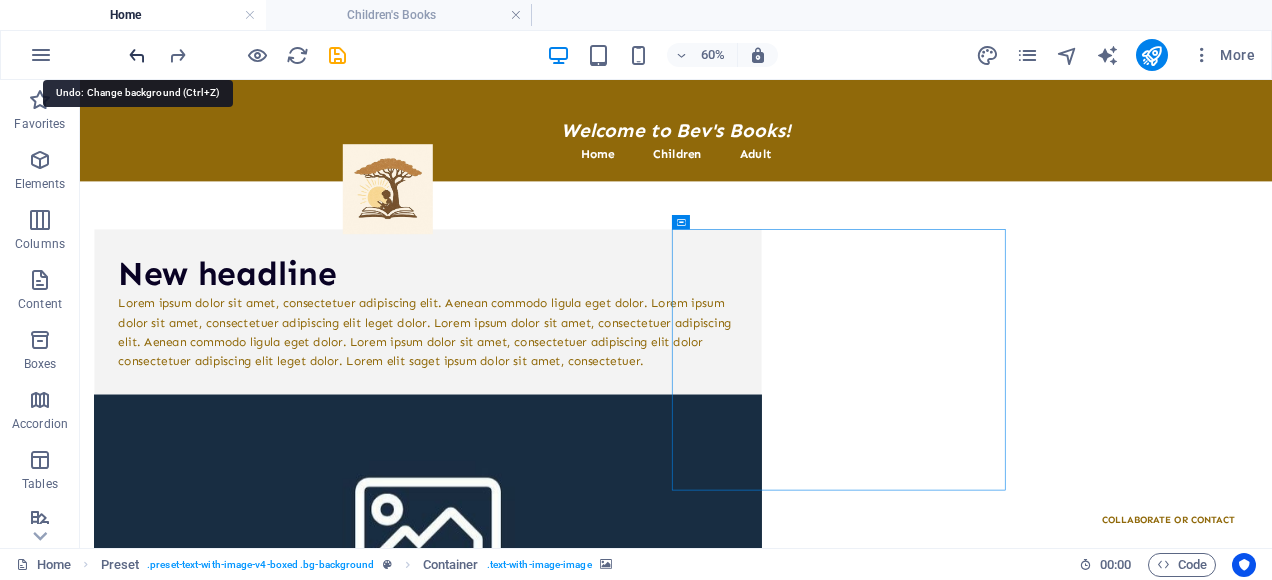 click at bounding box center [137, 55] 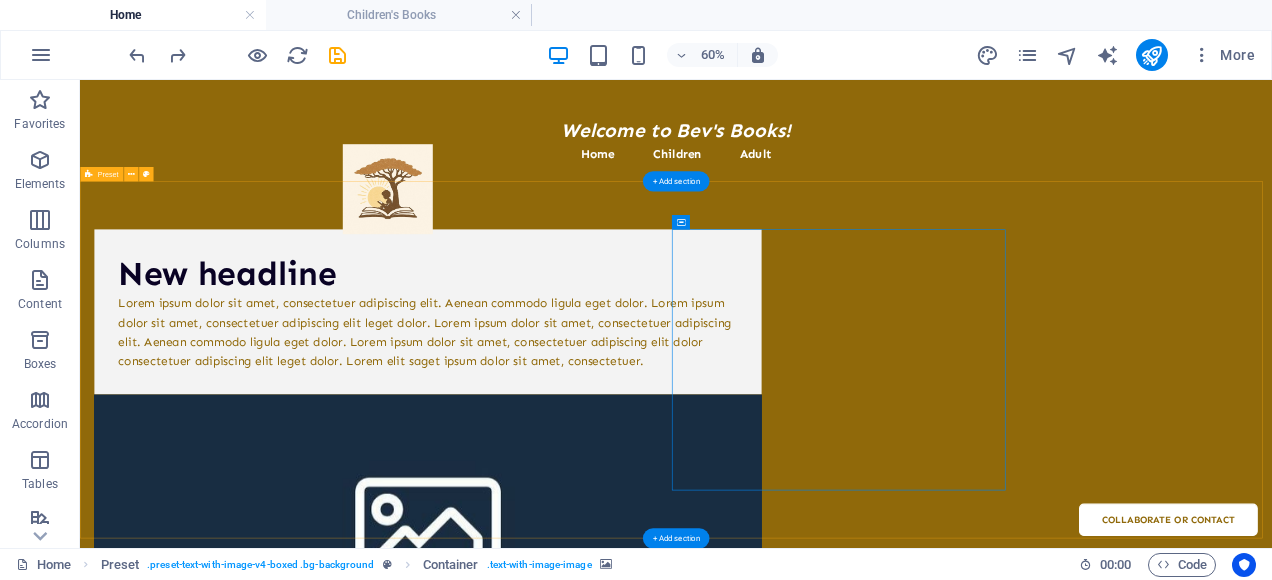 click at bounding box center (660, 822) 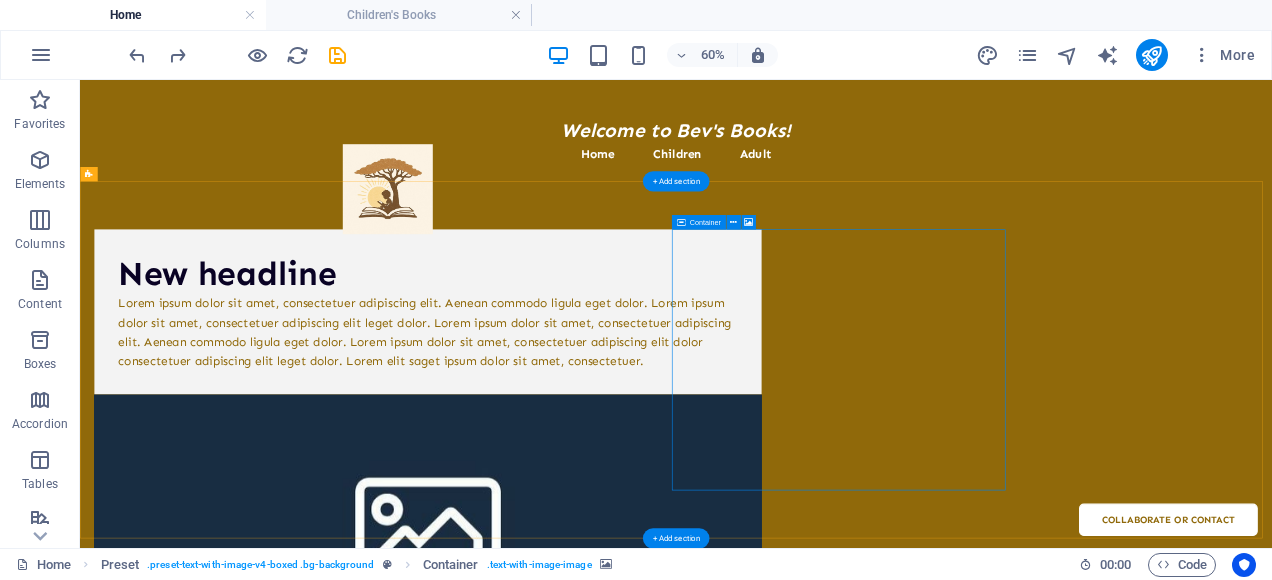 click at bounding box center (667, 1141) 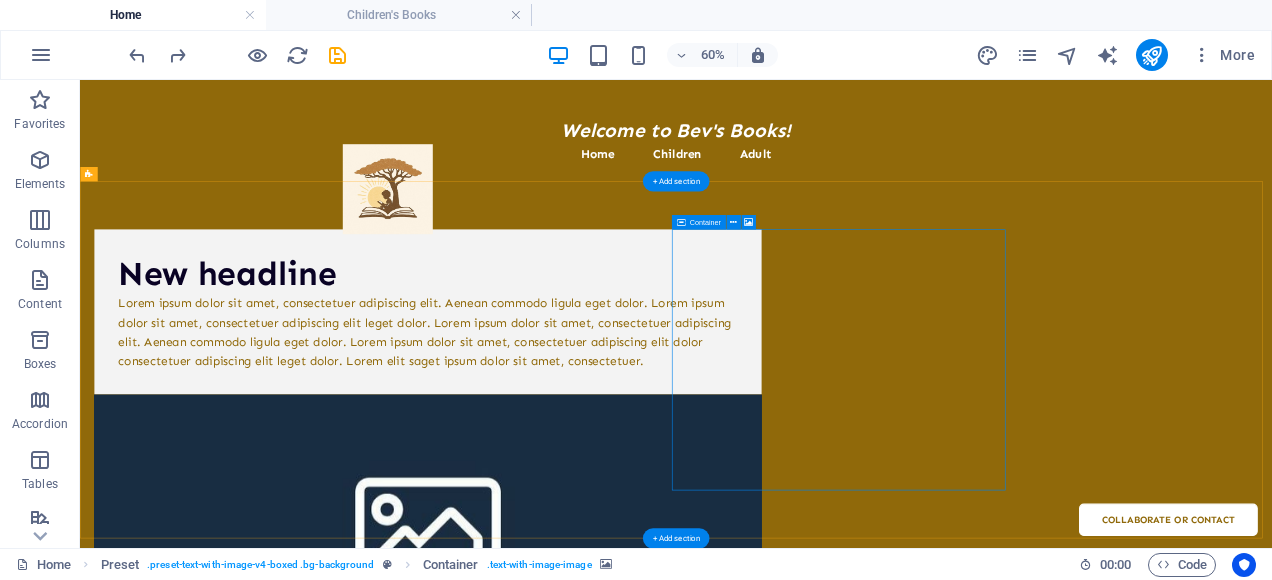 click at bounding box center [667, 1141] 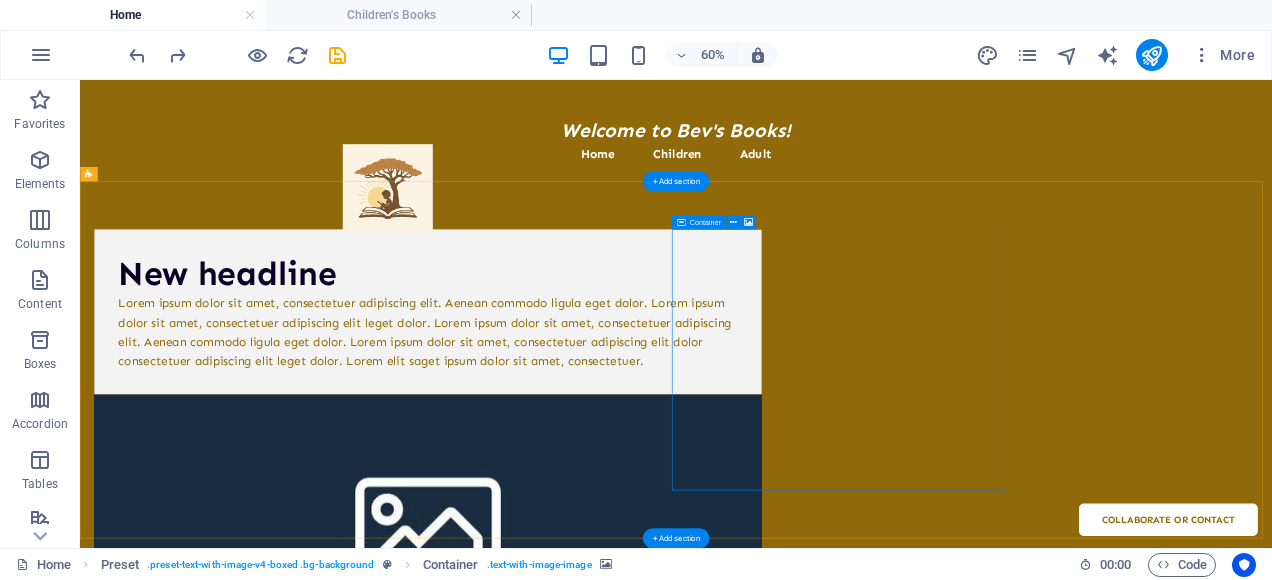 click at bounding box center (667, 1141) 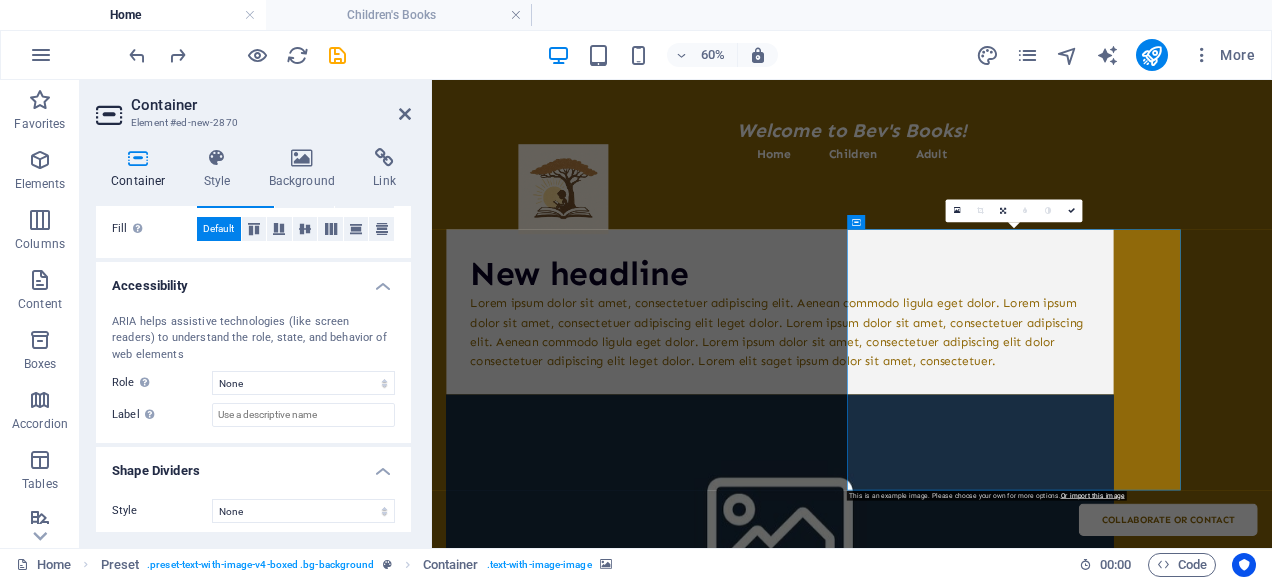 scroll, scrollTop: 480, scrollLeft: 0, axis: vertical 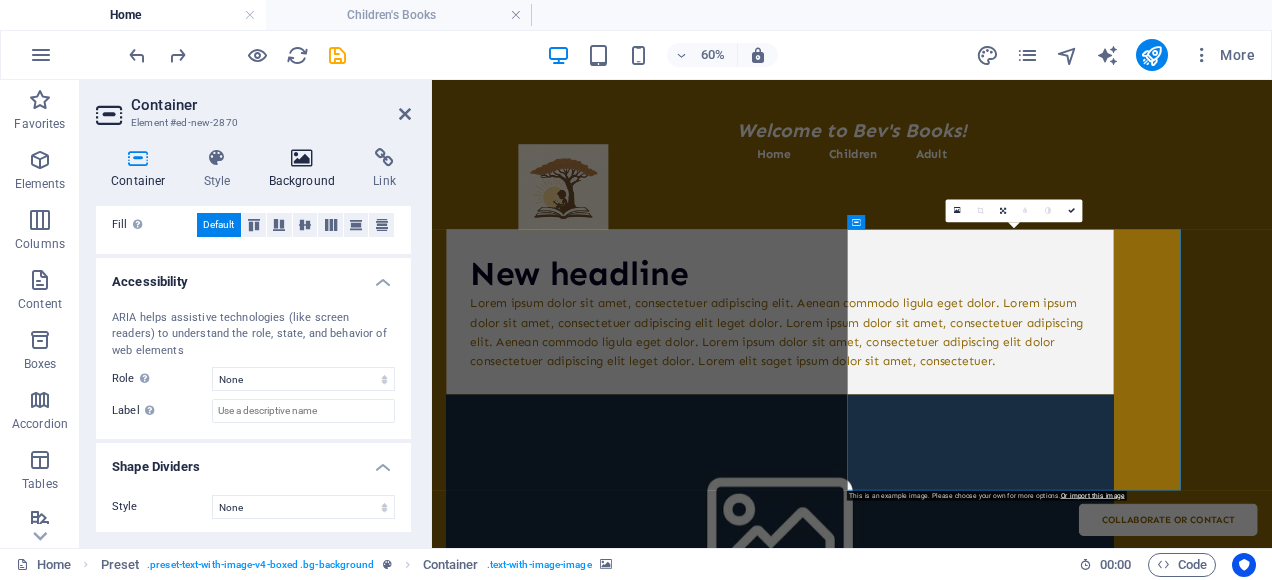click at bounding box center (302, 158) 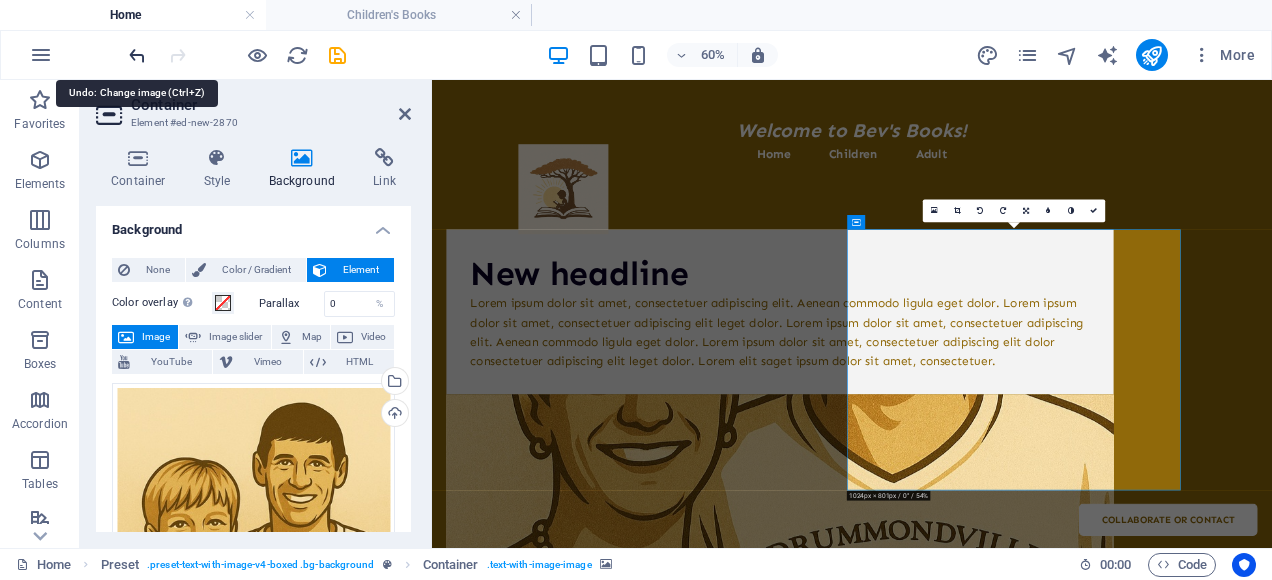 click at bounding box center [137, 55] 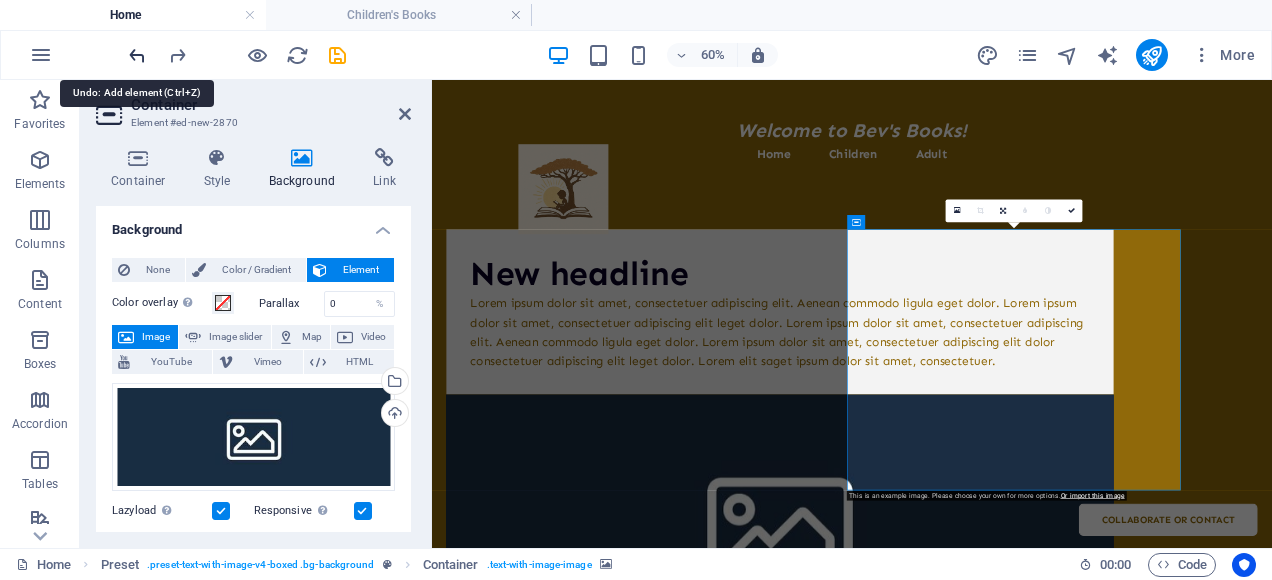 click at bounding box center (137, 55) 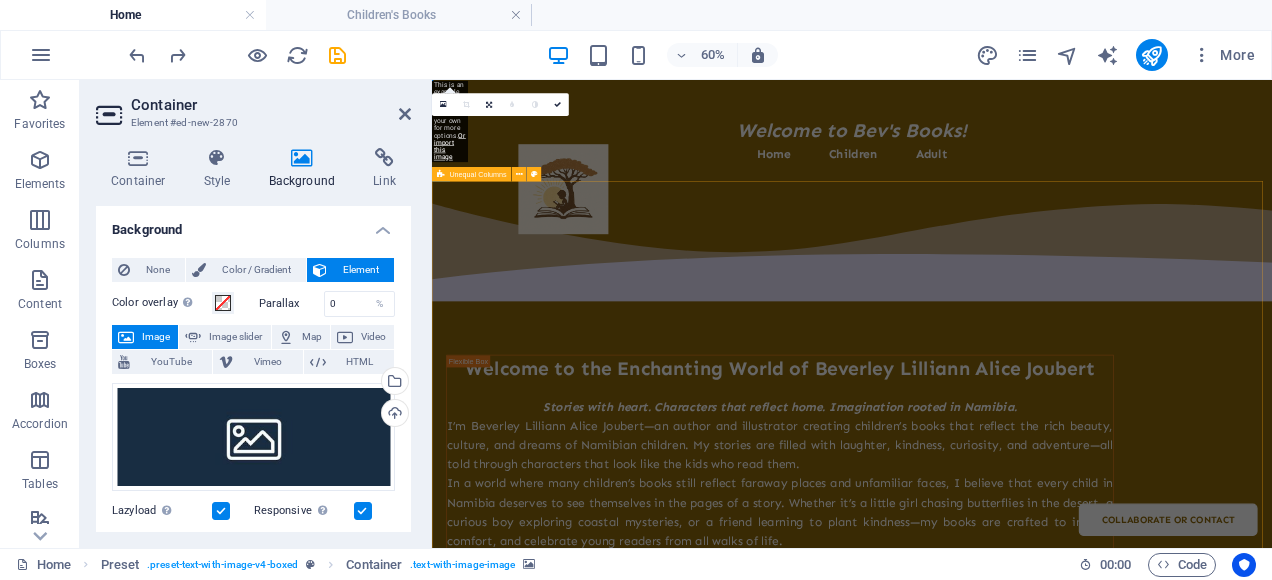 click on "Welcome to the Enchanting World of Beverley Lilliann Alice Joubert Stories with heart. Characters that reflect home. Imagination rooted in Namibia. I’m Beverley—an author and illustrator creating children’s books that reflect the rich beauty, culture, and dreams of Namibian children. My stories are filled with laughter, kindness, curiosity, and adventure—all told through characters that look like the kids who read them. In a world where many children’s books still reflect faraway places and unfamiliar faces, I believe that every child in Namibia deserves to see themselves in the pages of a story. Whether it’s a little girl chasing butterflies in the desert, a curious boy exploring coastal mysteries, or a friend learning to plant kindness—my books are crafted to inspire, comfort, and celebrate young readers from all walks of life. Thank you for visiting. May these stories light up your child's imagination—and remind every child that their story matters." at bounding box center (1132, 935) 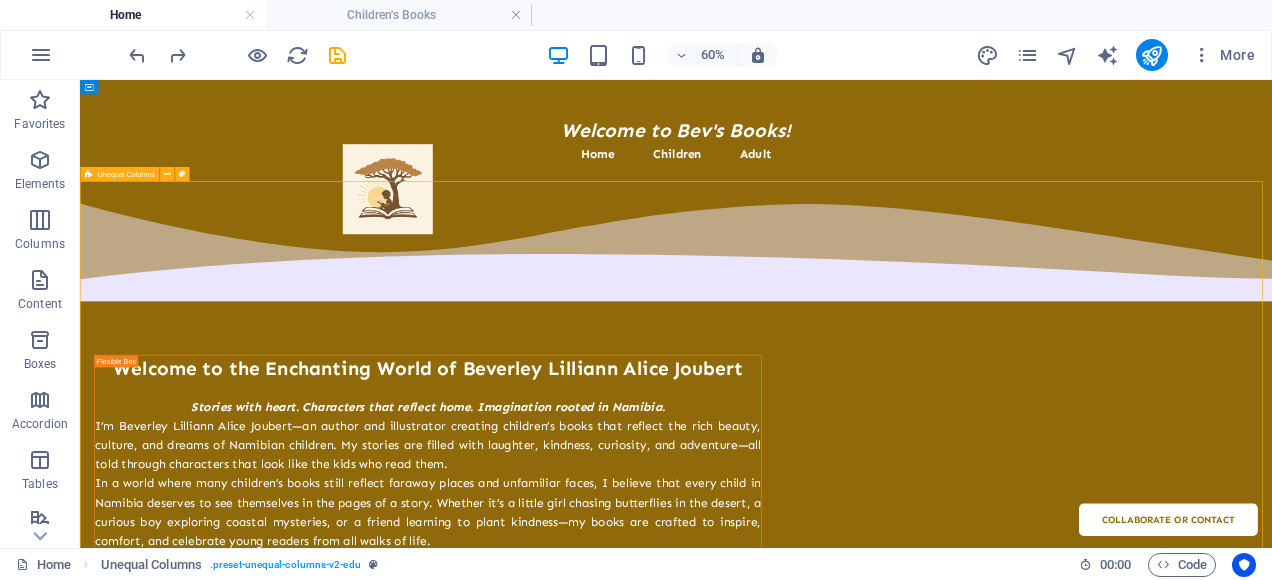 click on "Welcome to the Enchanting World of Beverley Lilliann Alice Joubert Stories with heart. Characters that reflect home. Imagination rooted in Namibia. I’m Beverley—an author and illustrator creating children’s books that reflect the rich beauty, culture, and dreams of Namibian children. My stories are filled with laughter, kindness, curiosity, and adventure—all told through characters that look like the kids who read them. In a world where many children’s books still reflect faraway places and unfamiliar faces, I believe that every child in Namibia deserves to see themselves in the pages of a story. Whether it’s a little girl chasing butterflies in the desert, a curious boy exploring coastal mysteries, or a friend learning to plant kindness—my books are crafted to inspire, comfort, and celebrate young readers from all walks of life. Thank you for visiting. May these stories light up your child's imagination—and remind every child that their story matters." at bounding box center [1073, 935] 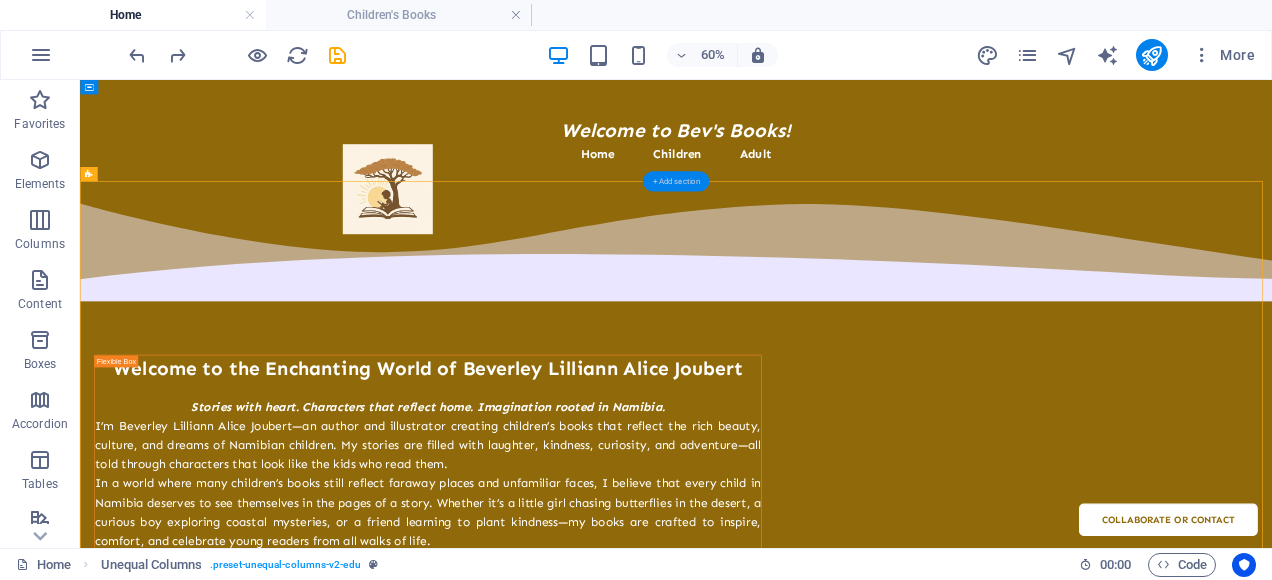 click on "+ Add section" at bounding box center [676, 181] 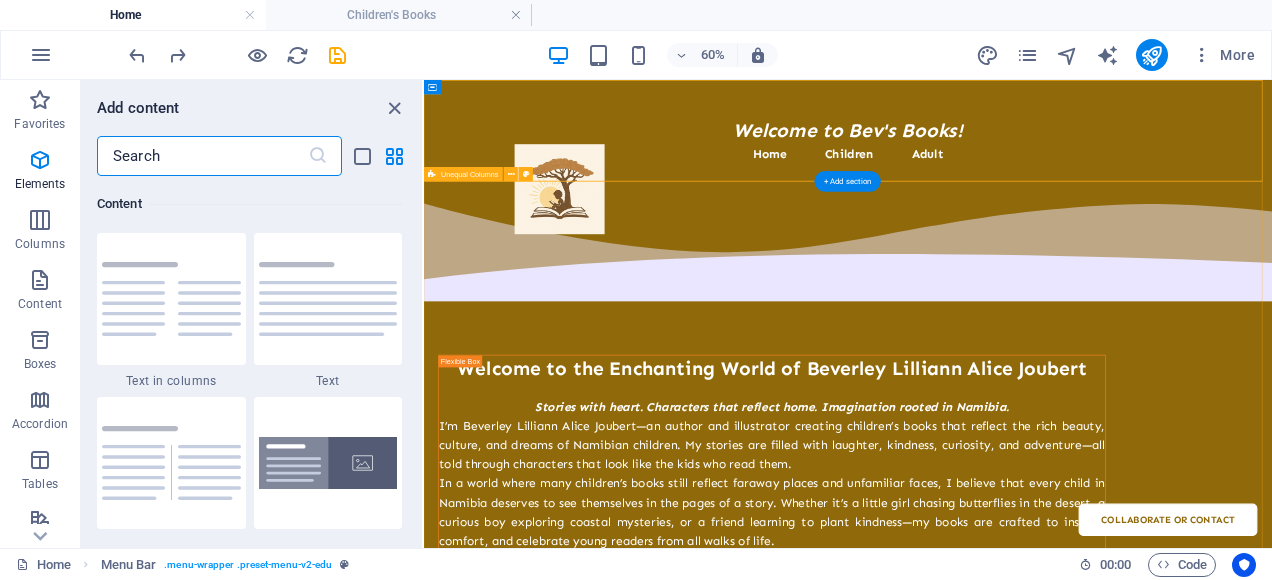 scroll, scrollTop: 3499, scrollLeft: 0, axis: vertical 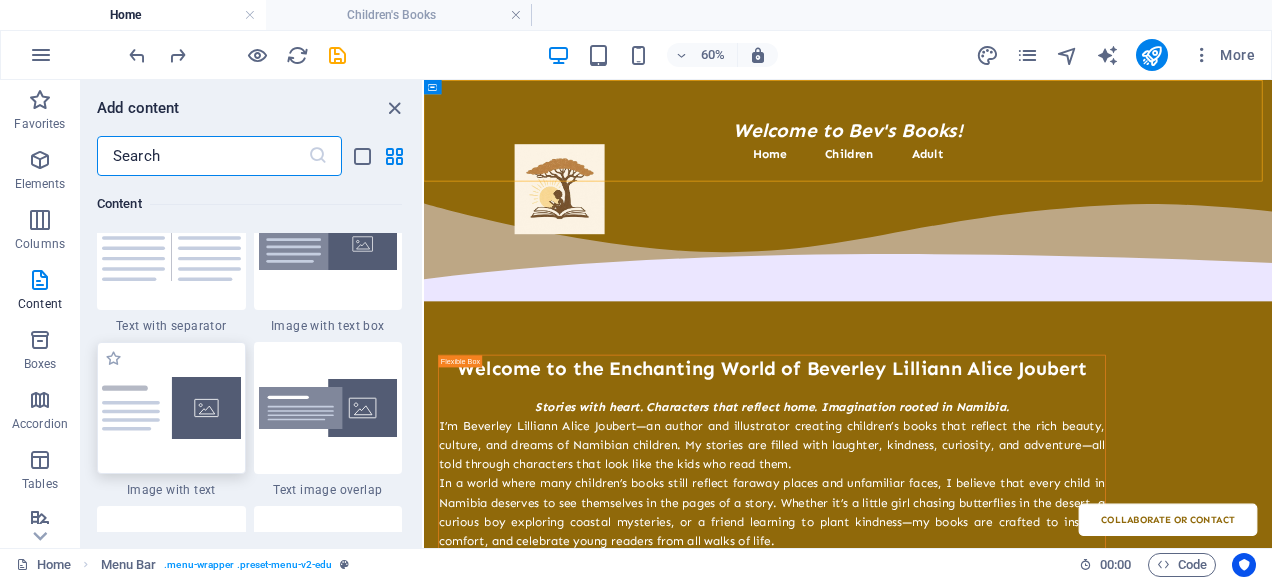 click at bounding box center (171, 408) 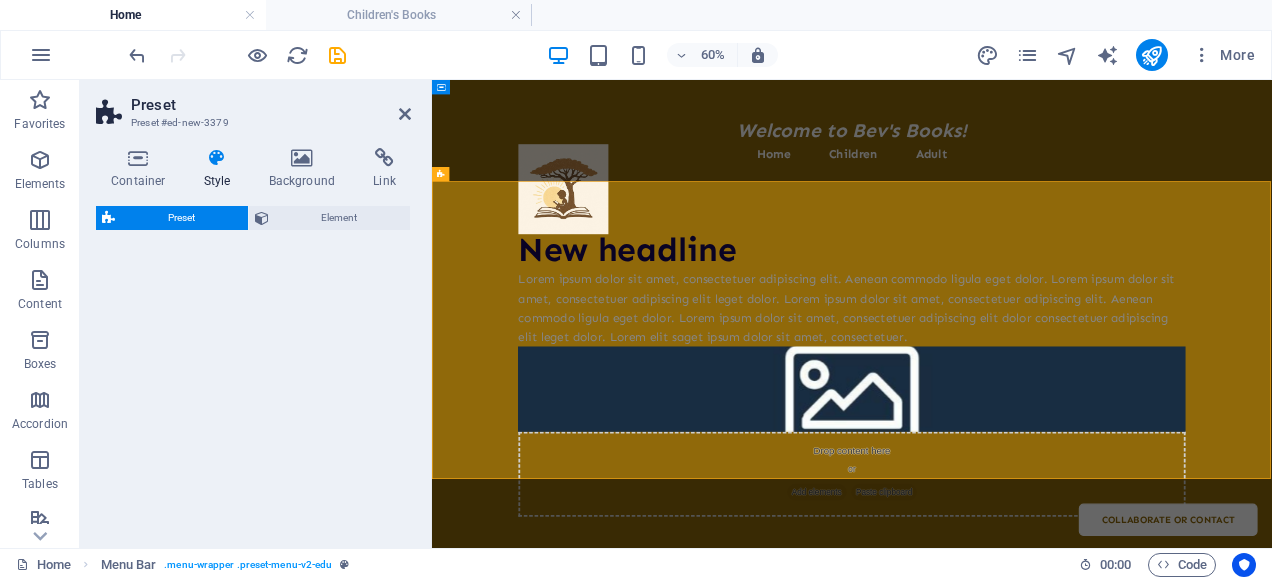 select on "rem" 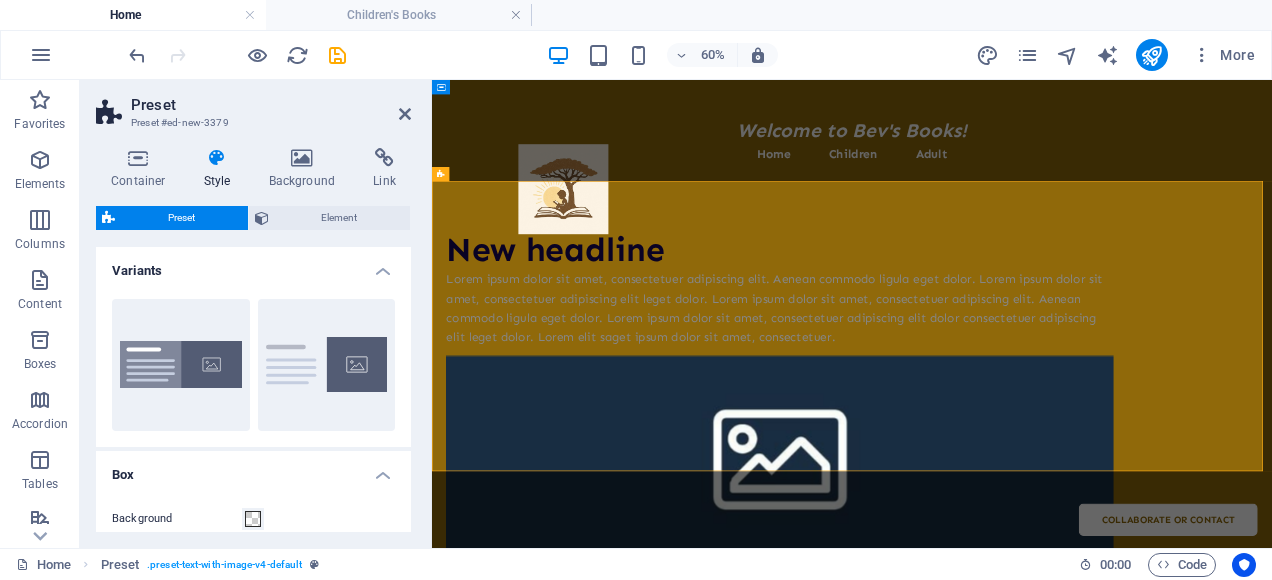 click at bounding box center (1012, 702) 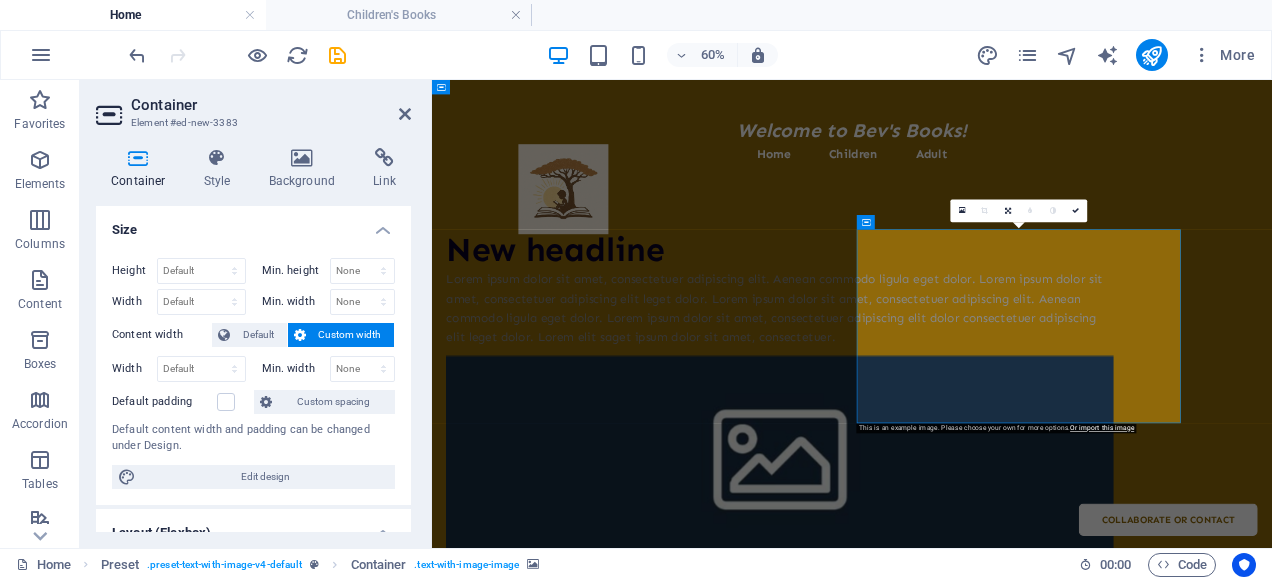 click at bounding box center (1012, 702) 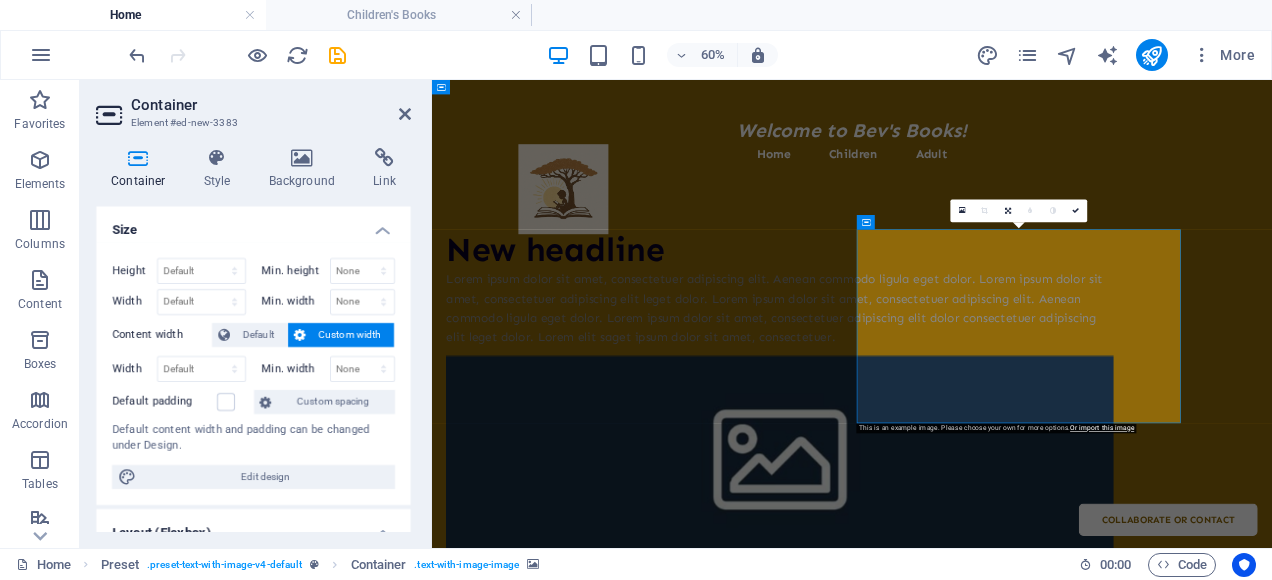 click at bounding box center [1012, 702] 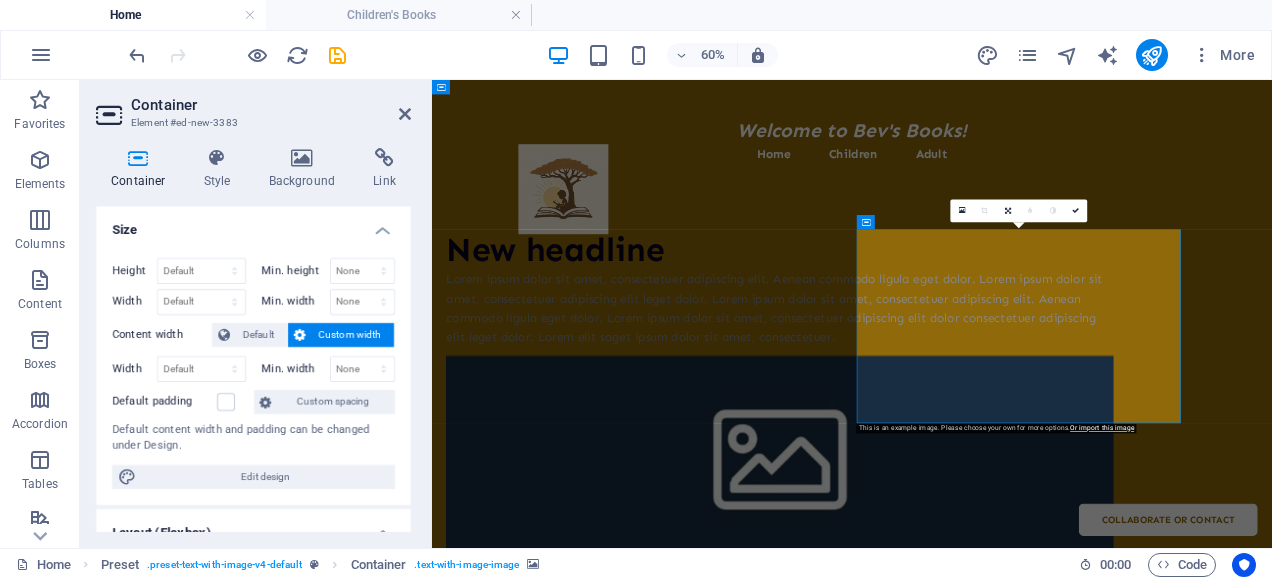 click at bounding box center [1012, 702] 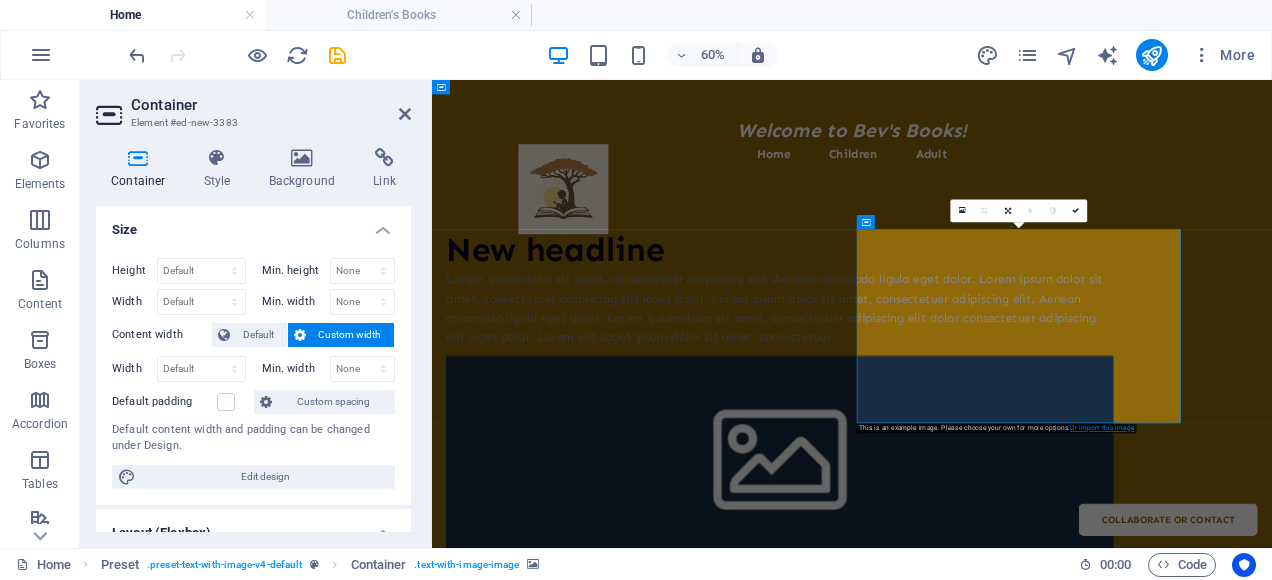 click on "Or import this image" at bounding box center (1102, 428) 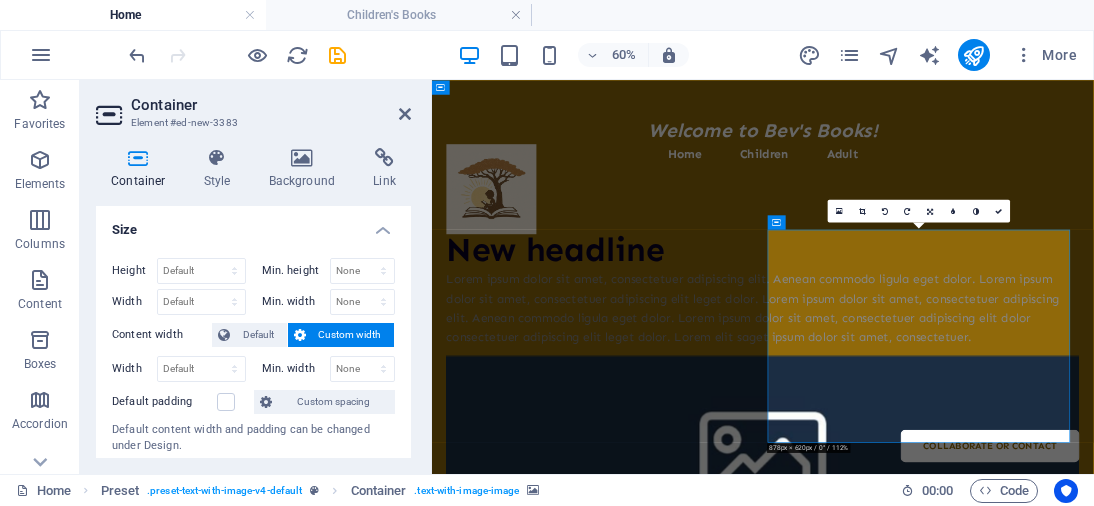 click at bounding box center (983, 702) 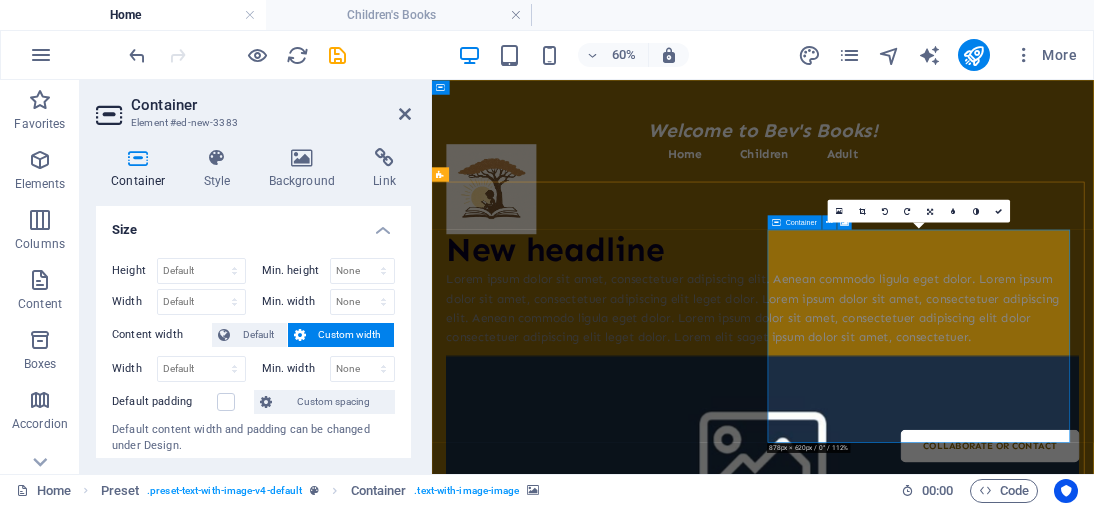 click on "Add elements" at bounding box center (924, 965) 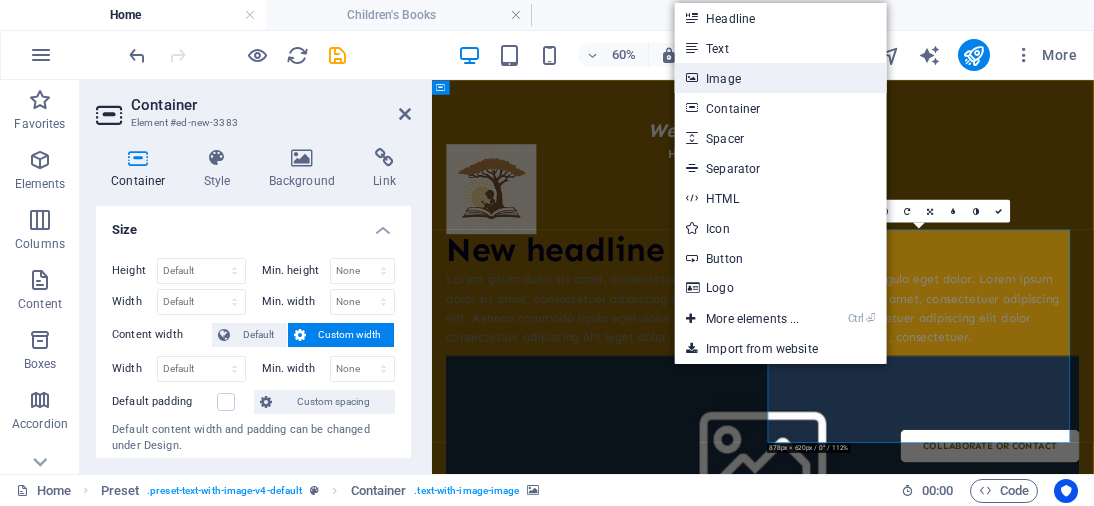 click on "Image" at bounding box center [780, 78] 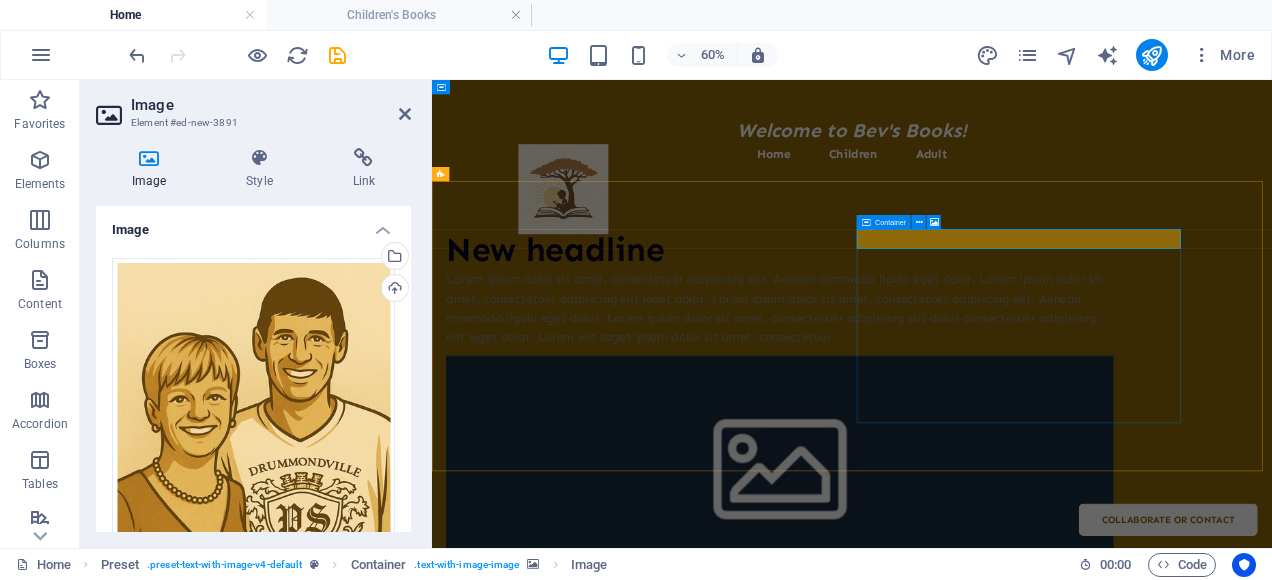 click at bounding box center (866, 222) 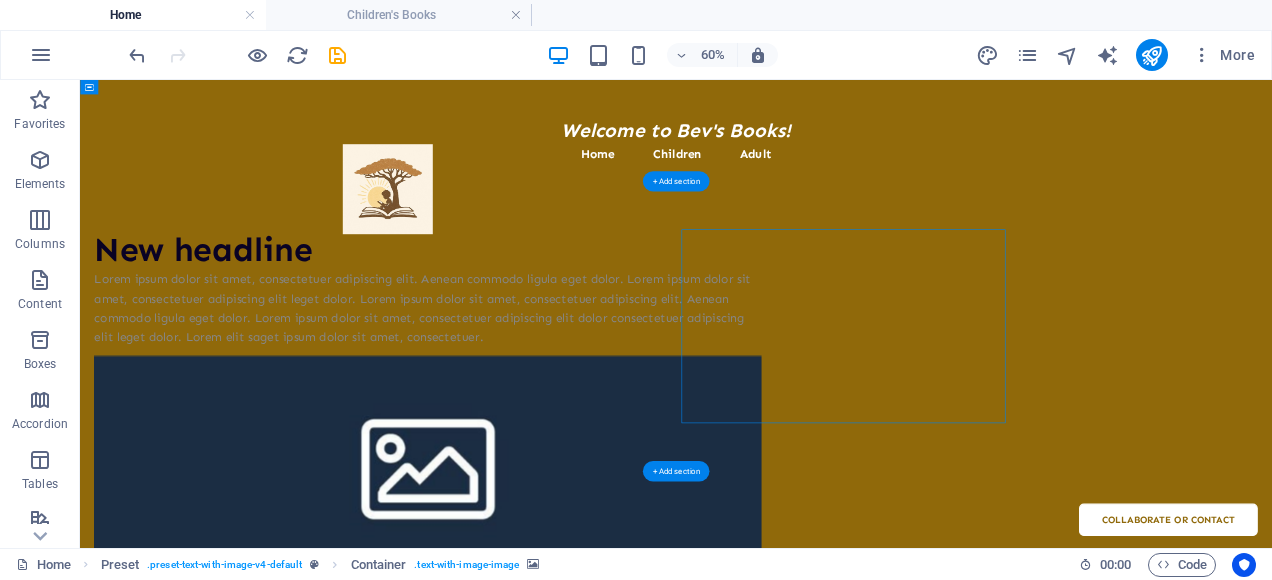click at bounding box center [660, 718] 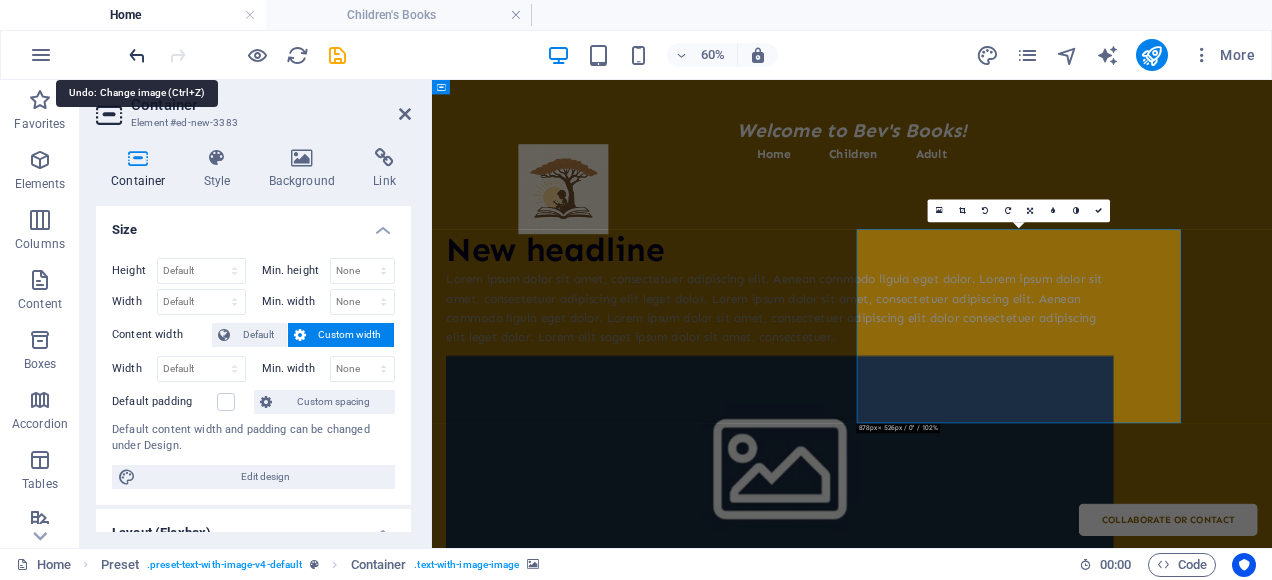 click at bounding box center [137, 55] 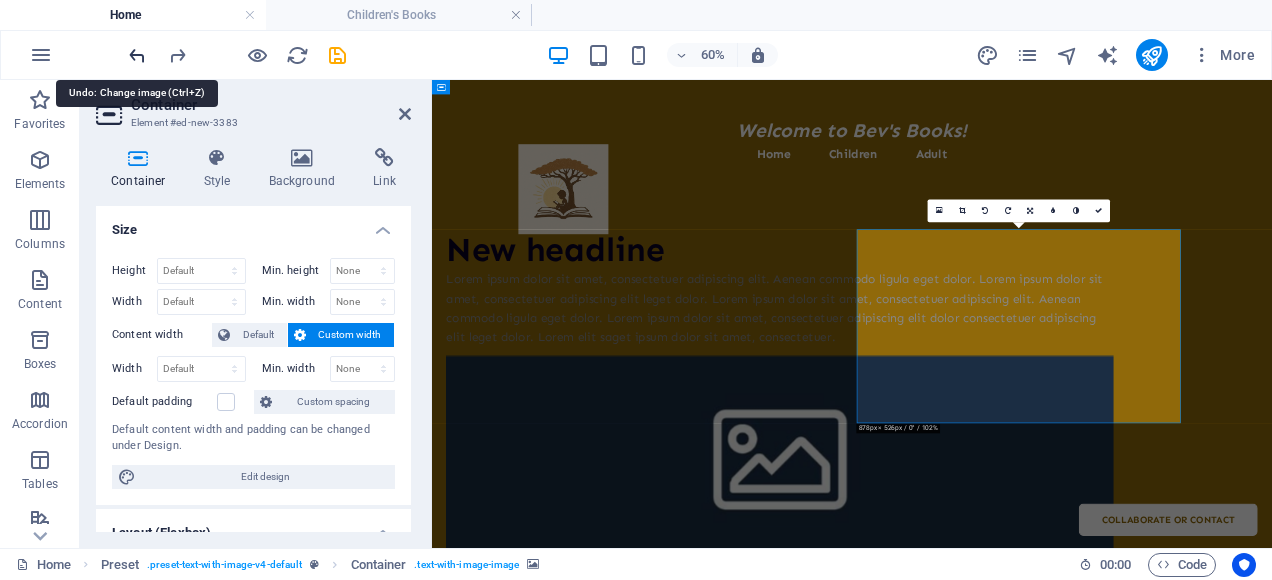 click at bounding box center (137, 55) 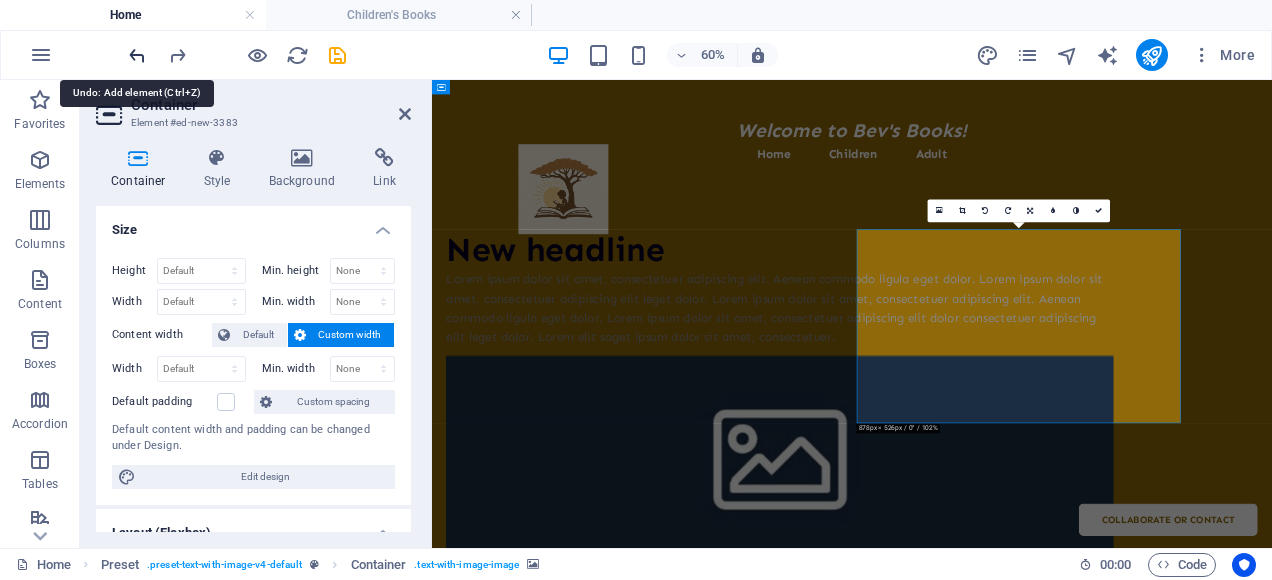 click at bounding box center (137, 55) 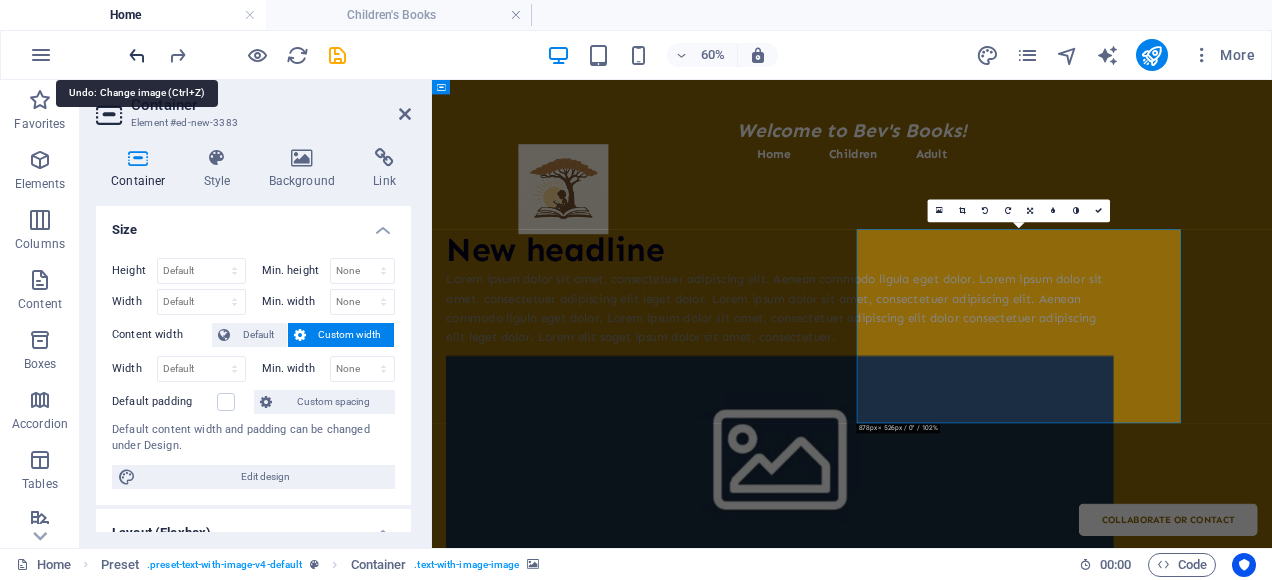click at bounding box center (137, 55) 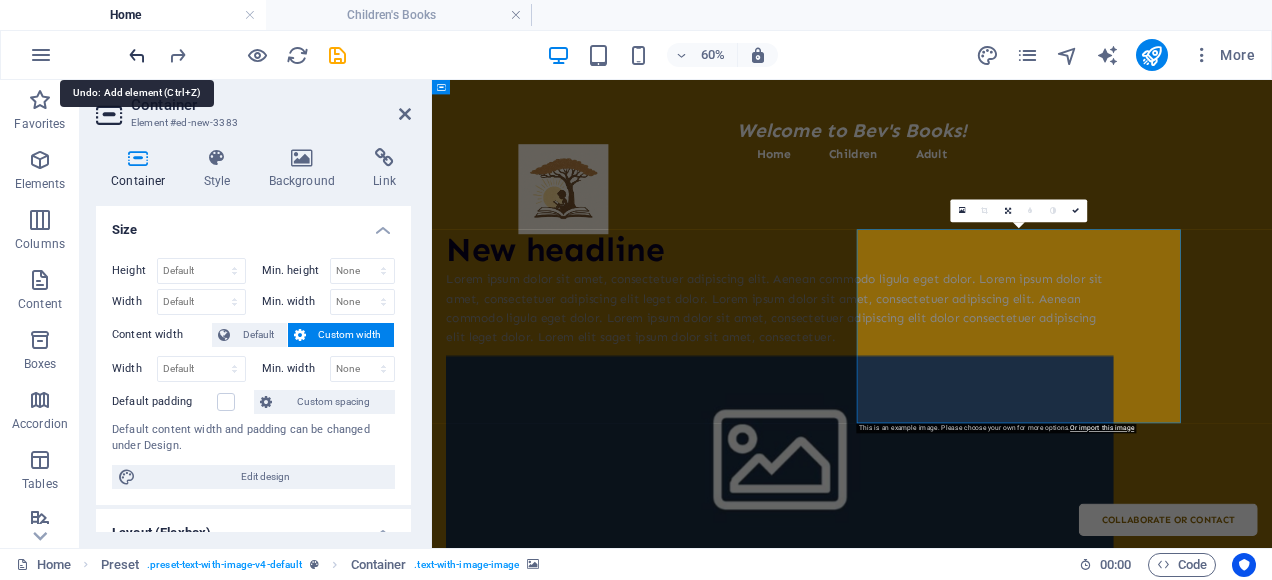 click at bounding box center (137, 55) 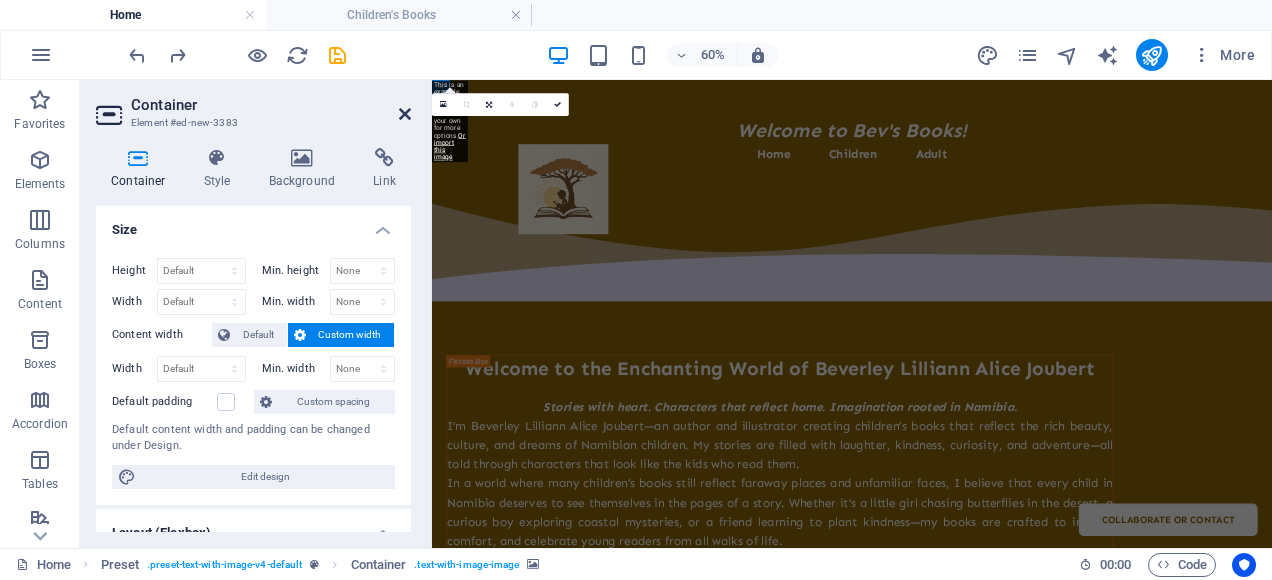 click at bounding box center [405, 114] 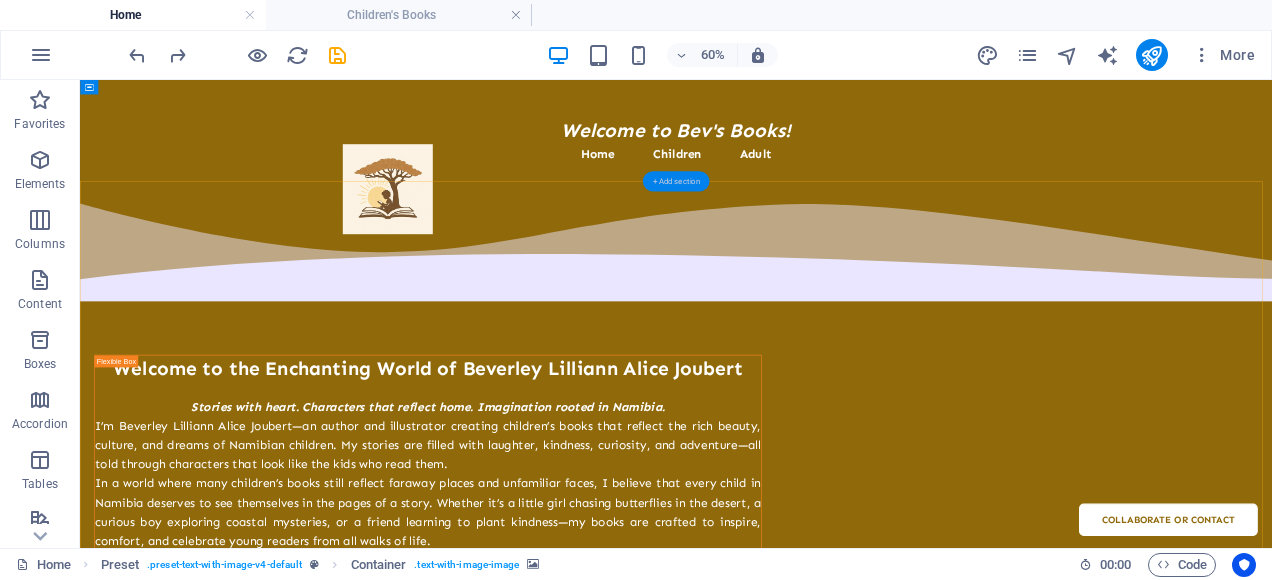 click on "+ Add section" at bounding box center (676, 181) 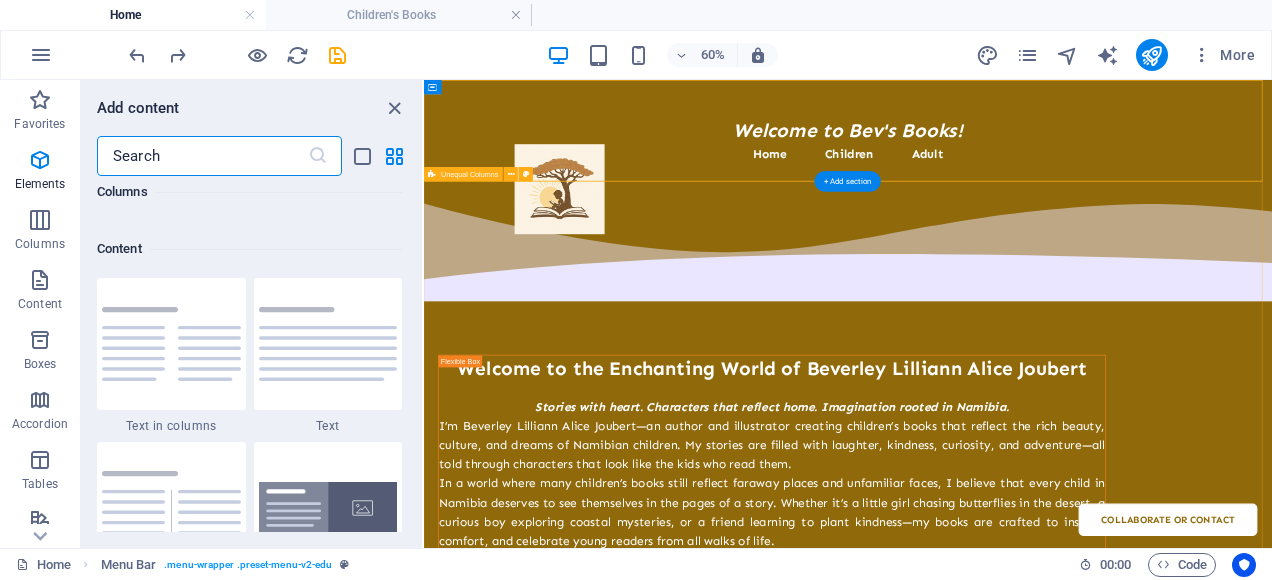 scroll, scrollTop: 3499, scrollLeft: 0, axis: vertical 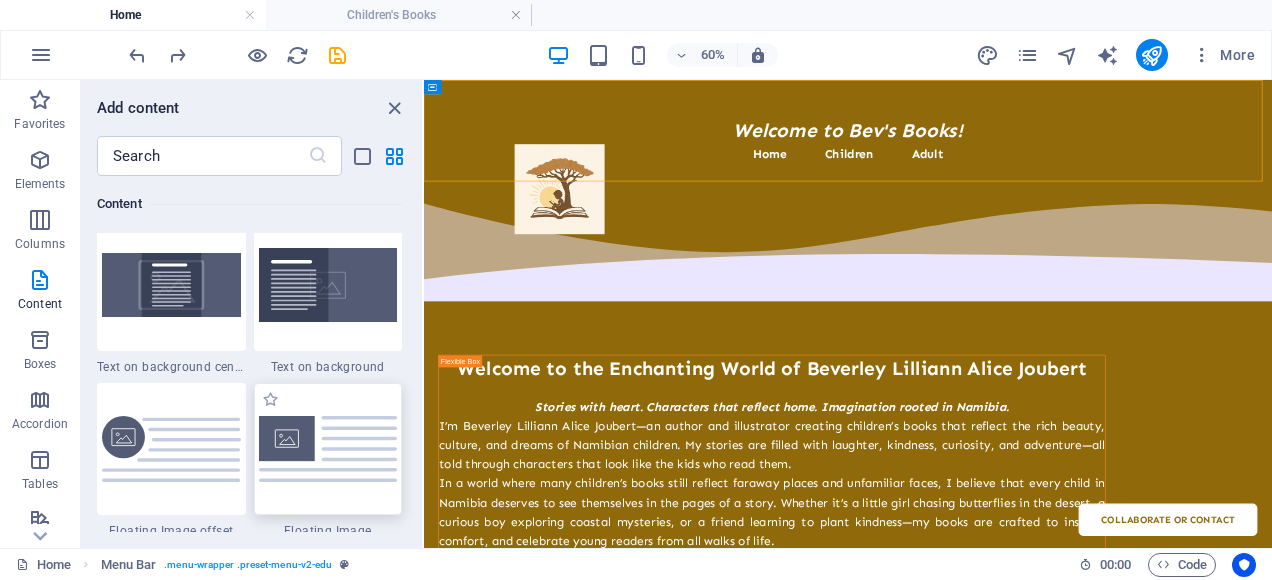 click at bounding box center [328, 448] 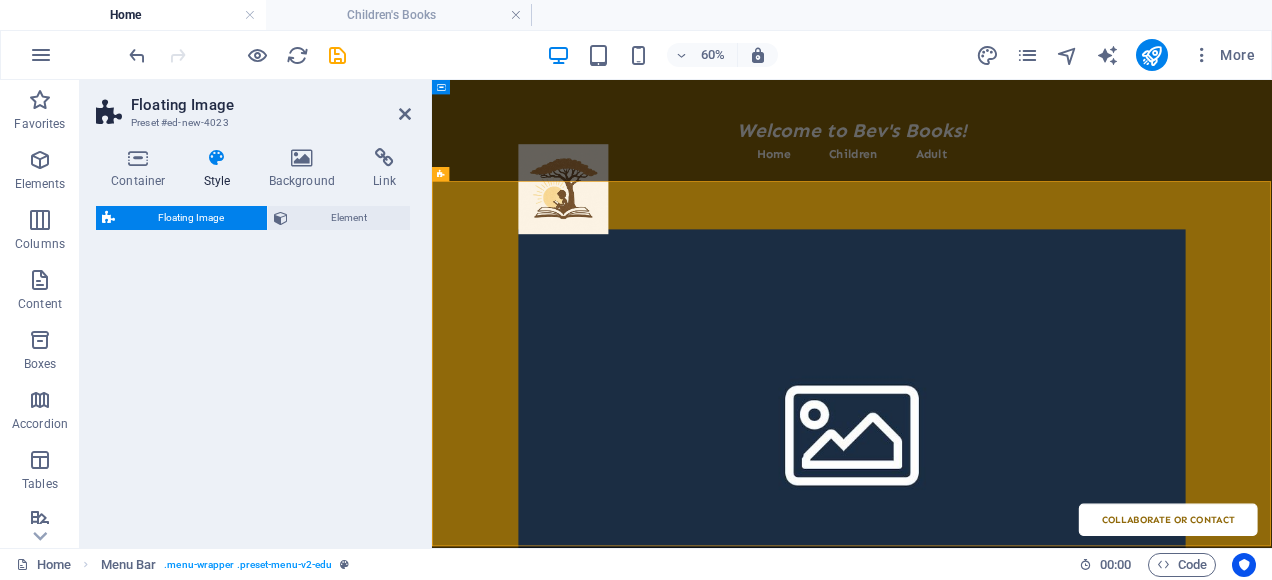select on "%" 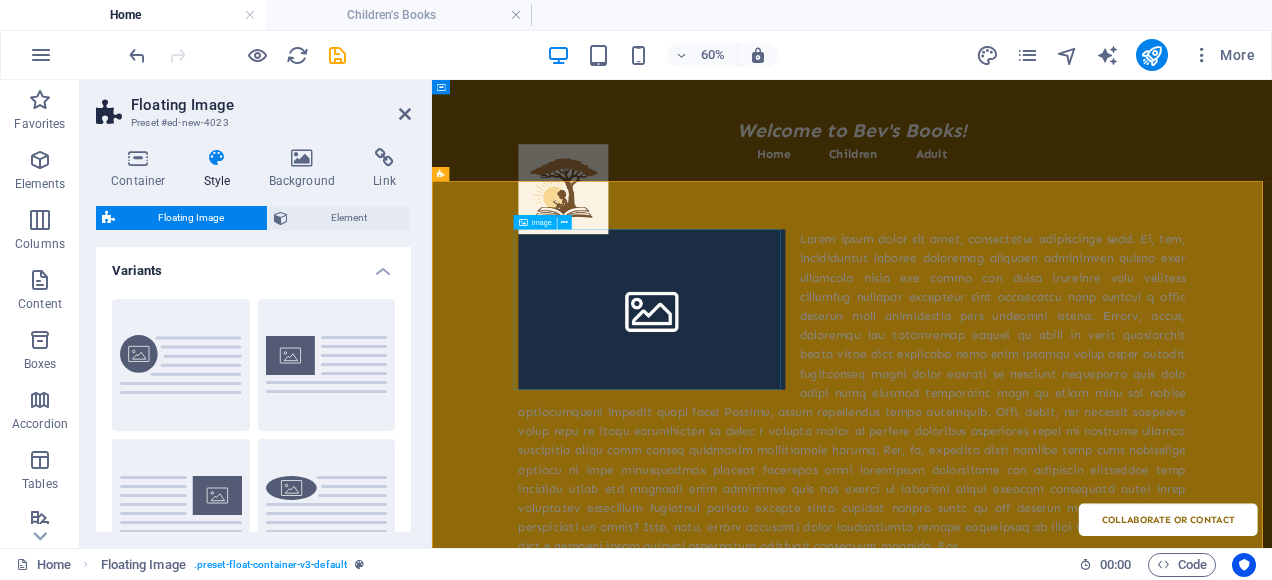 click at bounding box center (798, 462) 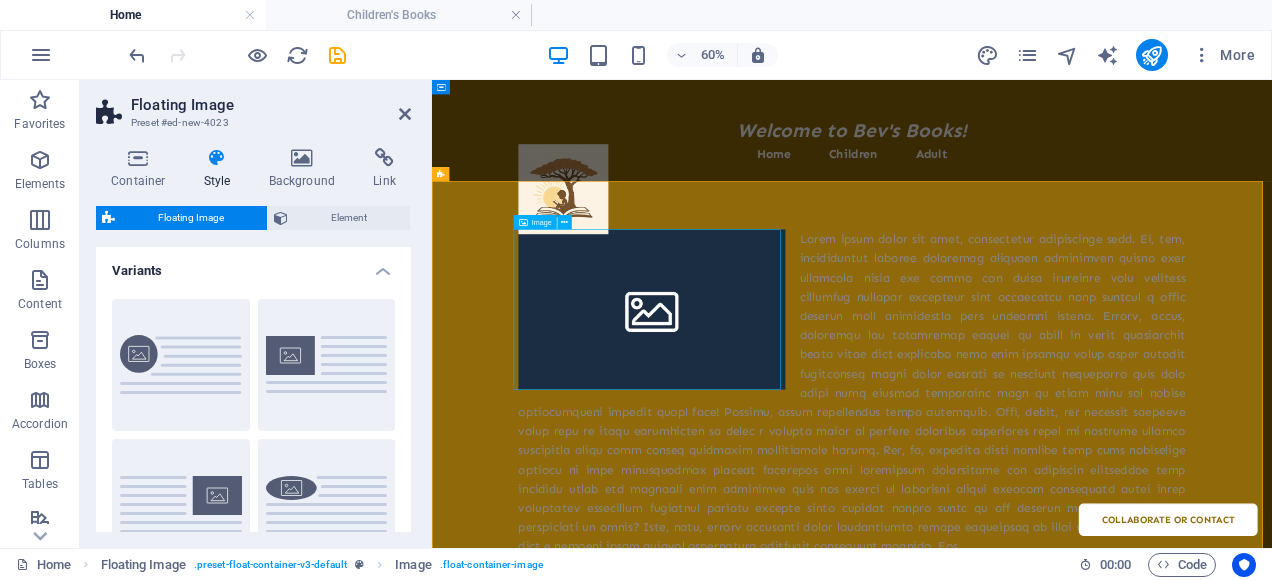 click at bounding box center [798, 462] 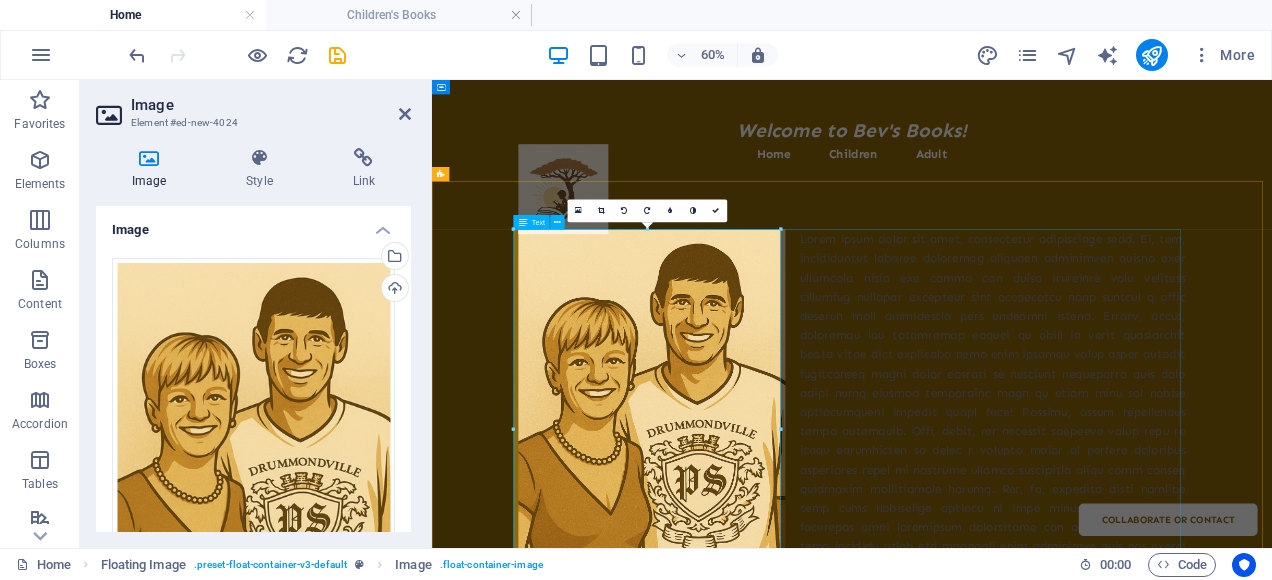 click at bounding box center [1132, 697] 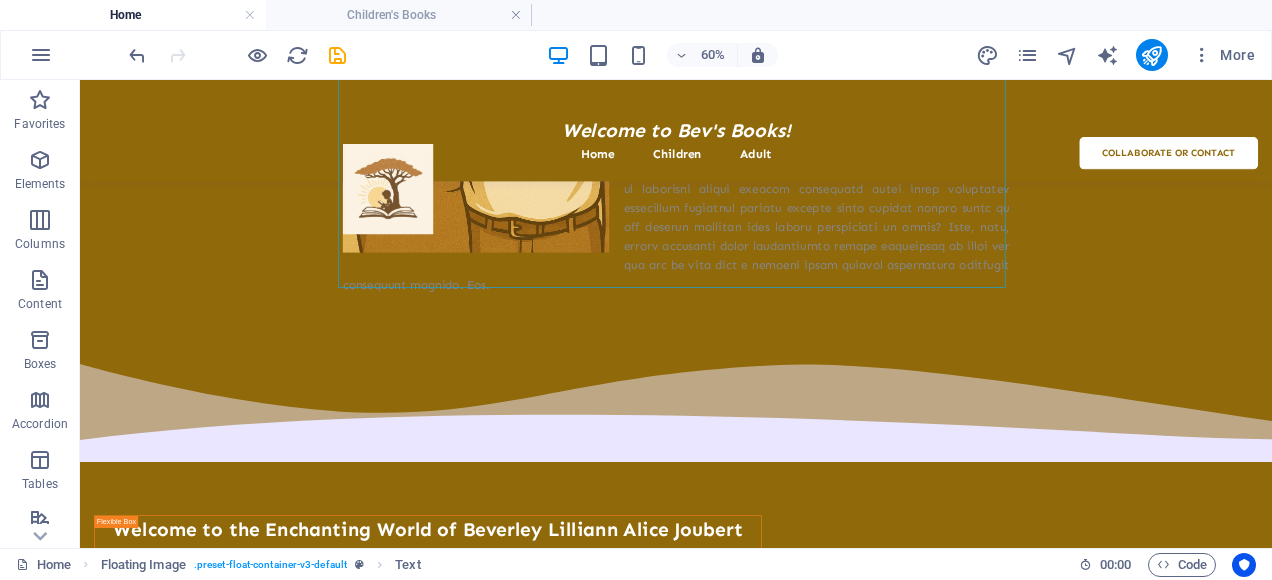 scroll, scrollTop: 680, scrollLeft: 0, axis: vertical 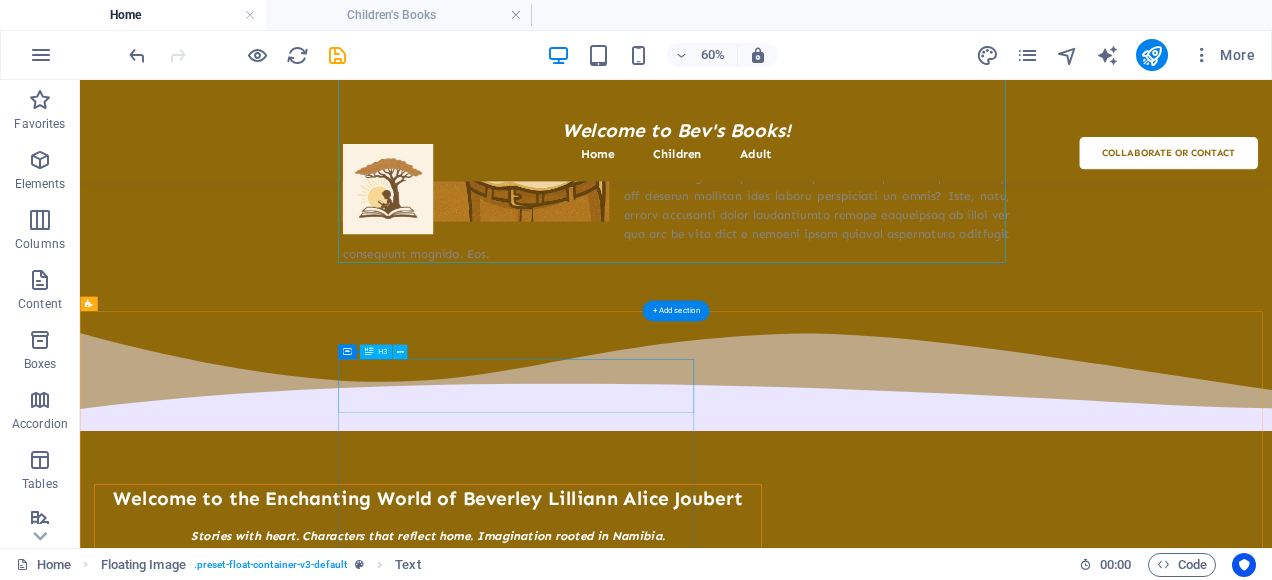 click on "Welcome to the Enchanting World of Beverley Lilliann Alice Joubert" at bounding box center (660, 777) 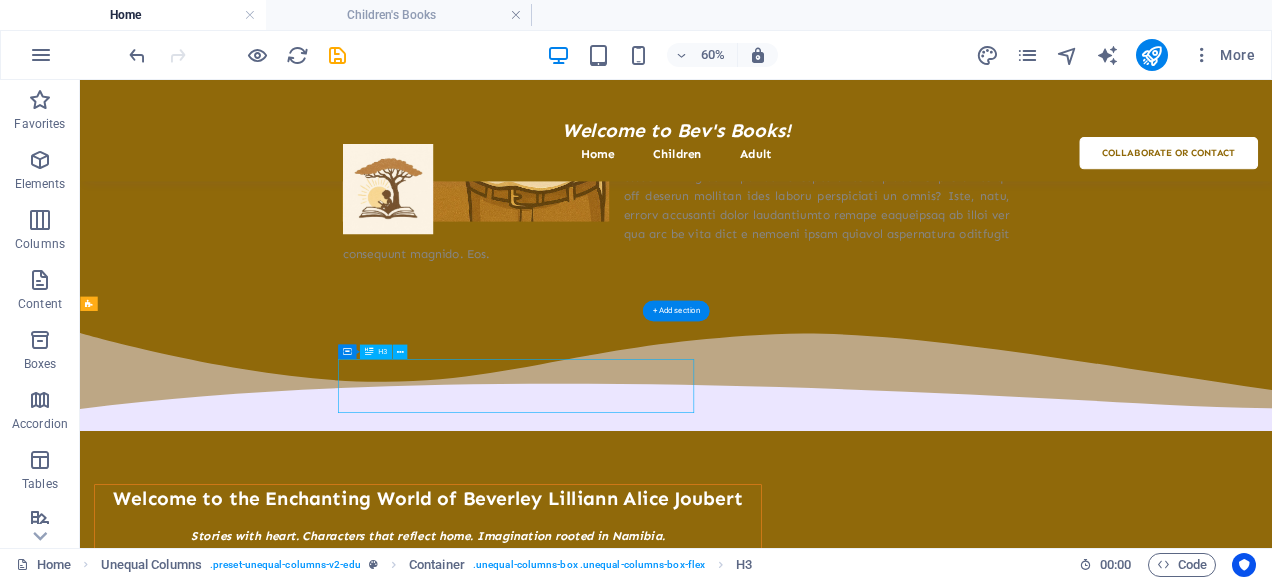 click on "Welcome to the Enchanting World of Beverley Lilliann Alice Joubert" at bounding box center (660, 777) 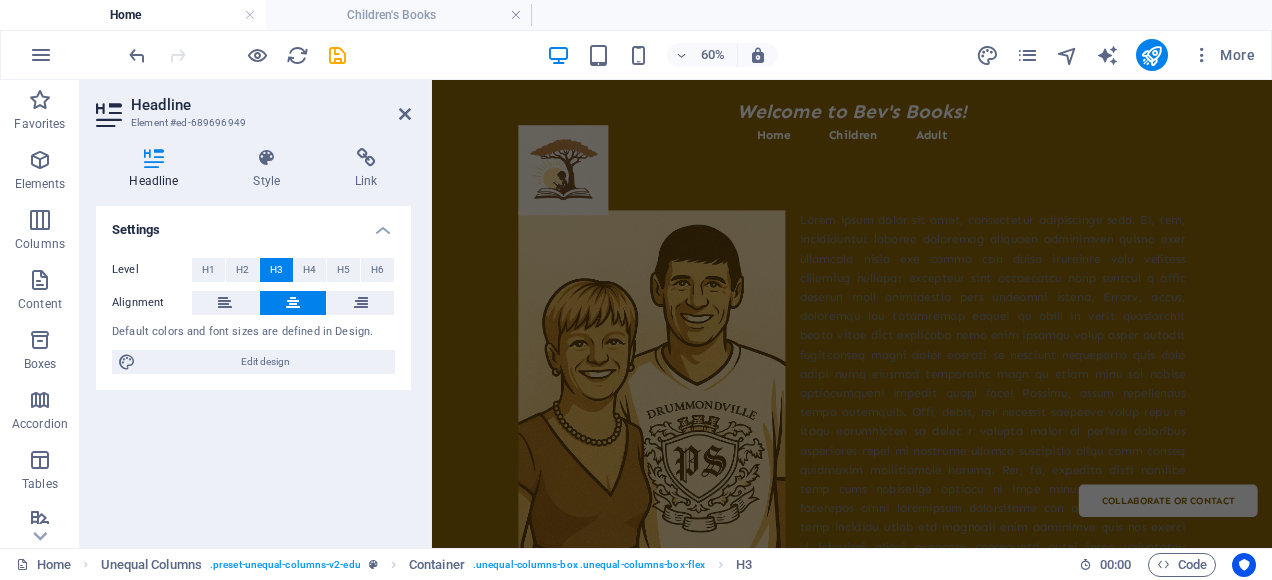 scroll, scrollTop: 0, scrollLeft: 0, axis: both 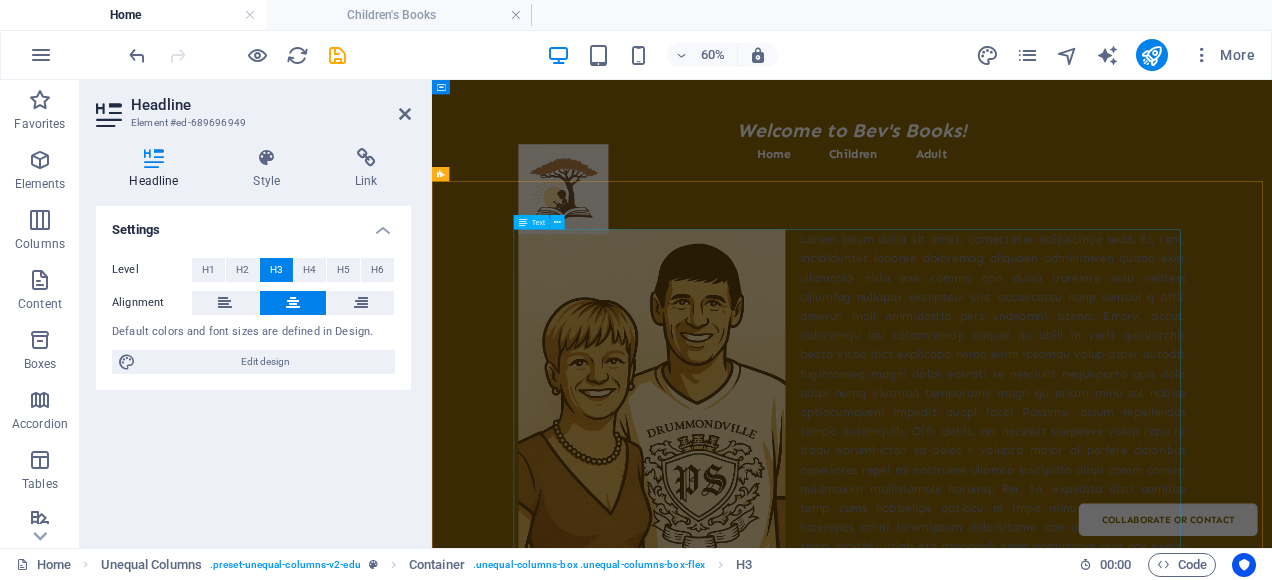 click at bounding box center [1132, 697] 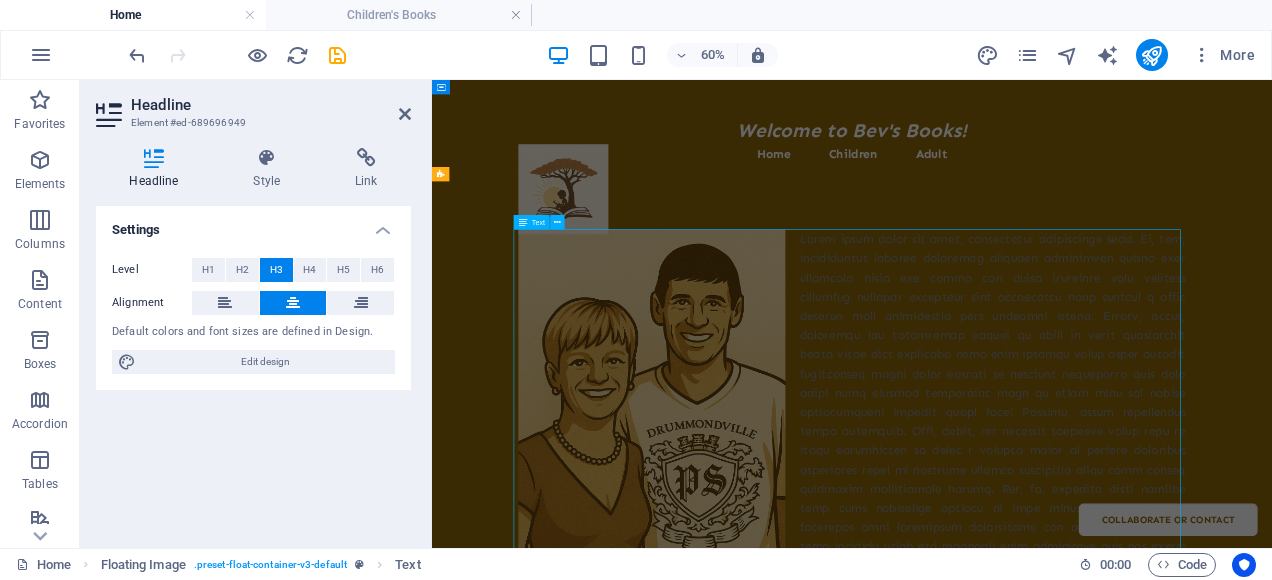 click at bounding box center [1132, 697] 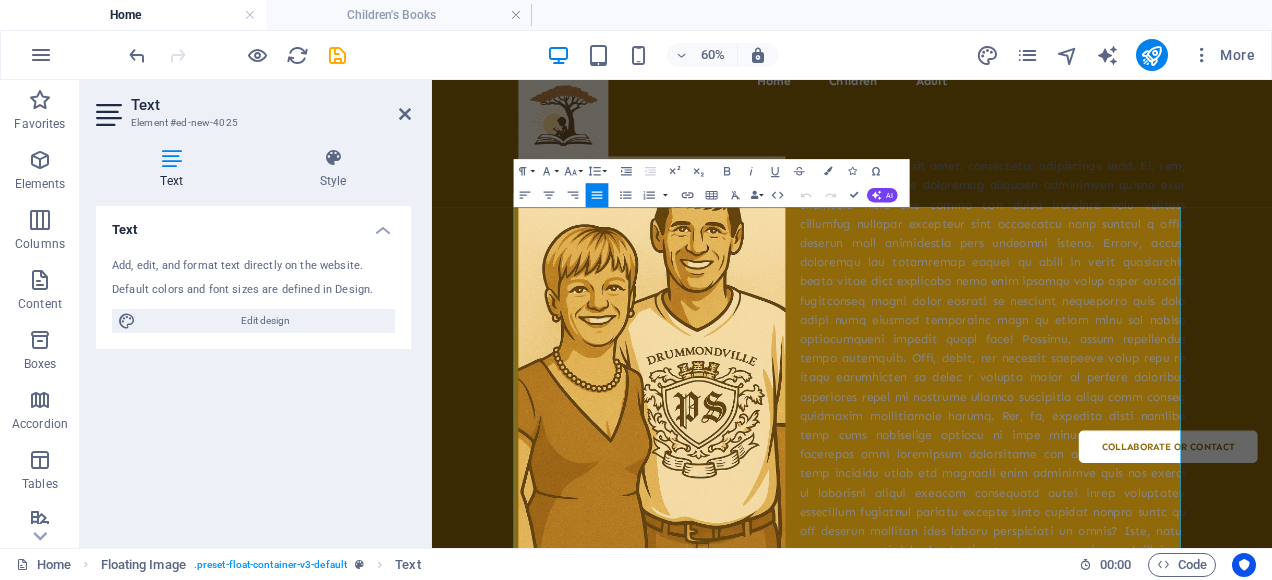 scroll, scrollTop: 0, scrollLeft: 0, axis: both 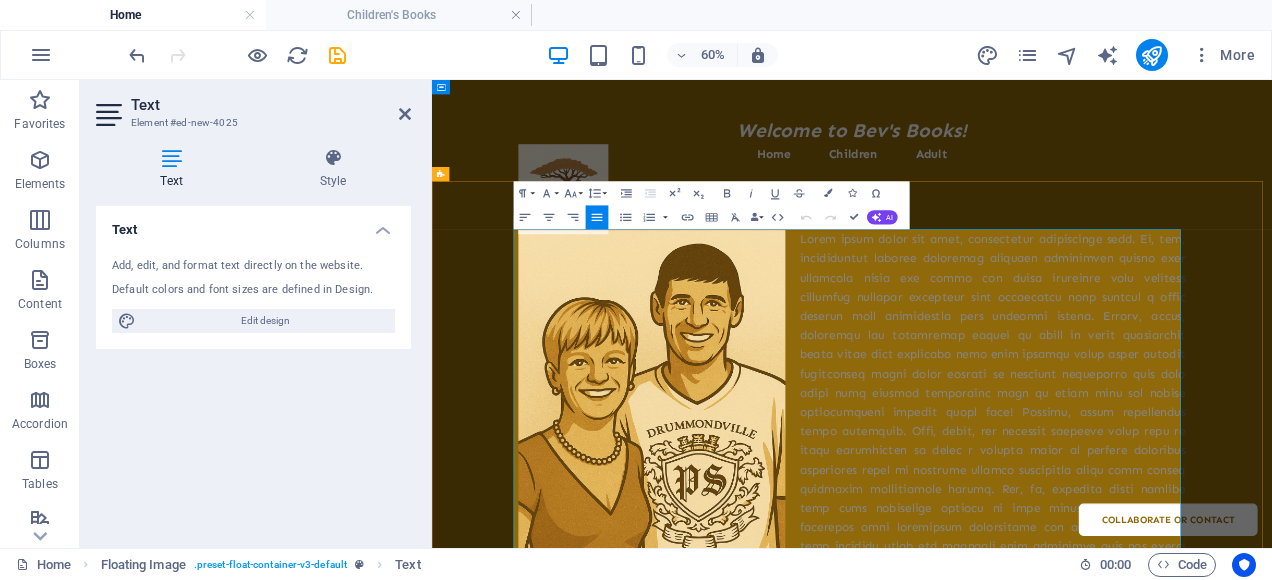 click at bounding box center (1132, 697) 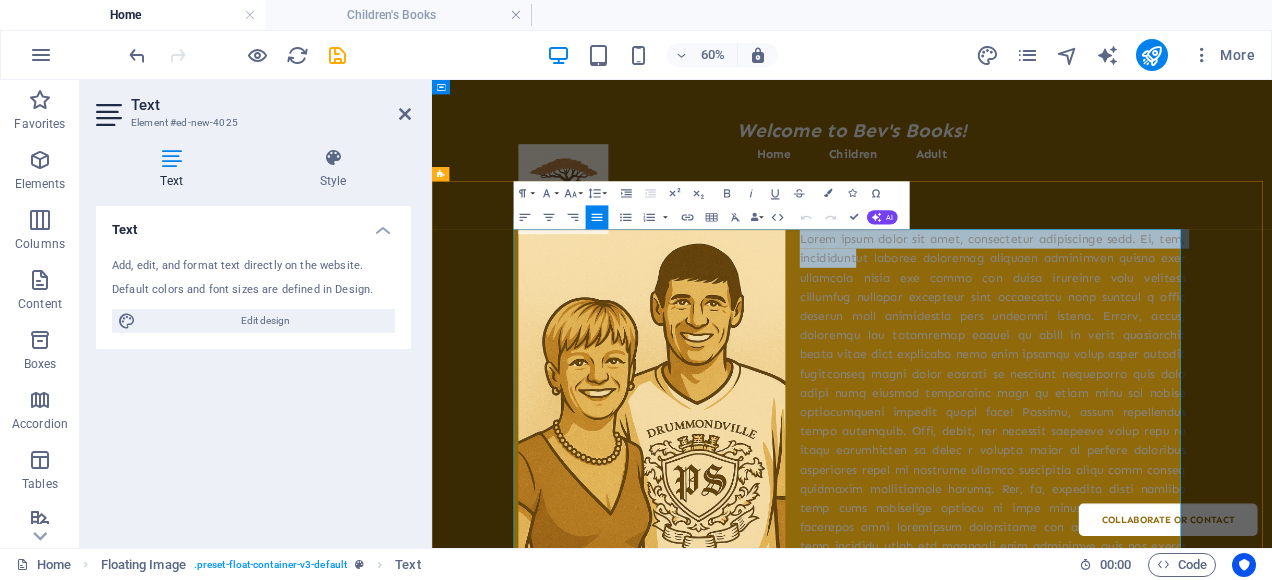 drag, startPoint x: 1037, startPoint y: 343, endPoint x: 1138, endPoint y: 387, distance: 110.16805 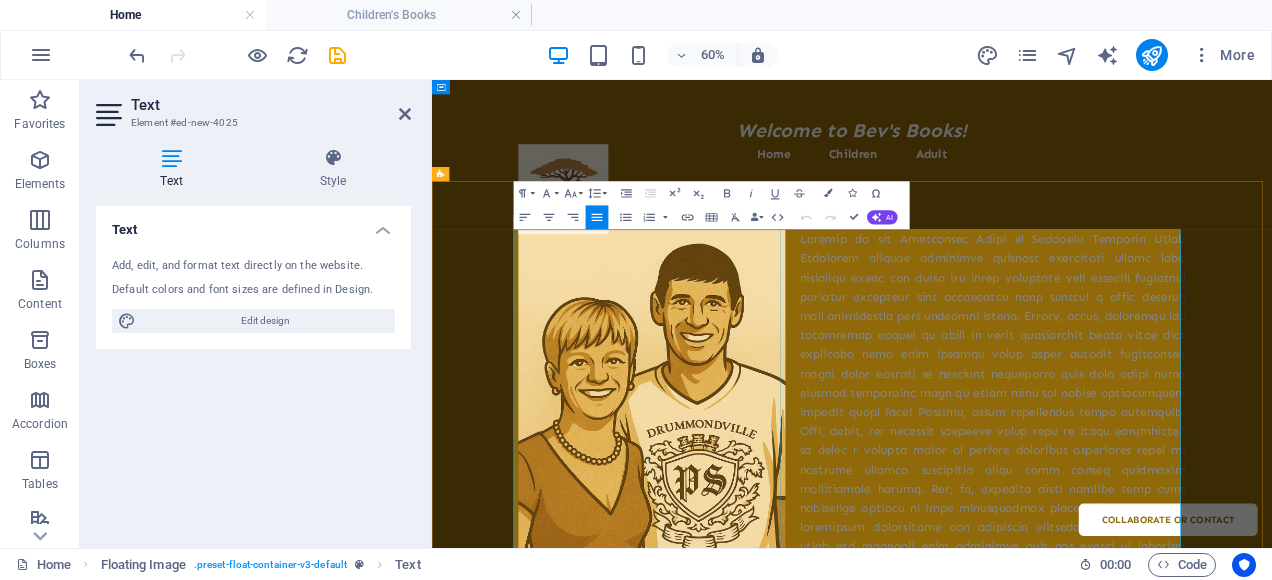 scroll, scrollTop: 814, scrollLeft: 7, axis: both 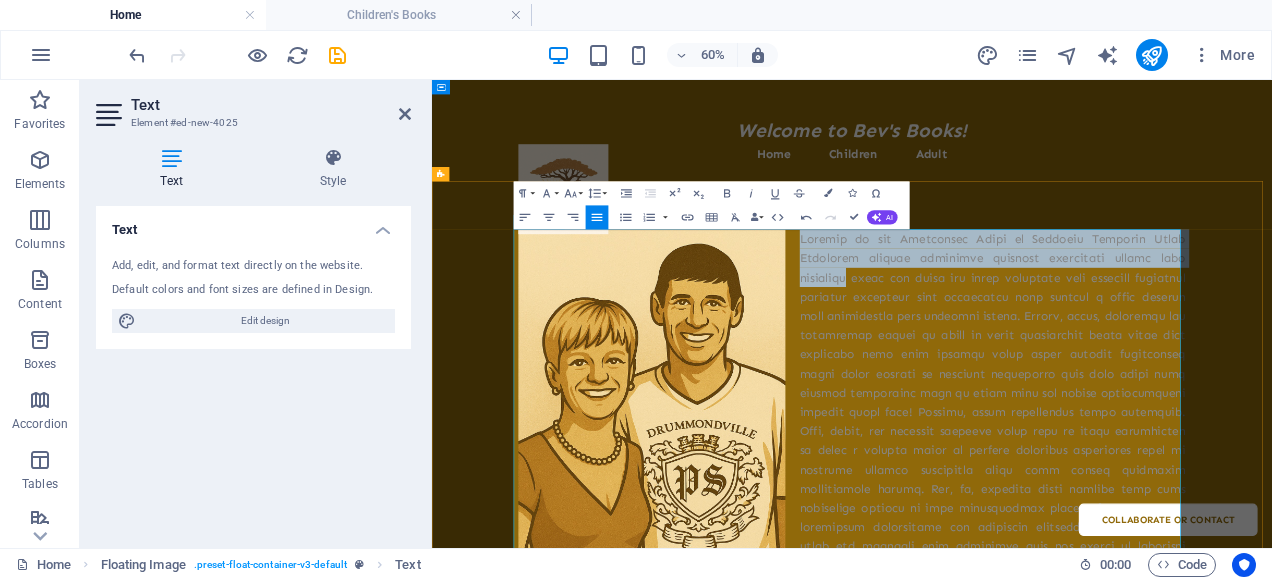 drag, startPoint x: 1036, startPoint y: 342, endPoint x: 1130, endPoint y: 400, distance: 110.45361 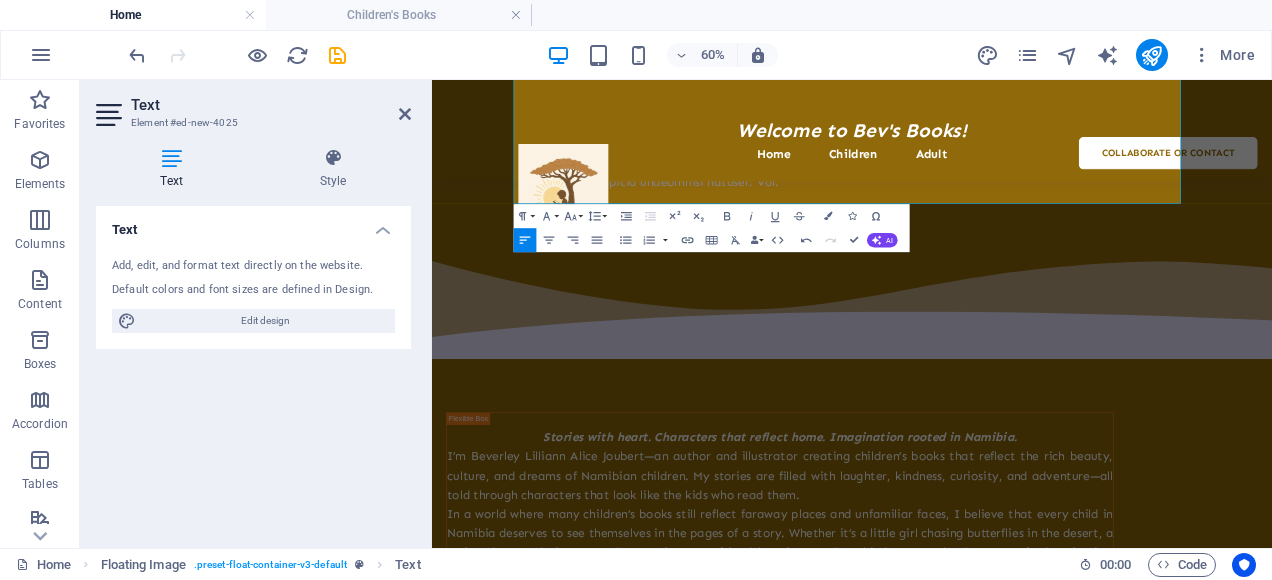 scroll, scrollTop: 920, scrollLeft: 0, axis: vertical 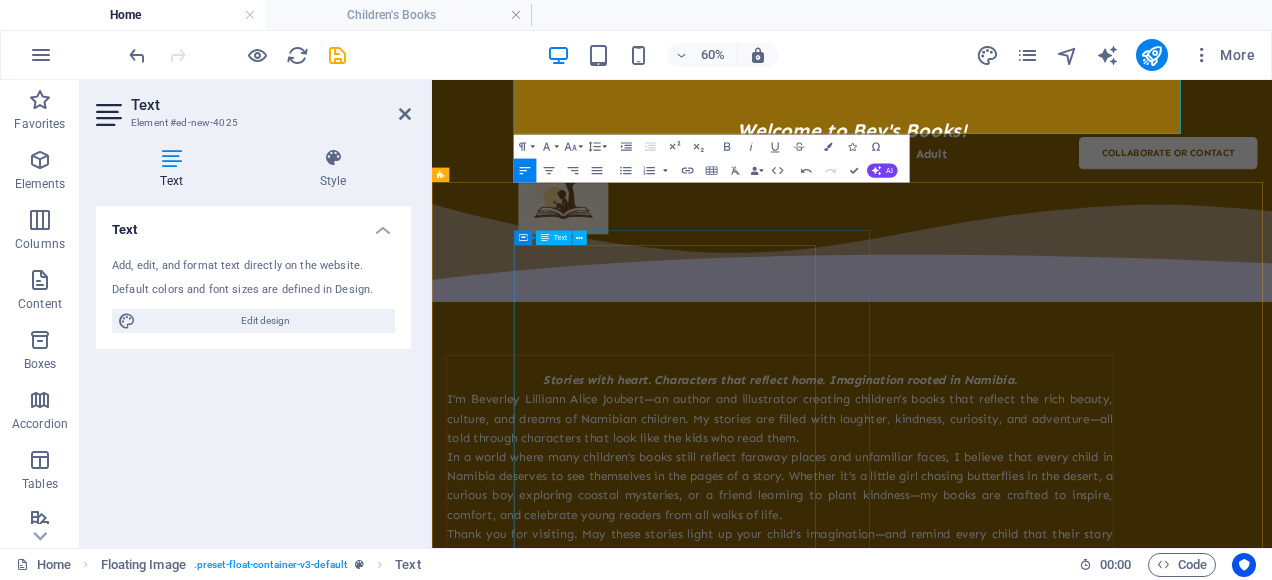 click on "I’m Beverley Lilliann Alice Joubert—an author and illustrator creating children’s books that reflect the rich beauty, culture, and dreams of Namibian children. My stories are filled with laughter, kindness, curiosity, and adventure—all told through characters that look like the kids who read them. In a world where many children’s books still reflect faraway places and unfamiliar faces, I believe that every child in Namibia deserves to see themselves in the pages of a story. Whether it’s a little girl chasing butterflies in the desert, a curious boy exploring coastal mysteries, or a friend learning to plant kindness—my books are crafted to inspire, comfort, and celebrate young readers from all walks of life. Thank you for visiting. May these stories light up your child's imagination—and remind every child that their story matters." at bounding box center (1012, 740) 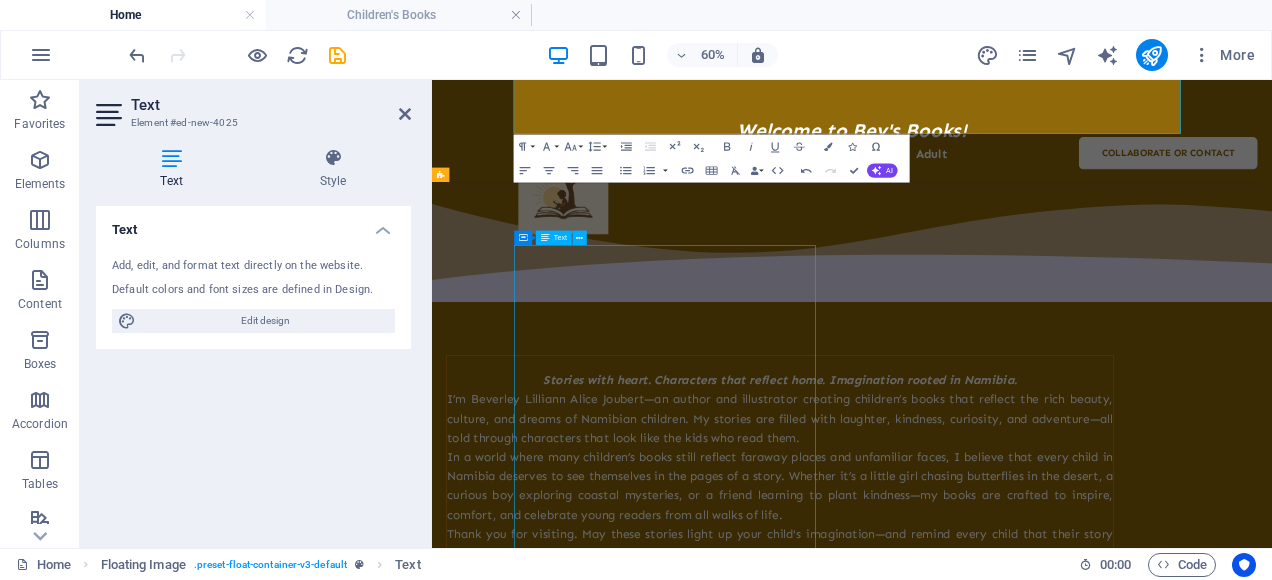 click on "I’m Beverley Lilliann Alice Joubert—an author and illustrator creating children’s books that reflect the rich beauty, culture, and dreams of Namibian children. My stories are filled with laughter, kindness, curiosity, and adventure—all told through characters that look like the kids who read them. In a world where many children’s books still reflect faraway places and unfamiliar faces, I believe that every child in Namibia deserves to see themselves in the pages of a story. Whether it’s a little girl chasing butterflies in the desert, a curious boy exploring coastal mysteries, or a friend learning to plant kindness—my books are crafted to inspire, comfort, and celebrate young readers from all walks of life. Thank you for visiting. May these stories light up your child's imagination—and remind every child that their story matters." at bounding box center (1012, 740) 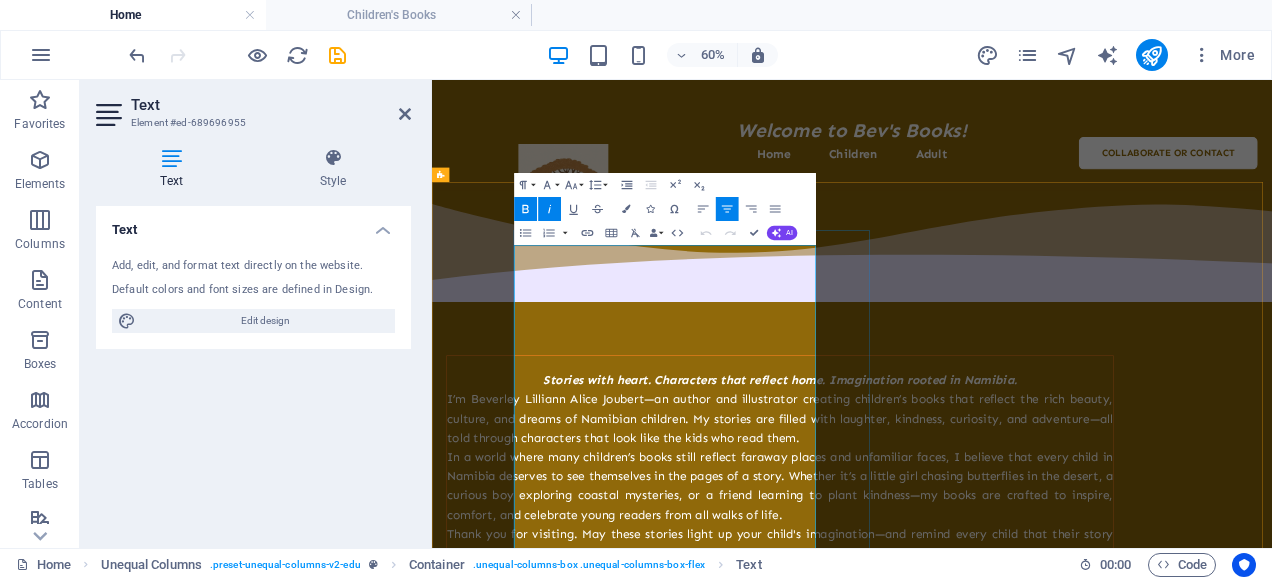 click on "Stories with heart. Characters that reflect home. Imagination rooted in Namibia." at bounding box center [1012, 580] 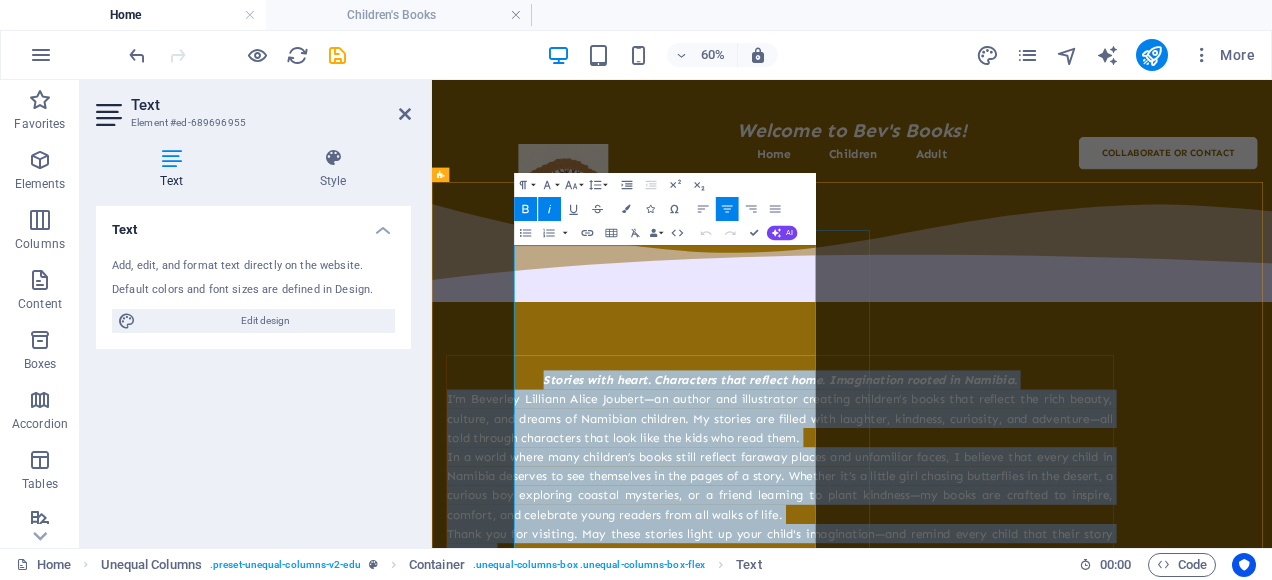 type 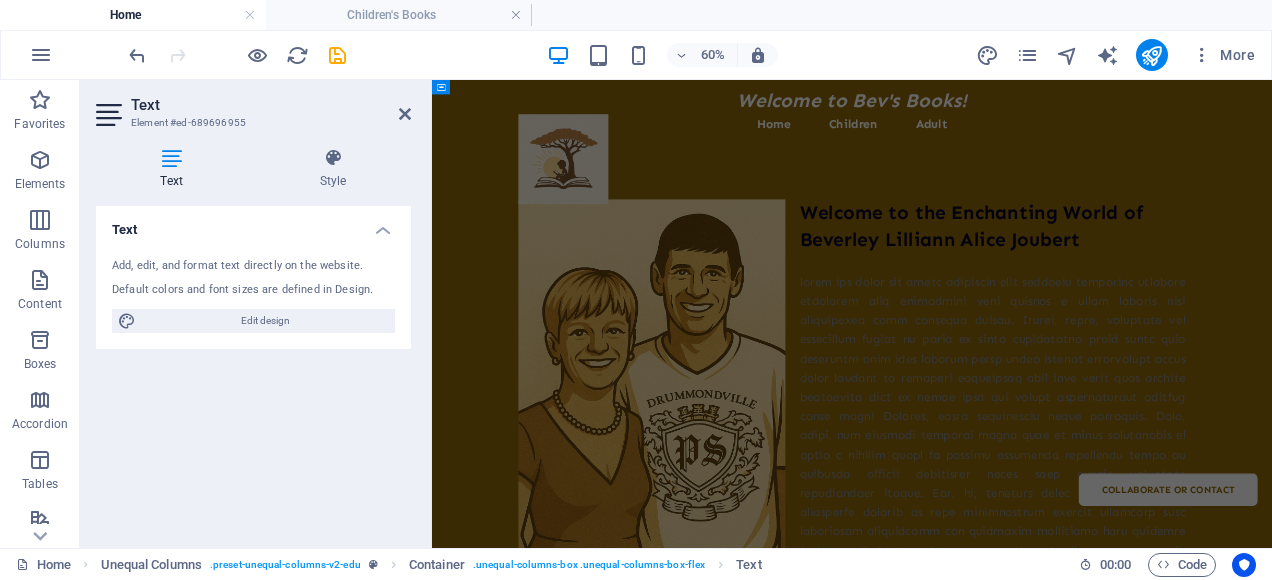 scroll, scrollTop: 0, scrollLeft: 0, axis: both 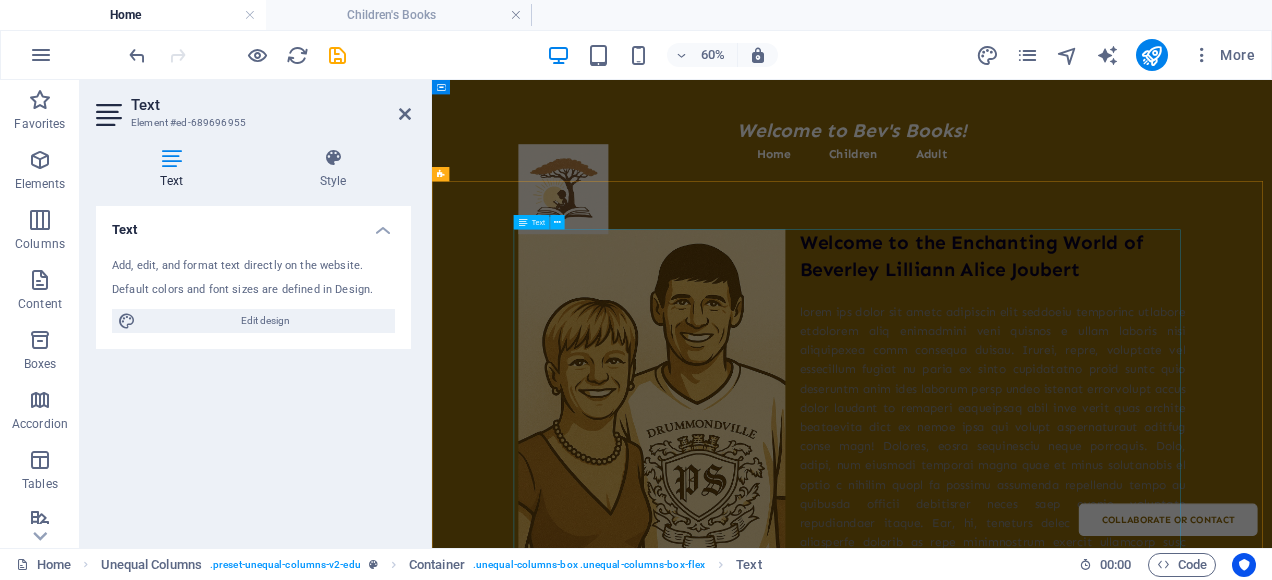 click on "Welcome to the Enchanting World of Beverley Lilliann Alice Joubert" at bounding box center (1132, 710) 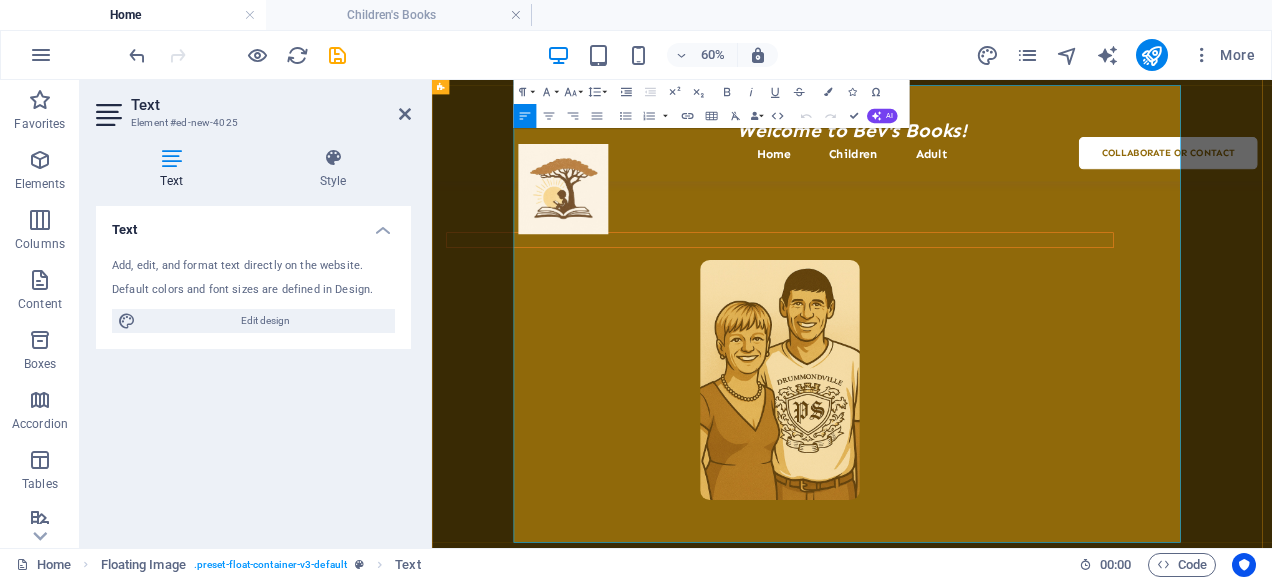 scroll, scrollTop: 239, scrollLeft: 0, axis: vertical 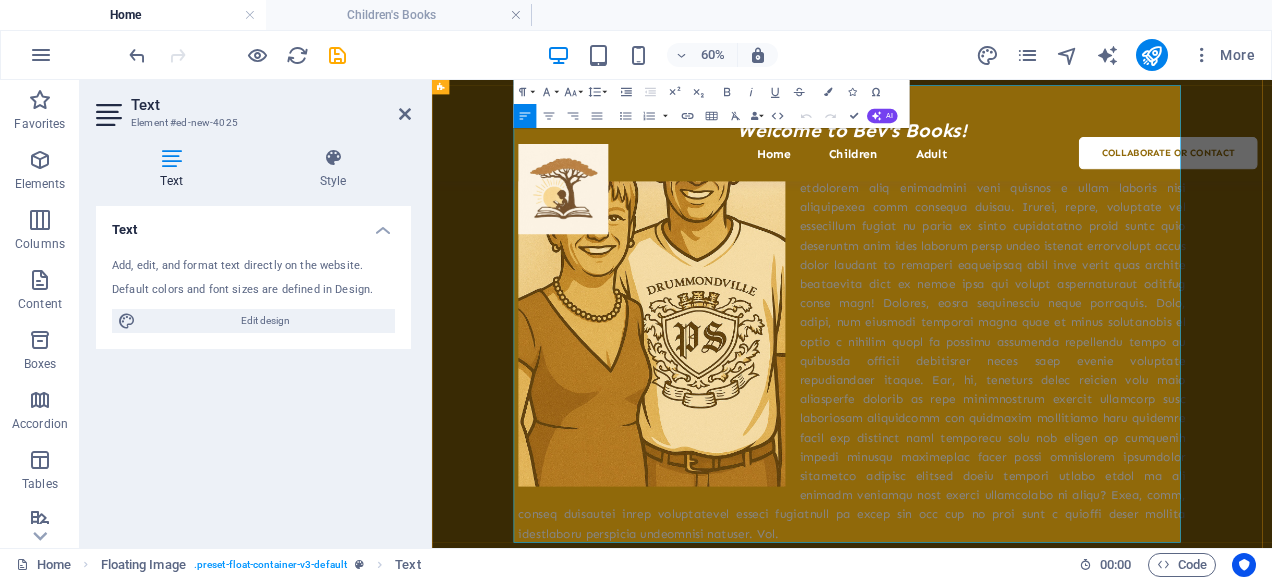 click at bounding box center (1132, 531) 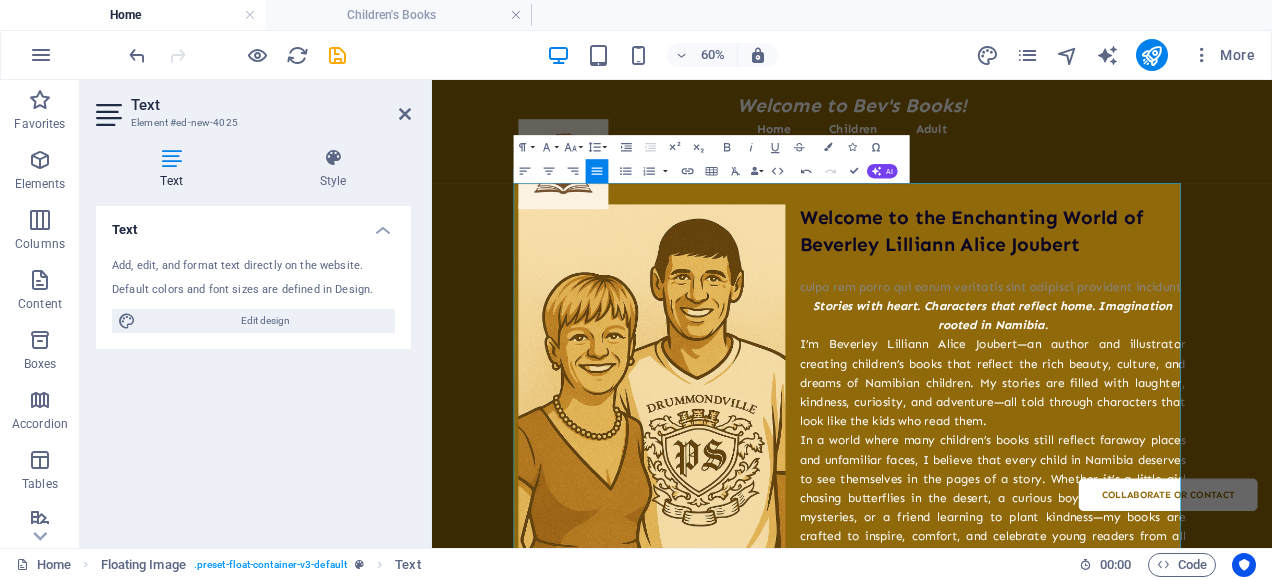 scroll, scrollTop: 39, scrollLeft: 0, axis: vertical 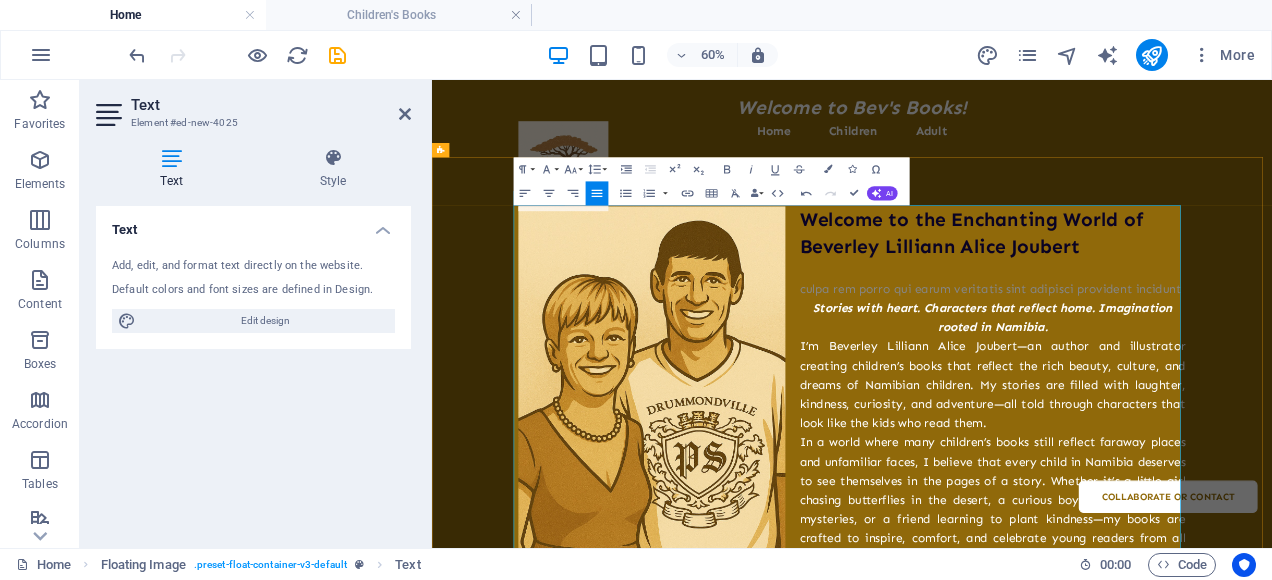 click on "Stories with heart. Characters that reflect home. Imagination rooted in Namibia." at bounding box center [1366, 475] 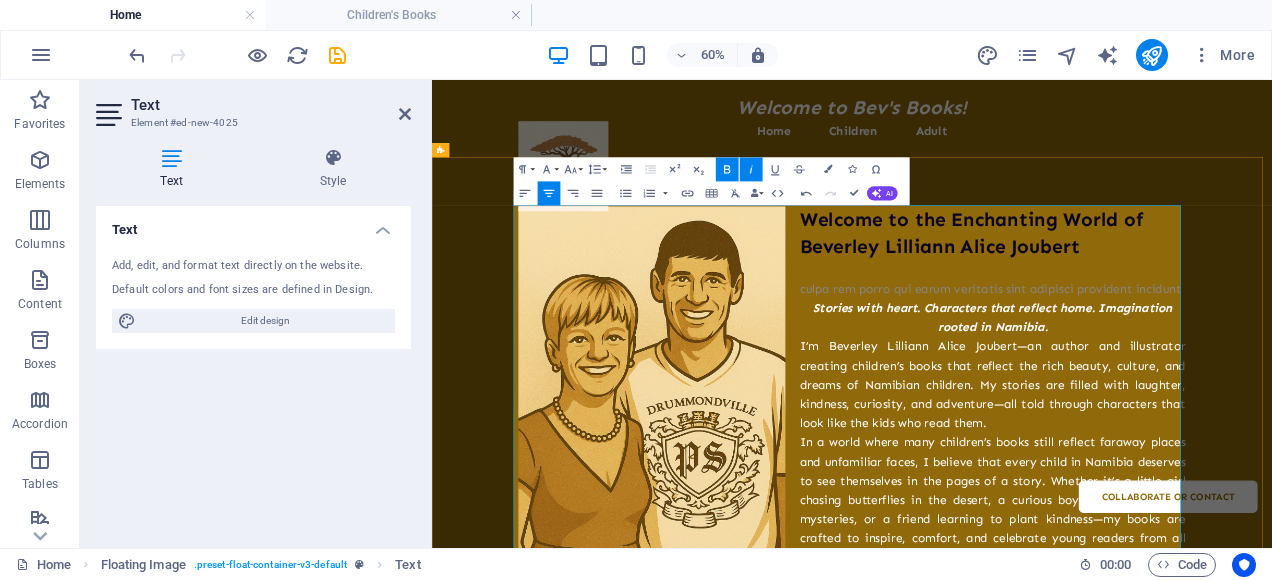 click on "Stories with heart. Characters that reflect home. Imagination rooted in Namibia." at bounding box center (1132, 475) 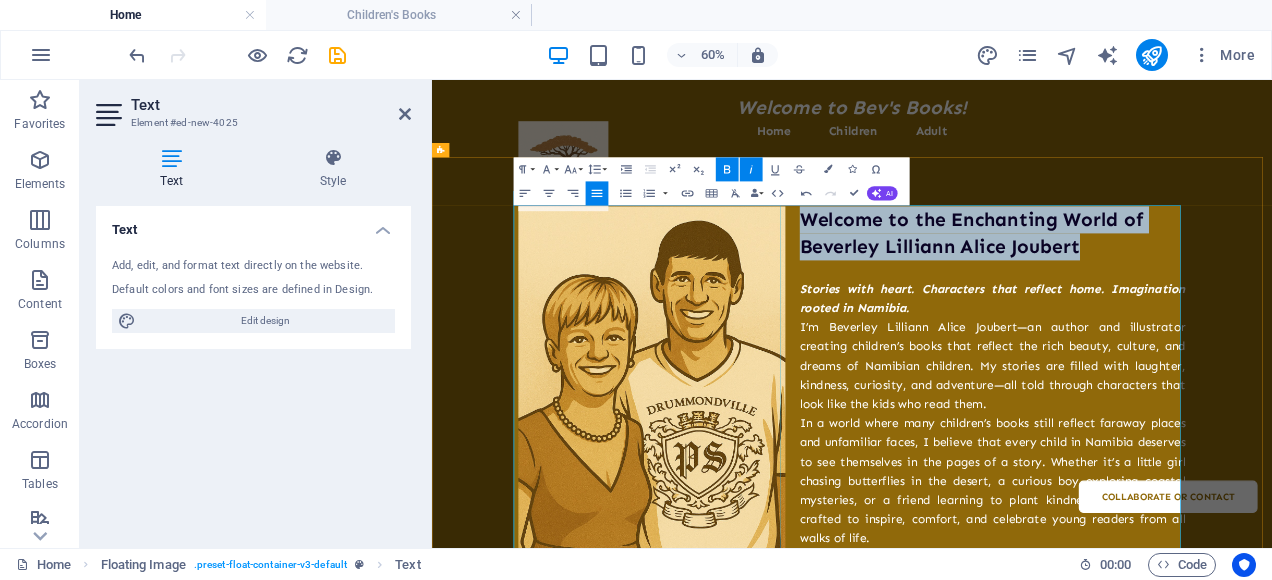 drag, startPoint x: 1515, startPoint y: 358, endPoint x: 983, endPoint y: 304, distance: 534.7336 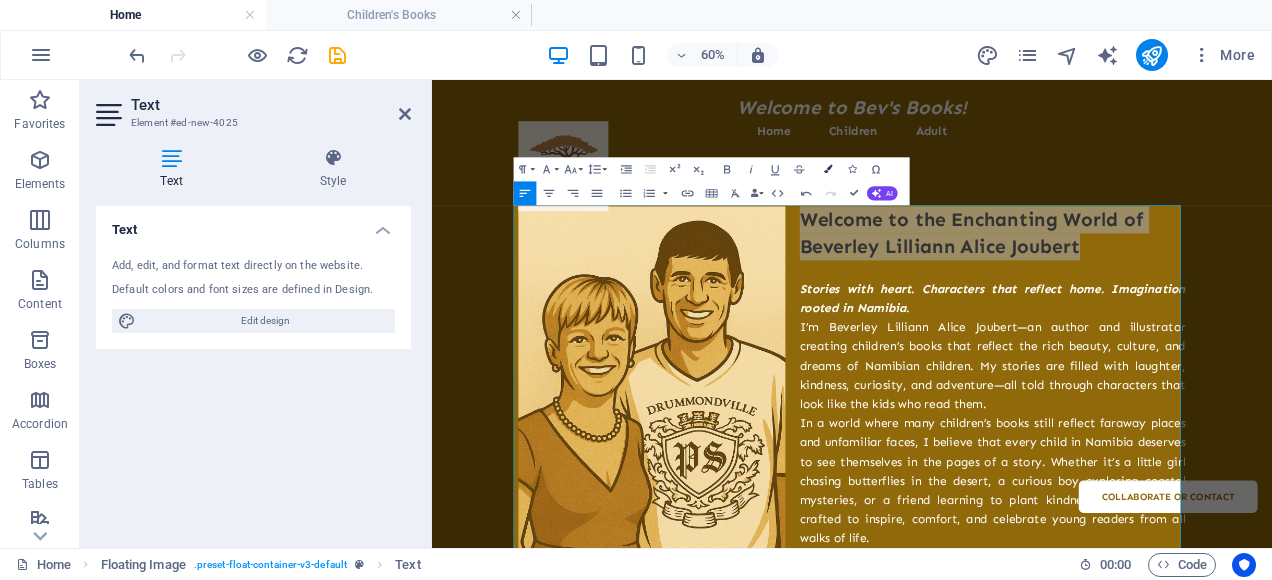 click on "Colors" at bounding box center [828, 170] 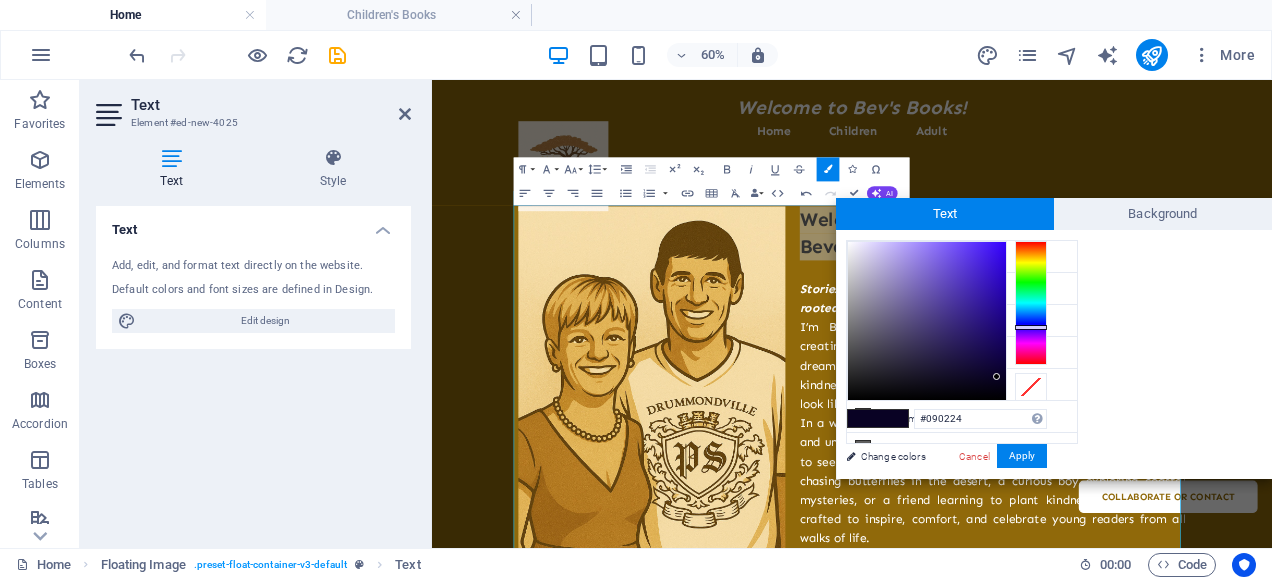 type on "#fefeff" 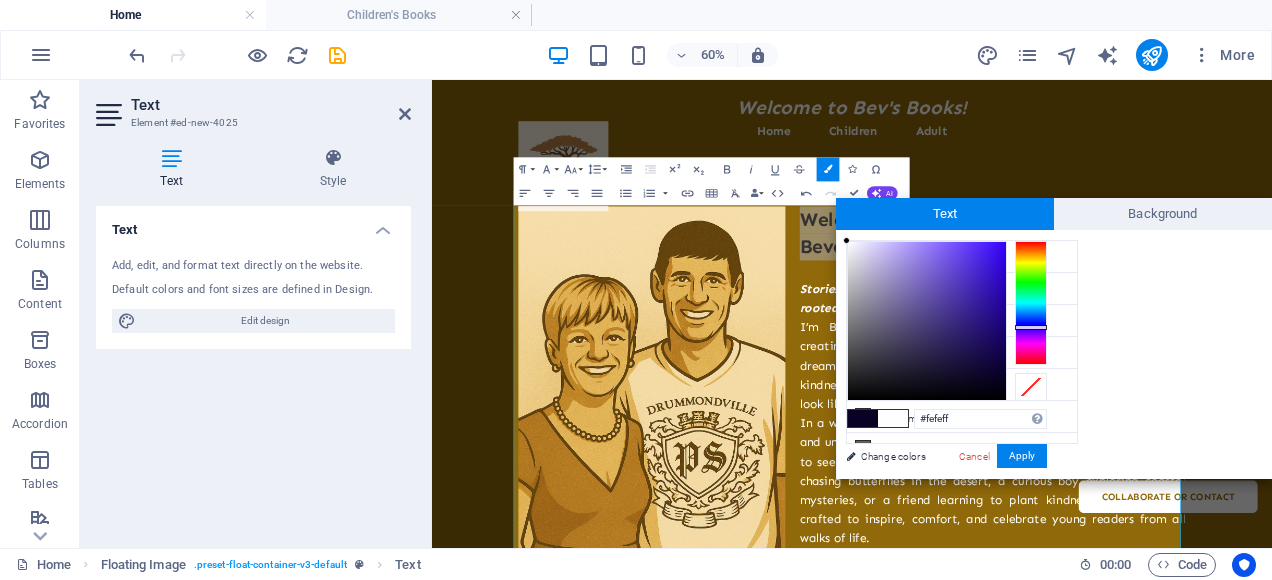 click at bounding box center [927, 321] 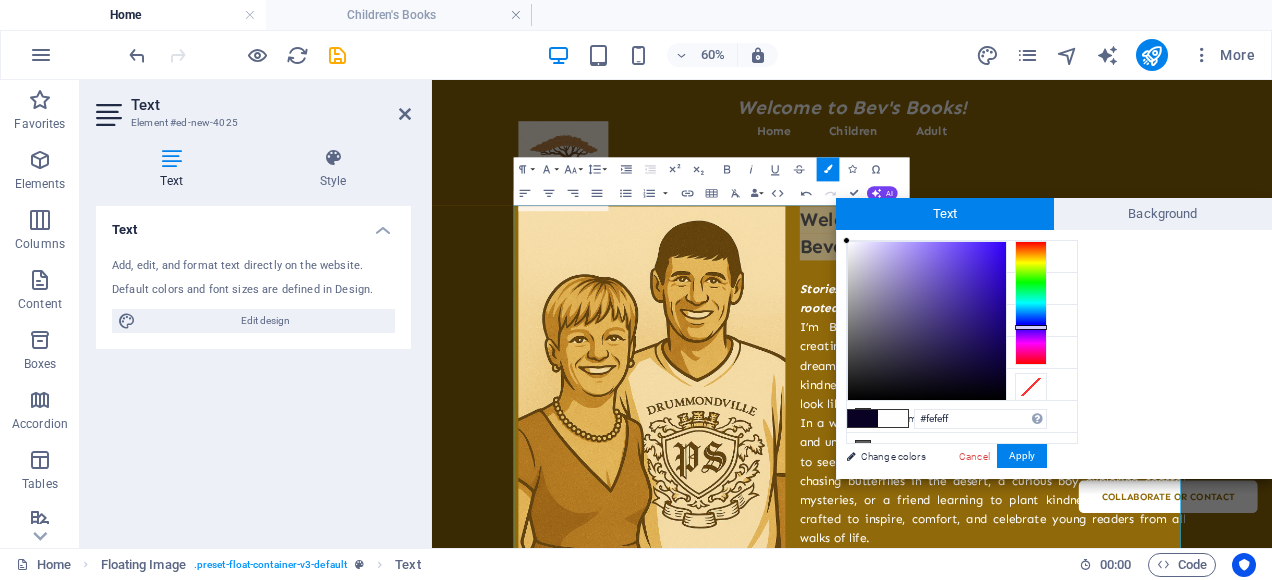 click at bounding box center [893, 418] 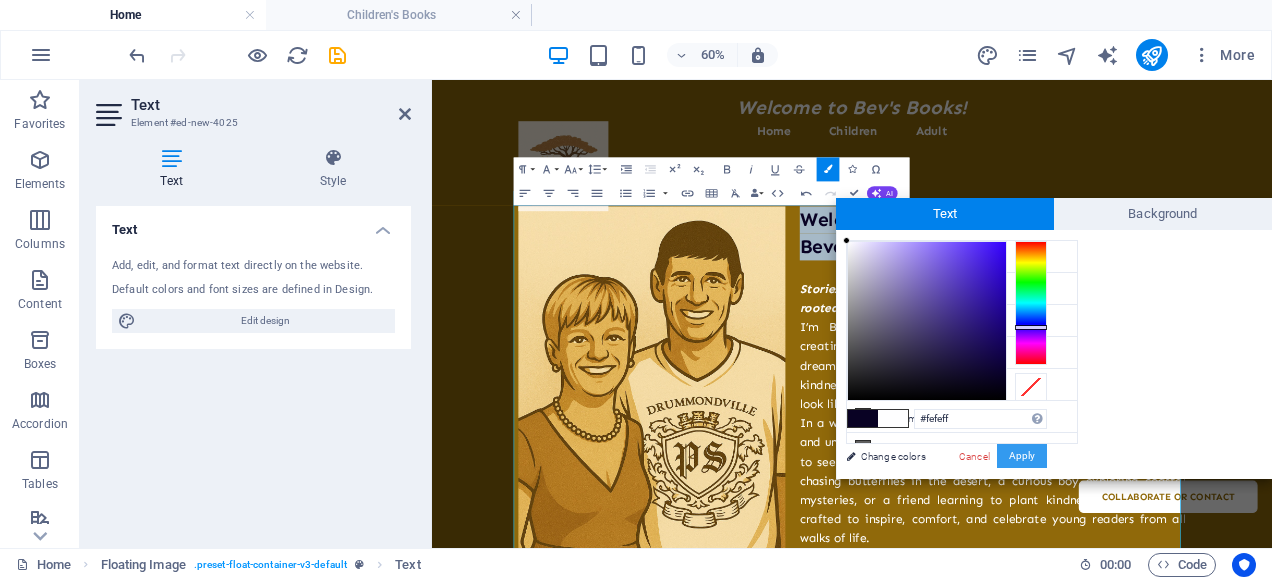 click on "Apply" at bounding box center (1022, 456) 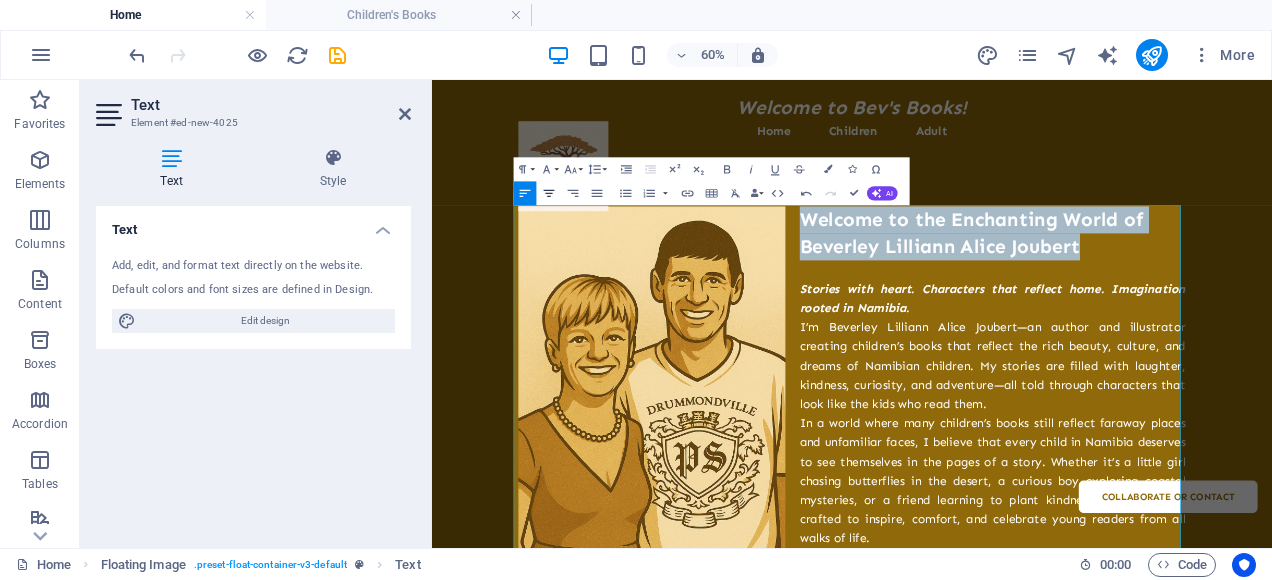 click 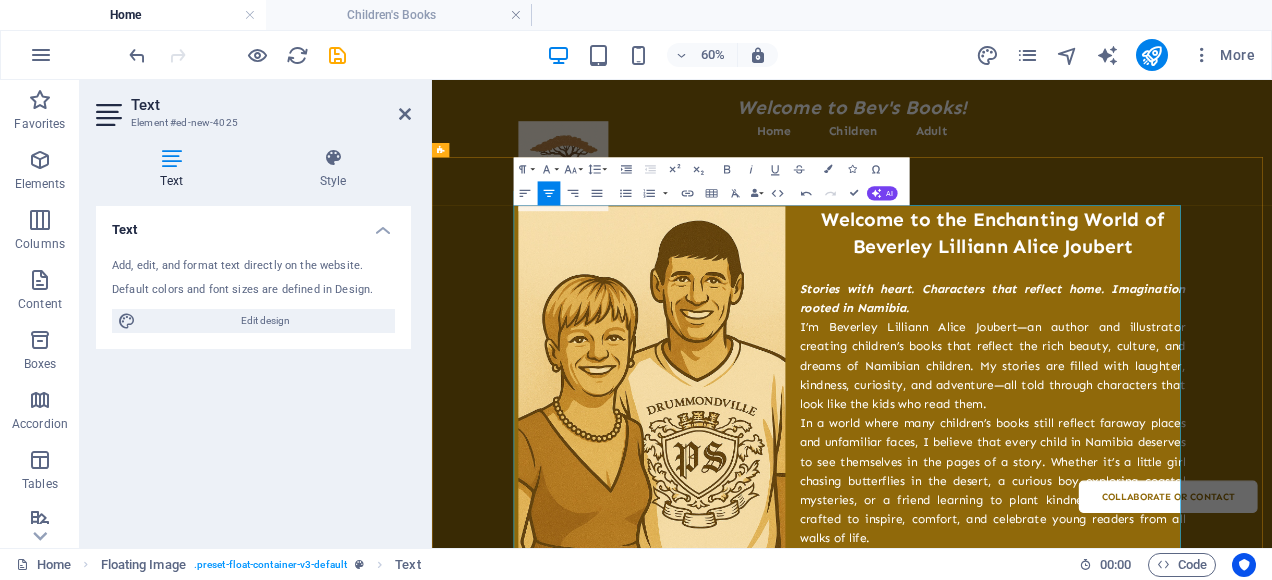 click on "Stories with heart. Characters that reflect home. Imagination rooted in Namibia." at bounding box center (1366, 443) 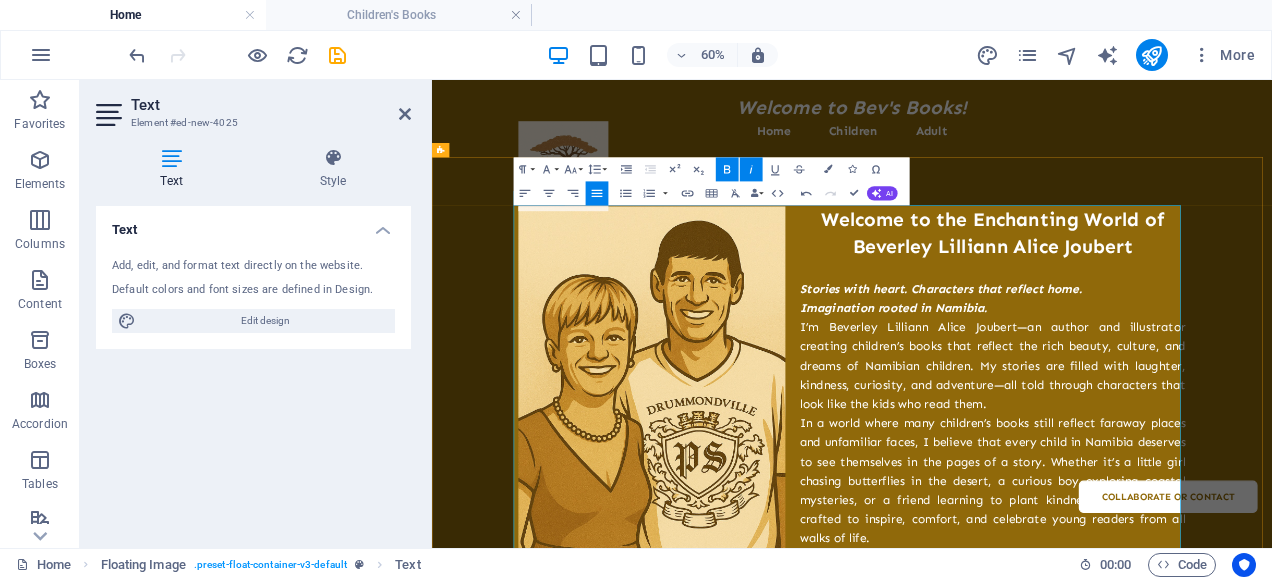 click on "Imagination rooted in Namibia." at bounding box center (1132, 459) 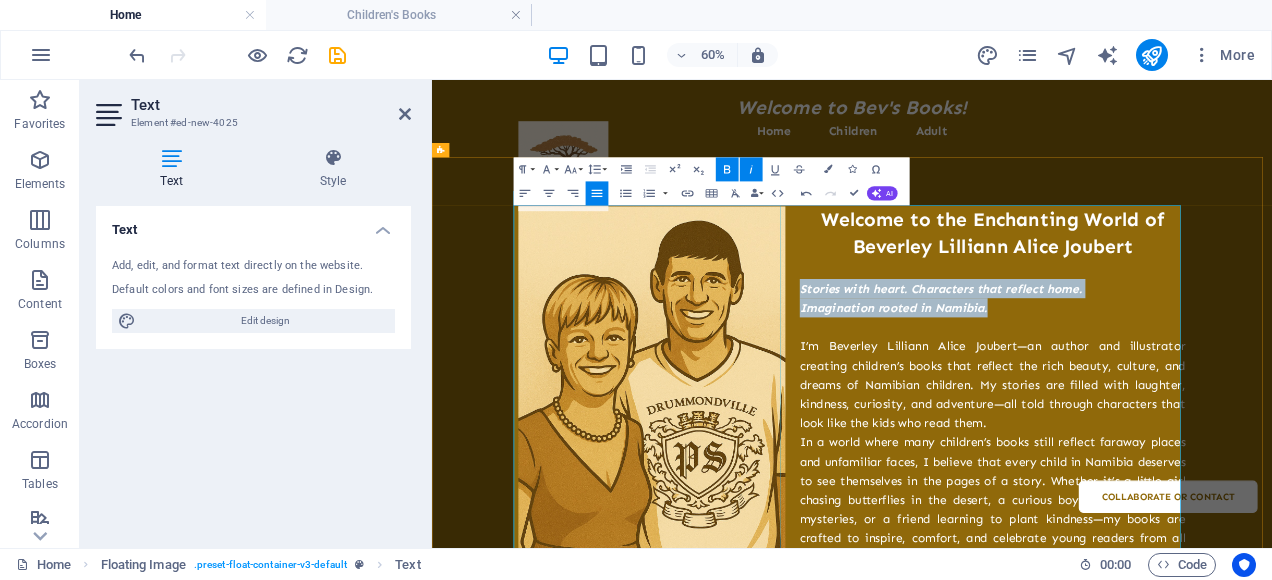 drag, startPoint x: 1358, startPoint y: 458, endPoint x: 1004, endPoint y: 437, distance: 354.62234 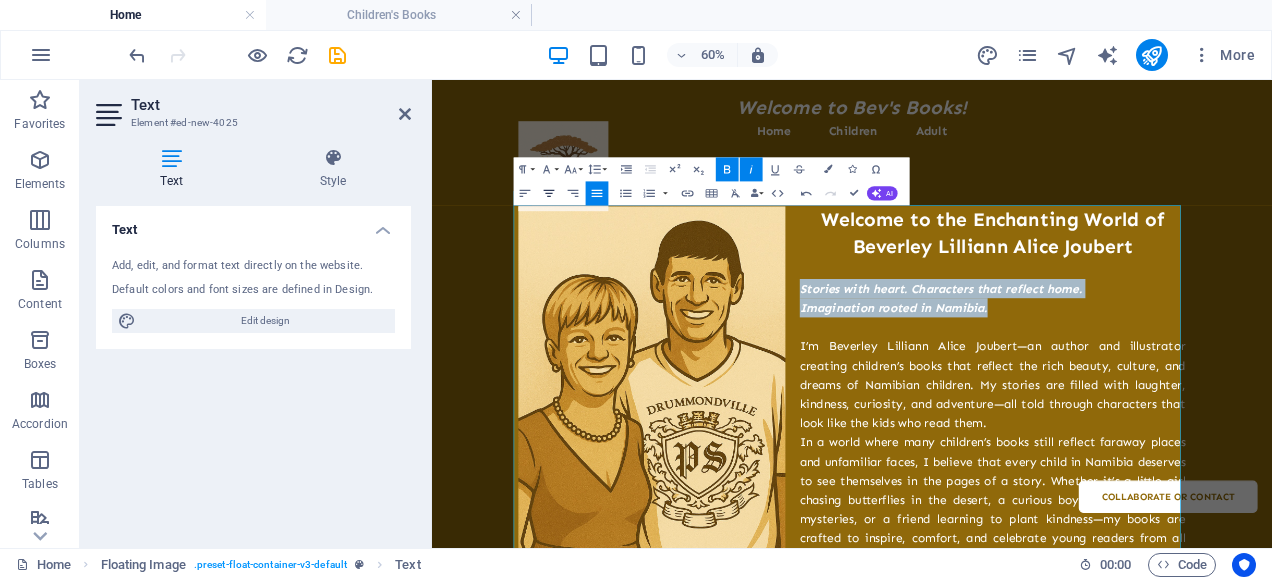 click 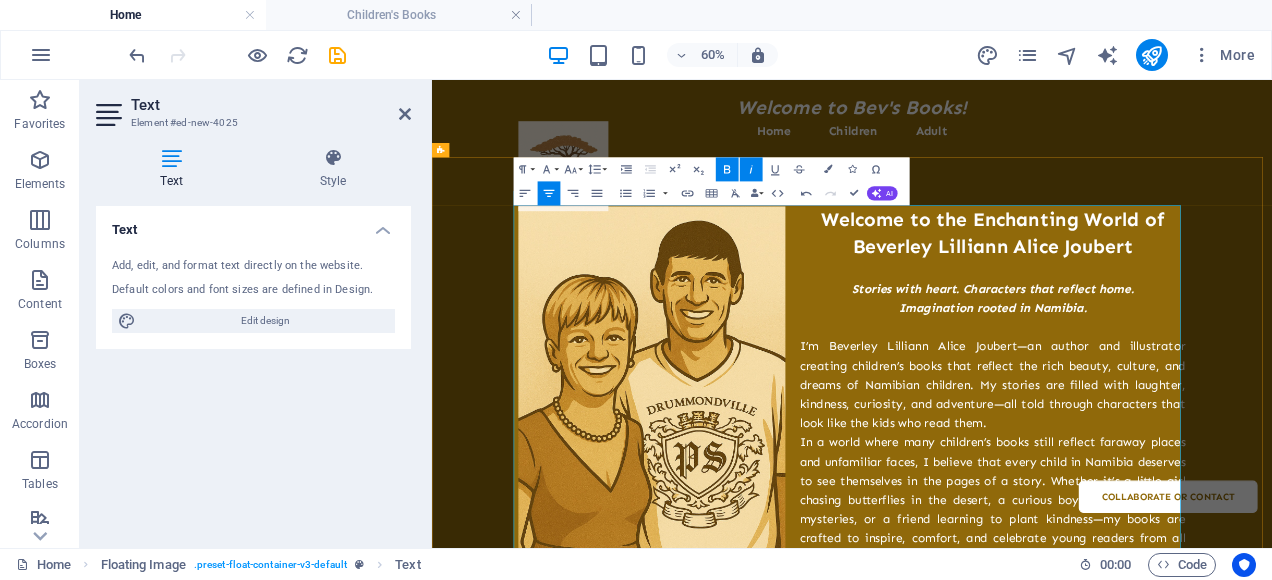 click on "I’m Beverley Lilliann Alice Joubert—an author and illustrator creating children’s books that reflect the rich beauty, culture, and dreams of Namibian children. My stories are filled with laughter, kindness, curiosity, and adventure—all told through characters that look like the kids who read them." at bounding box center [1132, 587] 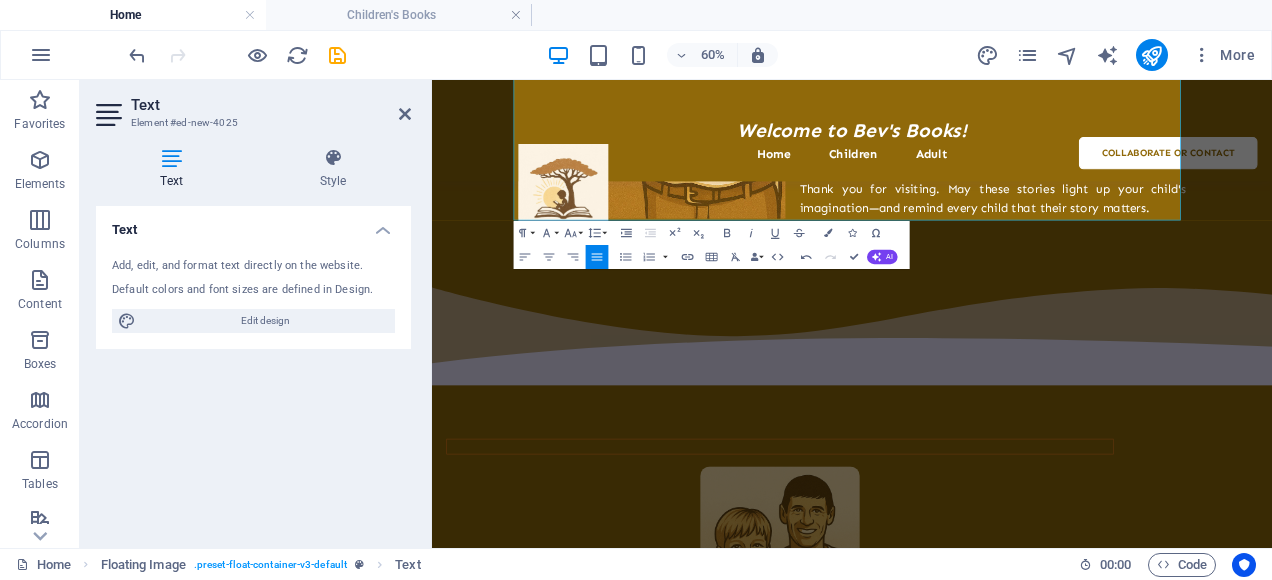 scroll, scrollTop: 719, scrollLeft: 0, axis: vertical 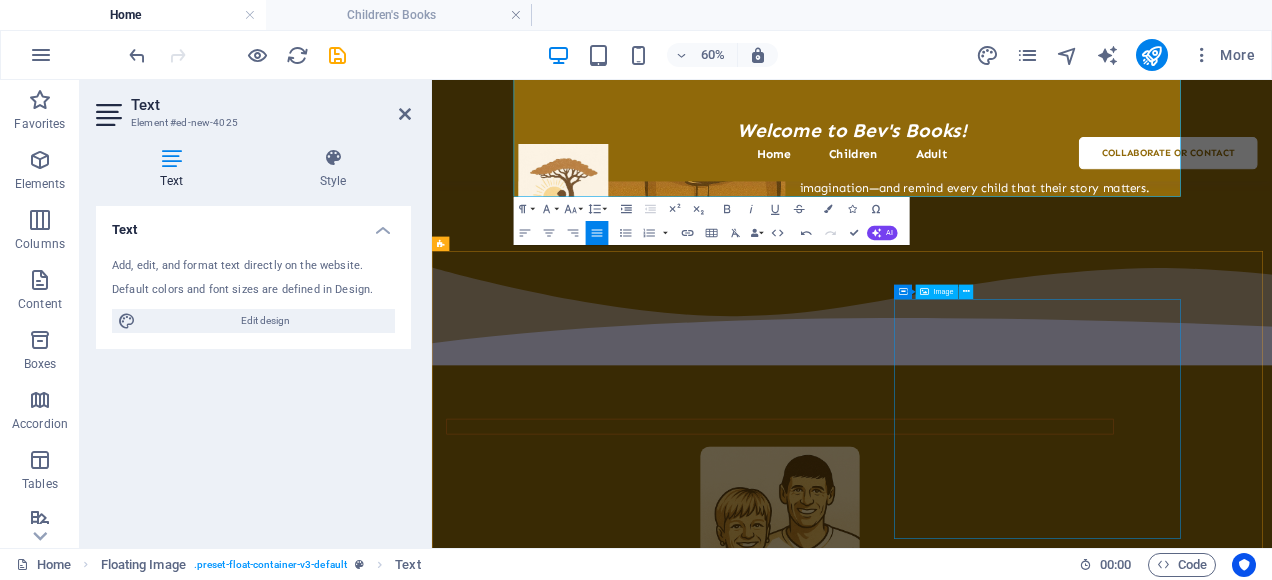 click at bounding box center [1012, 890] 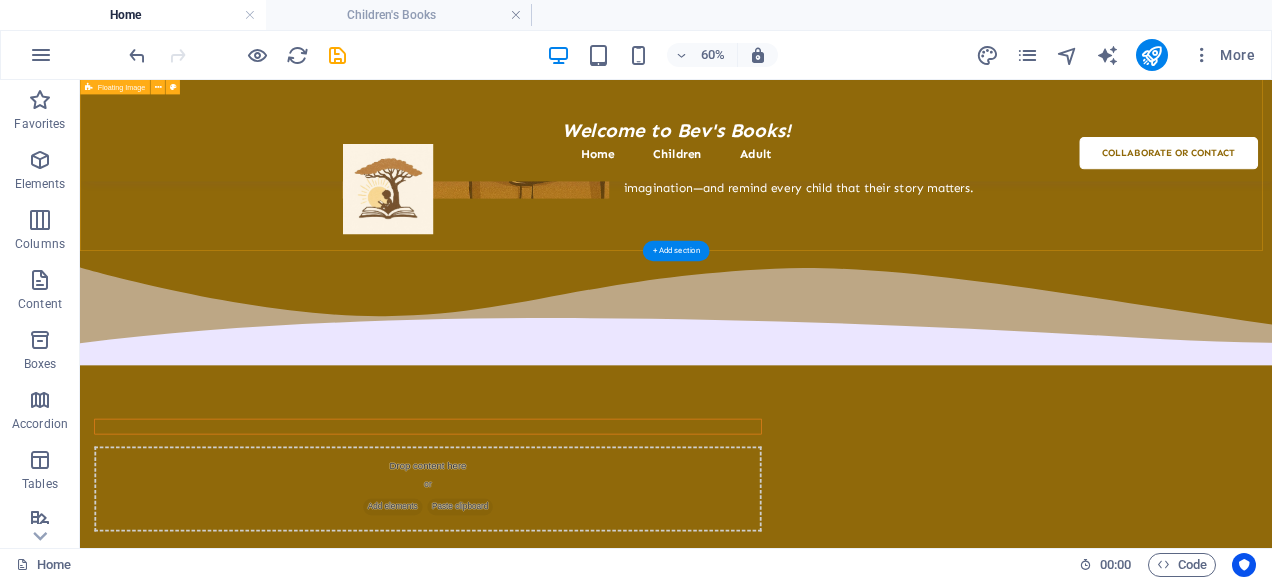 click on "Welcome to the Enchanting World of Beverley Lilliann Alice Joubert   Stories with heart. Characters that reflect home. Imagination rooted in Namibia. I’m Beverley—an author and illustrator creating children’s books that reflect the rich beauty, culture, and dreams of Namibian children. My stories are filled with laughter, kindness, curiosity, and adventure—all told through characters that look like the kids who read them. In a world where many children’s books still reflect faraway places and unfamiliar faces, I believe that every child in Namibia deserves to see themselves in the pages of a story. Whether it’s a little girl chasing butterflies in the desert, a curious boy exploring coastal mysteries, or a friend learning to plant kindness—my books are crafted to inspire, comfort, and celebrate young readers from all walks of life. Thank you for visiting. May these stories light up your child's imagination—and remind every child that their story matters." at bounding box center (1073, -57) 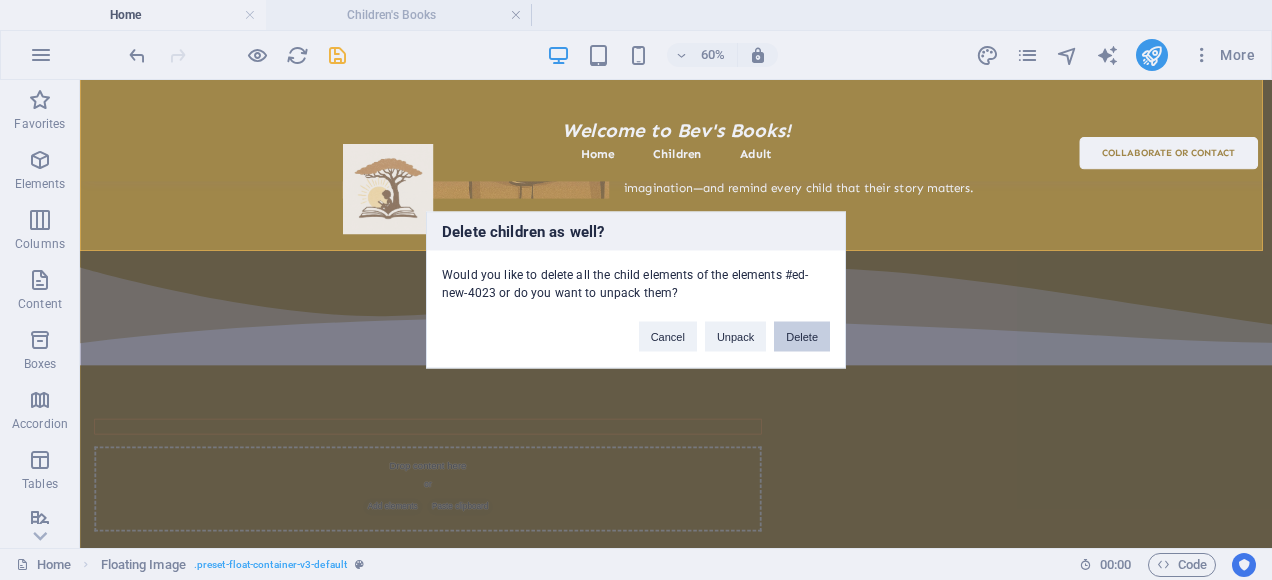 click on "Delete" at bounding box center (802, 337) 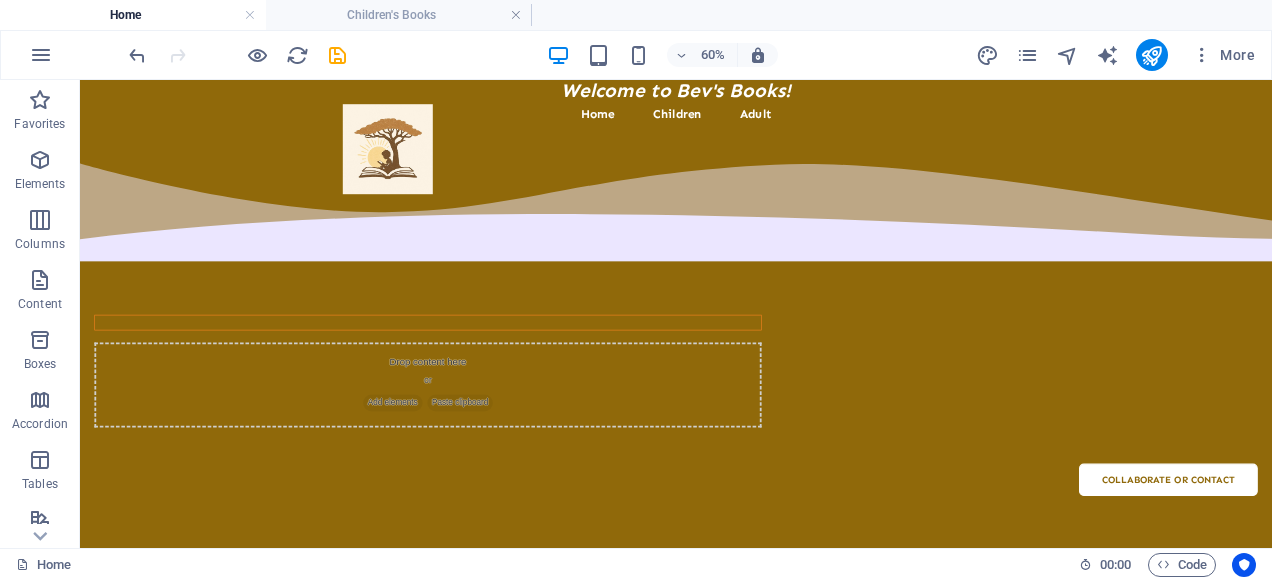 scroll, scrollTop: 0, scrollLeft: 0, axis: both 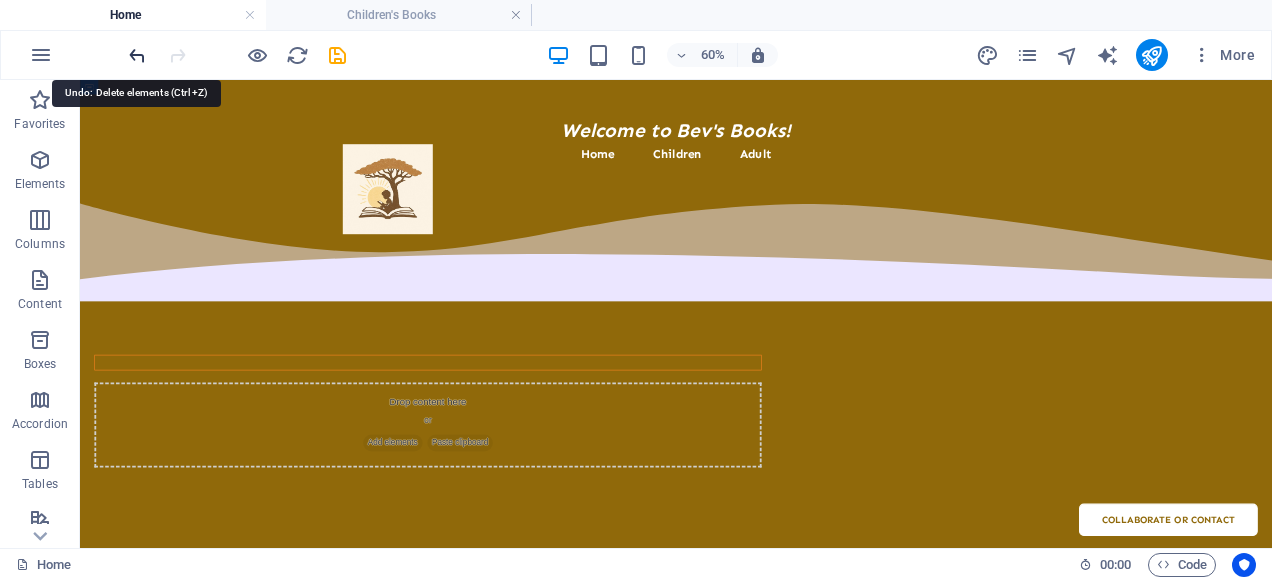 click at bounding box center (137, 55) 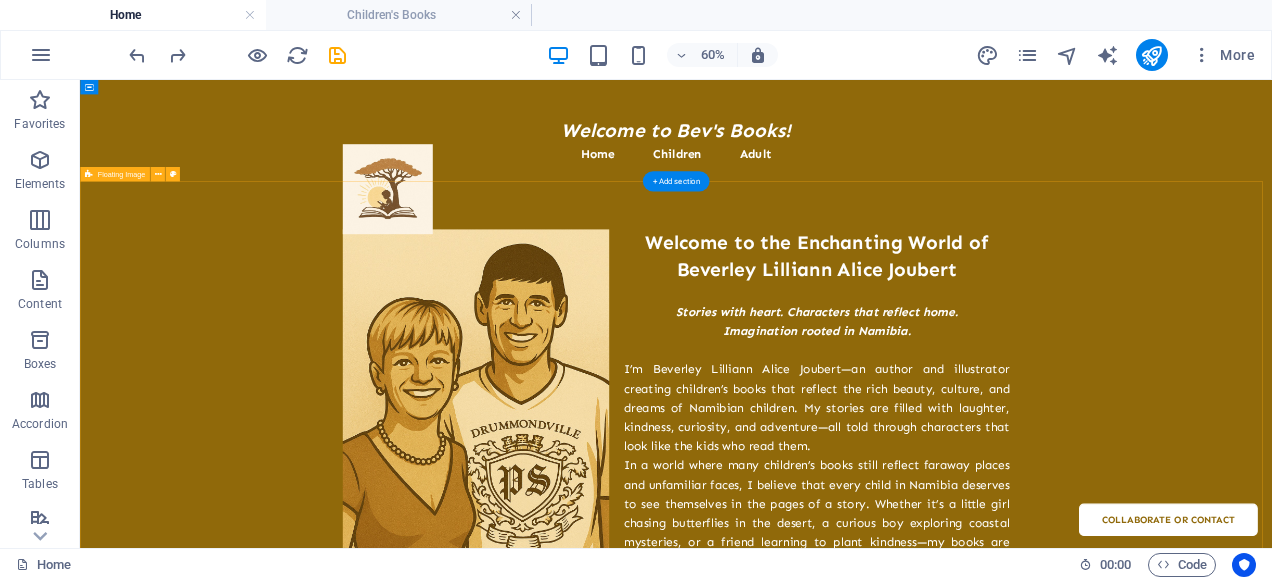 click on "Welcome to the Enchanting World of Beverley Lilliann Alice Joubert   Stories with heart. Characters that reflect home. Imagination rooted in Namibia. I’m Beverley—an author and illustrator creating children’s books that reflect the rich beauty, culture, and dreams of Namibian children. My stories are filled with laughter, kindness, curiosity, and adventure—all told through characters that look like the kids who read them. In a world where many children’s books still reflect faraway places and unfamiliar faces, I believe that every child in Namibia deserves to see themselves in the pages of a story. Whether it’s a little girl chasing butterflies in the desert, a curious boy exploring coastal mysteries, or a friend learning to plant kindness—my books are crafted to inspire, comfort, and celebrate young readers from all walks of life. Thank you for visiting. May these stories light up your child's imagination—and remind every child that their story matters." at bounding box center (1073, 662) 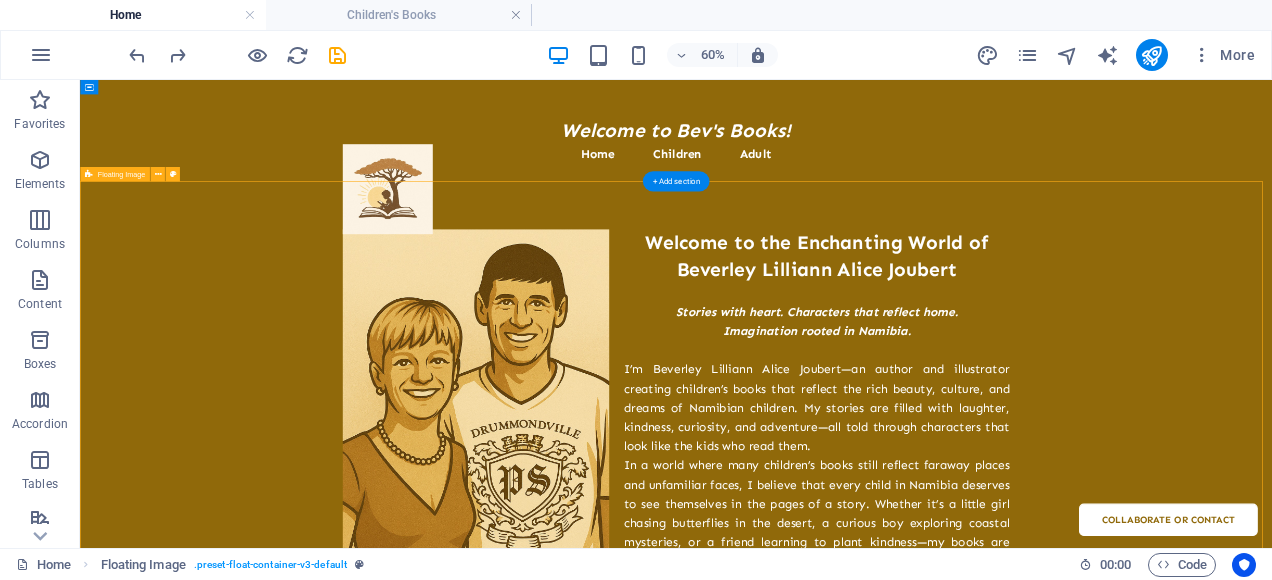 click on "Welcome to the Enchanting World of Beverley Lilliann Alice Joubert   Stories with heart. Characters that reflect home. Imagination rooted in Namibia. I’m Beverley—an author and illustrator creating children’s books that reflect the rich beauty, culture, and dreams of Namibian children. My stories are filled with laughter, kindness, curiosity, and adventure—all told through characters that look like the kids who read them. In a world where many children’s books still reflect faraway places and unfamiliar faces, I believe that every child in Namibia deserves to see themselves in the pages of a story. Whether it’s a little girl chasing butterflies in the desert, a curious boy exploring coastal mysteries, or a friend learning to plant kindness—my books are crafted to inspire, comfort, and celebrate young readers from all walks of life. Thank you for visiting. May these stories light up your child's imagination—and remind every child that their story matters." at bounding box center (1073, 662) 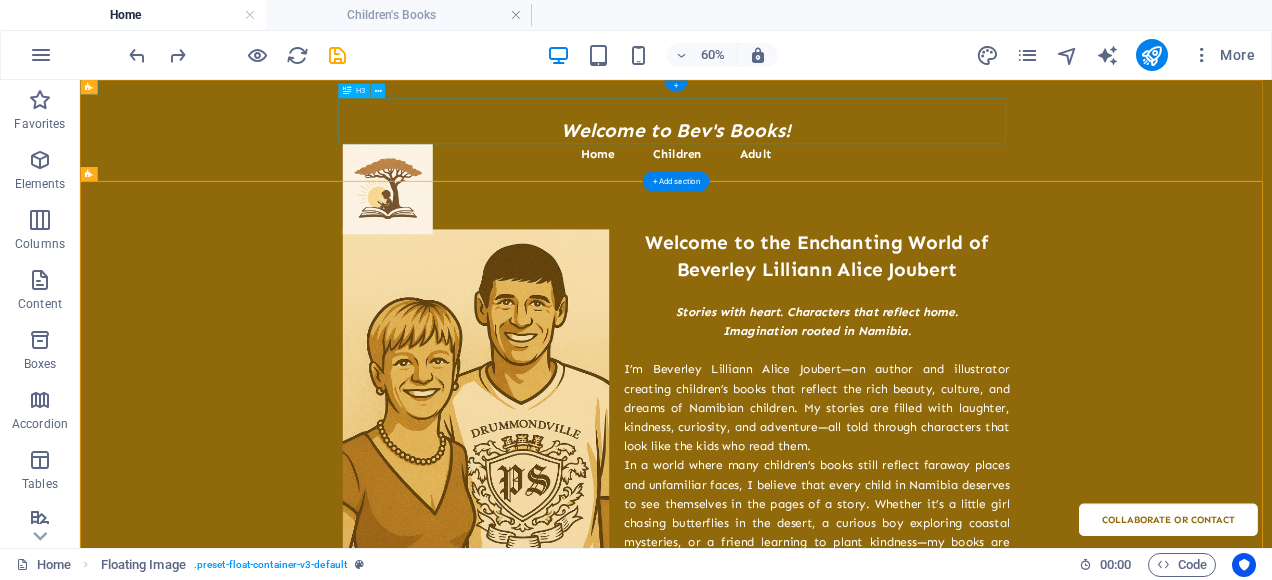 click on "​ Welcome to Bev's Books!" at bounding box center (1074, 148) 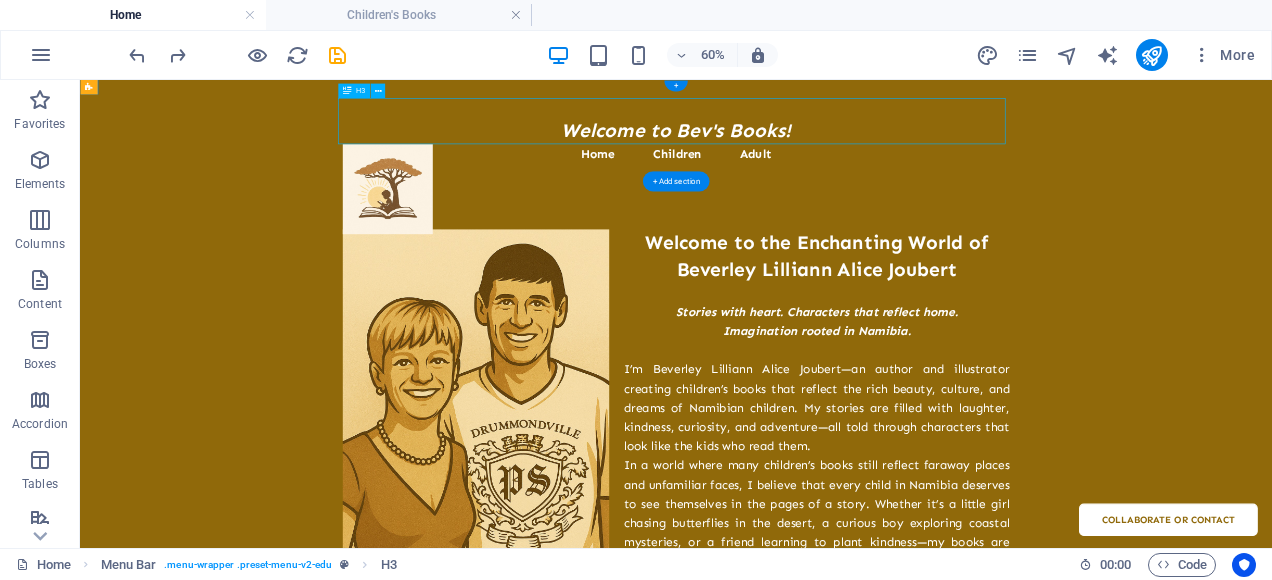 click on "​ Welcome to Bev's Books!" at bounding box center (1074, 148) 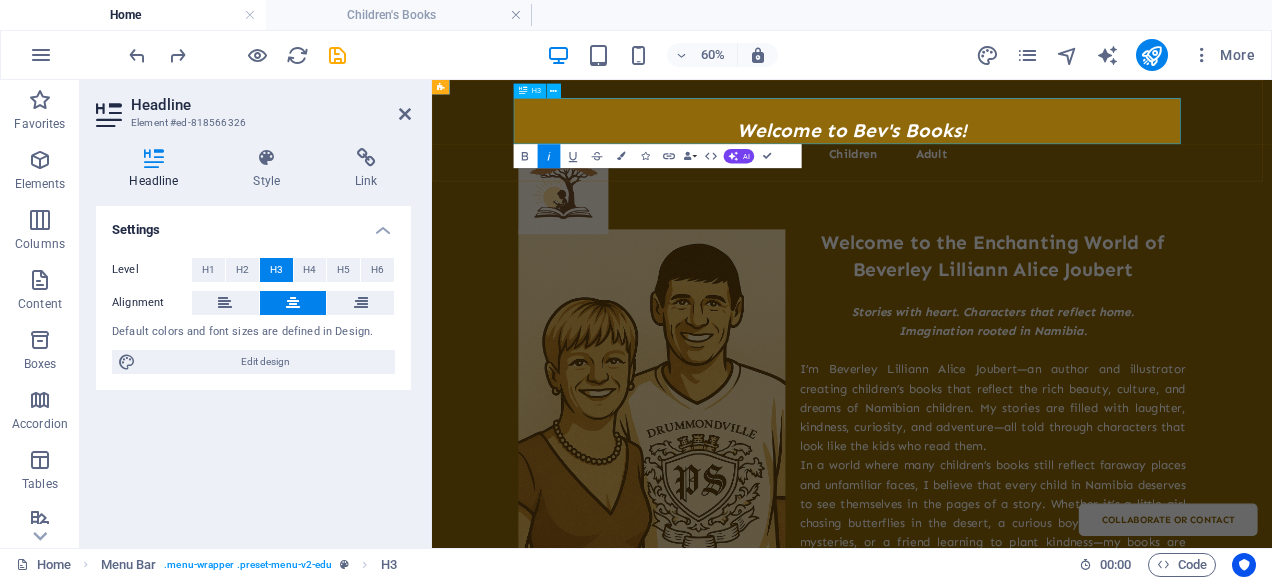 click on "Welcome to Bev's Books!" at bounding box center [1132, 164] 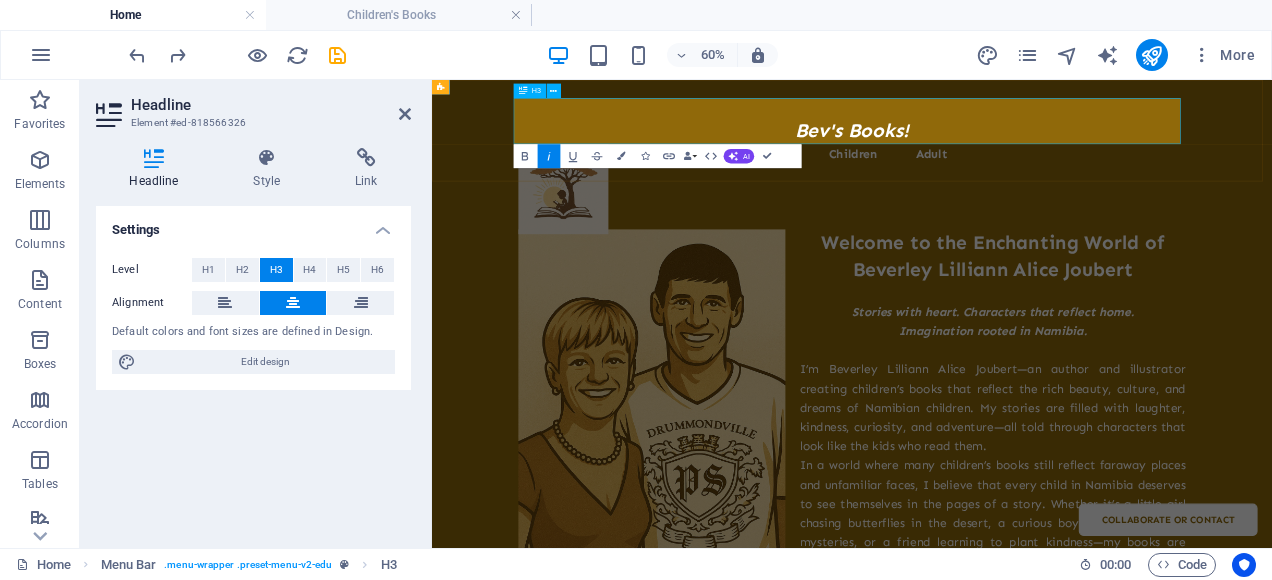 click on "Bev's Books!" at bounding box center [1132, 164] 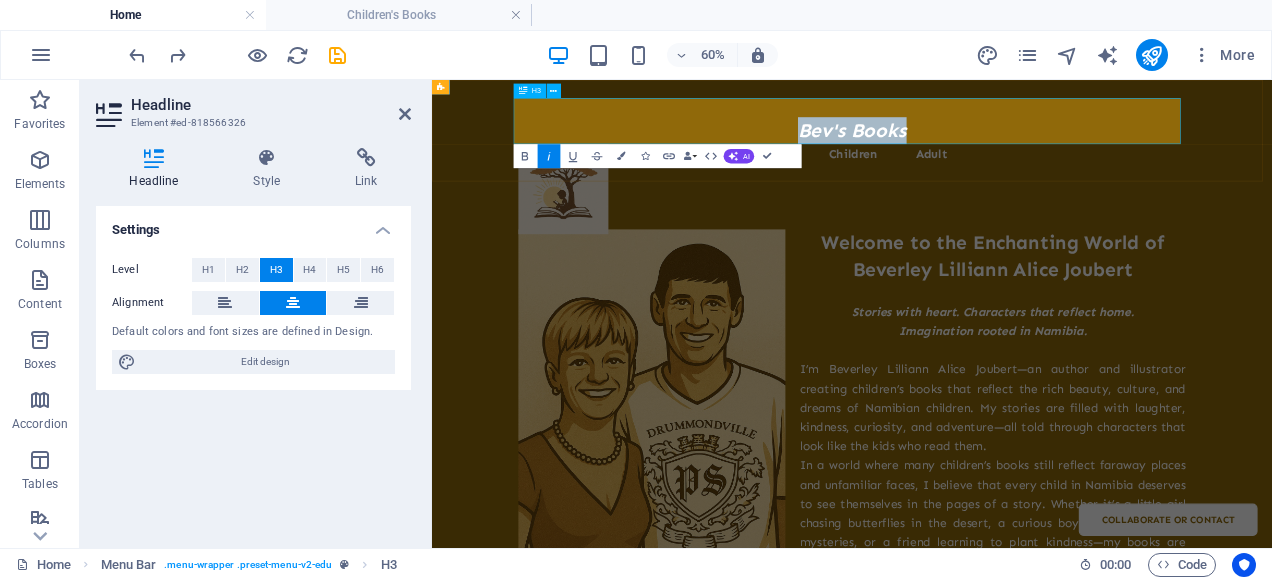 drag, startPoint x: 1212, startPoint y: 167, endPoint x: 1040, endPoint y: 170, distance: 172.02615 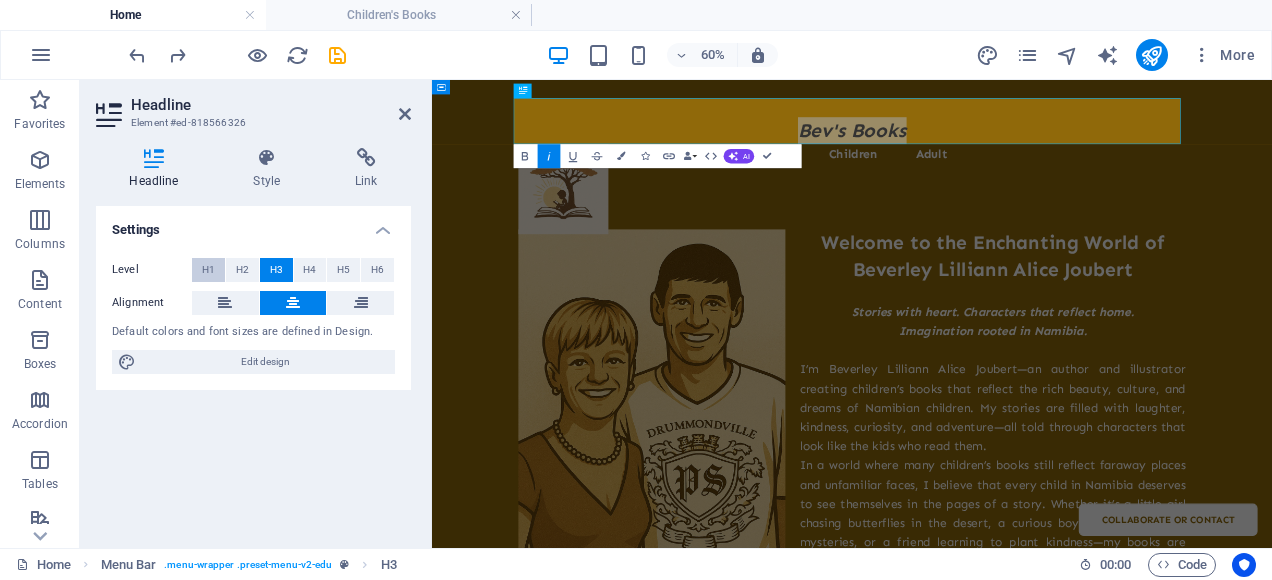 click on "H1" at bounding box center (208, 270) 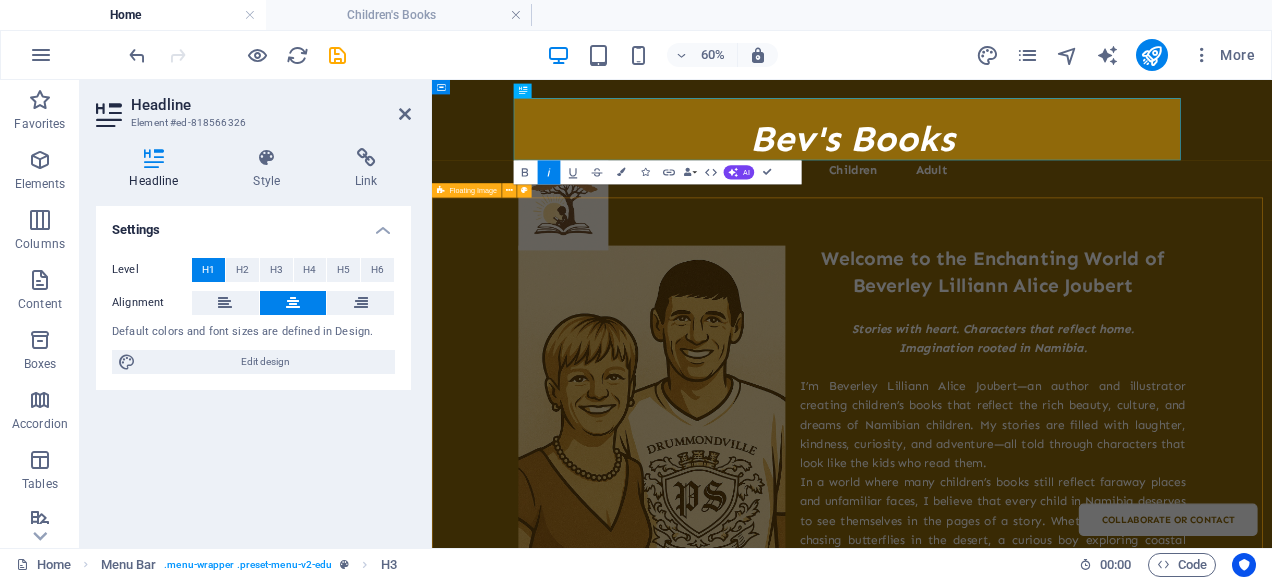 click on "Welcome to the Enchanting World of Beverley Lilliann Alice Joubert   Stories with heart. Characters that reflect home. Imagination rooted in Namibia. I’m Beverley—an author and illustrator creating children’s books that reflect the rich beauty, culture, and dreams of Namibian children. My stories are filled with laughter, kindness, curiosity, and adventure—all told through characters that look like the kids who read them. In a world where many children’s books still reflect faraway places and unfamiliar faces, I believe that every child in Namibia deserves to see themselves in the pages of a story. Whether it’s a little girl chasing butterflies in the desert, a curious boy exploring coastal mysteries, or a friend learning to plant kindness—my books are crafted to inspire, comfort, and celebrate young readers from all walks of life. Thank you for visiting. May these stories light up your child's imagination—and remind every child that their story matters." at bounding box center (1132, 689) 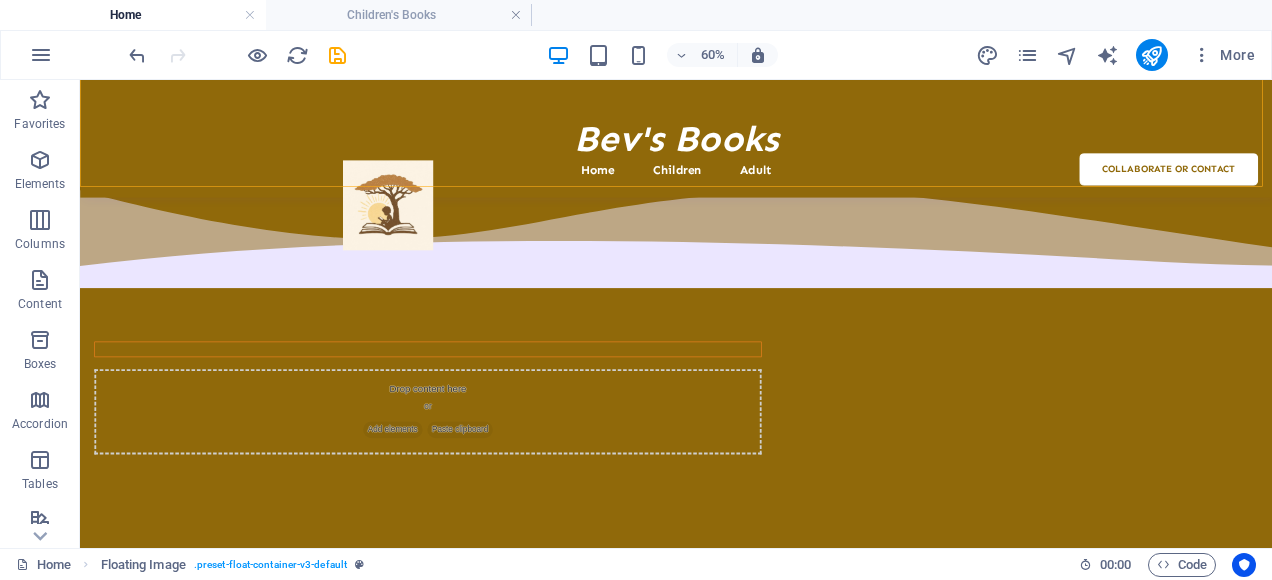 scroll, scrollTop: 893, scrollLeft: 0, axis: vertical 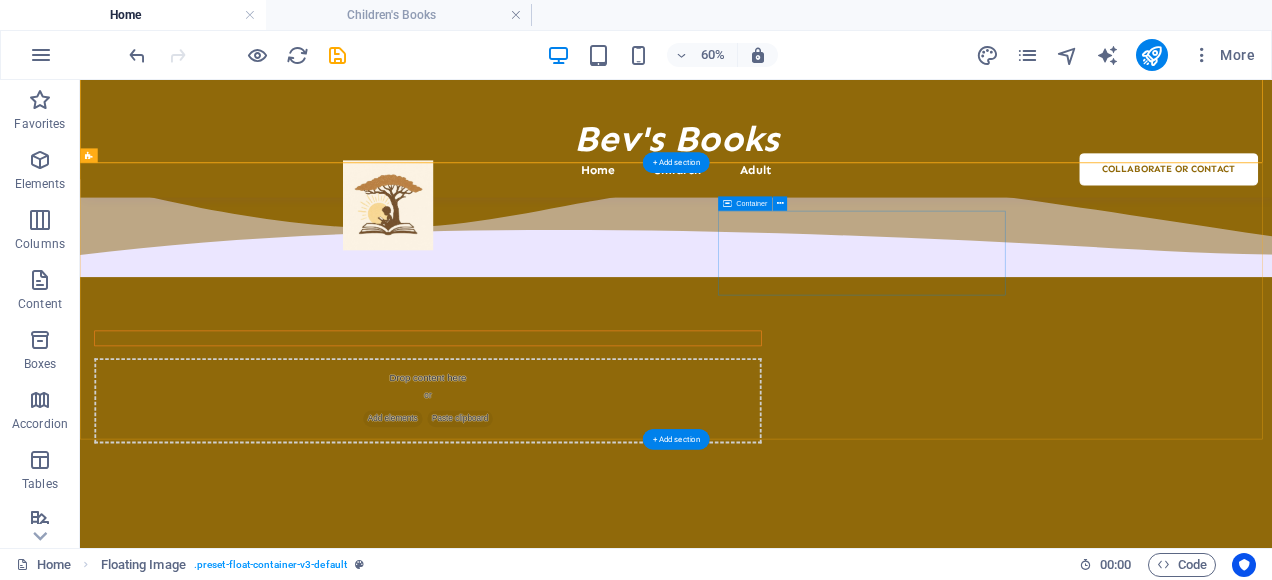 click on "Drop content here or  Add elements  Paste clipboard" at bounding box center (660, 615) 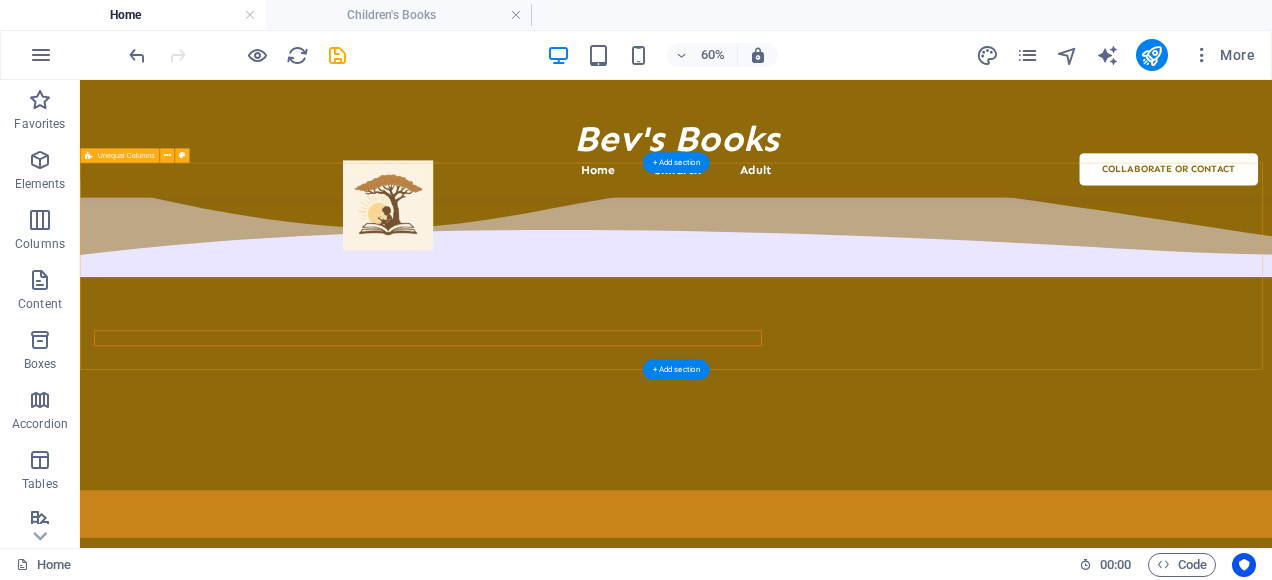 click at bounding box center (1073, 486) 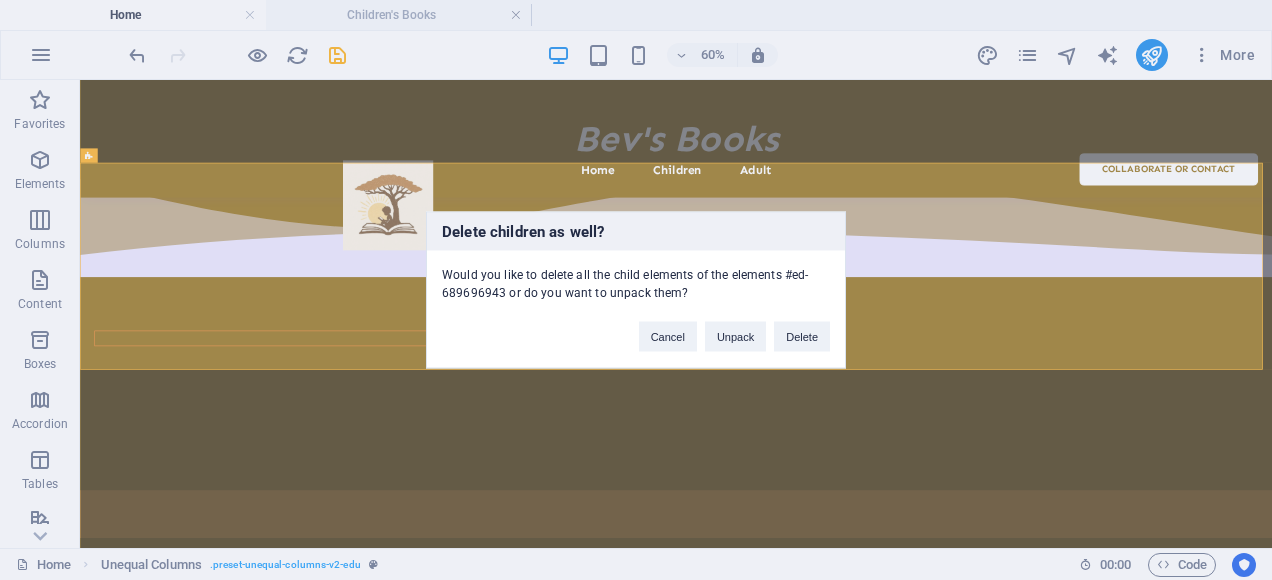 type 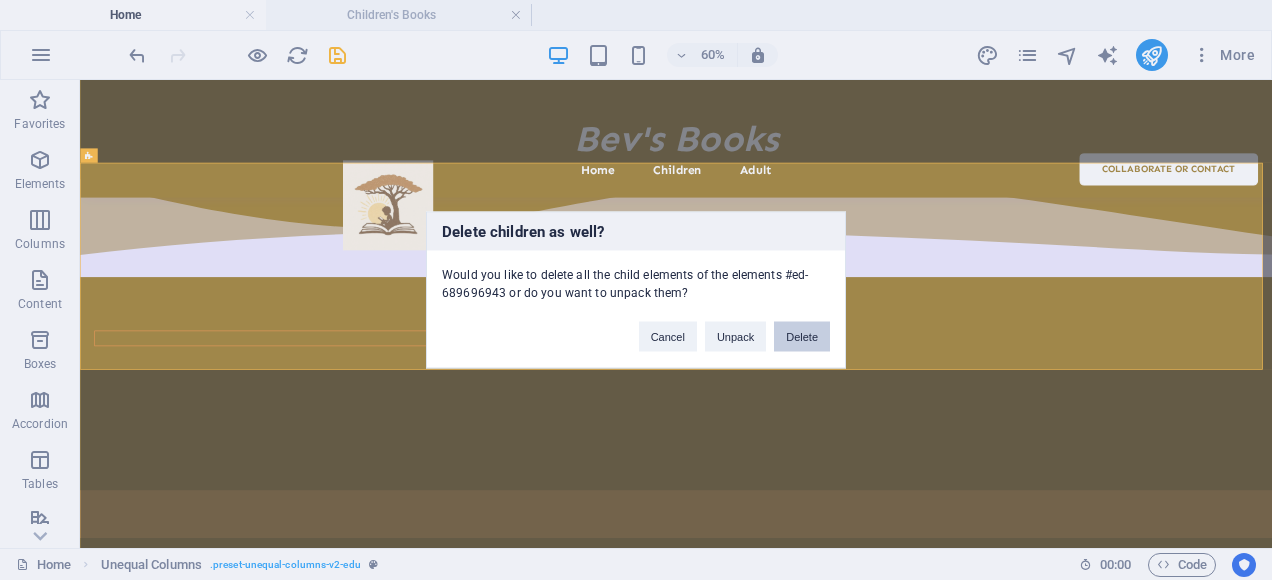 click on "Delete" at bounding box center (802, 337) 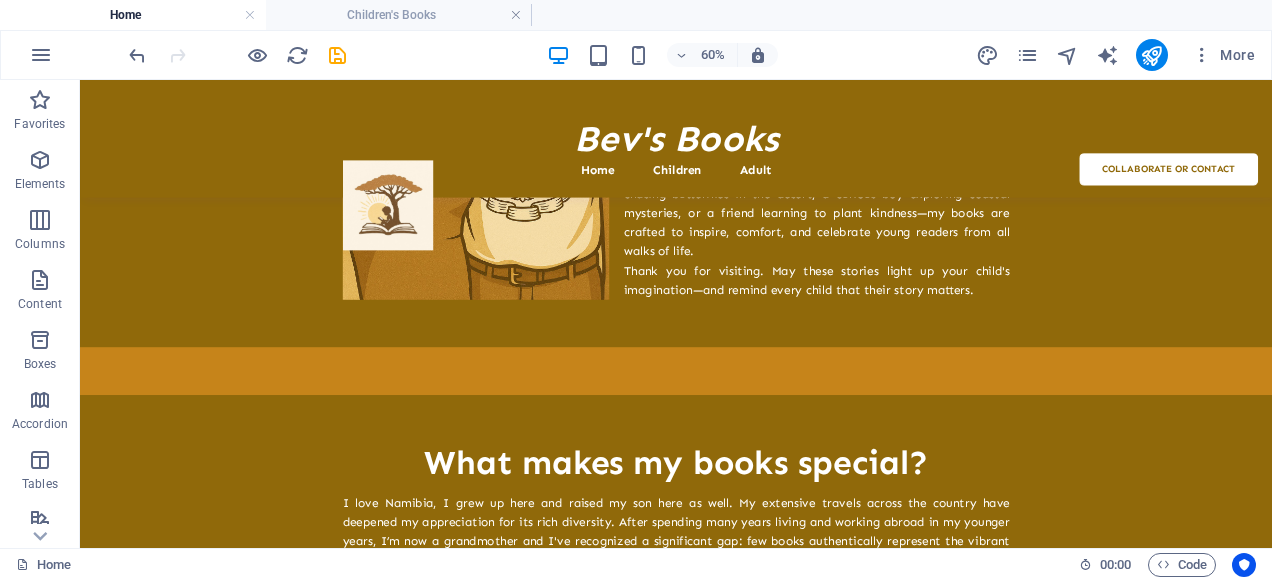 scroll, scrollTop: 614, scrollLeft: 0, axis: vertical 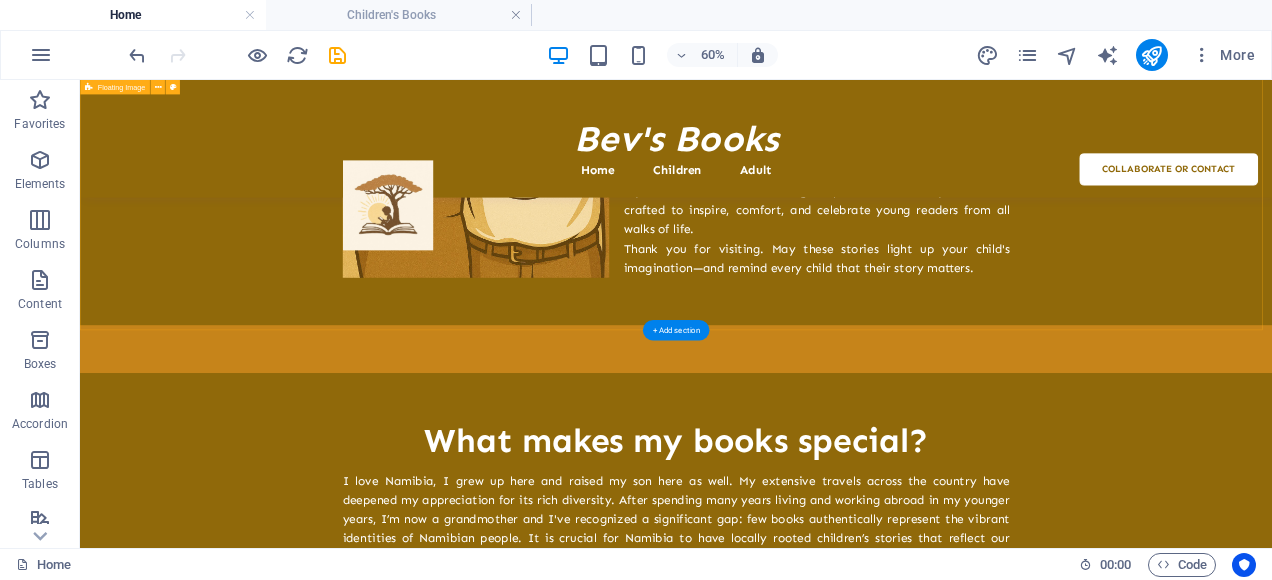 click on "Welcome to the Enchanting World of Beverley Lilliann Alice Joubert   Stories with heart. Characters that reflect home. Imagination rooted in Namibia. I’m Beverley—an author and illustrator creating children’s books that reflect the rich beauty, culture, and dreams of Namibian children. My stories are filled with laughter, kindness, curiosity, and adventure—all told through characters that look like the kids who read them. In a world where many children’s books still reflect faraway places and unfamiliar faces, I believe that every child in Namibia deserves to see themselves in the pages of a story. Whether it’s a little girl chasing butterflies in the desert, a curious boy exploring coastal mysteries, or a friend learning to plant kindness—my books are crafted to inspire, comfort, and celebrate young readers from all walks of life. Thank you for visiting. May these stories light up your child's imagination—and remind every child that their story matters." at bounding box center (1073, 75) 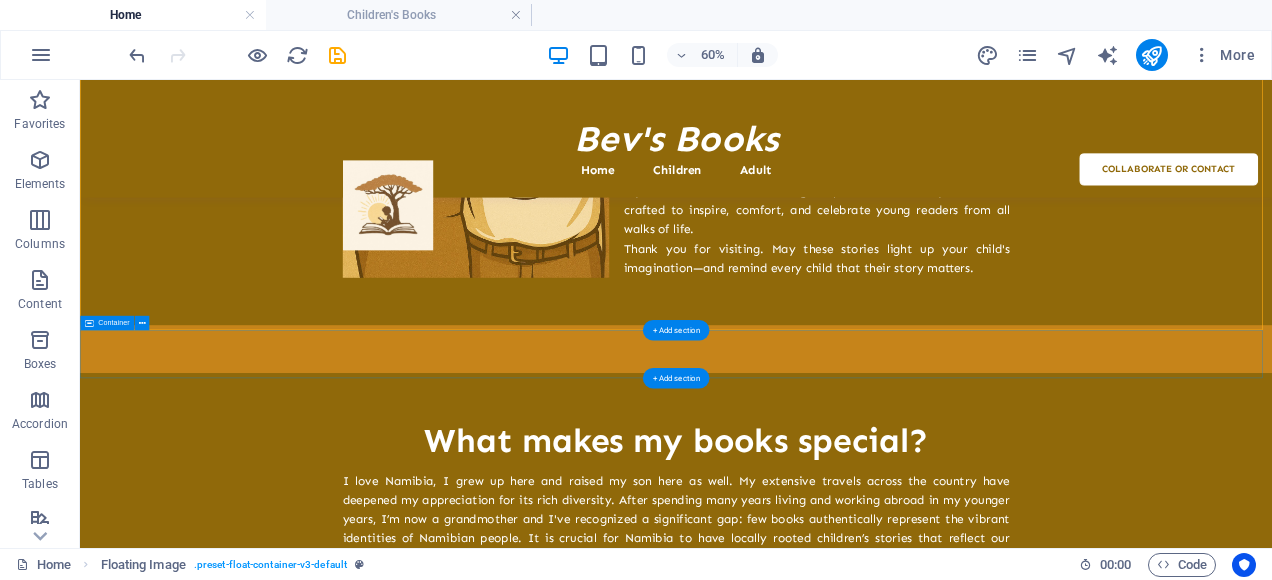 click at bounding box center (1073, 528) 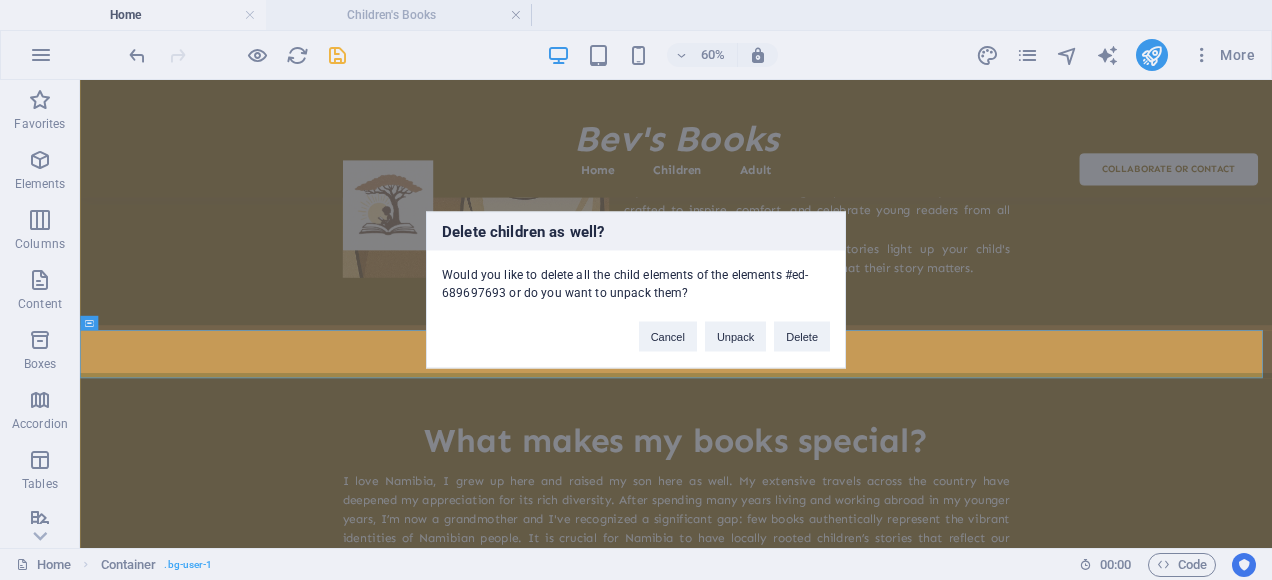 type 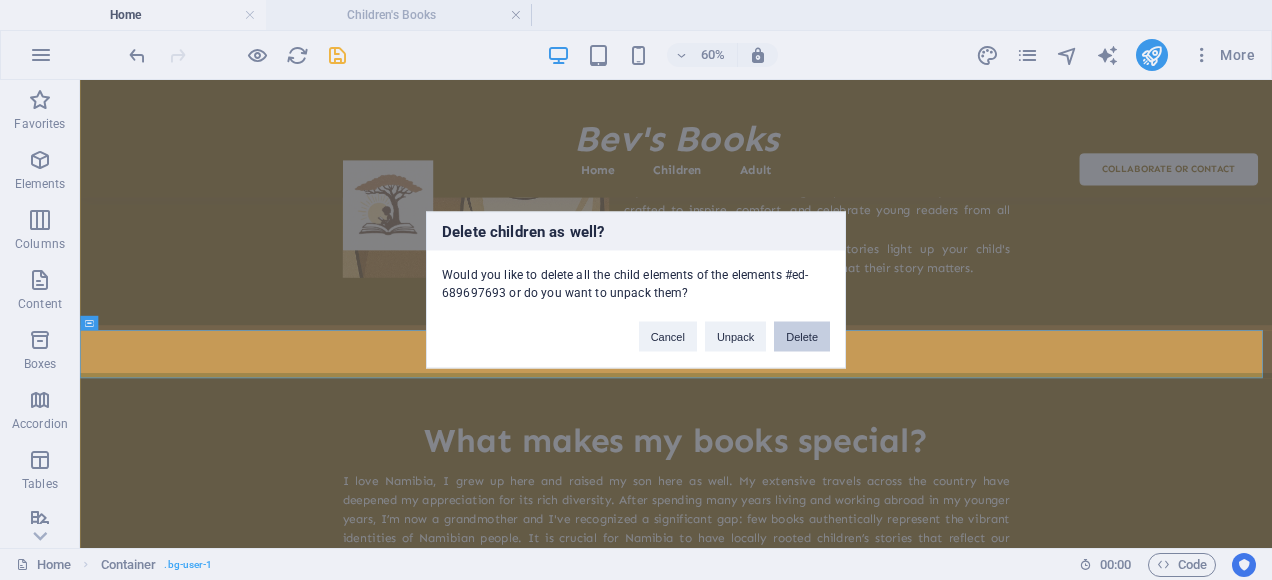 click on "Delete" at bounding box center (802, 337) 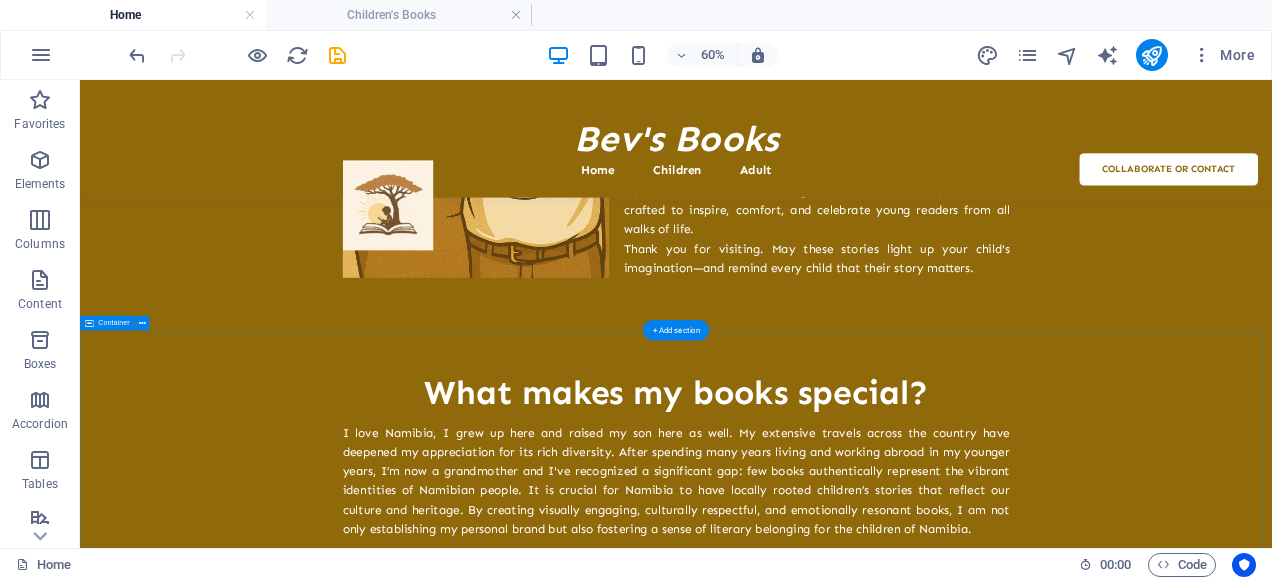 click on "What makes my books special? I love Namibia, I grew up here and raised my son here as well. My extensive travels across the country have deepened my appreciation for its rich diversity. After spending many years living and working abroad in my younger years, I’m now a grandmother and I've recognized a significant gap: few books authentically represent the vibrant identities of Namibian people. It is crucial for Namibia to have locally rooted children’s stories that reflect our culture and heritage. By creating visually engaging, culturally respectful, and emotionally resonant books, I am not only establishing my personal brand but also fostering a sense of literary belonging for the children of Namibia." at bounding box center [1073, 725] 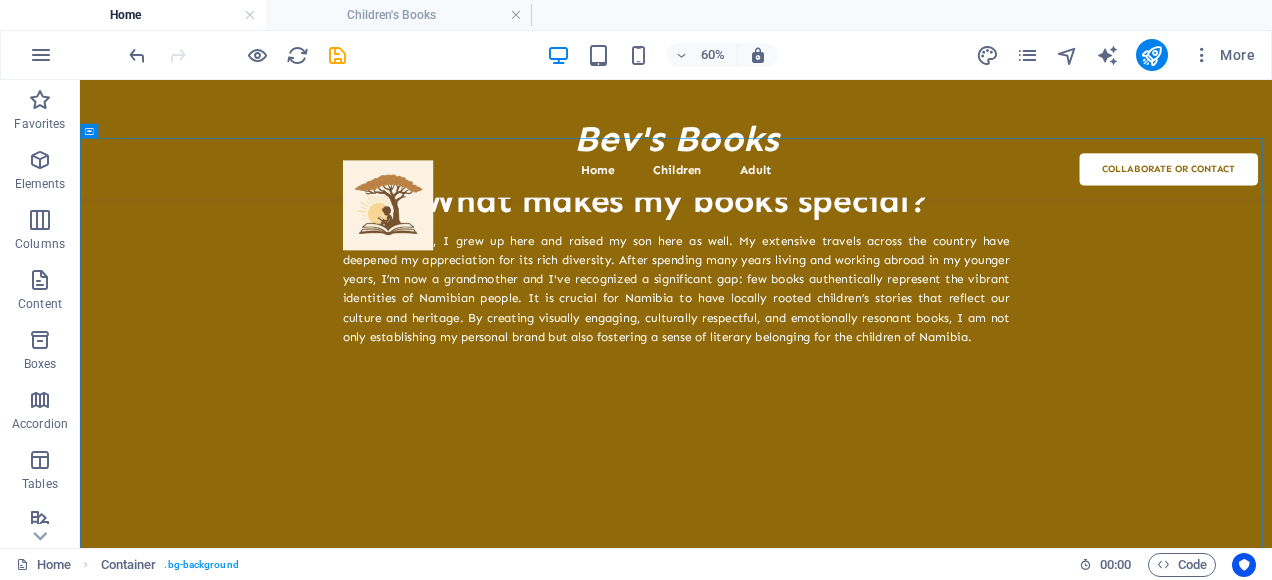 scroll, scrollTop: 974, scrollLeft: 0, axis: vertical 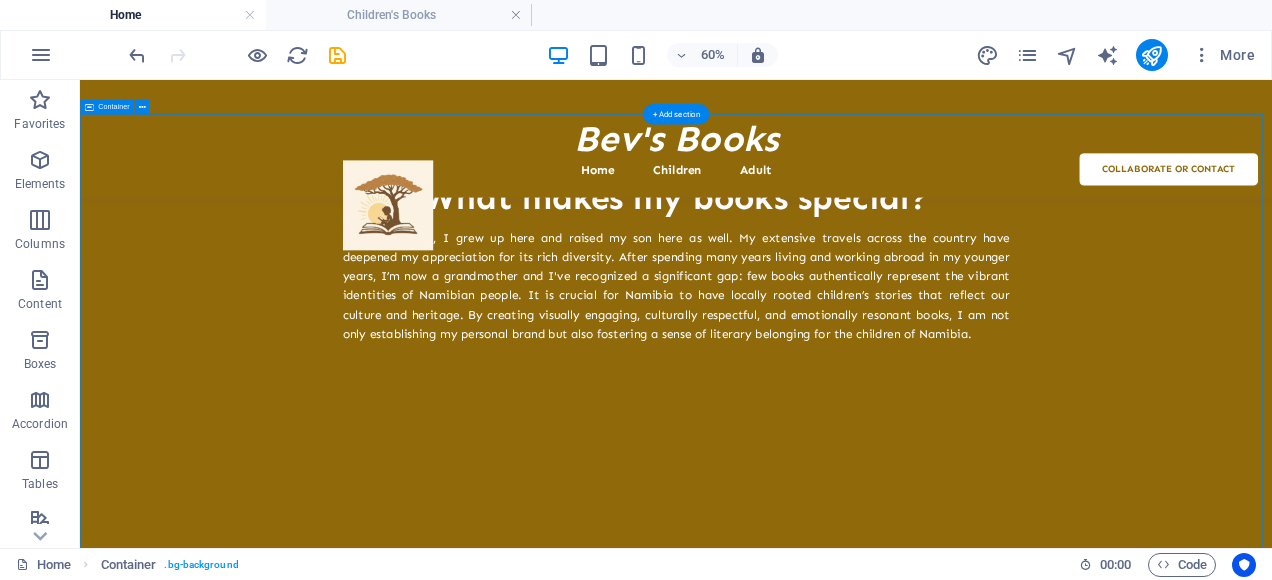click on "What makes my books special? I love Namibia, I grew up here and raised my son here as well. My extensive travels across the country have deepened my appreciation for its rich diversity. After spending many years living and working abroad in my younger years, I’m now a grandmother and I've recognized a significant gap: few books authentically represent the vibrant identities of Namibian people. It is crucial for Namibia to have locally rooted children’s stories that reflect our culture and heritage. By creating visually engaging, culturally respectful, and emotionally resonant books, I am not only establishing my personal brand but also fostering a sense of literary belonging for the children of Namibia." at bounding box center [1073, 400] 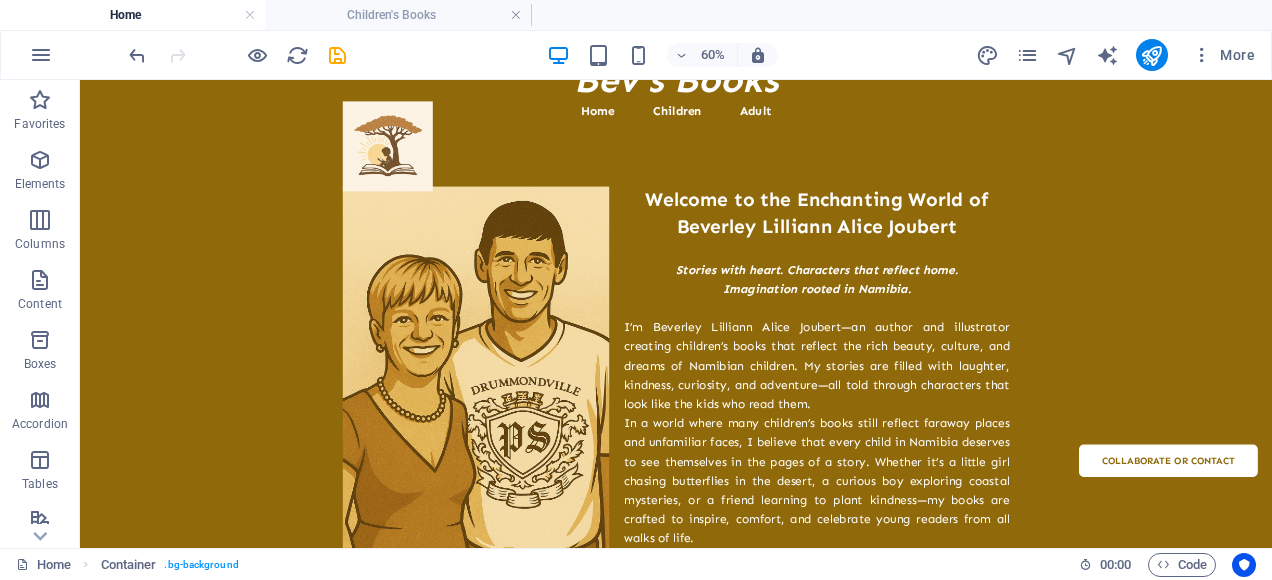 scroll, scrollTop: 0, scrollLeft: 0, axis: both 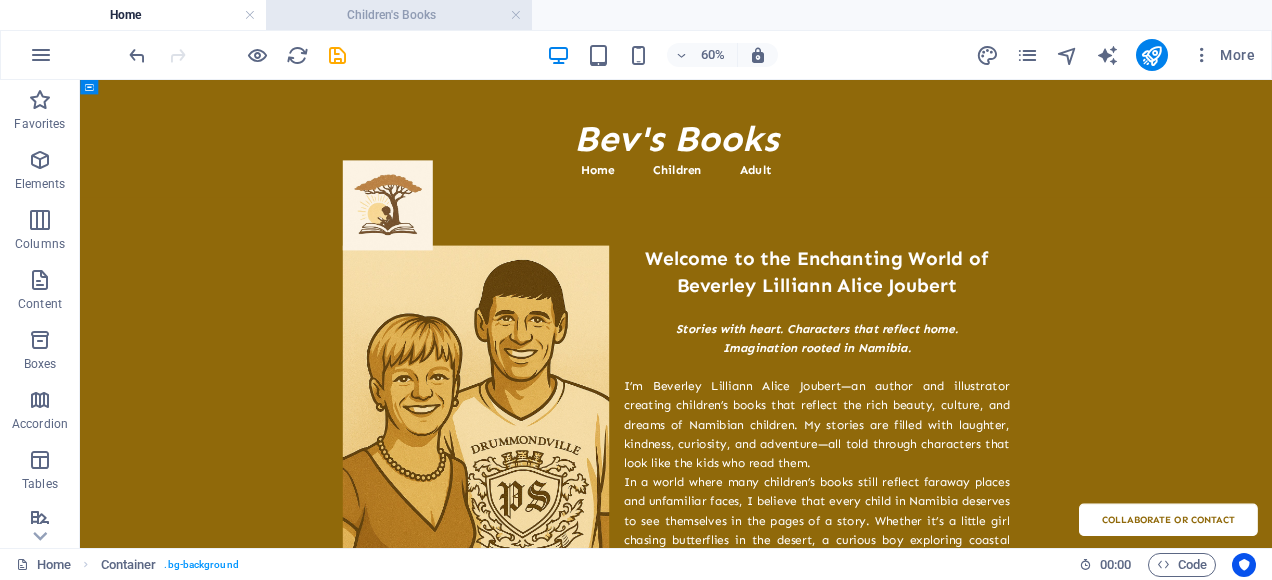 click on "Children's Books" at bounding box center (399, 15) 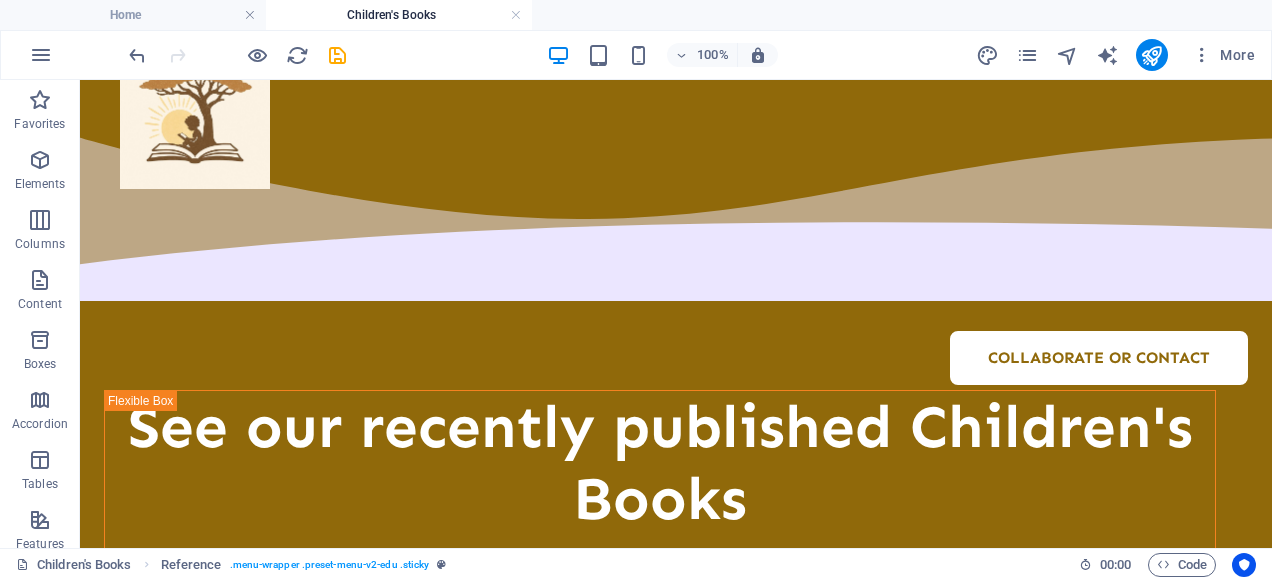 scroll, scrollTop: 160, scrollLeft: 0, axis: vertical 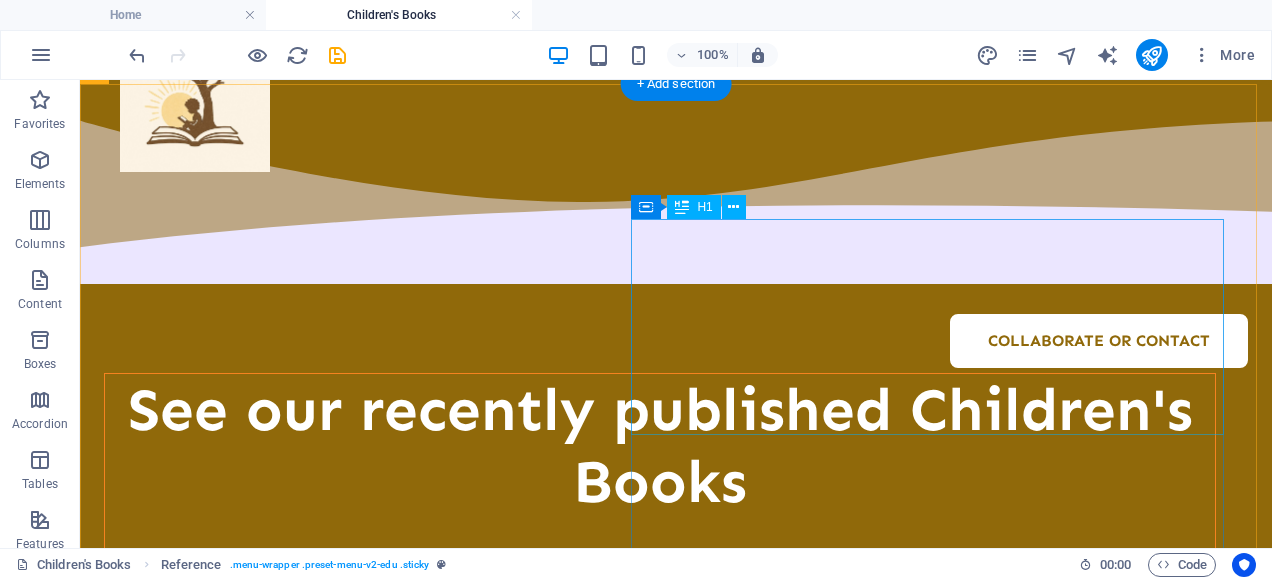 click on "See our recently published Children's Books" at bounding box center [660, 446] 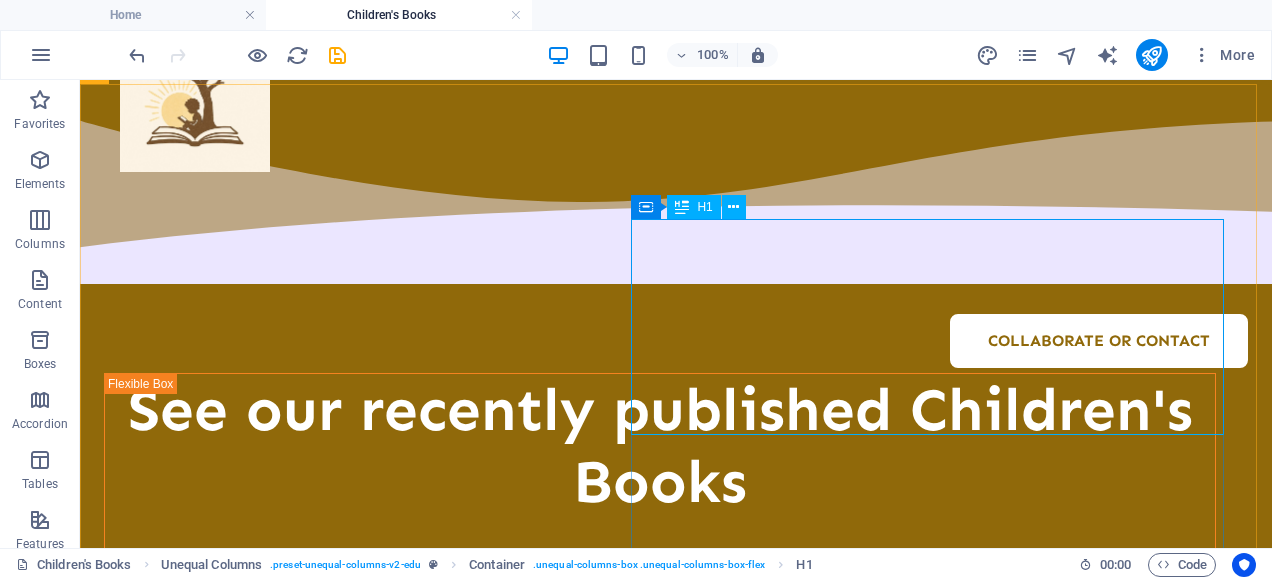 click on "H1" at bounding box center (704, 207) 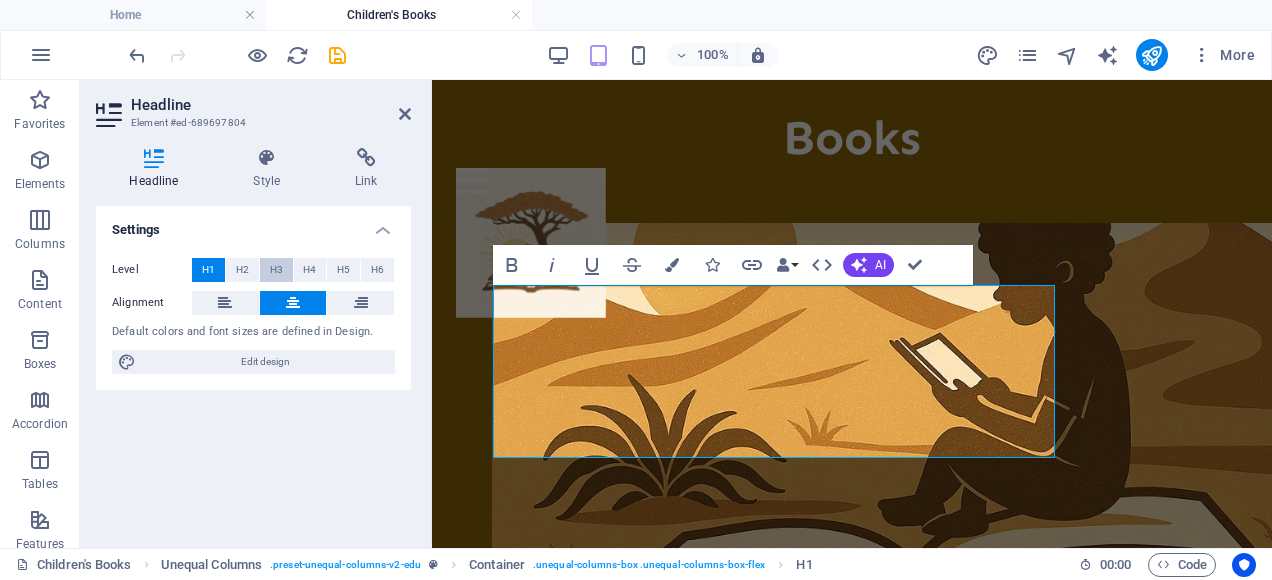 click on "H3" at bounding box center (276, 270) 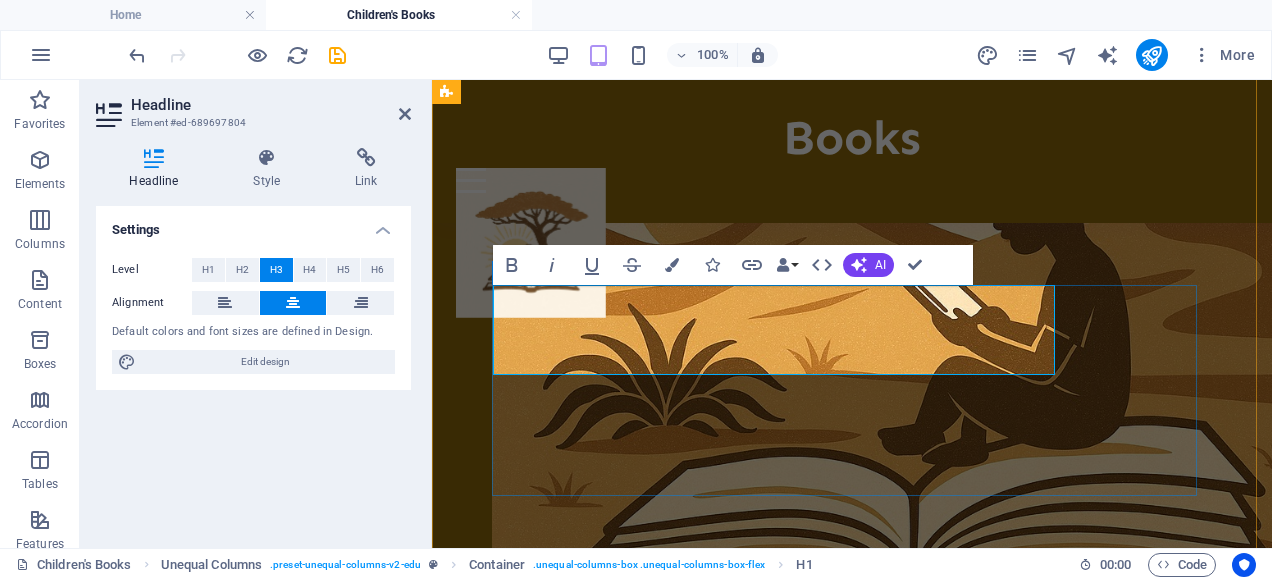 click on "See our recently published Children's Books Welcome to our collection of Children's Books! We frequently update our selection, so please check back with us if you don't find what you're looking for right now." at bounding box center (852, -287) 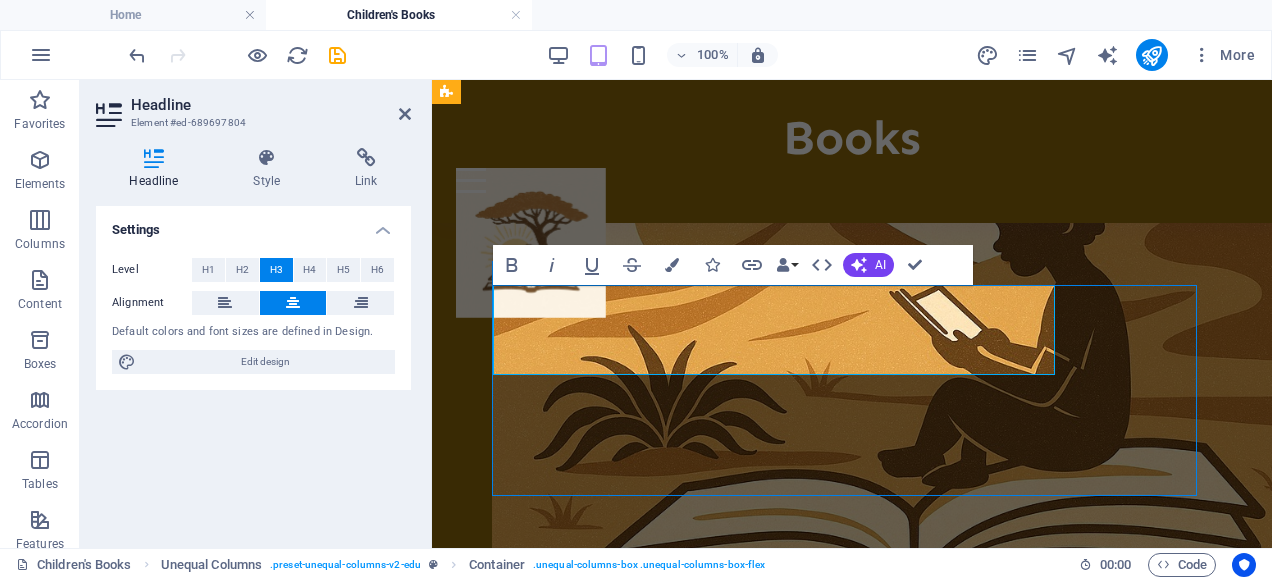 scroll, scrollTop: 228, scrollLeft: 0, axis: vertical 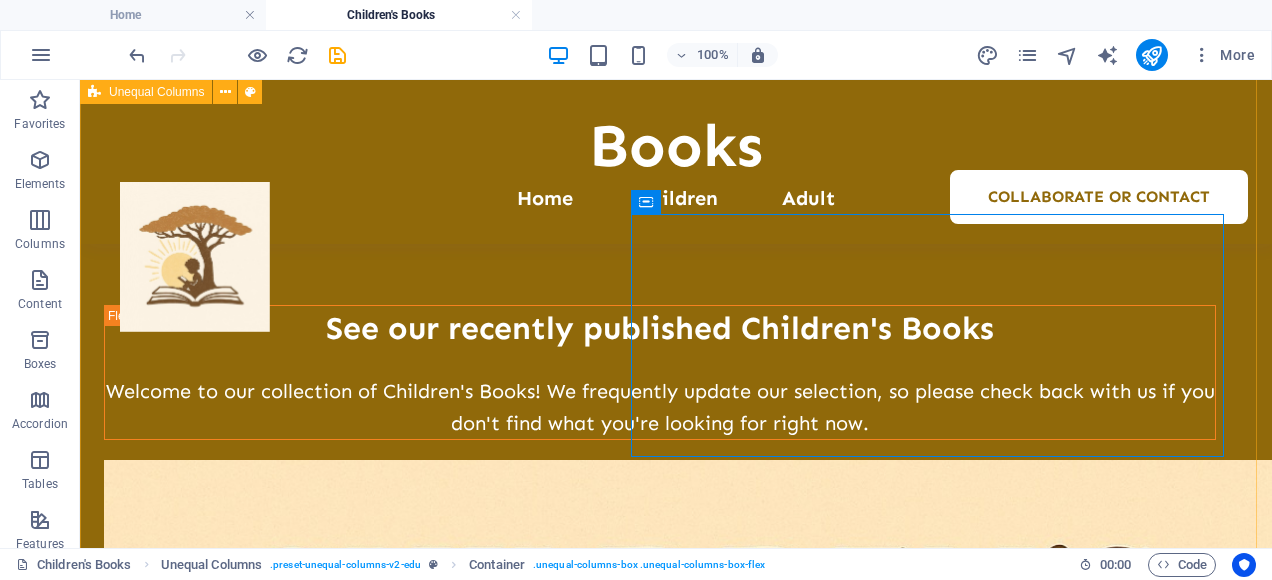 click on "See our recently published Children's Books Welcome to our collection of Children's Books! We frequently update our selection, so please check back with us if you don't find what you're looking for right now." at bounding box center (676, 954) 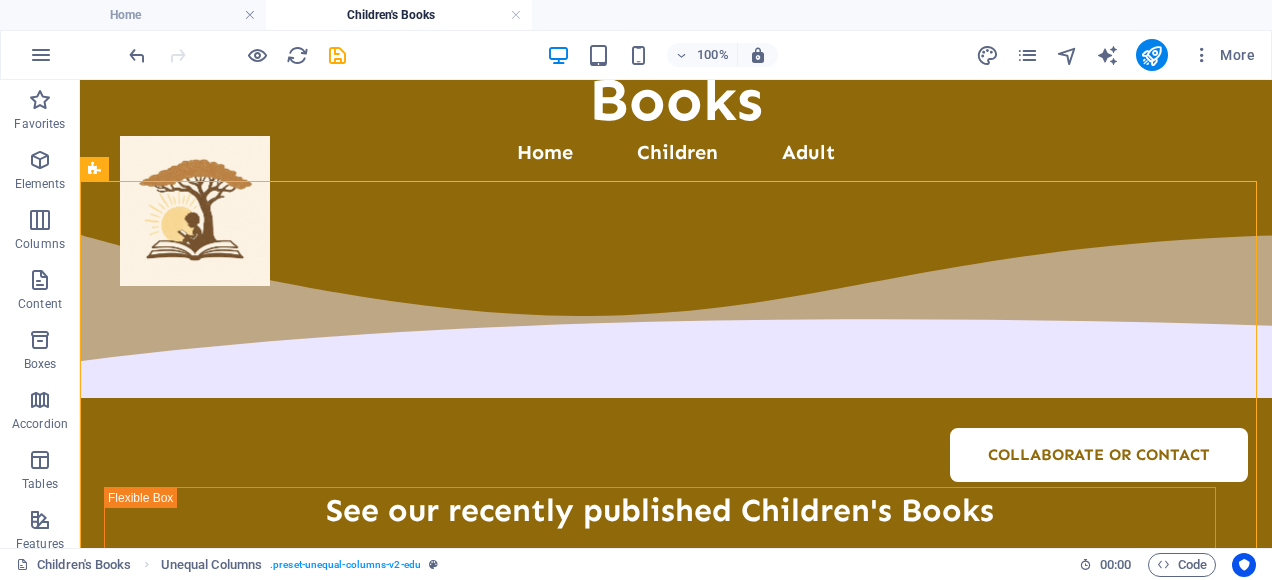 scroll, scrollTop: 28, scrollLeft: 0, axis: vertical 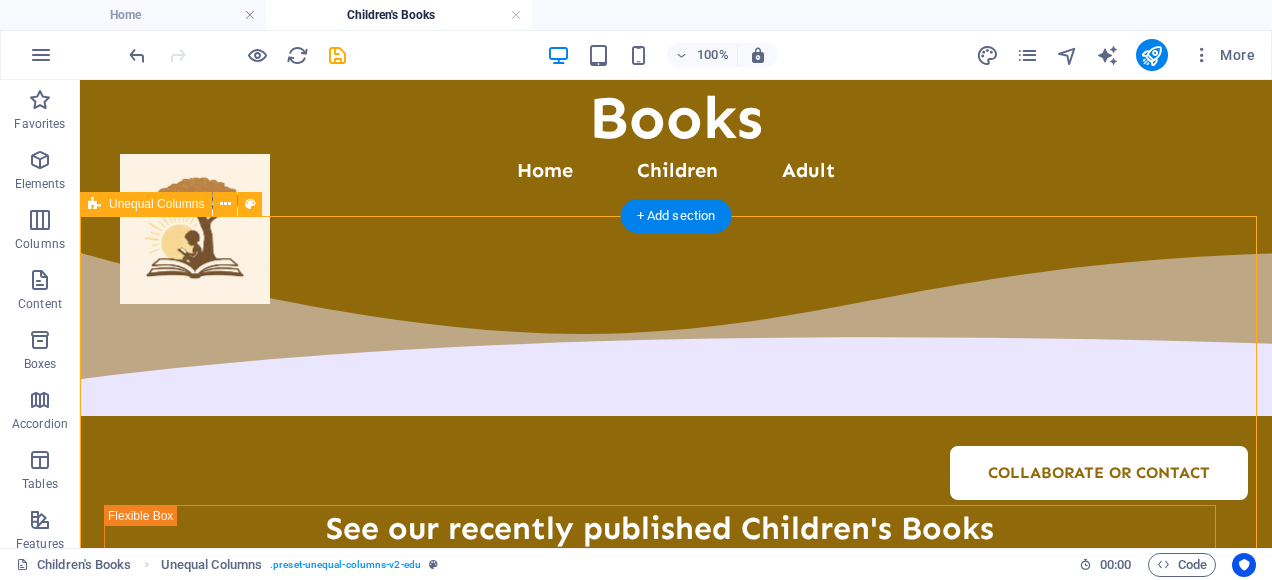 click on "See our recently published Children's Books Welcome to our collection of Children's Books! We frequently update our selection, so please check back with us if you don't find what you're looking for right now." at bounding box center [676, 1154] 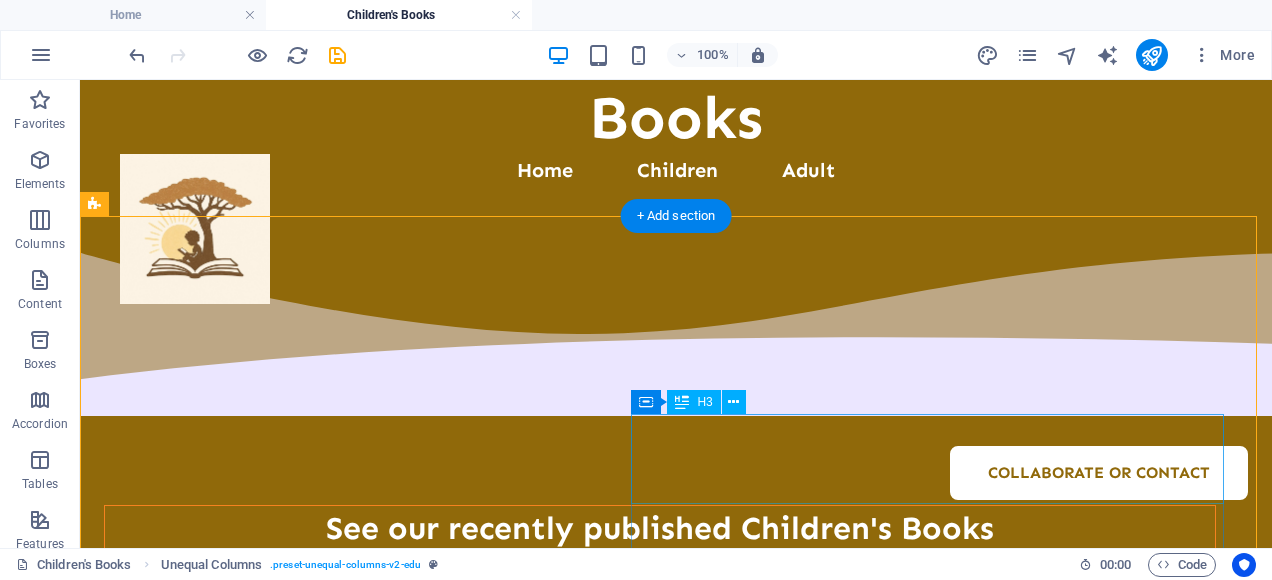 click on "See our recently published Children's Books" at bounding box center (660, 528) 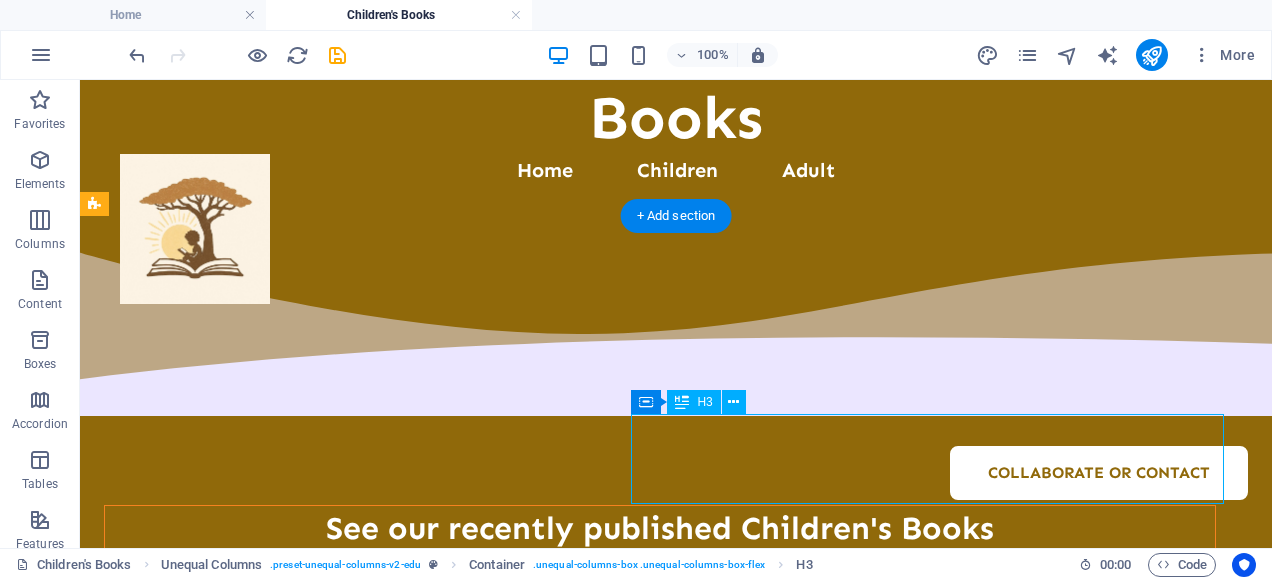 click on "See our recently published Children's Books" at bounding box center [660, 528] 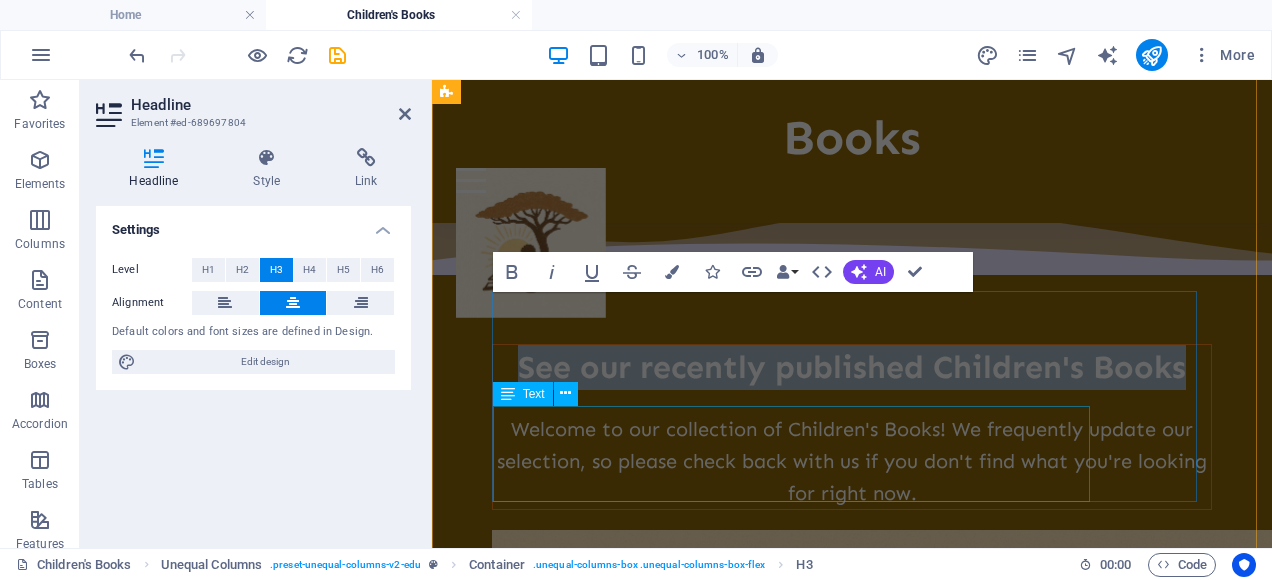 scroll, scrollTop: 736, scrollLeft: 0, axis: vertical 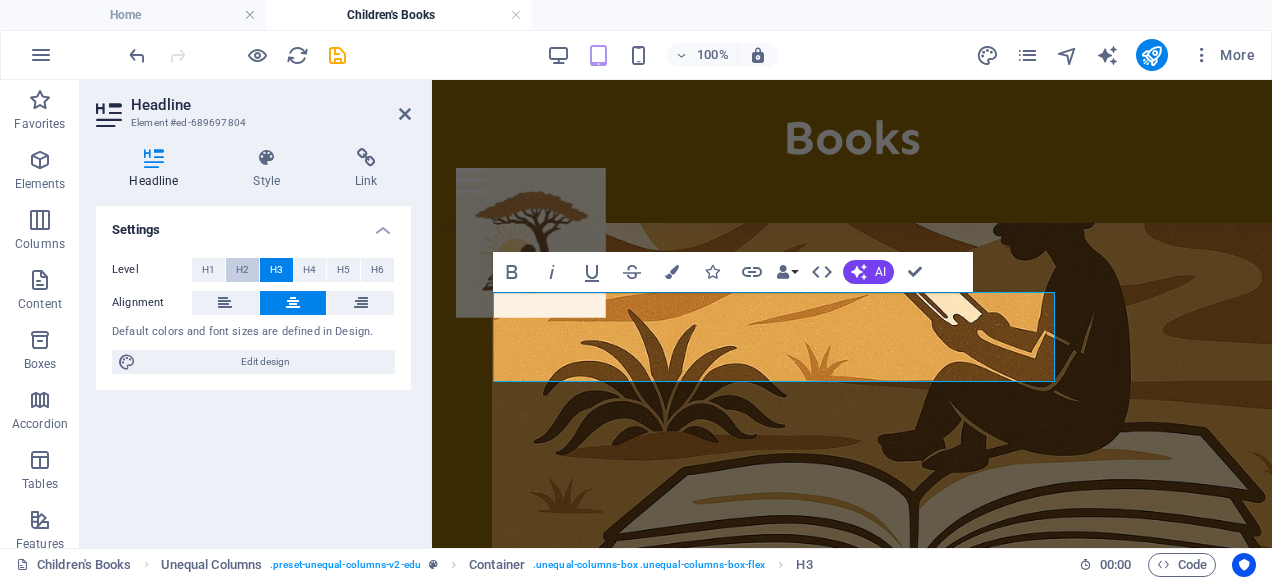 click on "H2" at bounding box center [242, 270] 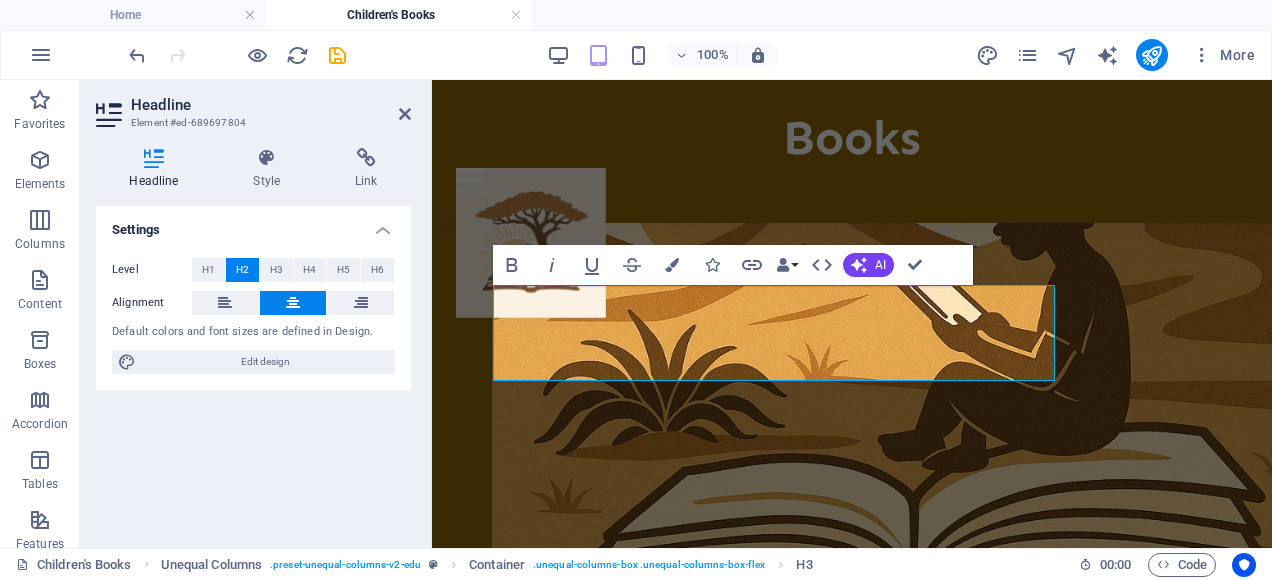 scroll, scrollTop: 742, scrollLeft: 0, axis: vertical 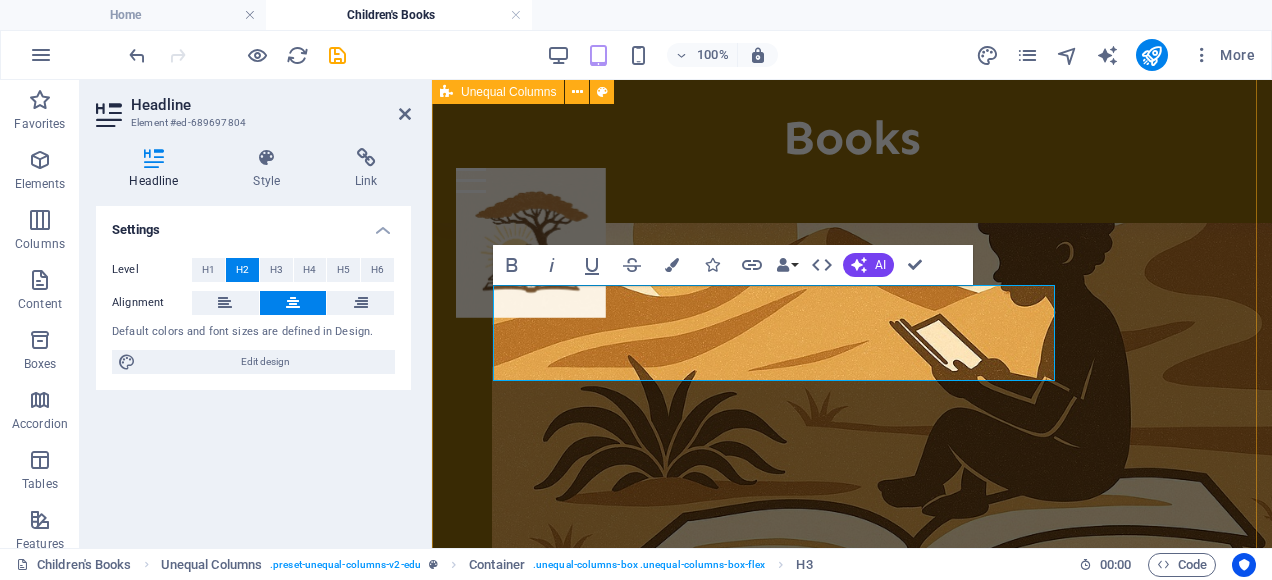click on "See our recently published Children's Books Welcome to our collection of Children's Books! We frequently update our selection, so please check back with us if you don't find what you're looking for right now." at bounding box center [852, 154] 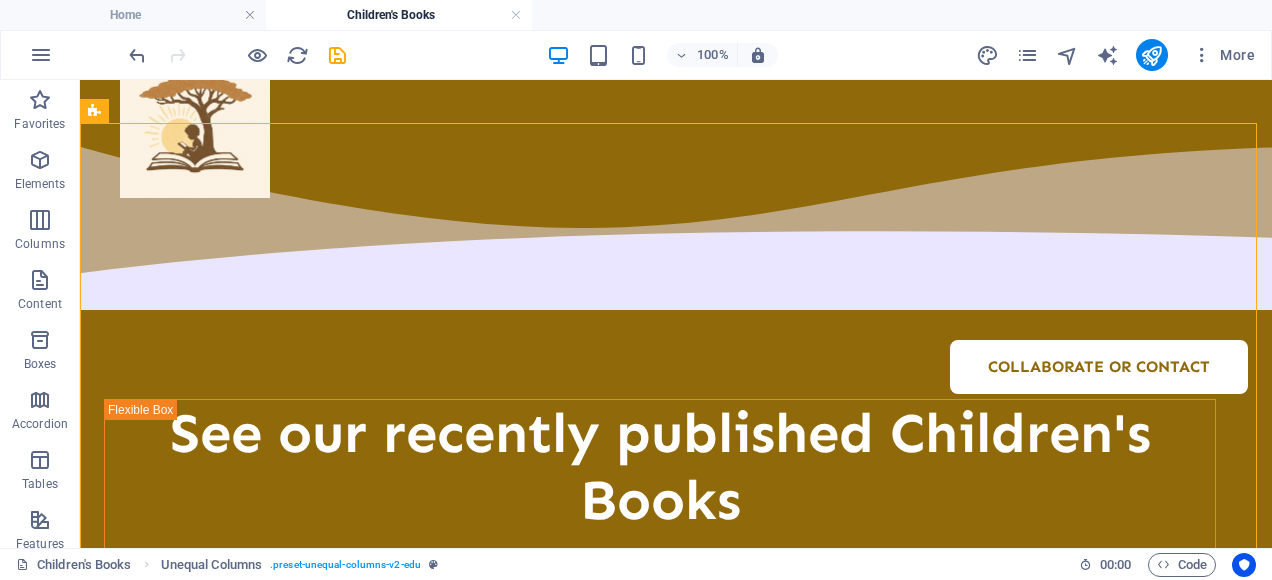 scroll, scrollTop: 0, scrollLeft: 0, axis: both 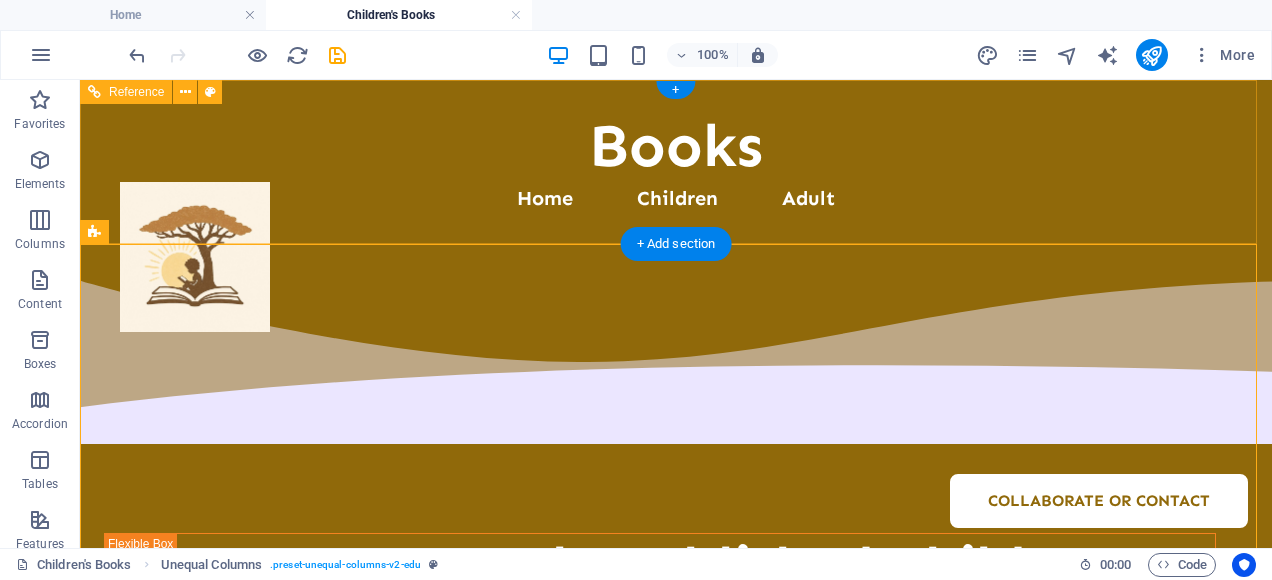click at bounding box center [195, 257] 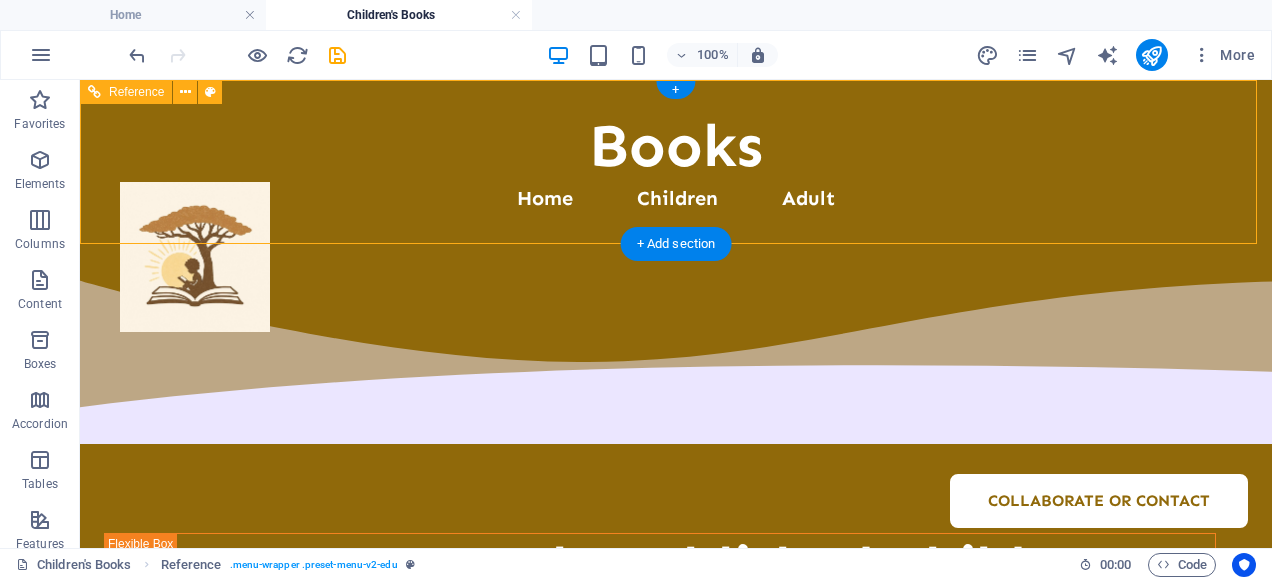 click at bounding box center [195, 257] 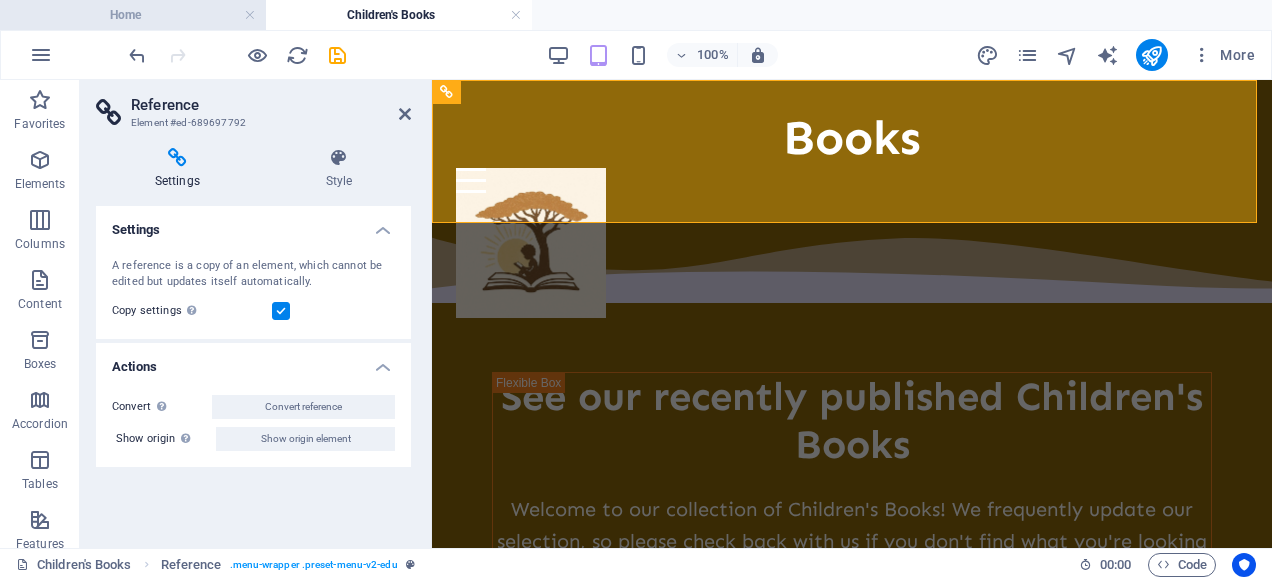 click on "Home" at bounding box center [133, 15] 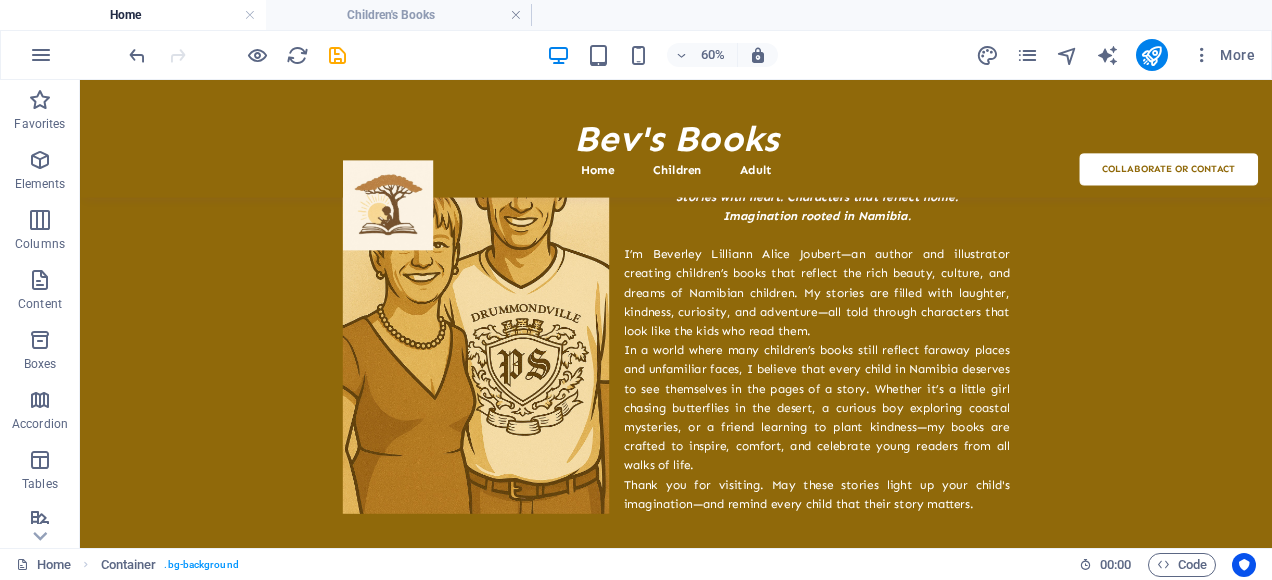 scroll, scrollTop: 240, scrollLeft: 0, axis: vertical 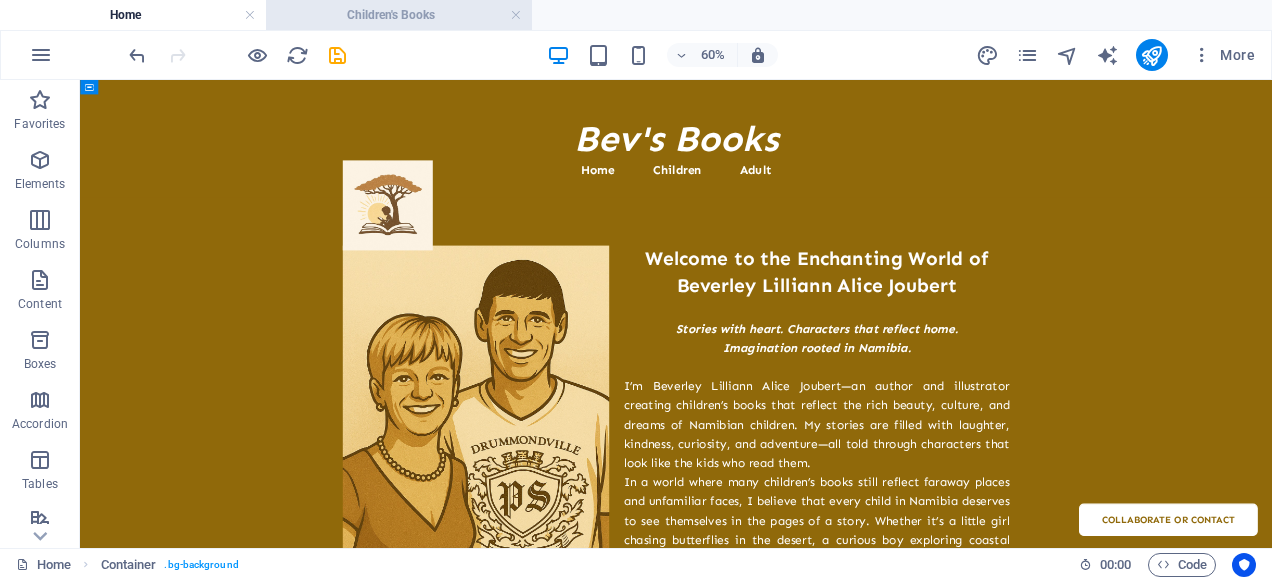 click on "Children's Books" at bounding box center [399, 15] 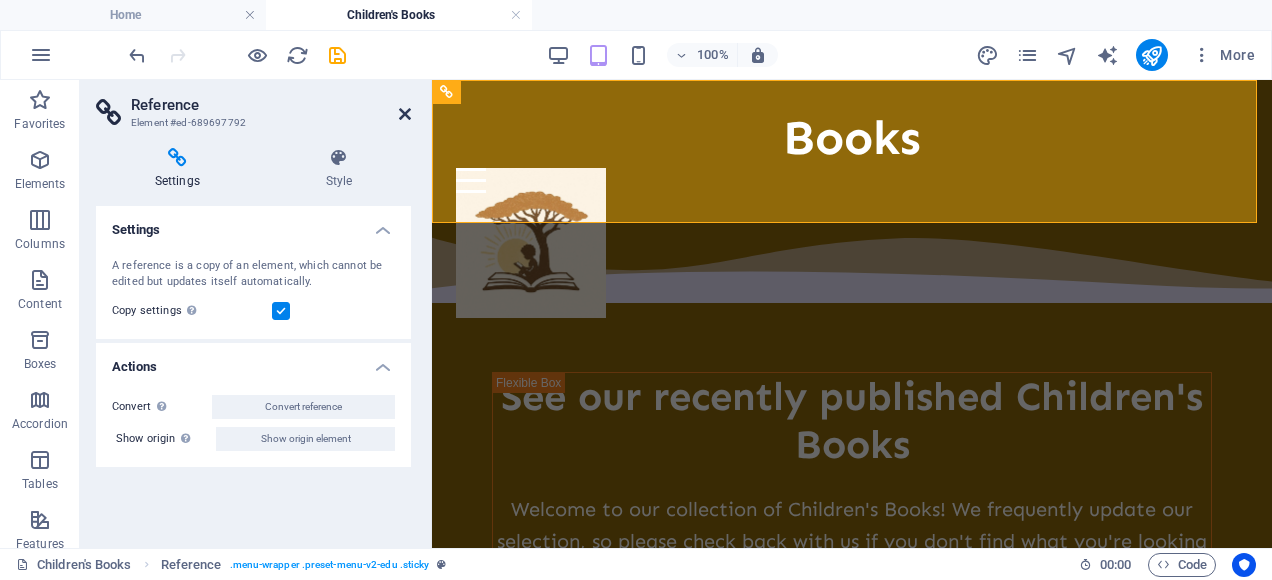 click at bounding box center (405, 114) 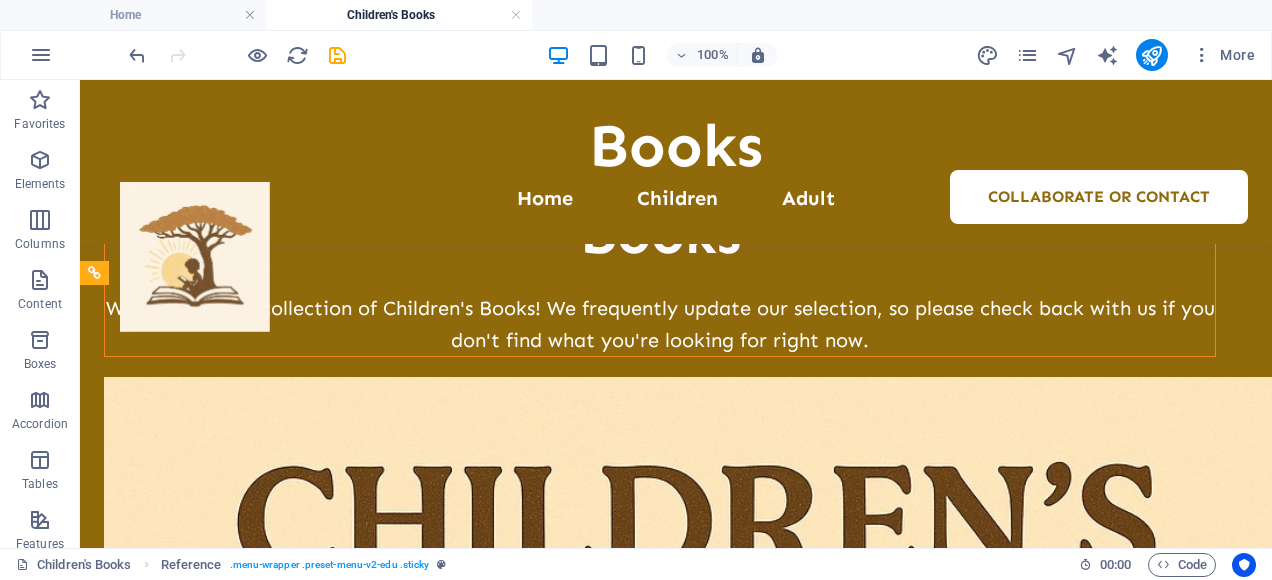 scroll, scrollTop: 400, scrollLeft: 0, axis: vertical 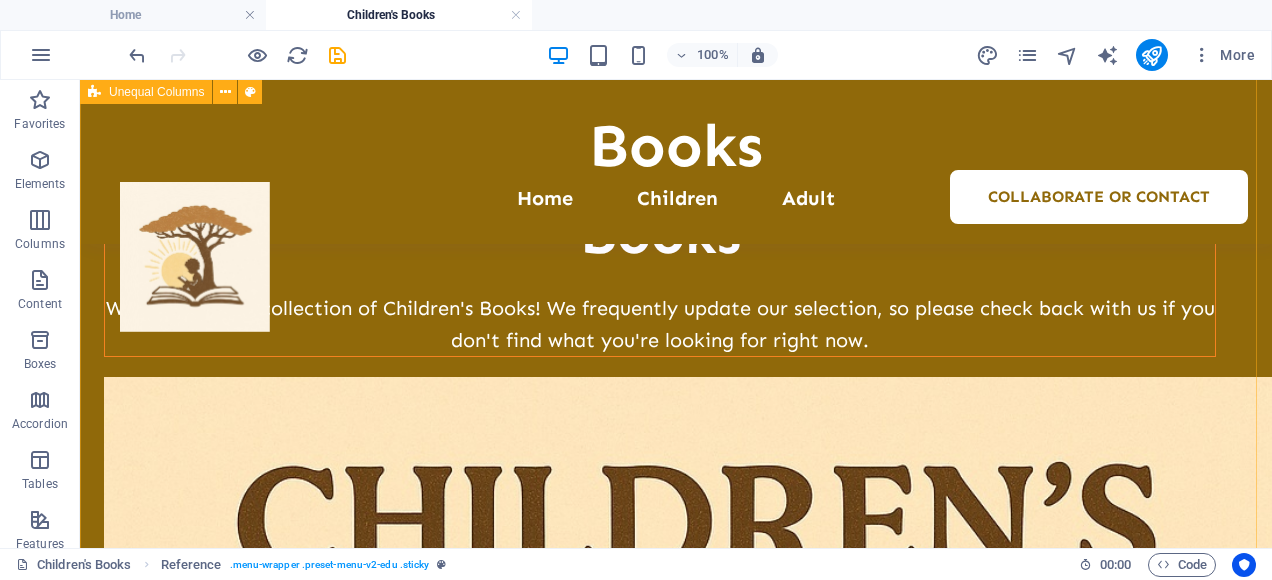 click on "See our recently published Children's Books Welcome to our collection of Children's Books! We frequently update our selection, so please check back with us if you don't find what you're looking for right now." at bounding box center [676, 826] 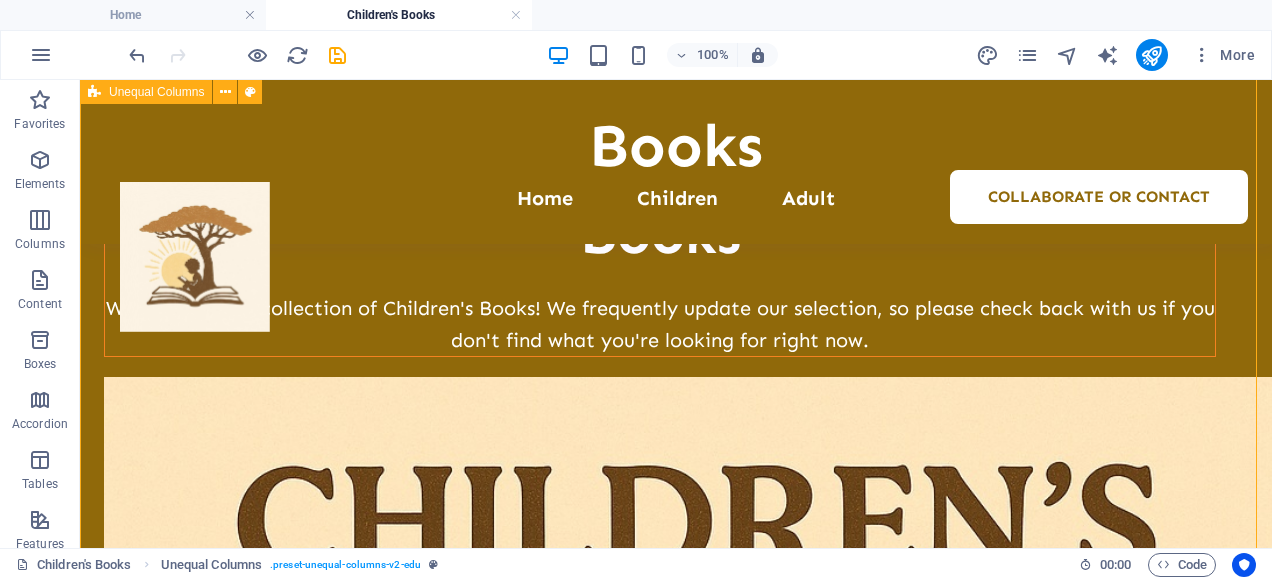 click on "See our recently published Children's Books Welcome to our collection of Children's Books! We frequently update our selection, so please check back with us if you don't find what you're looking for right now." at bounding box center [676, 826] 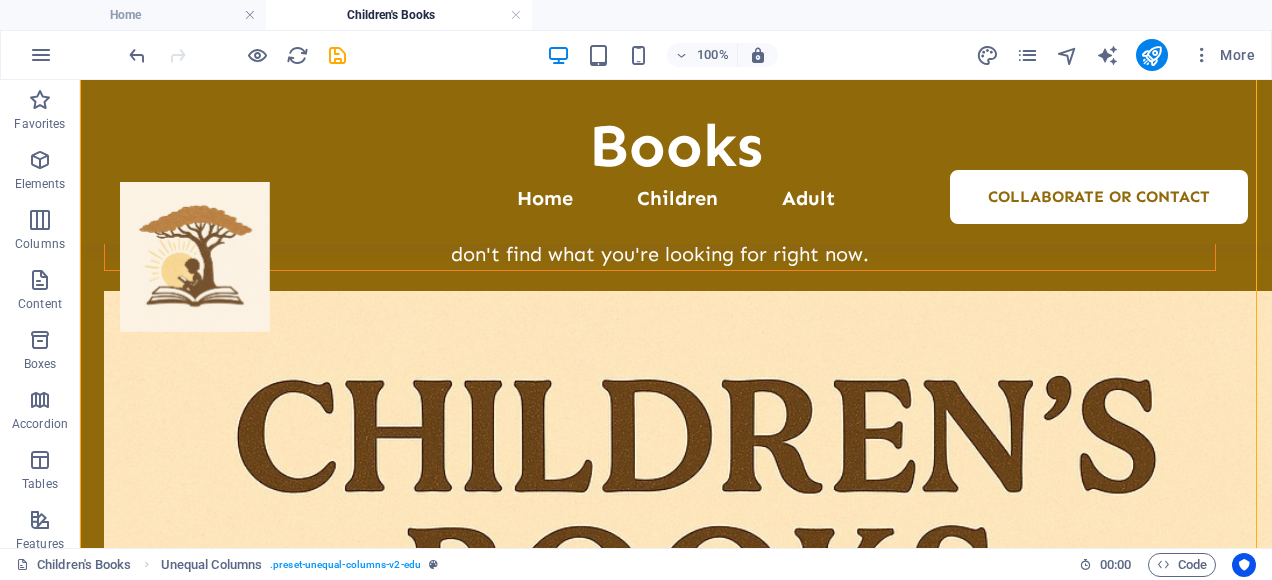 scroll, scrollTop: 520, scrollLeft: 0, axis: vertical 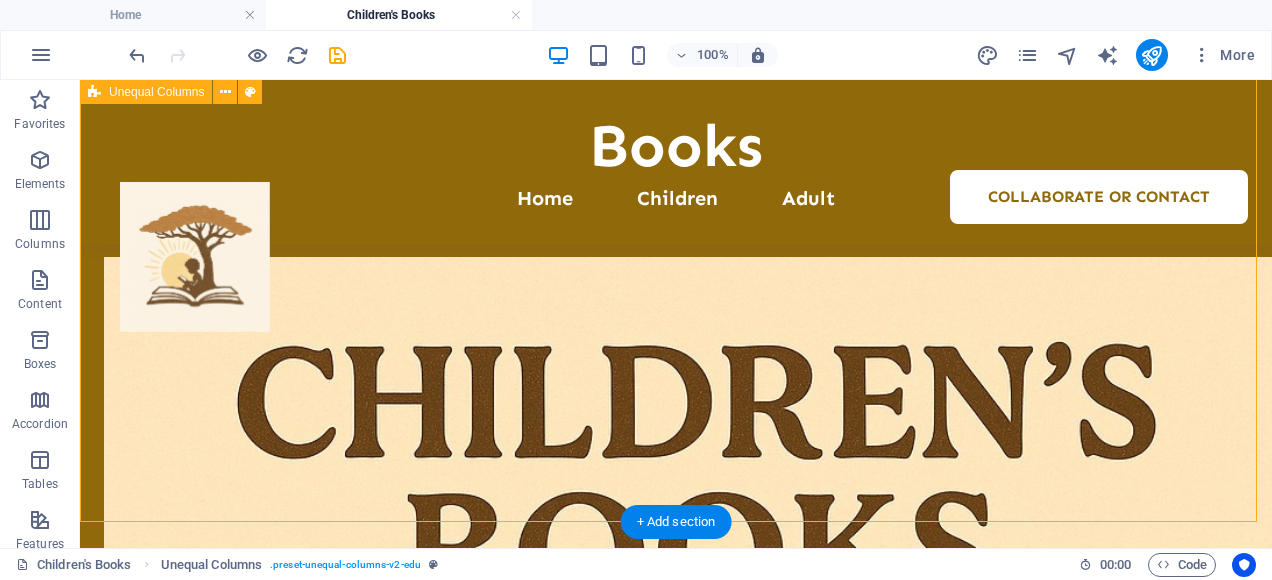 click on "See our recently published Children's Books Welcome to our collection of Children's Books! We frequently update our selection, so please check back with us if you don't find what you're looking for right now." at bounding box center (676, 706) 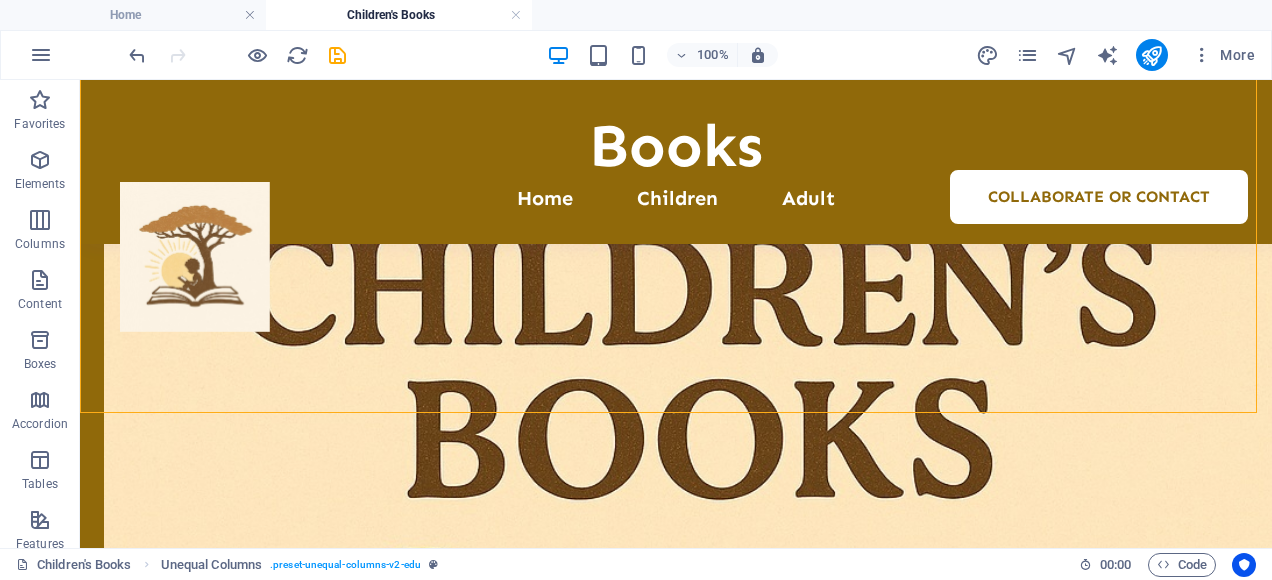 scroll, scrollTop: 640, scrollLeft: 0, axis: vertical 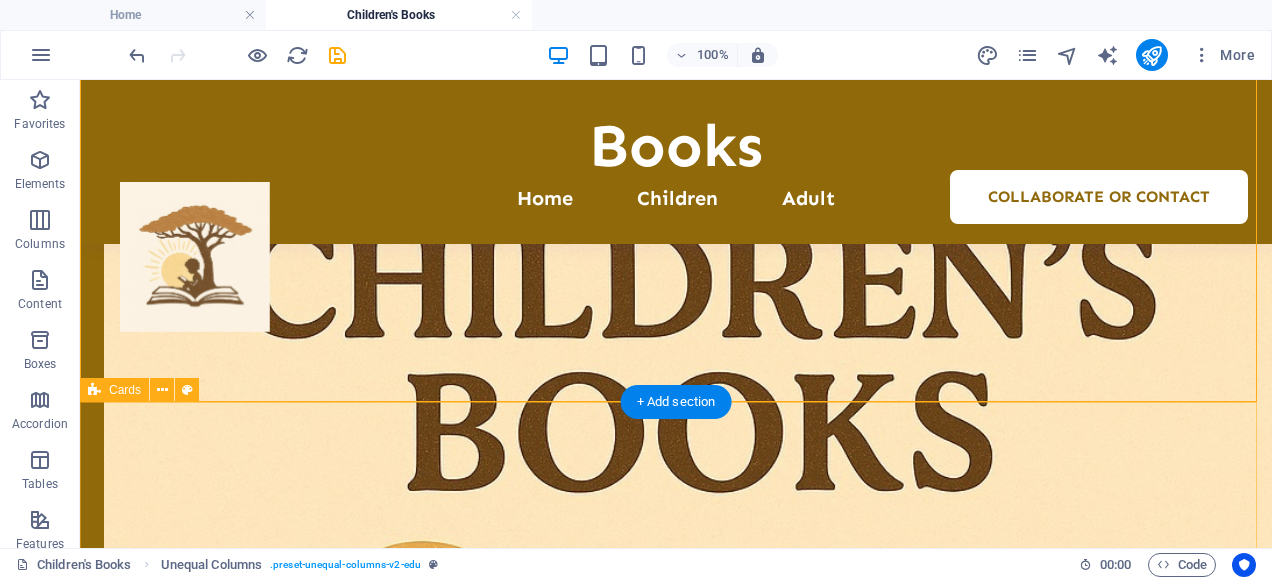 click on "Pilates with Penny the Cat Welcome to Penny's Purr-lates Studio, where all cats are welcome and every stretch counts! Join Penny, a graceful tortoiseshell cat with a calming purr and a passion for Pilates, as she guides a group of quirky feline friends through seven days of movement, mindfulness, and meowgical transformation. From wobbly stretches to silly spills, each day brings a new challenge—and a gentle lesson in patience, friendship, and embracing who you are. With charming illustrations, playful poses, and plenty of whiskered wisdom, Penny's Purr-lates is a heartwarming picture book that inspires little readers to move, breathe, laugh, and shine. Perfect for ages [AGE]–[AGE]… and all yoga-loving cat fans! https://books2read.com/u/3LMBn5 The Hive of Etango https://books2read.com/u/mgd6ER The Drones that learned to Plant After a devastating war leaves the world in ruins, the skies fall silent—and the machines built for destruction lie broken and forgotten. https://books2read.com/u/mYMnVx" at bounding box center [676, 3475] 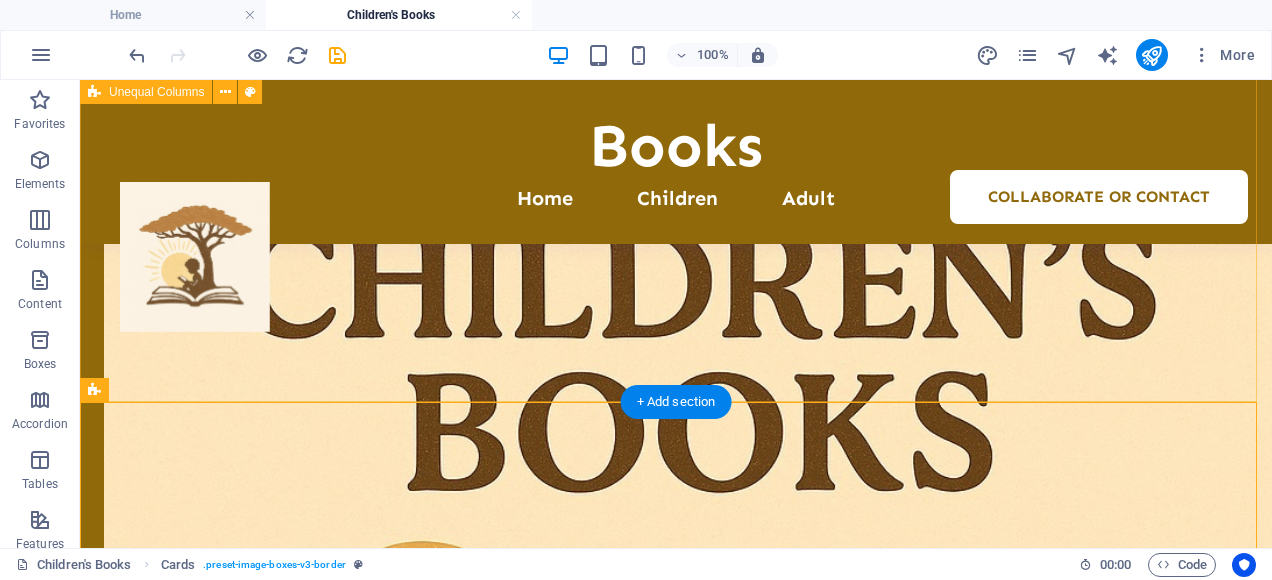 click on "See our recently published Children's Books Welcome to our collection of Children's Books! We frequently update our selection, so please check back with us if you don't find what you're looking for right now." at bounding box center [676, 586] 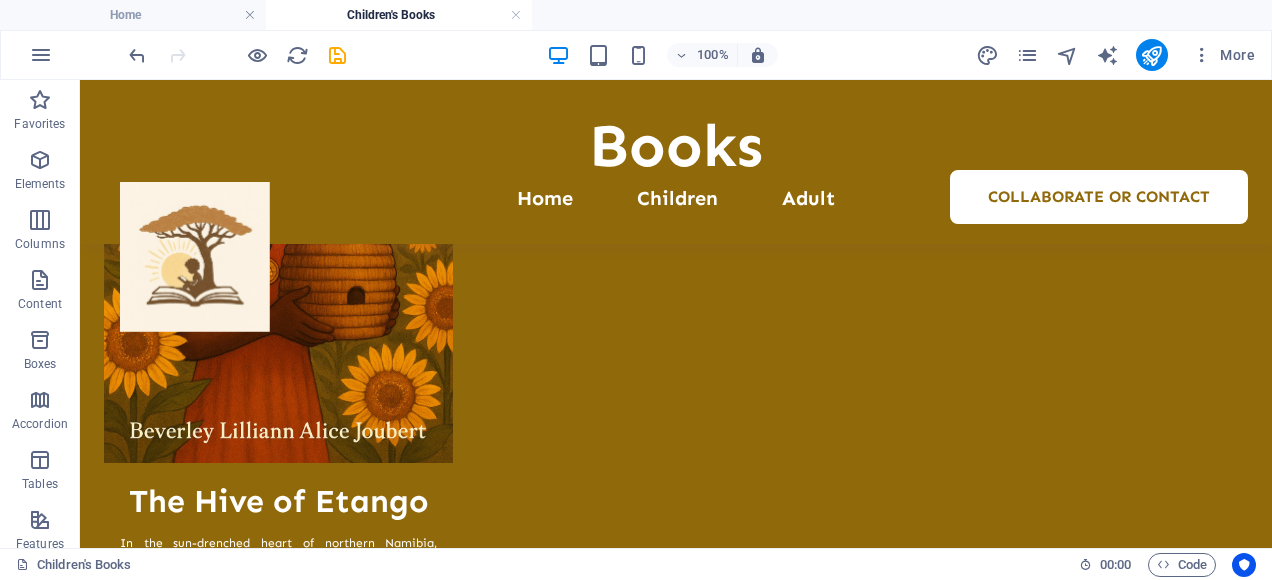 scroll, scrollTop: 3532, scrollLeft: 0, axis: vertical 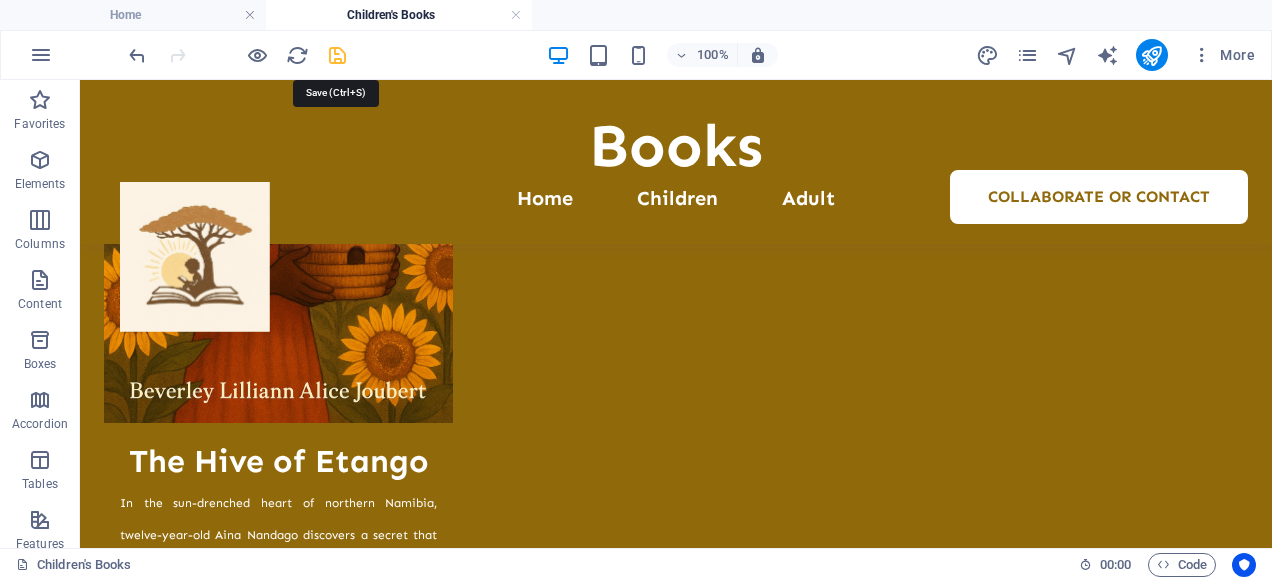 click at bounding box center (337, 55) 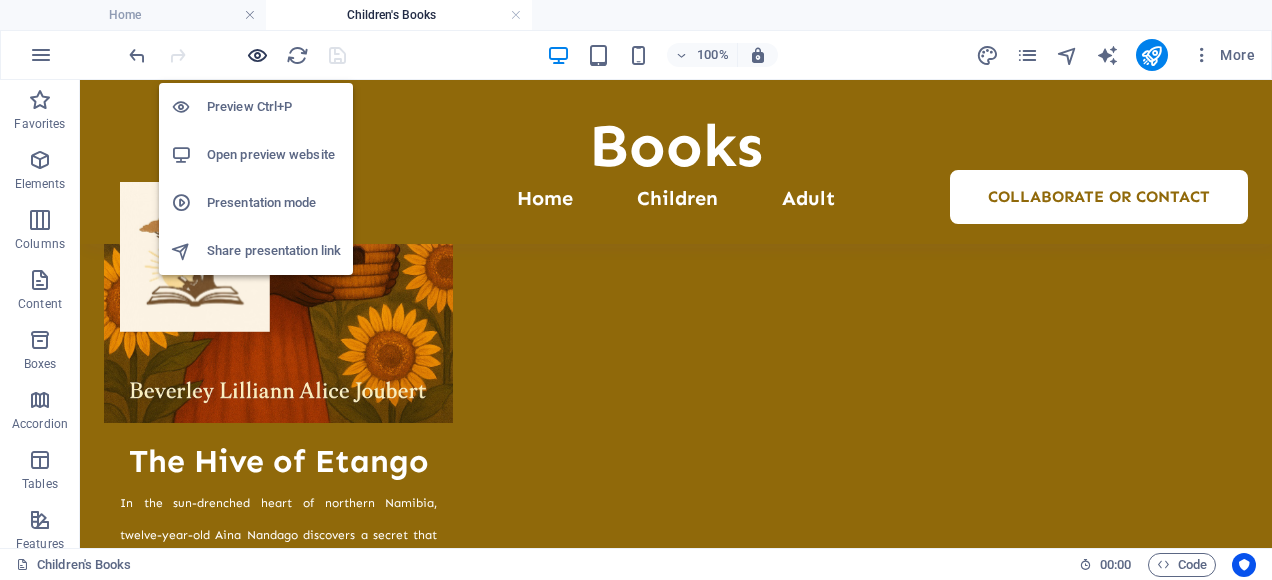 click at bounding box center [257, 55] 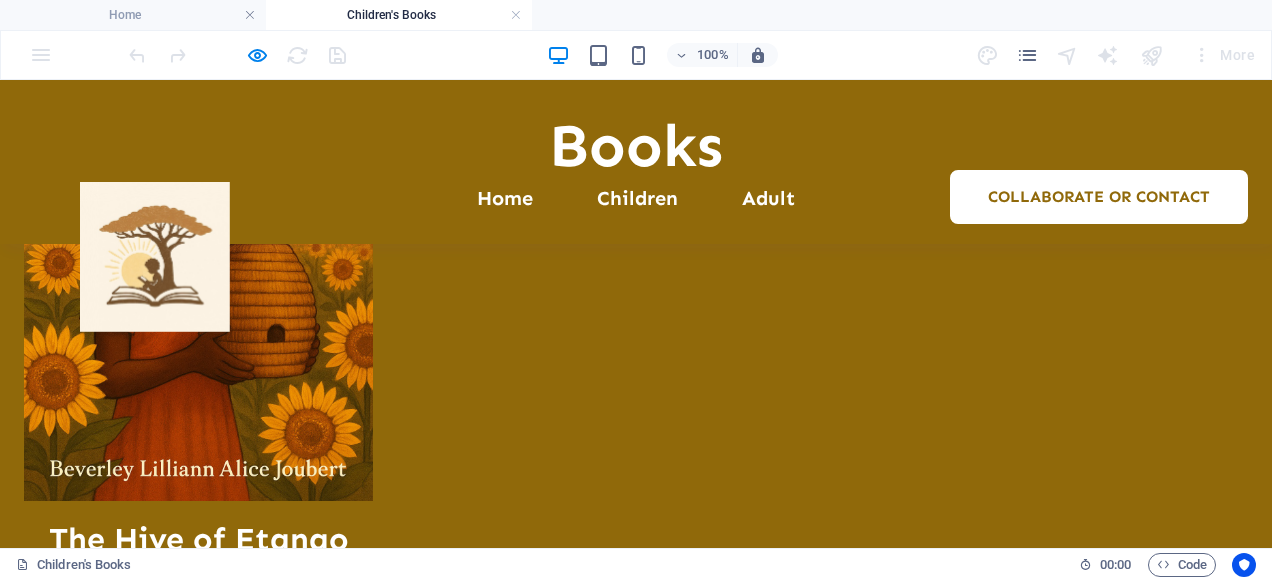 click on "Adult" at bounding box center [768, 198] 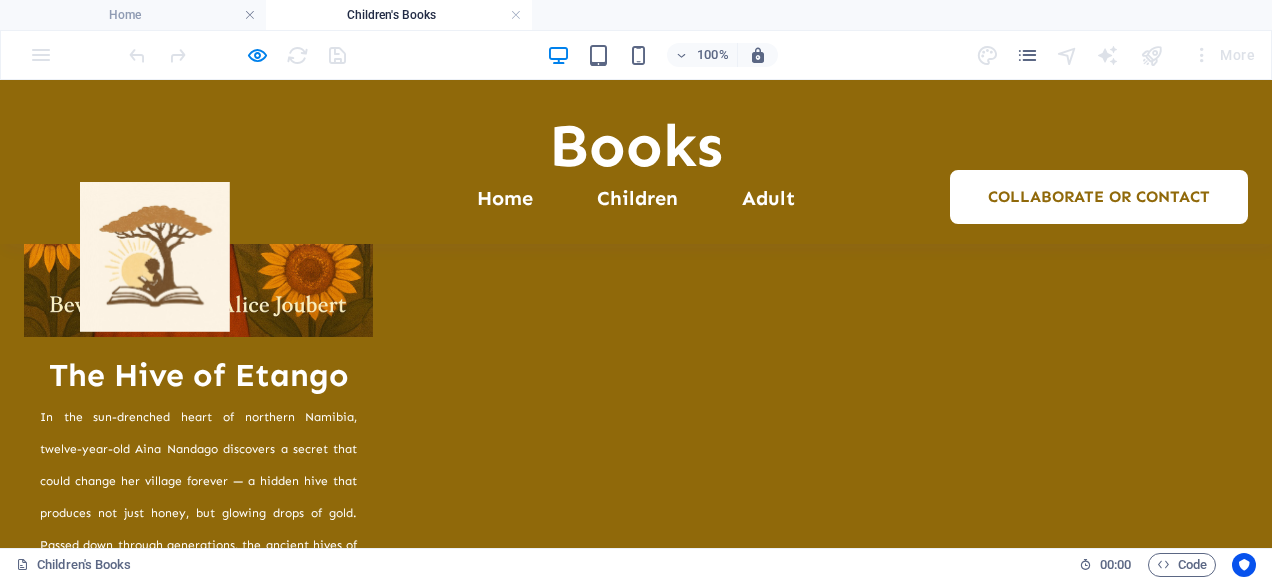 scroll, scrollTop: 0, scrollLeft: 0, axis: both 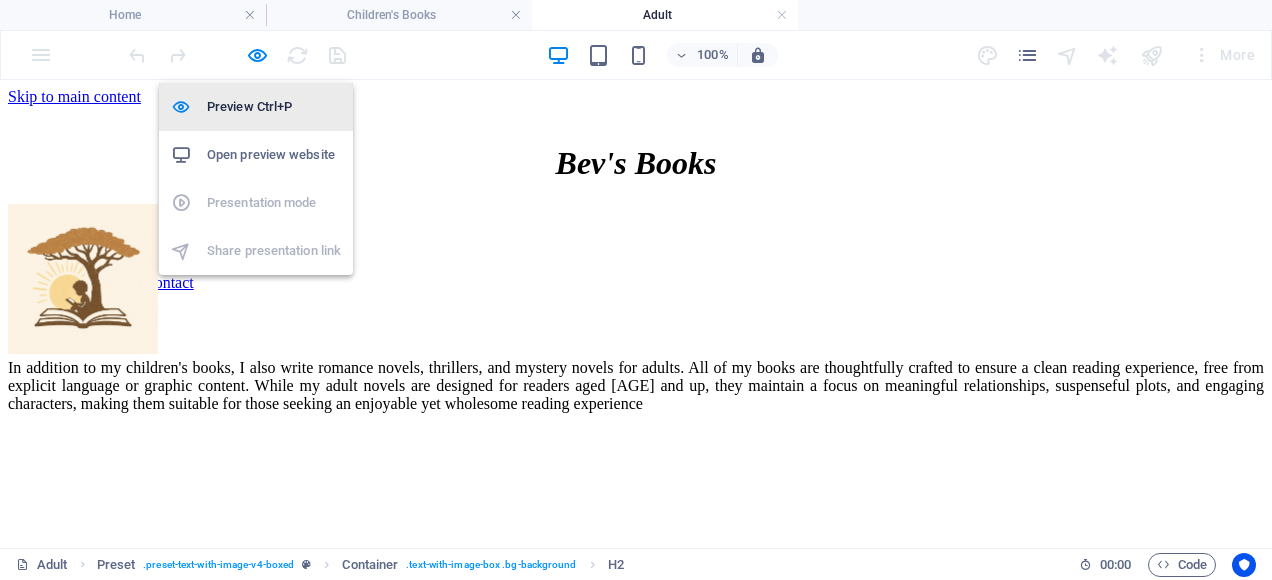 click on "Preview Ctrl+P" at bounding box center (274, 107) 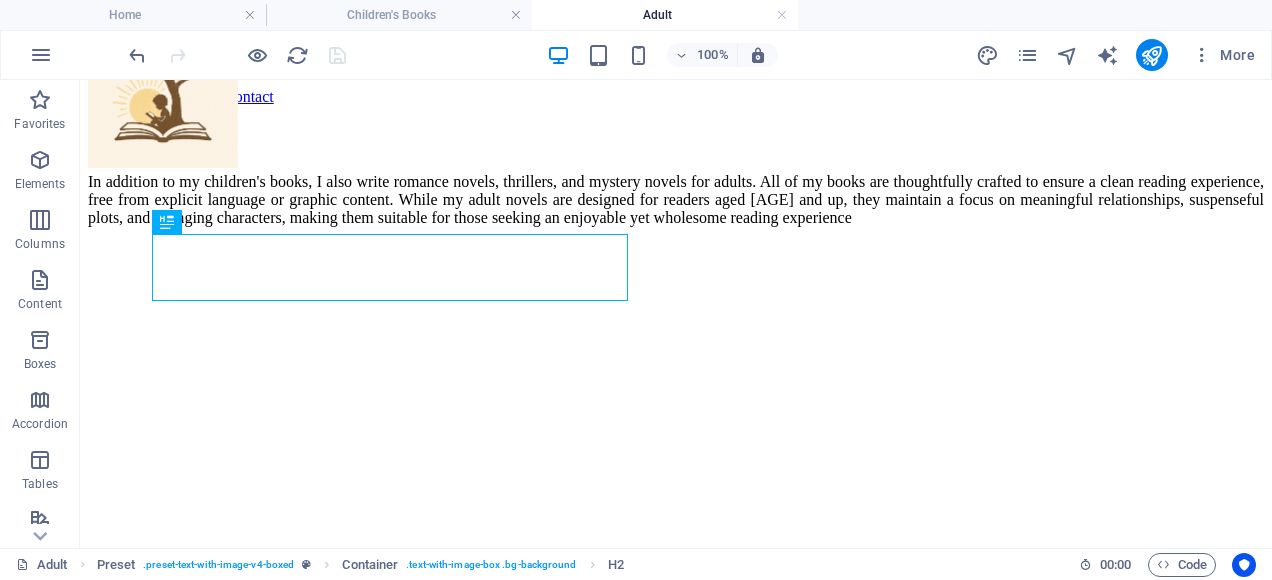 scroll, scrollTop: 200, scrollLeft: 0, axis: vertical 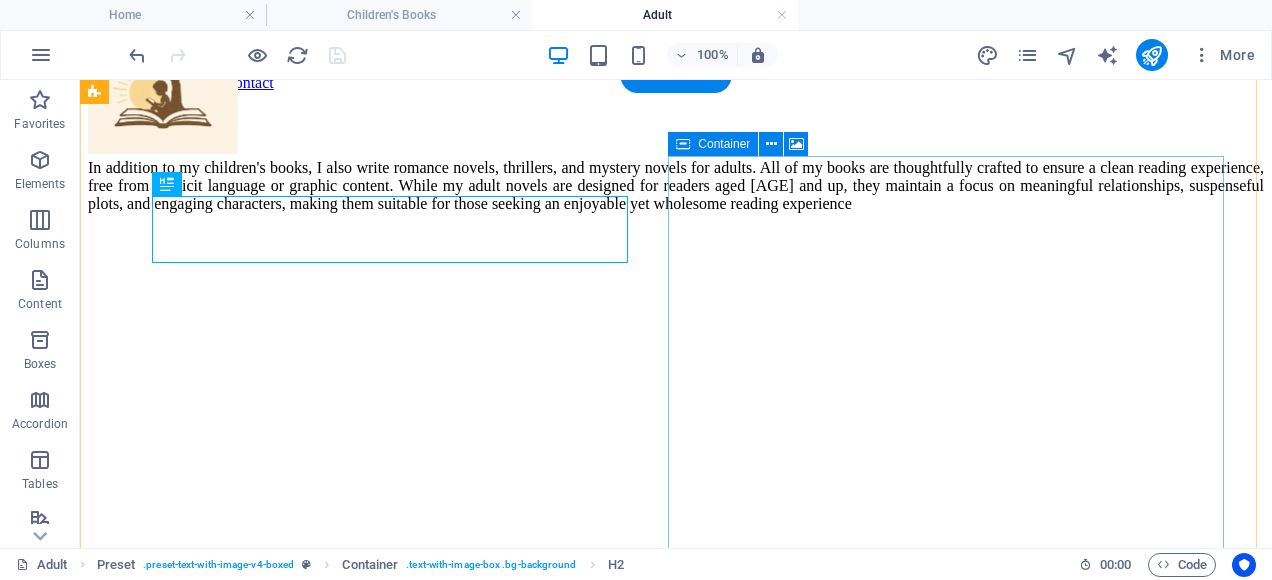 click on "Drop content here or  Add elements  Paste clipboard" at bounding box center [676, 799] 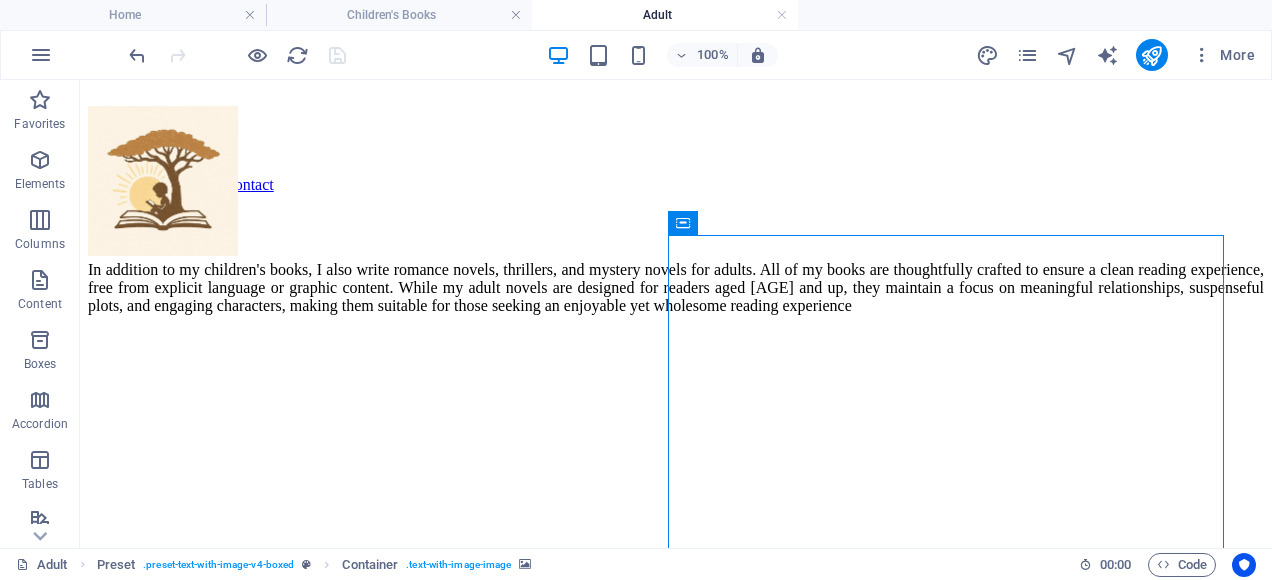 scroll, scrollTop: 80, scrollLeft: 0, axis: vertical 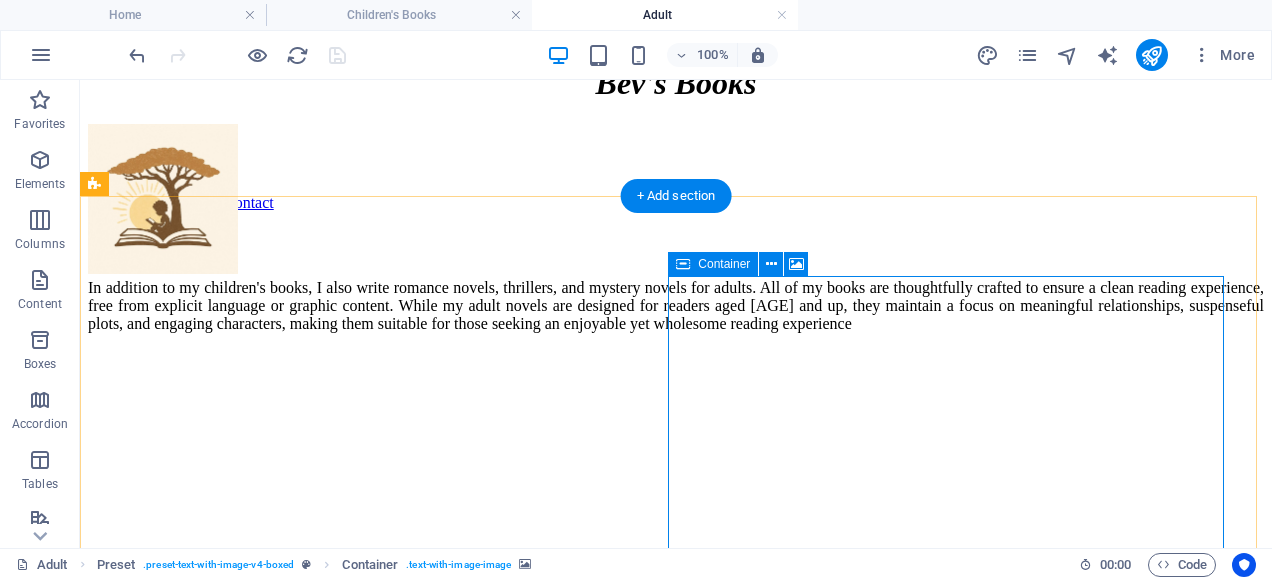click on "Drop content here or  Add elements  Paste clipboard" at bounding box center [676, 919] 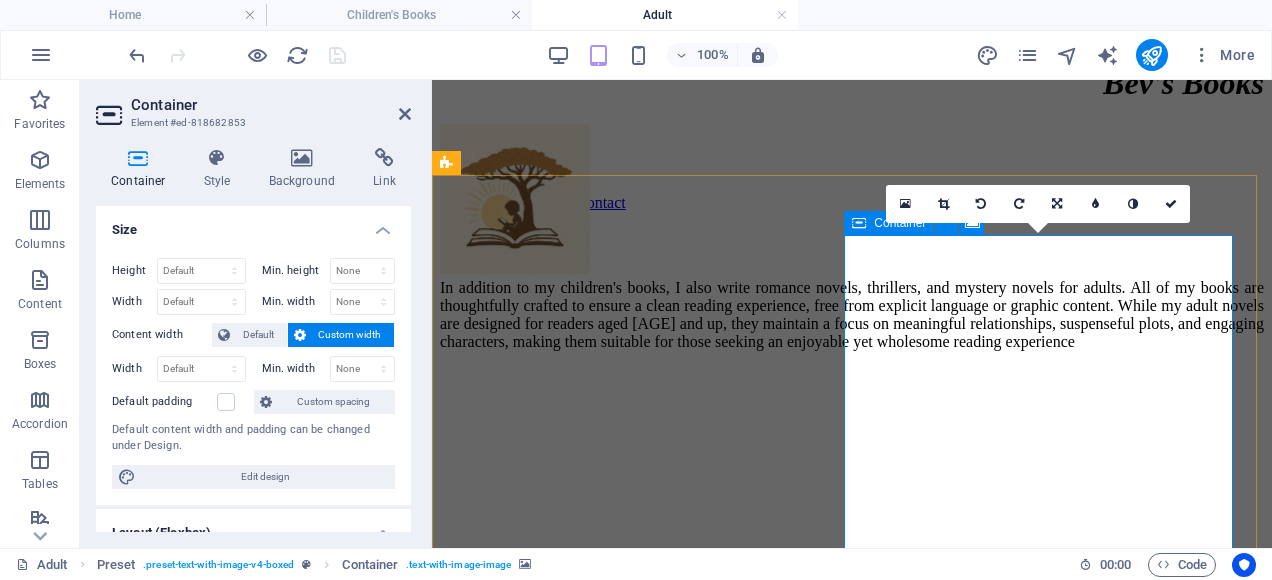 click on "Drop content here or  Add elements  Paste clipboard" at bounding box center (852, 937) 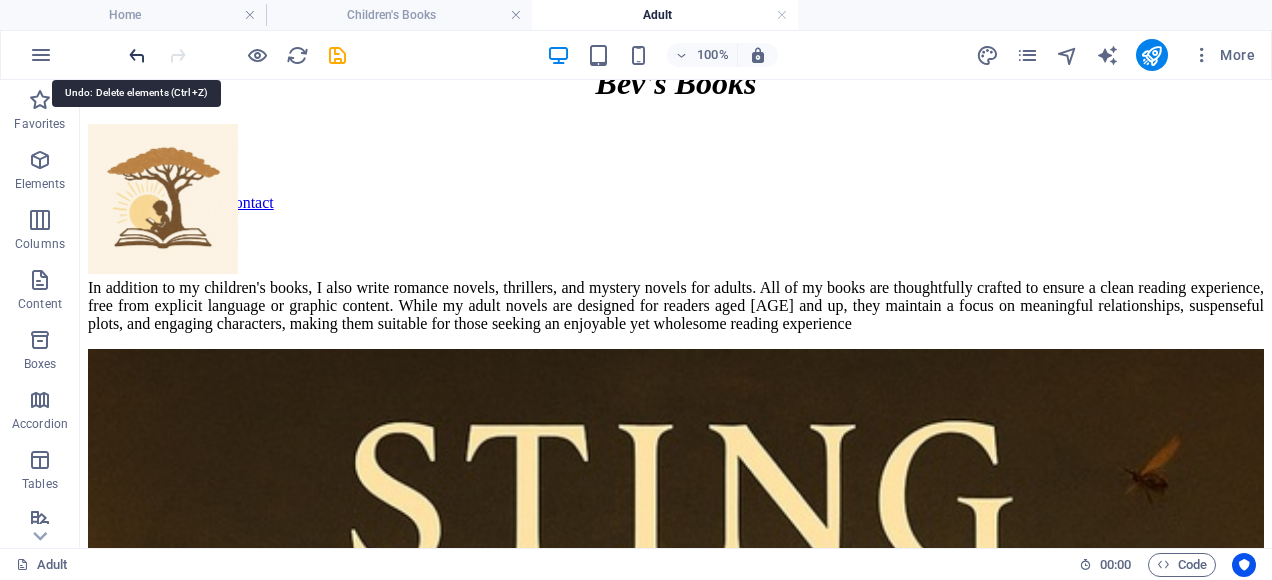 click at bounding box center (137, 55) 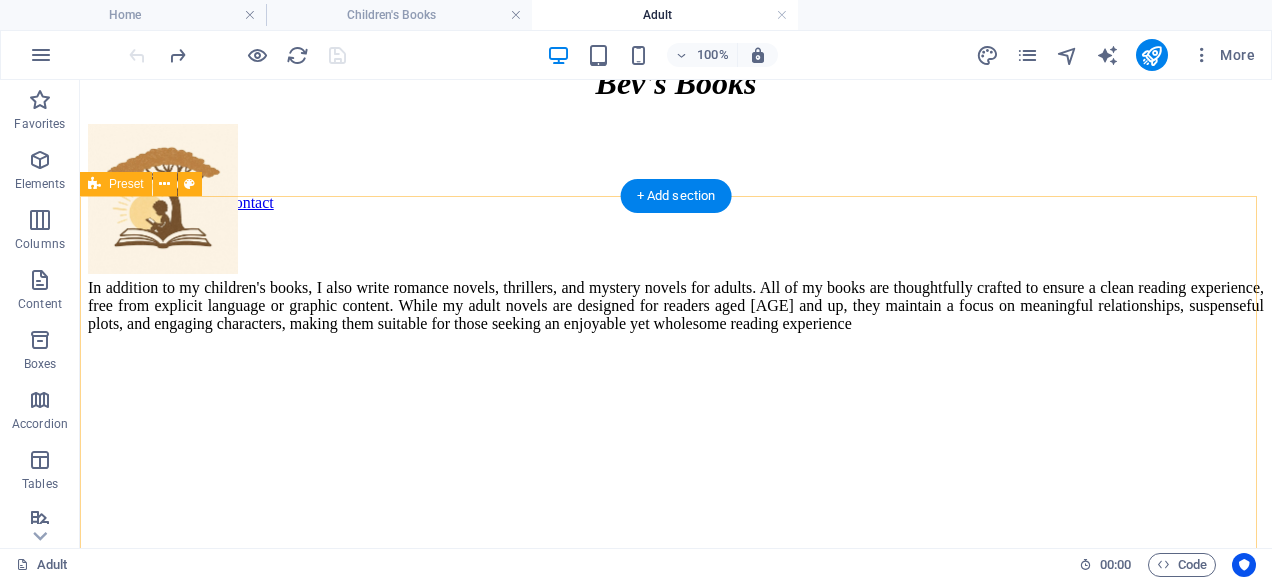 click on "16+ Section In addition to my children's books, I also write romance novels, thrillers, and mystery novels for adults. All of my books are thoughtfully crafted to ensure a clean reading experience, free from explicit language or graphic content. While my adult novels are designed for readers aged 16 and up, they maintain a focus on meaningful relationships, suspenseful plots, and engaging characters, making them suitable for those seeking an enjoyable yet wholesome reading experience Drop content here or Add elements Paste clipboard" at bounding box center (676, 611) 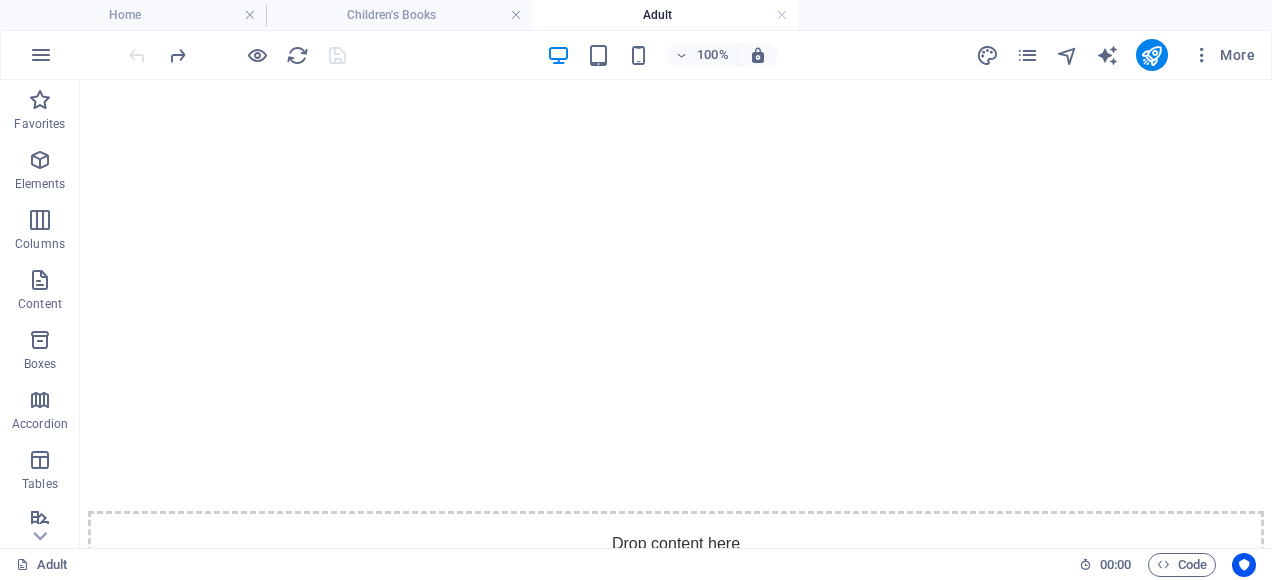 scroll, scrollTop: 8, scrollLeft: 0, axis: vertical 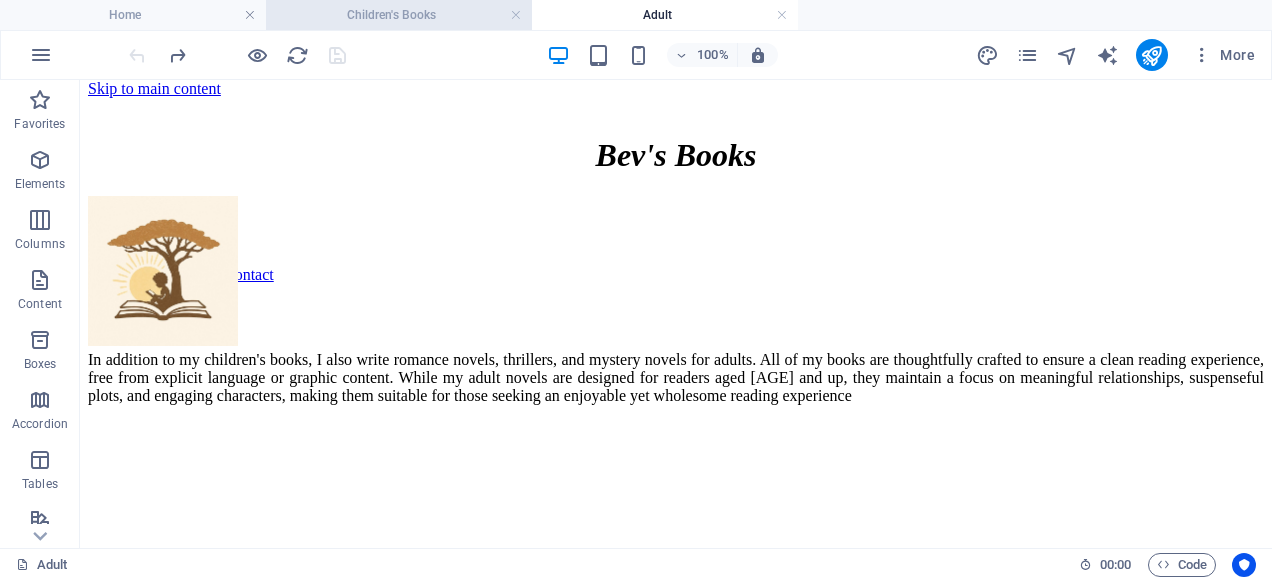 click on "Children's Books" at bounding box center [399, 15] 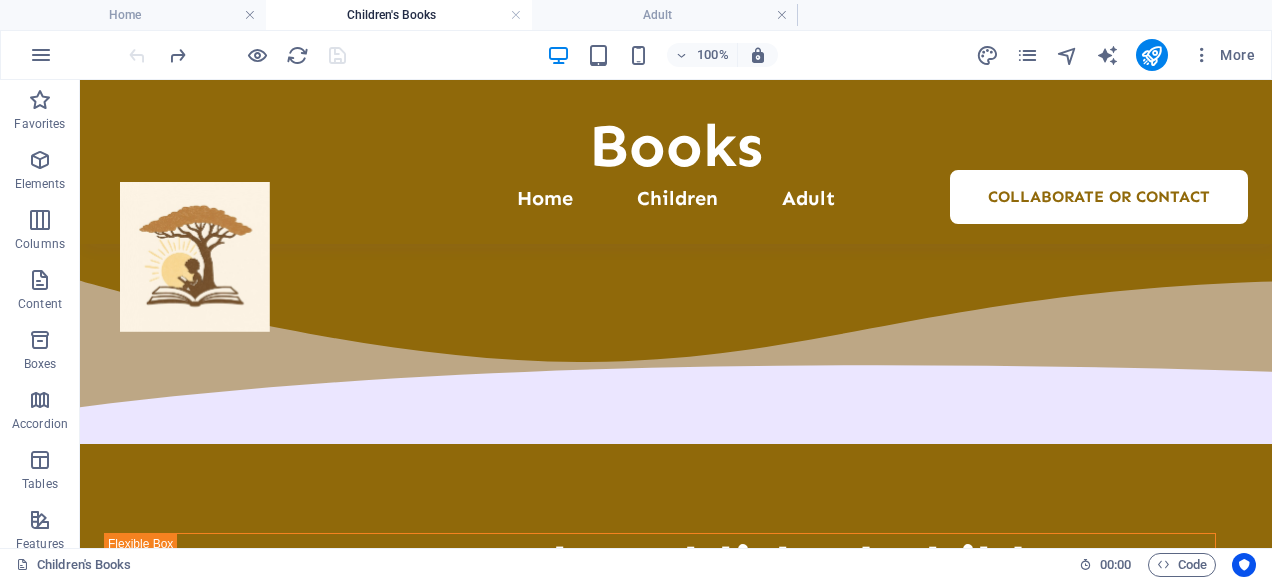 scroll, scrollTop: 3532, scrollLeft: 0, axis: vertical 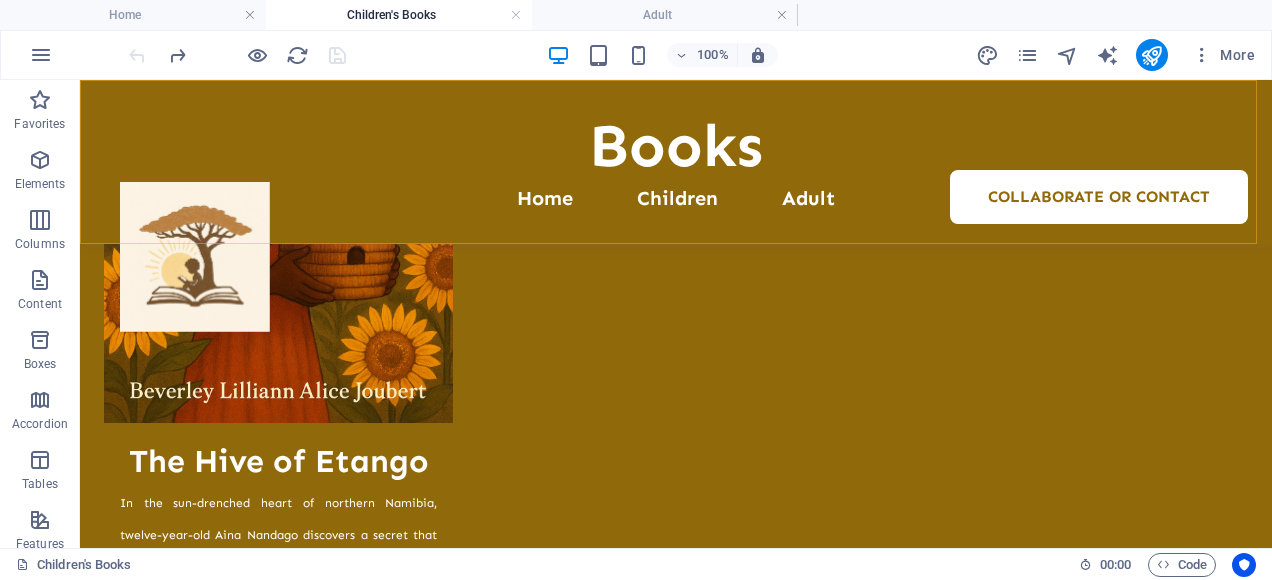 click at bounding box center (195, 257) 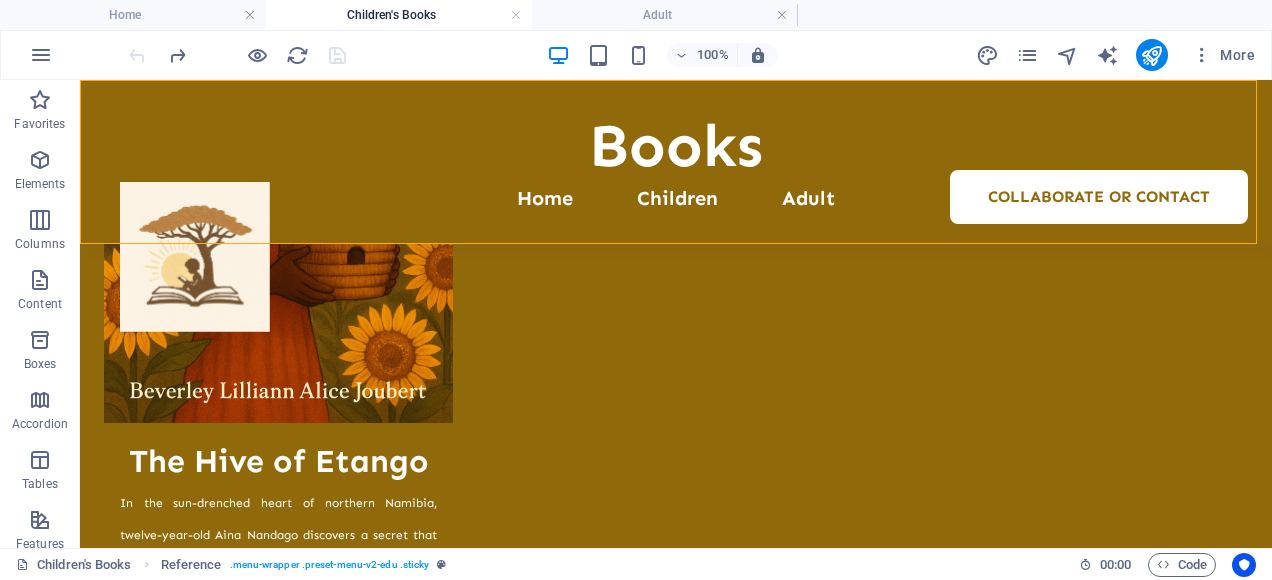 click at bounding box center [195, 257] 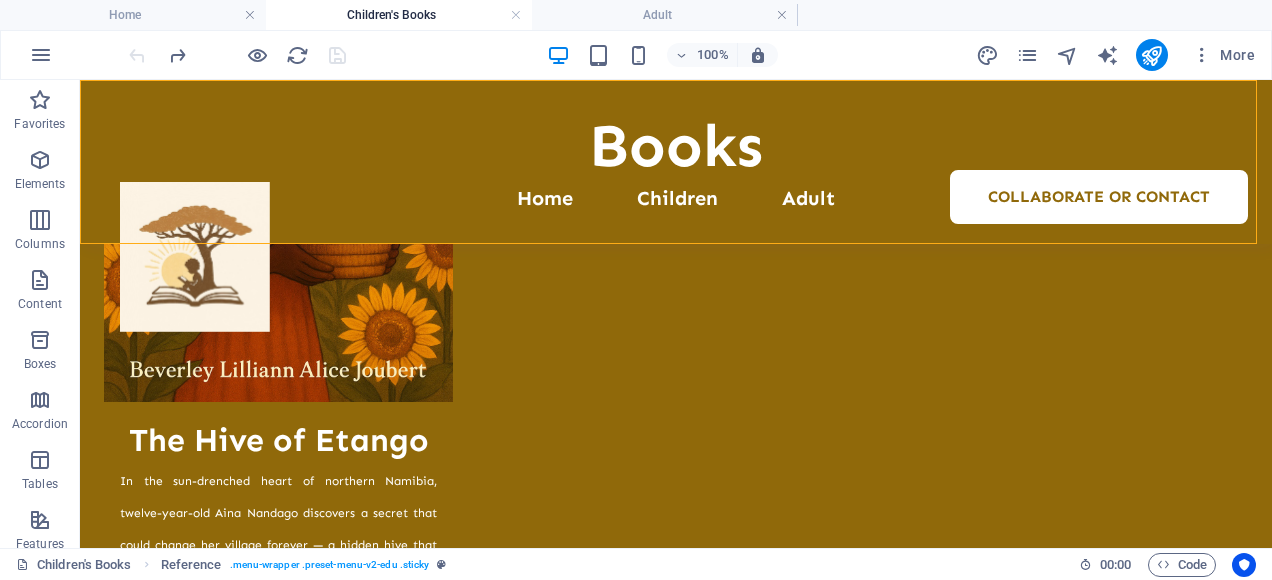 scroll, scrollTop: 3510, scrollLeft: 0, axis: vertical 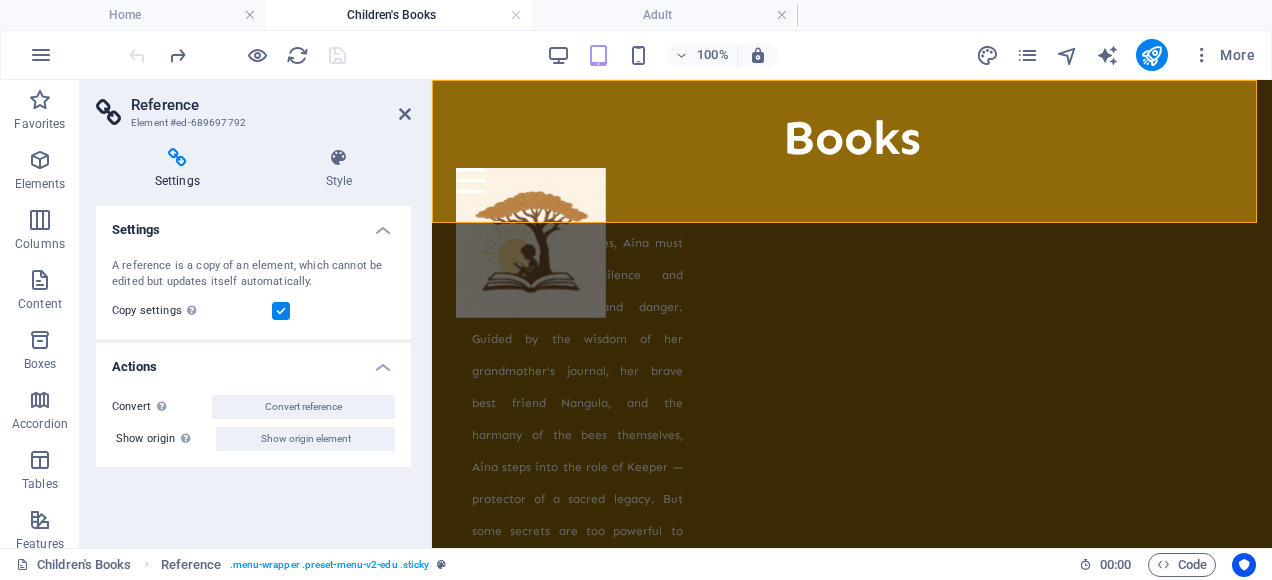 click at bounding box center [531, 243] 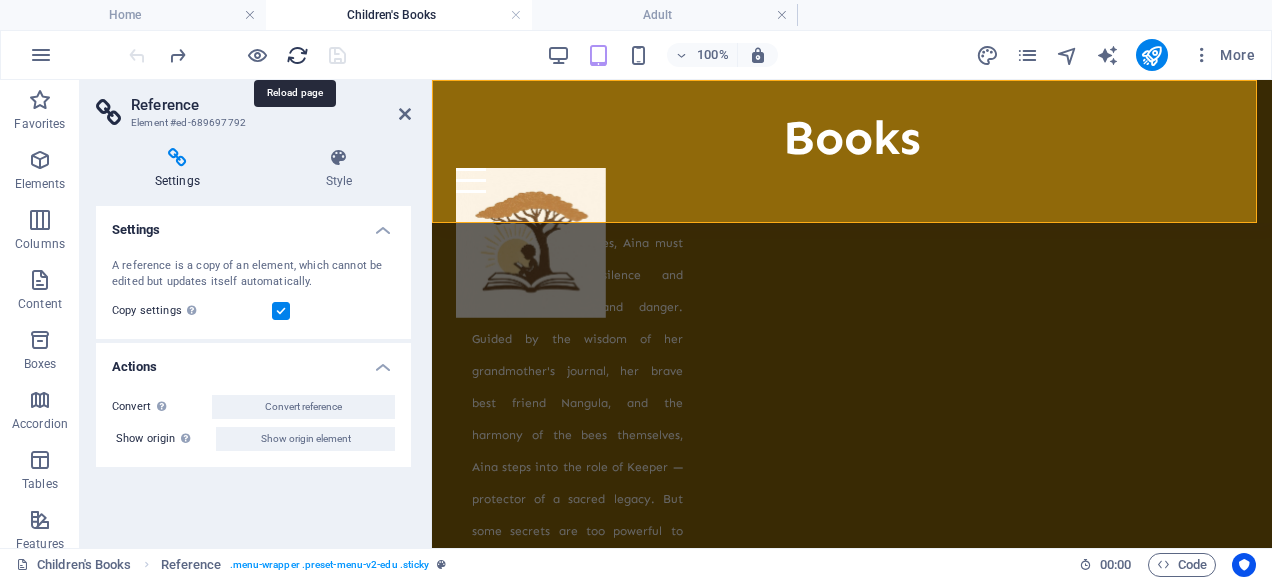 click at bounding box center (297, 55) 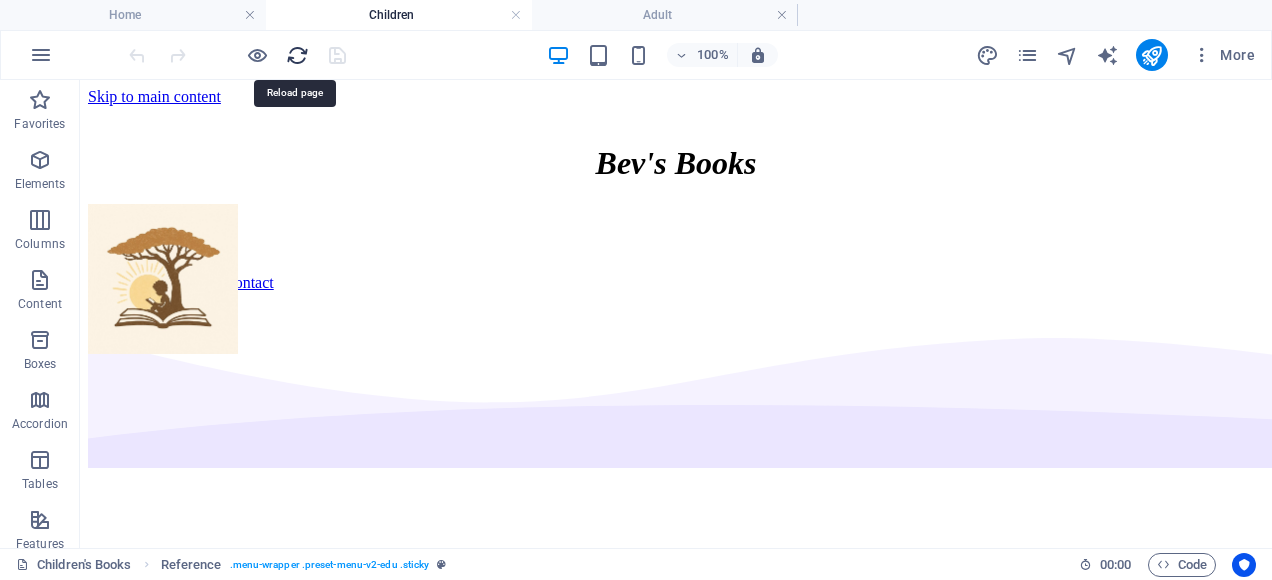 scroll, scrollTop: 0, scrollLeft: 0, axis: both 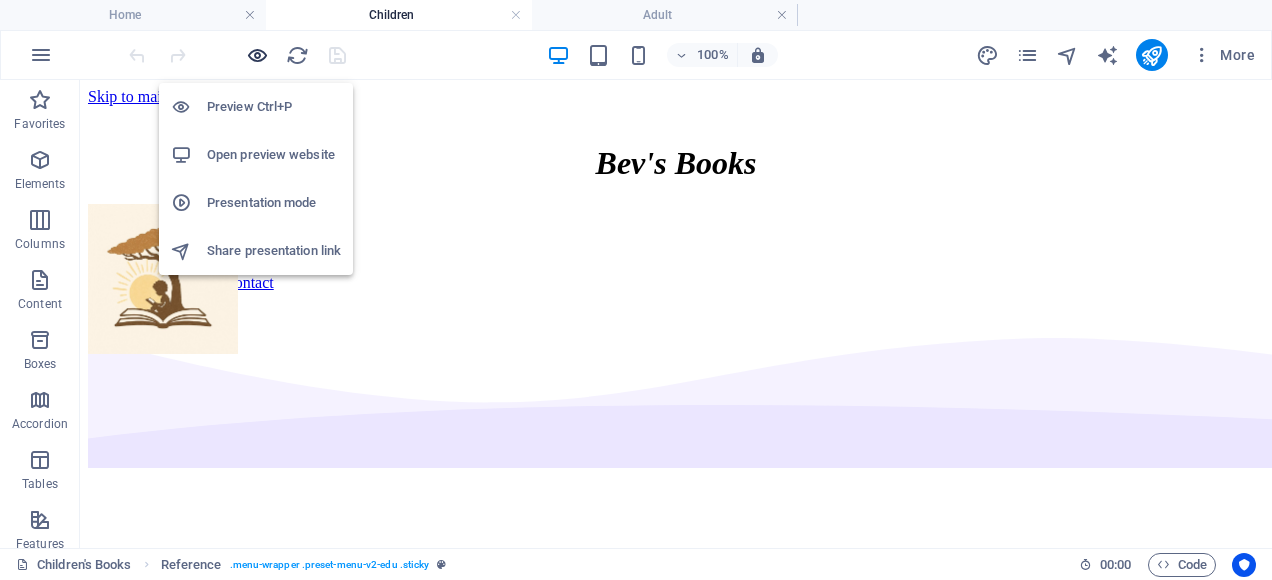click at bounding box center (257, 55) 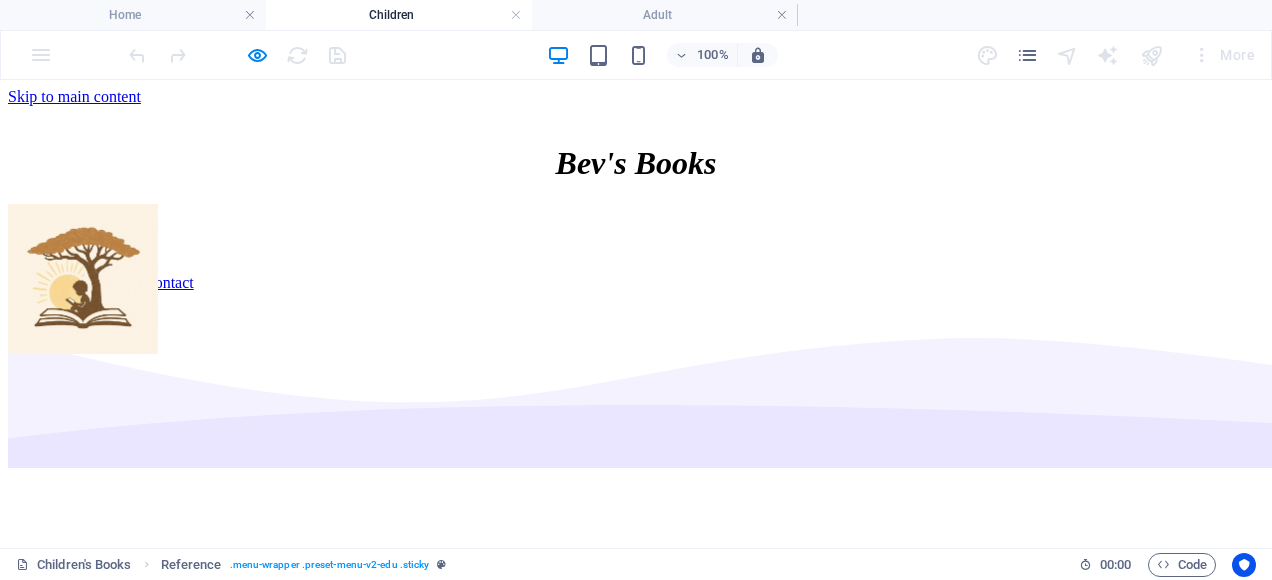 click on "Home" at bounding box center [67, 228] 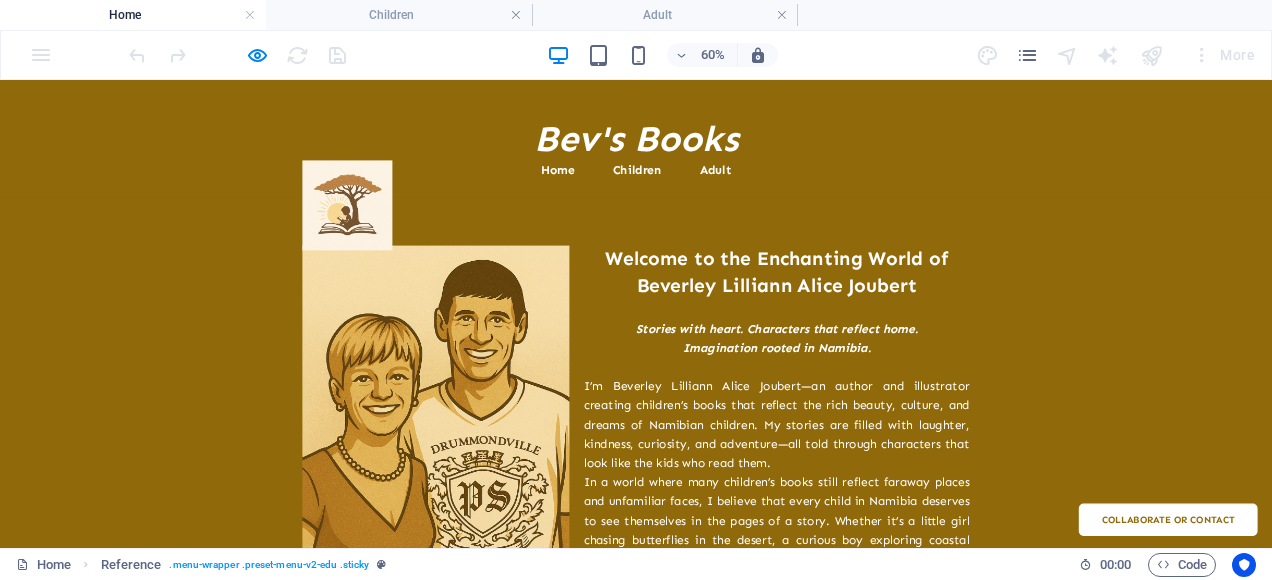 click on "Children" at bounding box center (1061, 230) 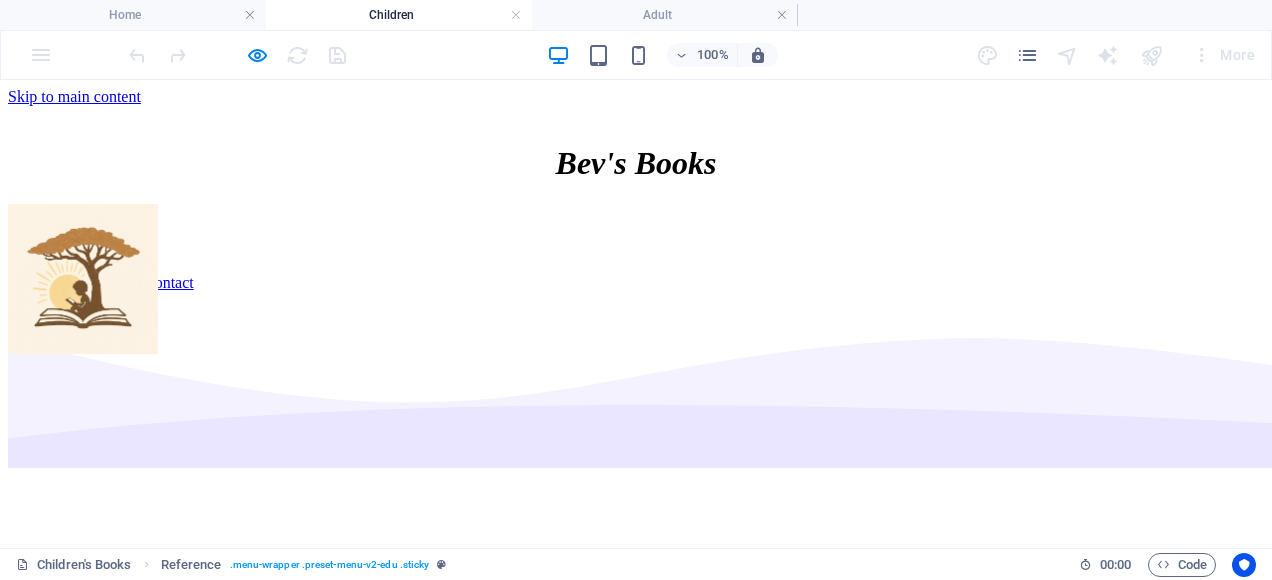 click on "Adult" at bounding box center [66, 264] 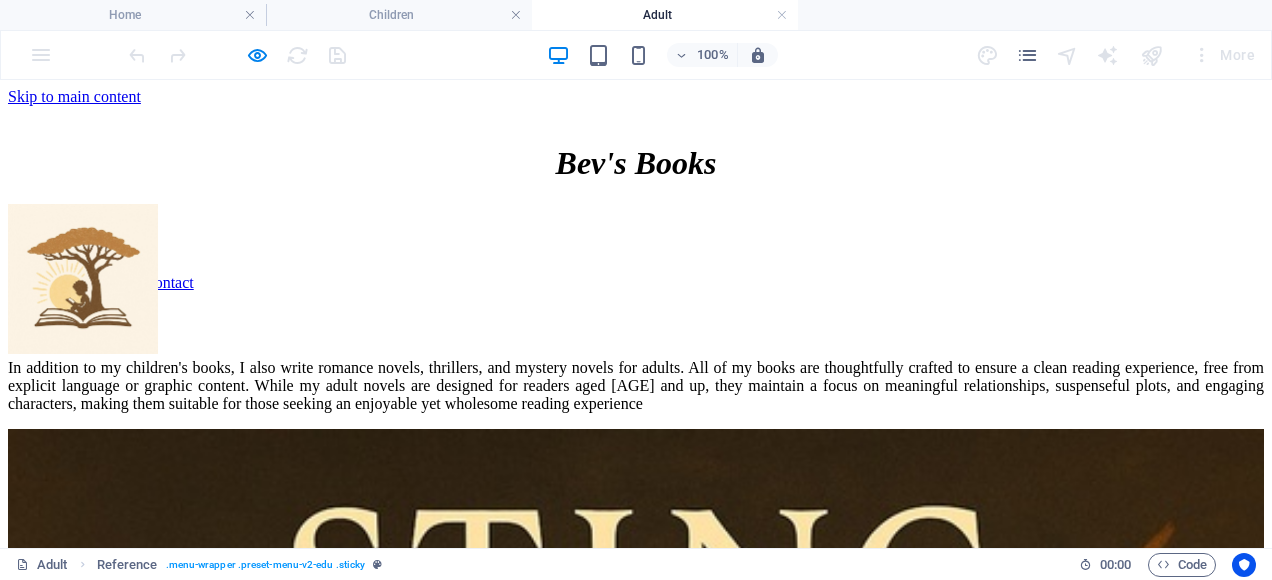 scroll, scrollTop: 8, scrollLeft: 0, axis: vertical 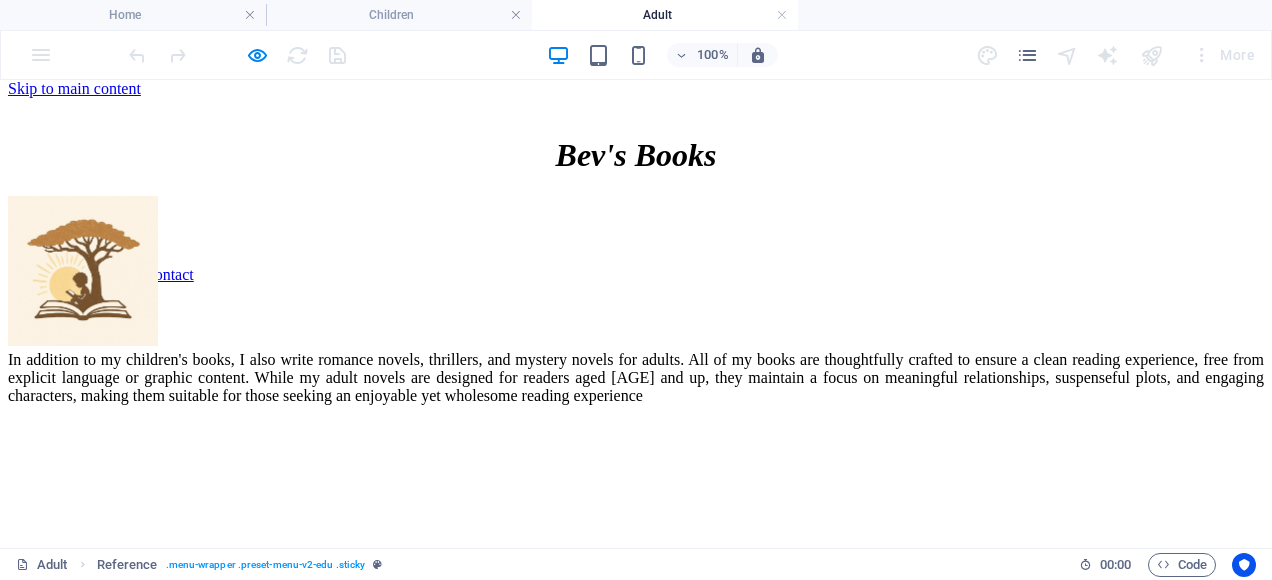click on "Collaborate or Contact" at bounding box center (121, 274) 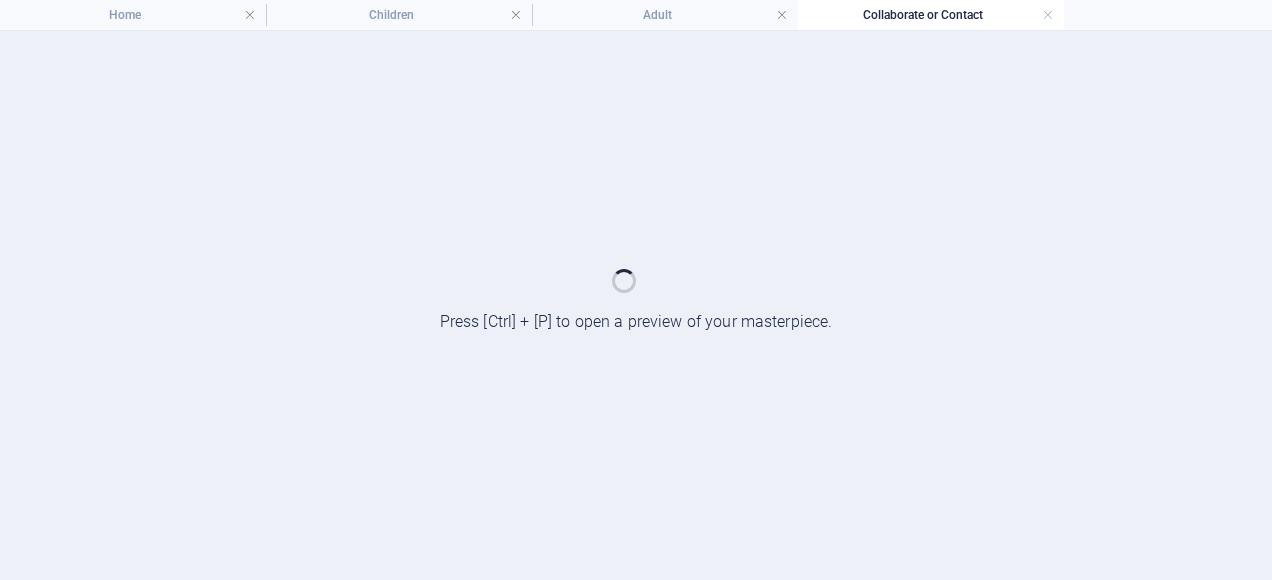 scroll, scrollTop: 0, scrollLeft: 0, axis: both 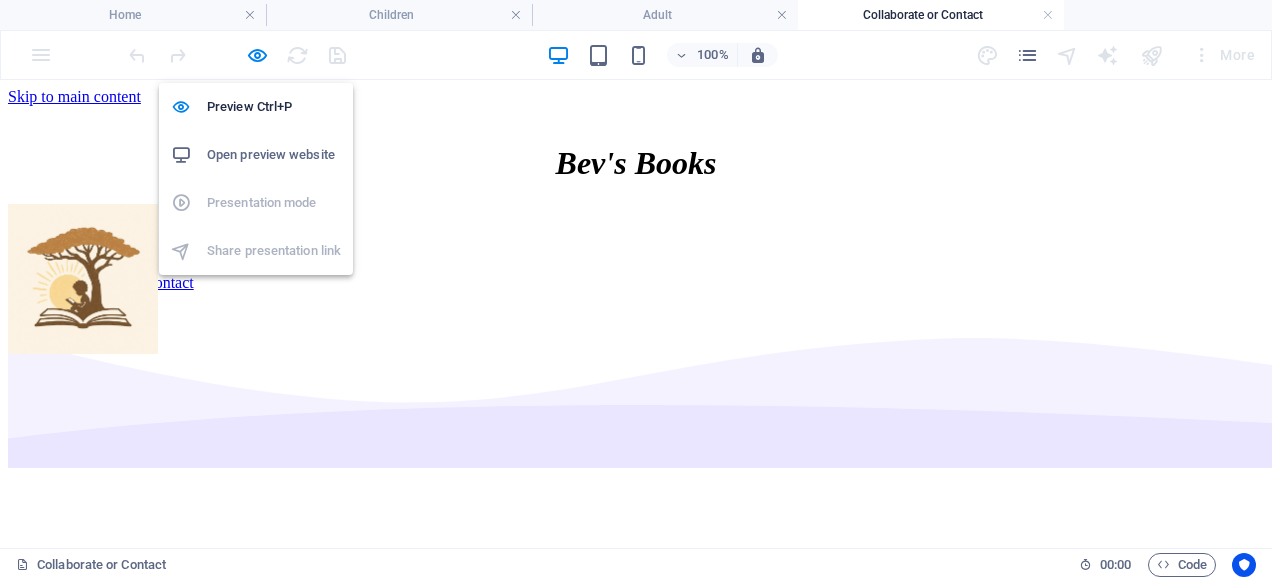 click on "Open preview website" at bounding box center (274, 155) 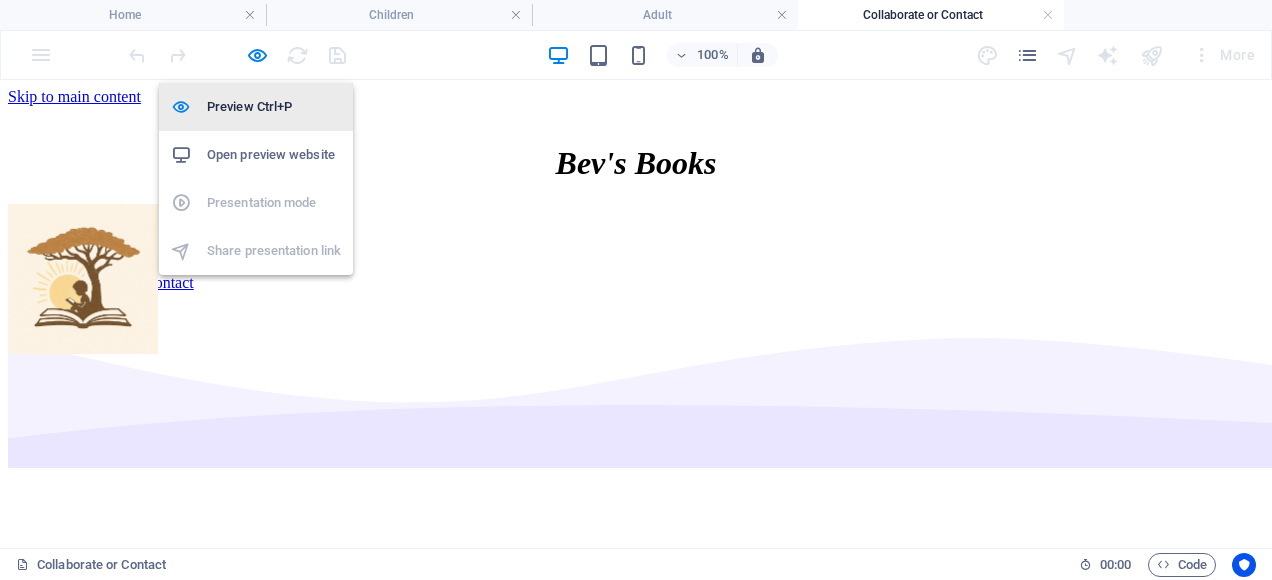 click on "Preview Ctrl+P" at bounding box center (274, 107) 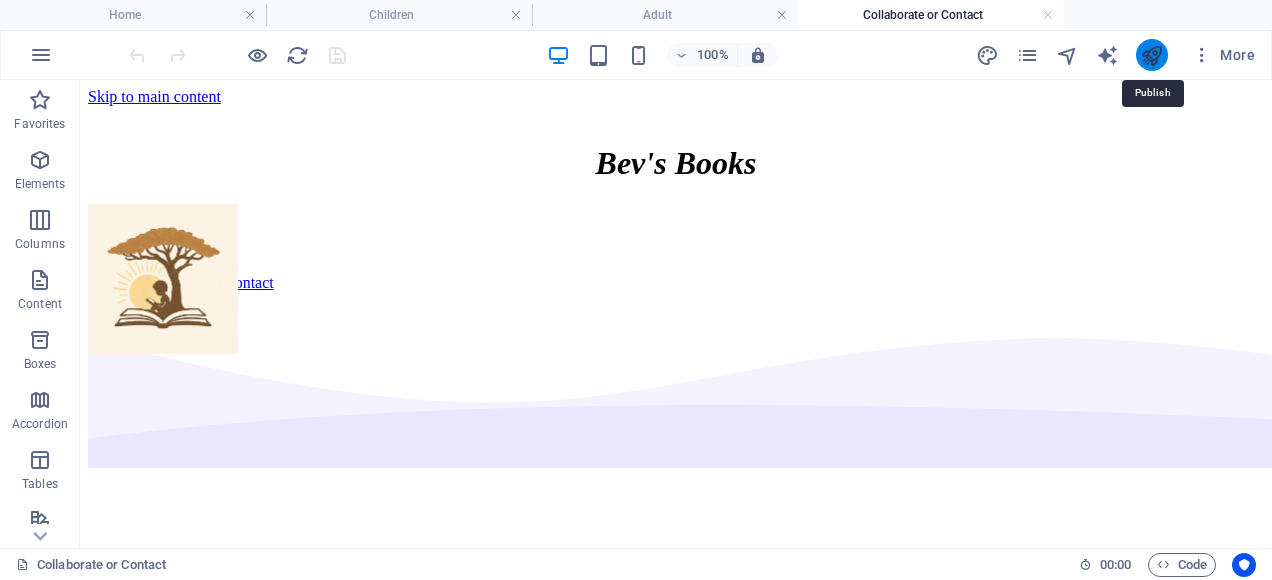 click at bounding box center [1151, 55] 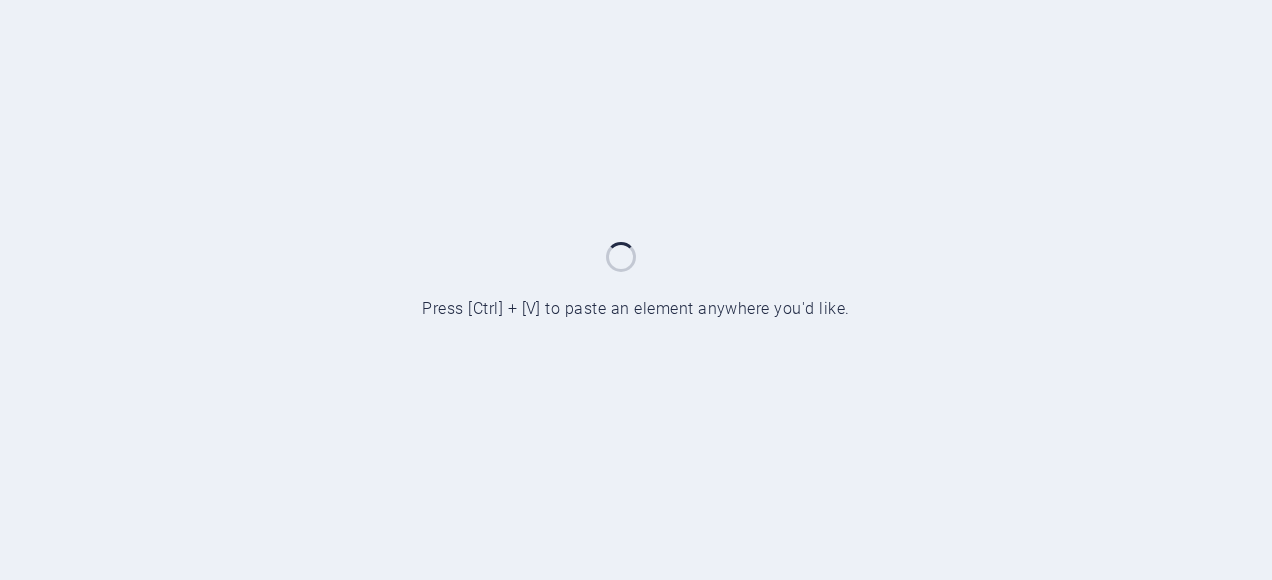 scroll, scrollTop: 0, scrollLeft: 0, axis: both 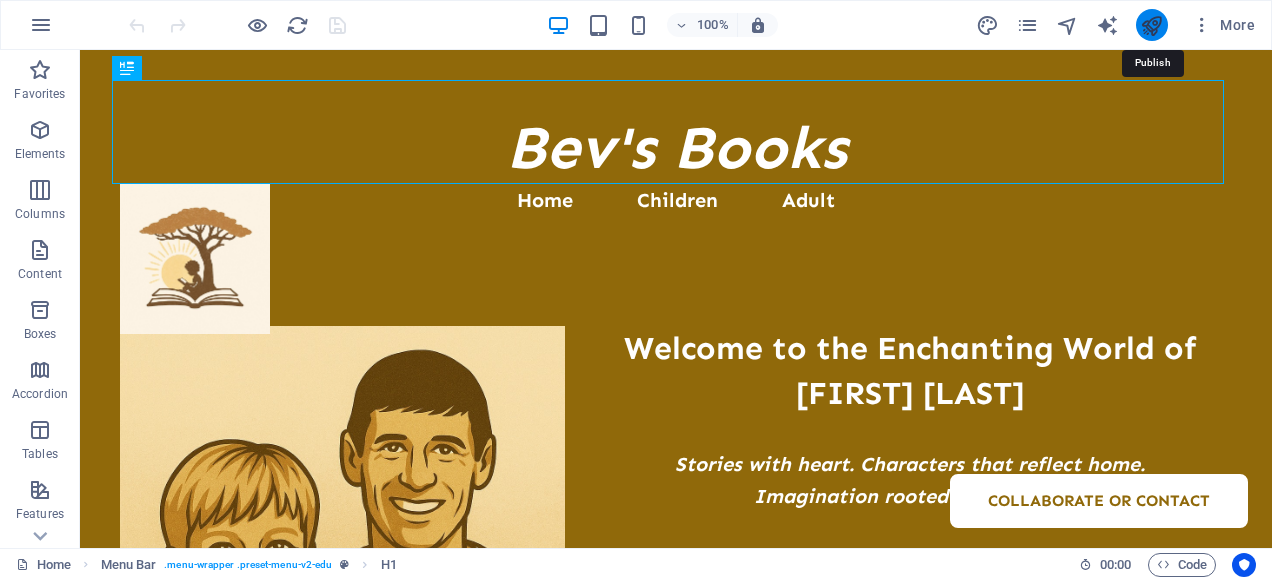 click at bounding box center (1151, 25) 